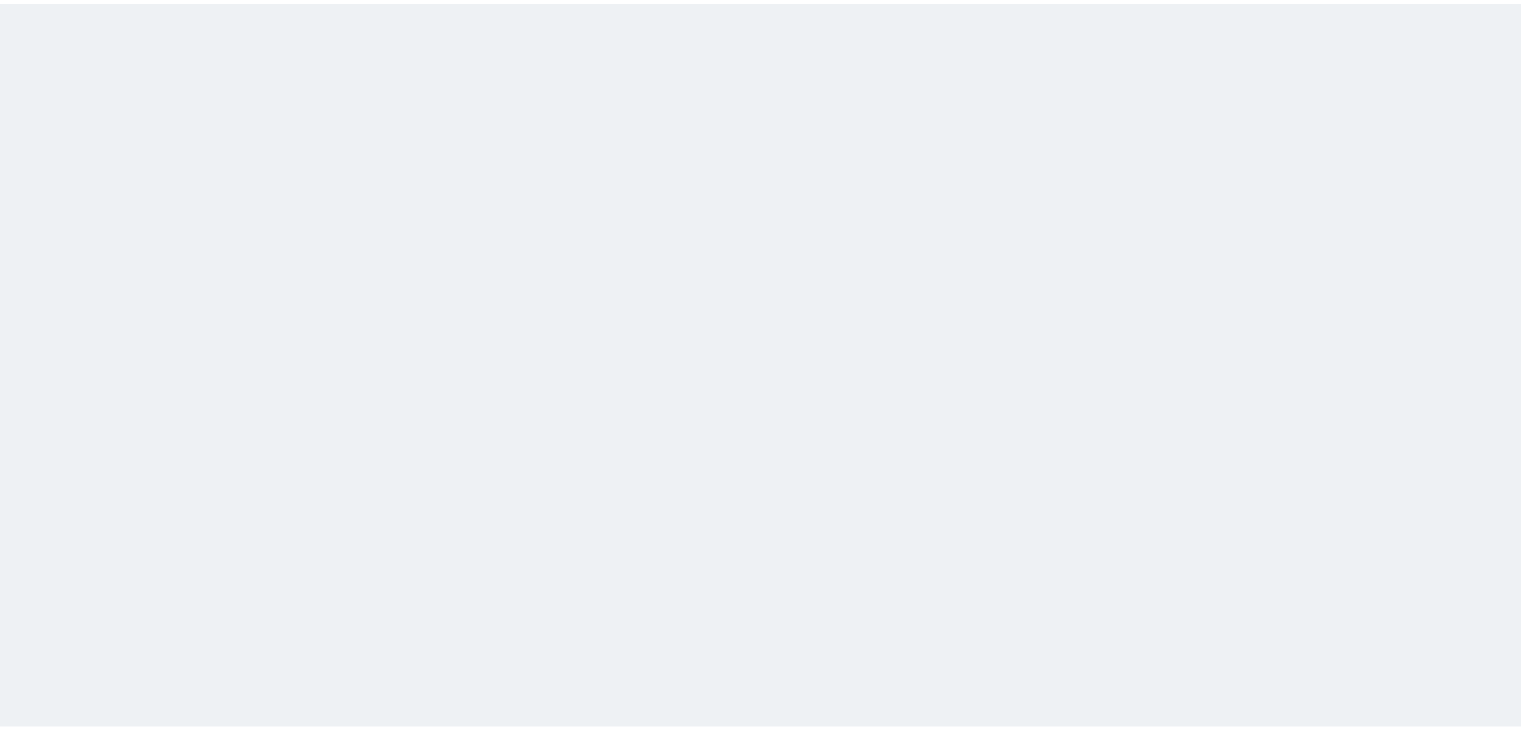 scroll, scrollTop: 0, scrollLeft: 0, axis: both 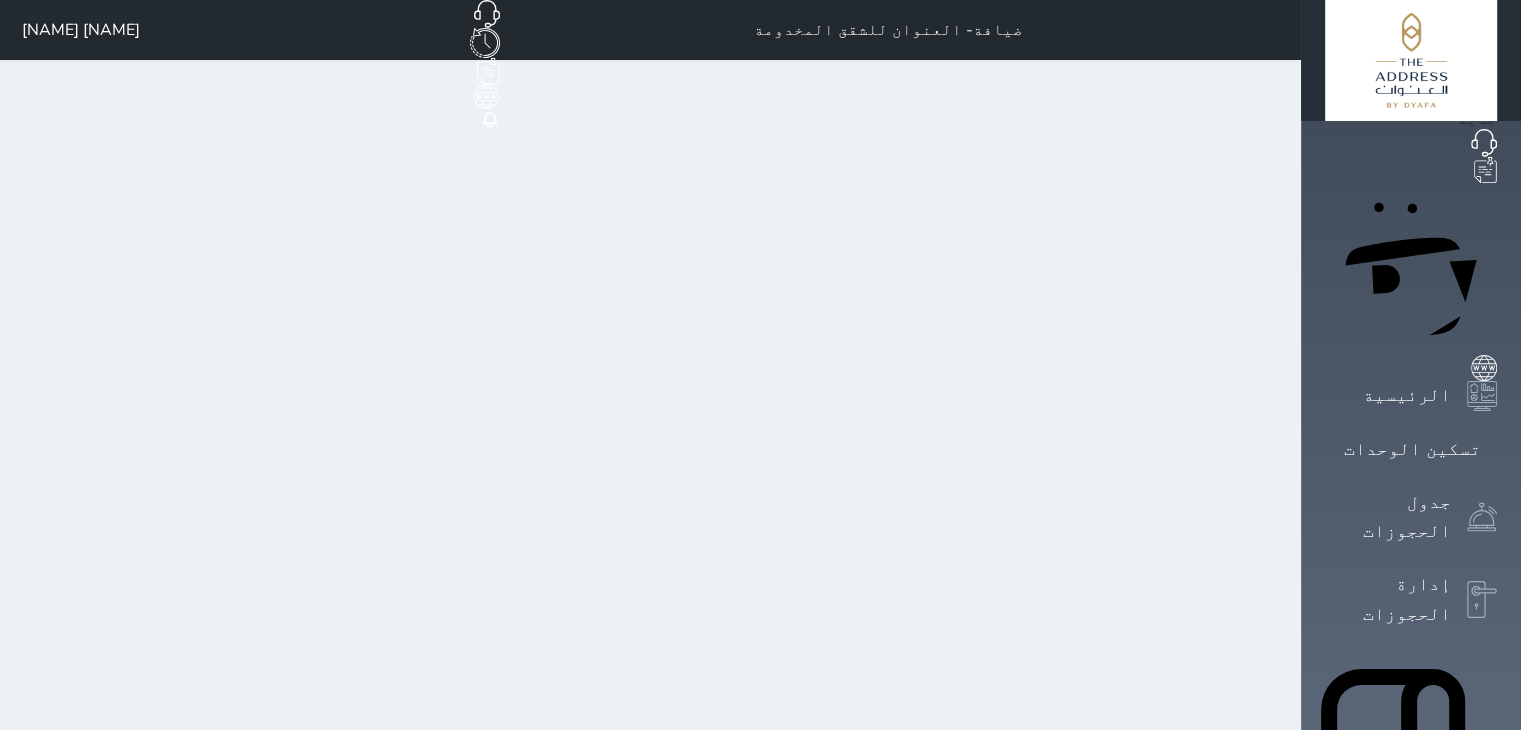 click 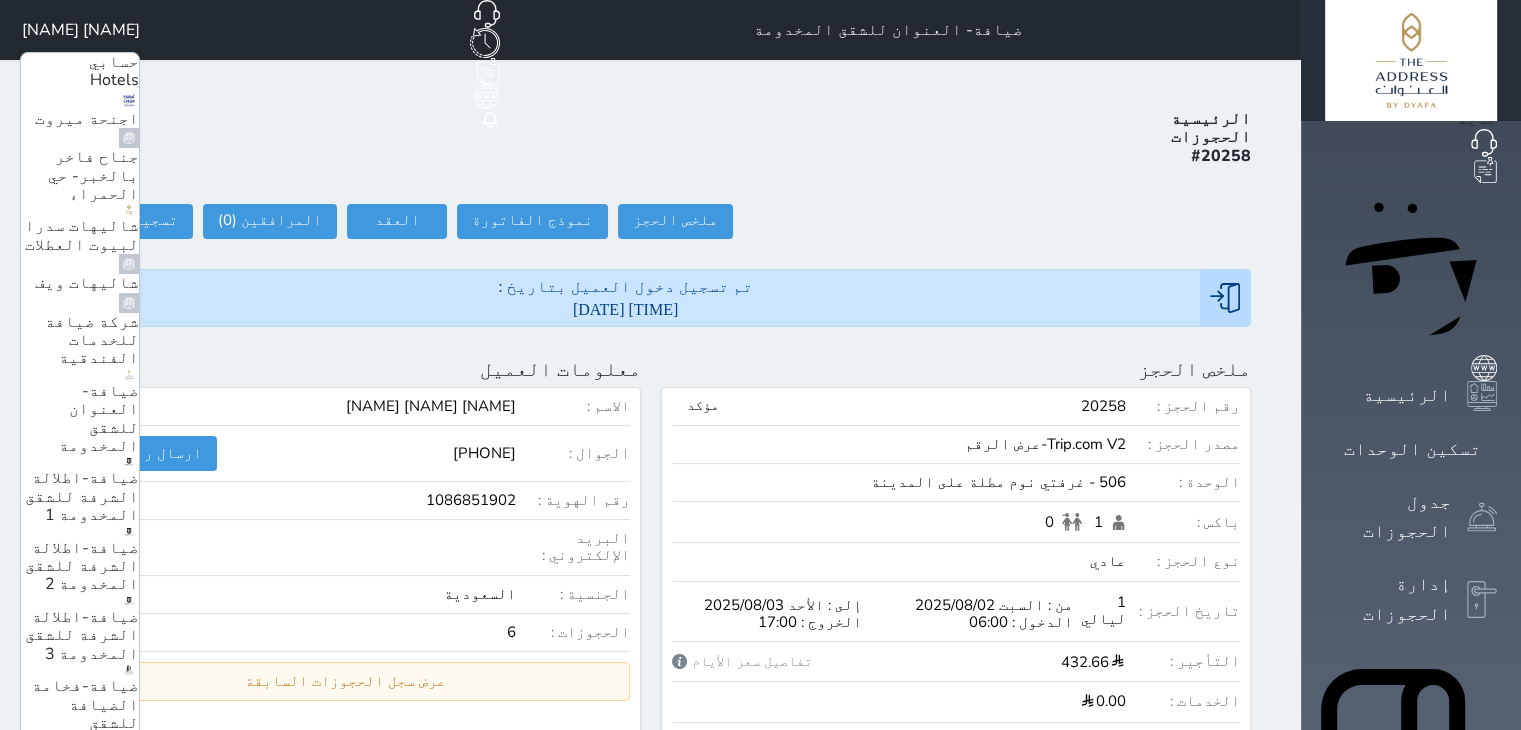 scroll, scrollTop: 180, scrollLeft: 0, axis: vertical 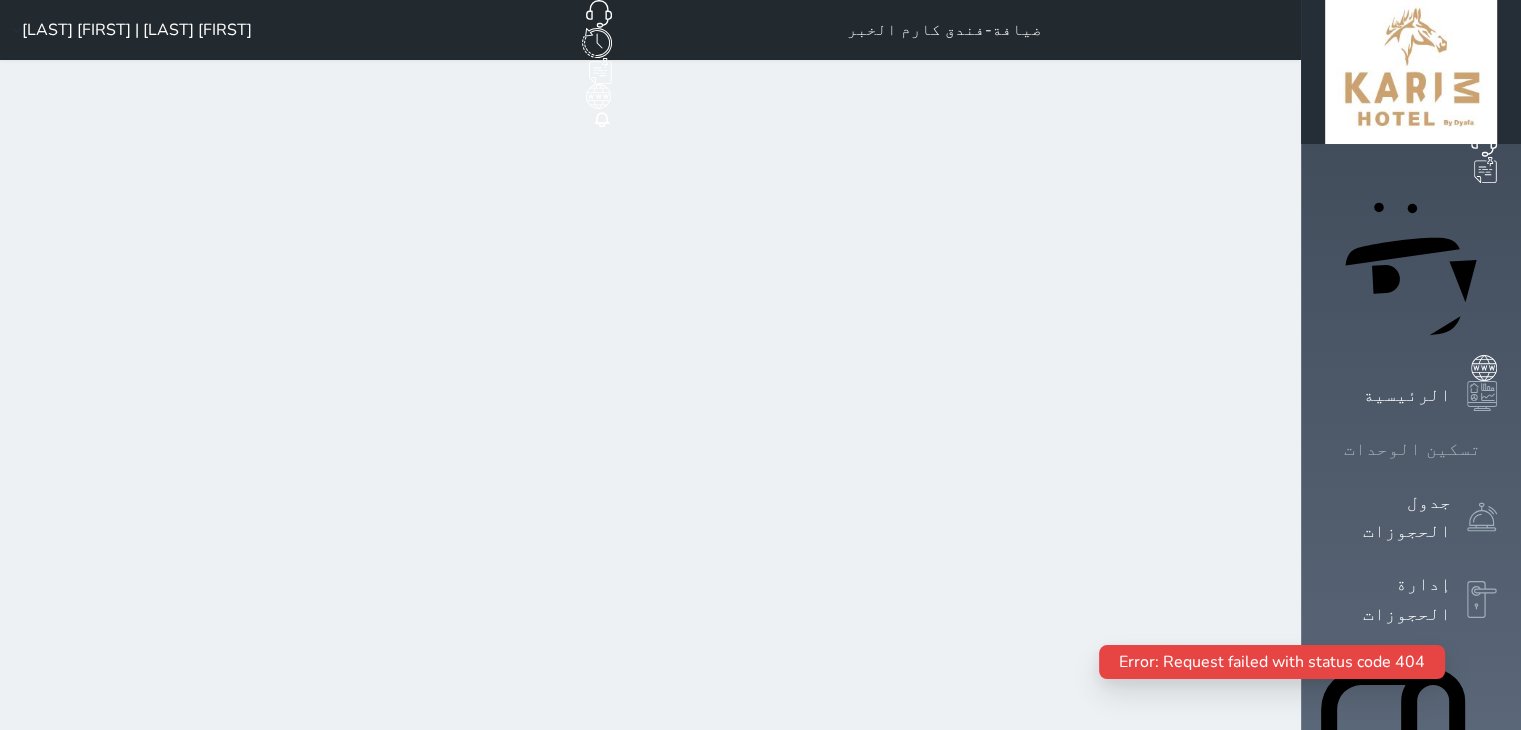click on "تسكين الوحدات" at bounding box center [1412, 449] 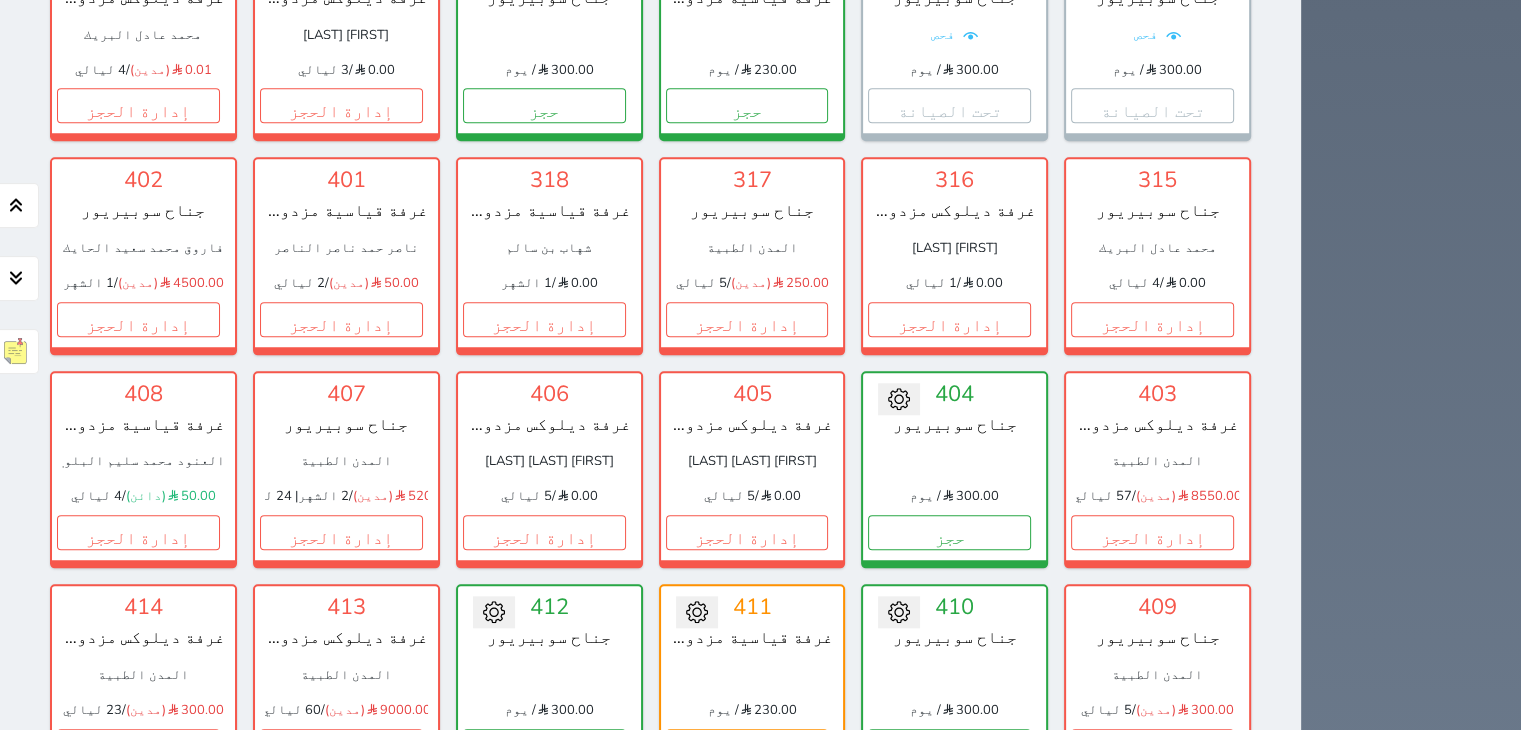 scroll, scrollTop: 1878, scrollLeft: 0, axis: vertical 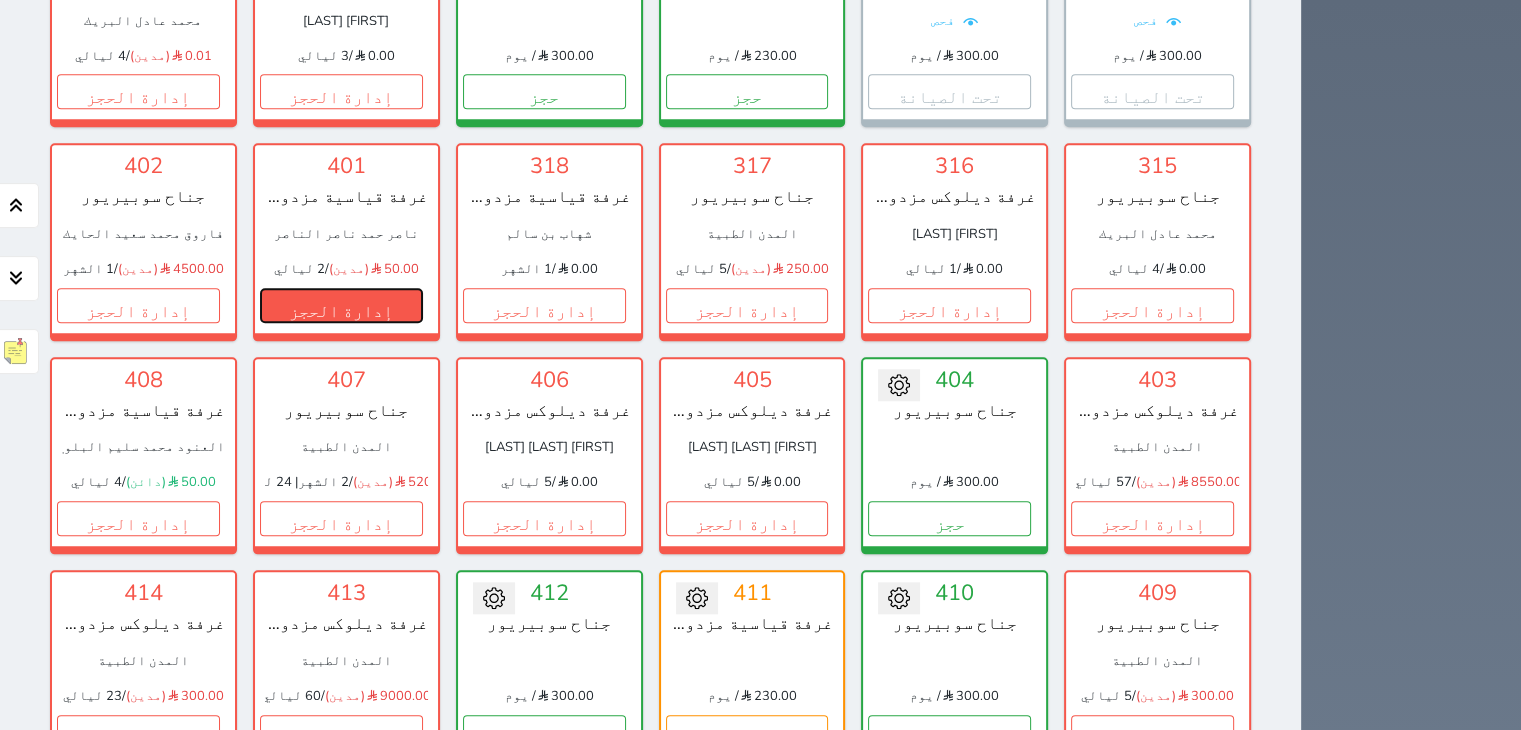 click on "إدارة الحجز" at bounding box center (341, 305) 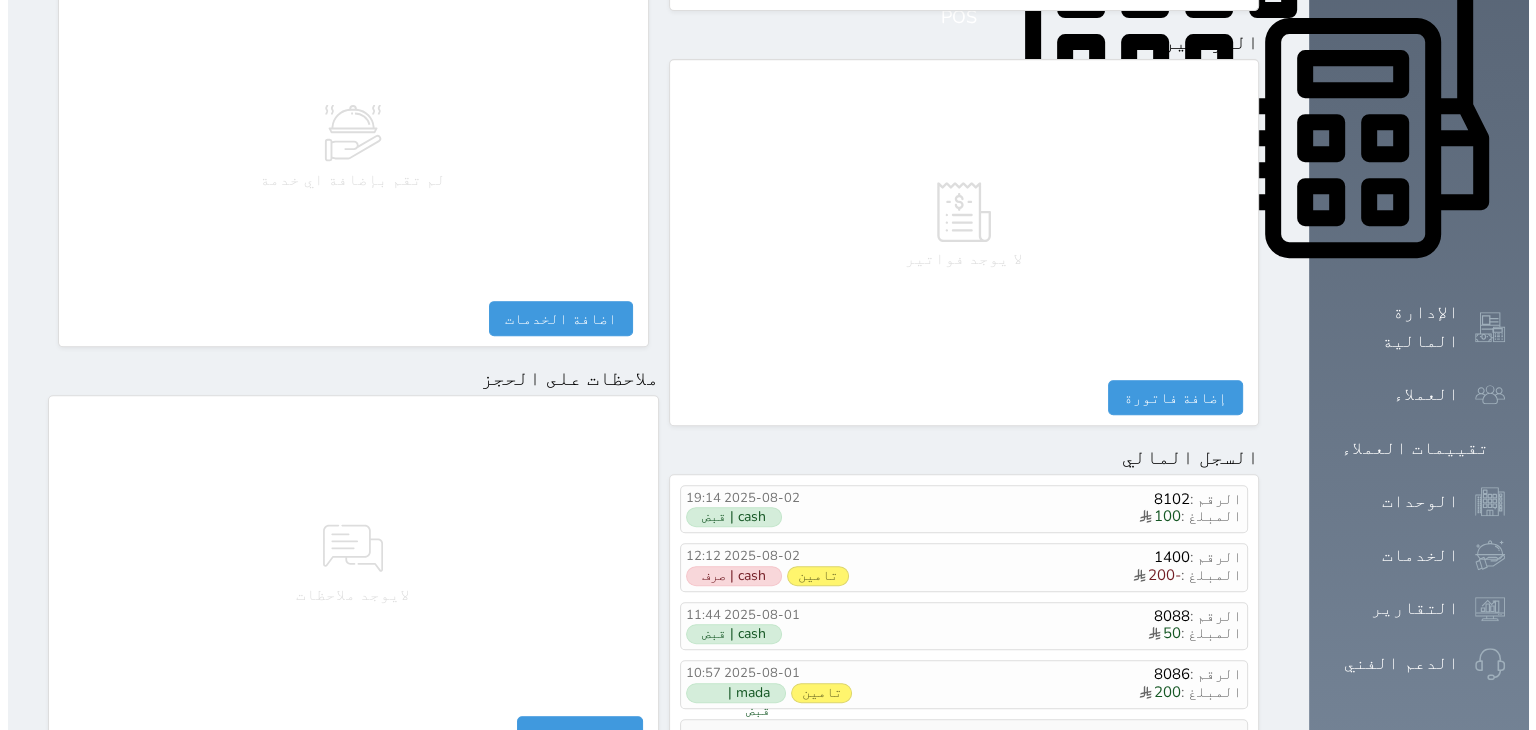 scroll, scrollTop: 1000, scrollLeft: 0, axis: vertical 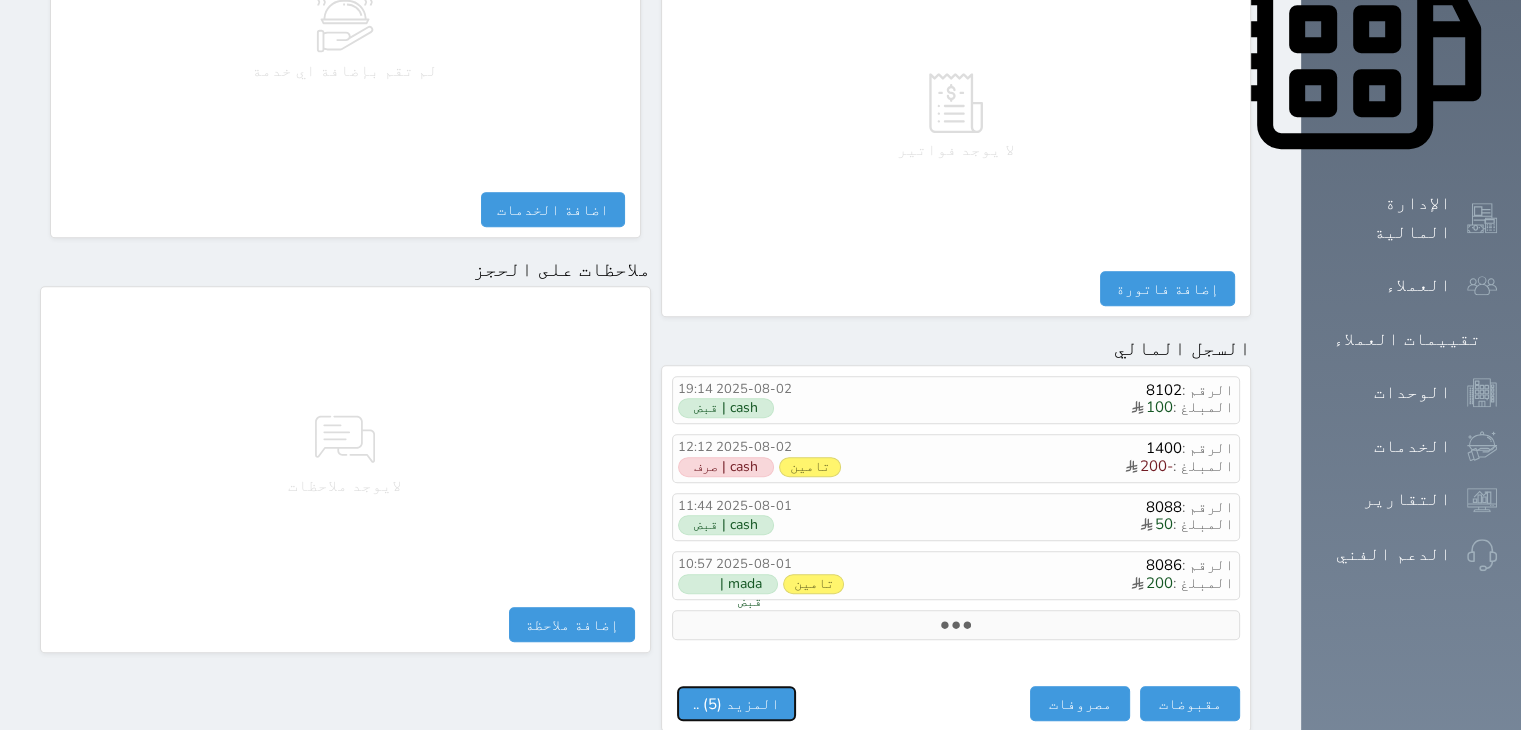 click on "المزيد (5) .." at bounding box center [736, 703] 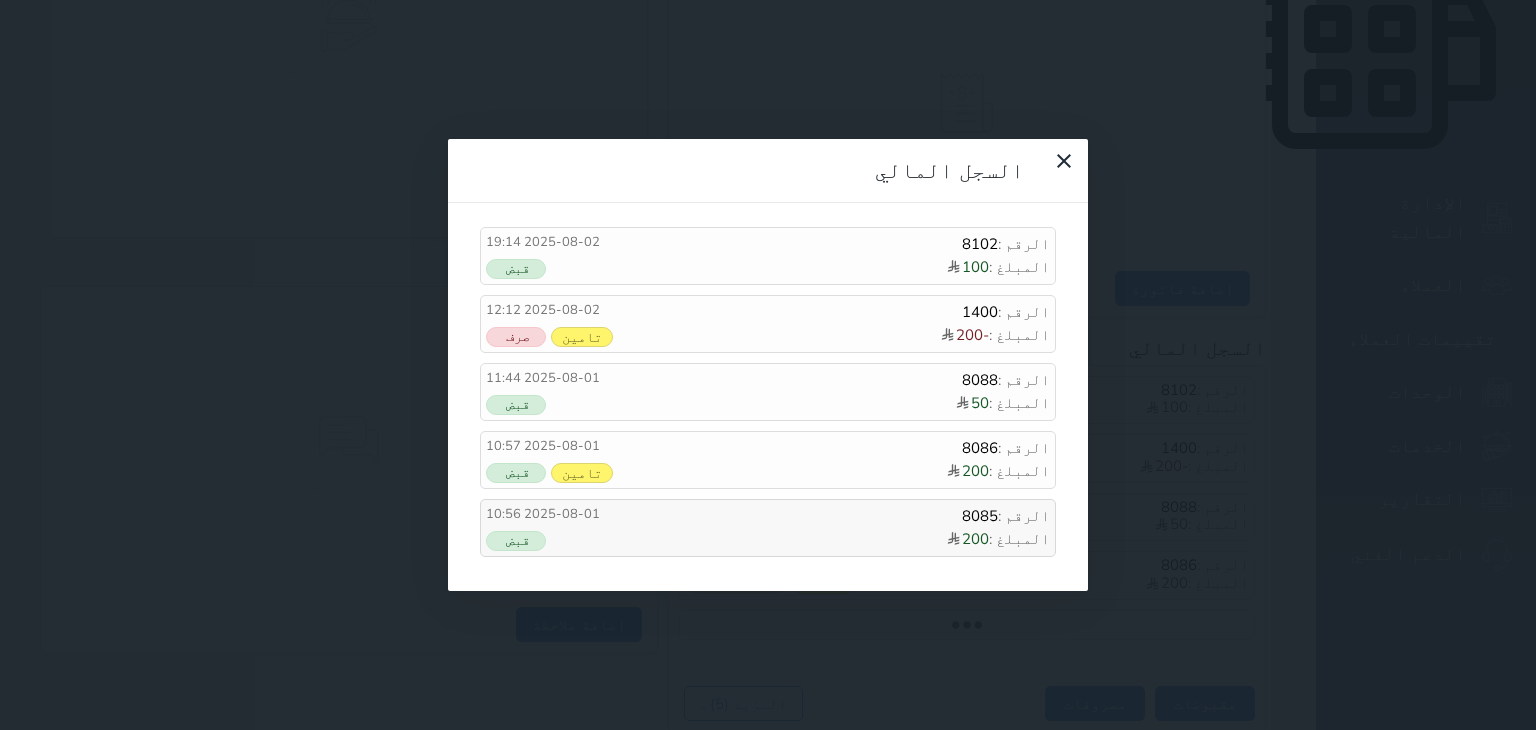 click on "المبلغ :  200" at bounding box center [852, 540] 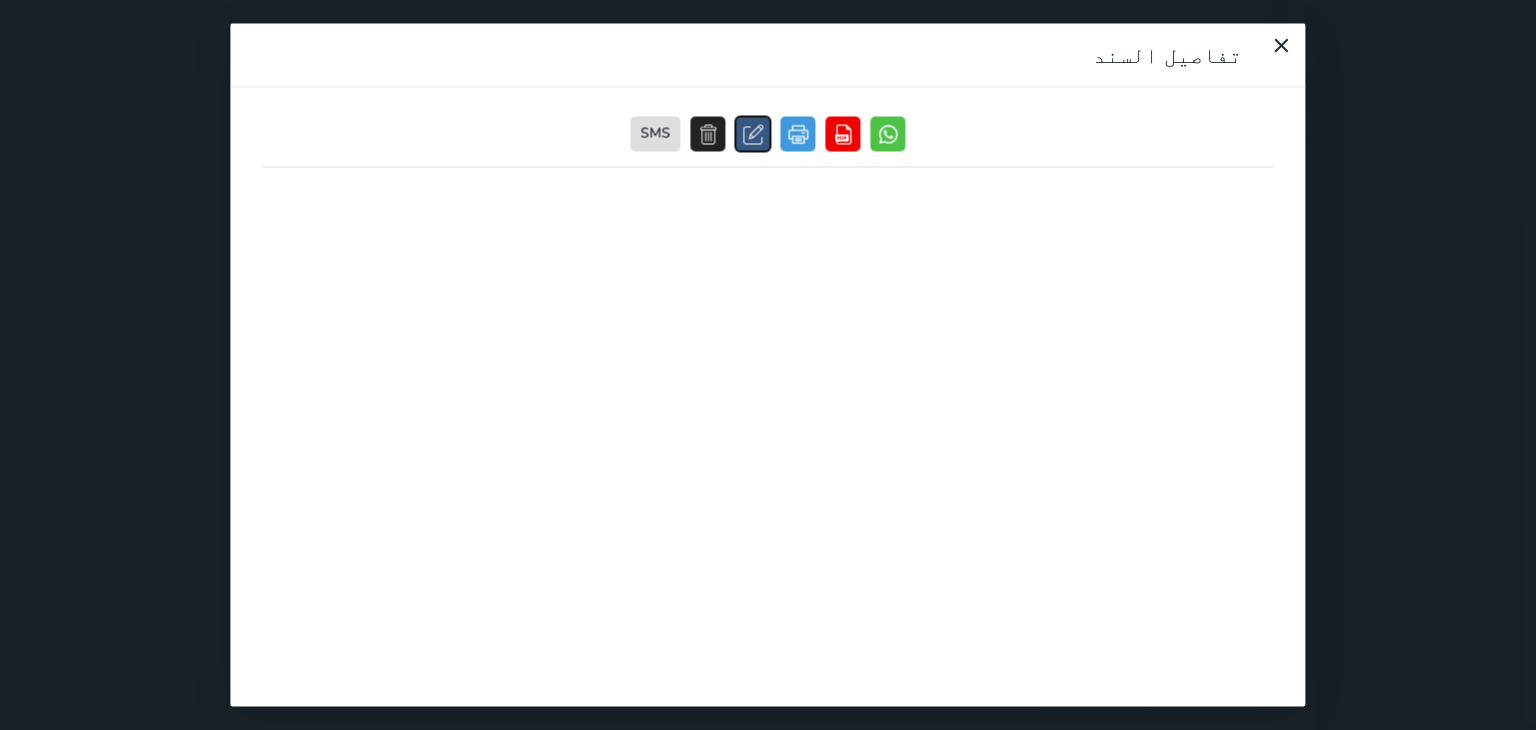click at bounding box center [753, 134] 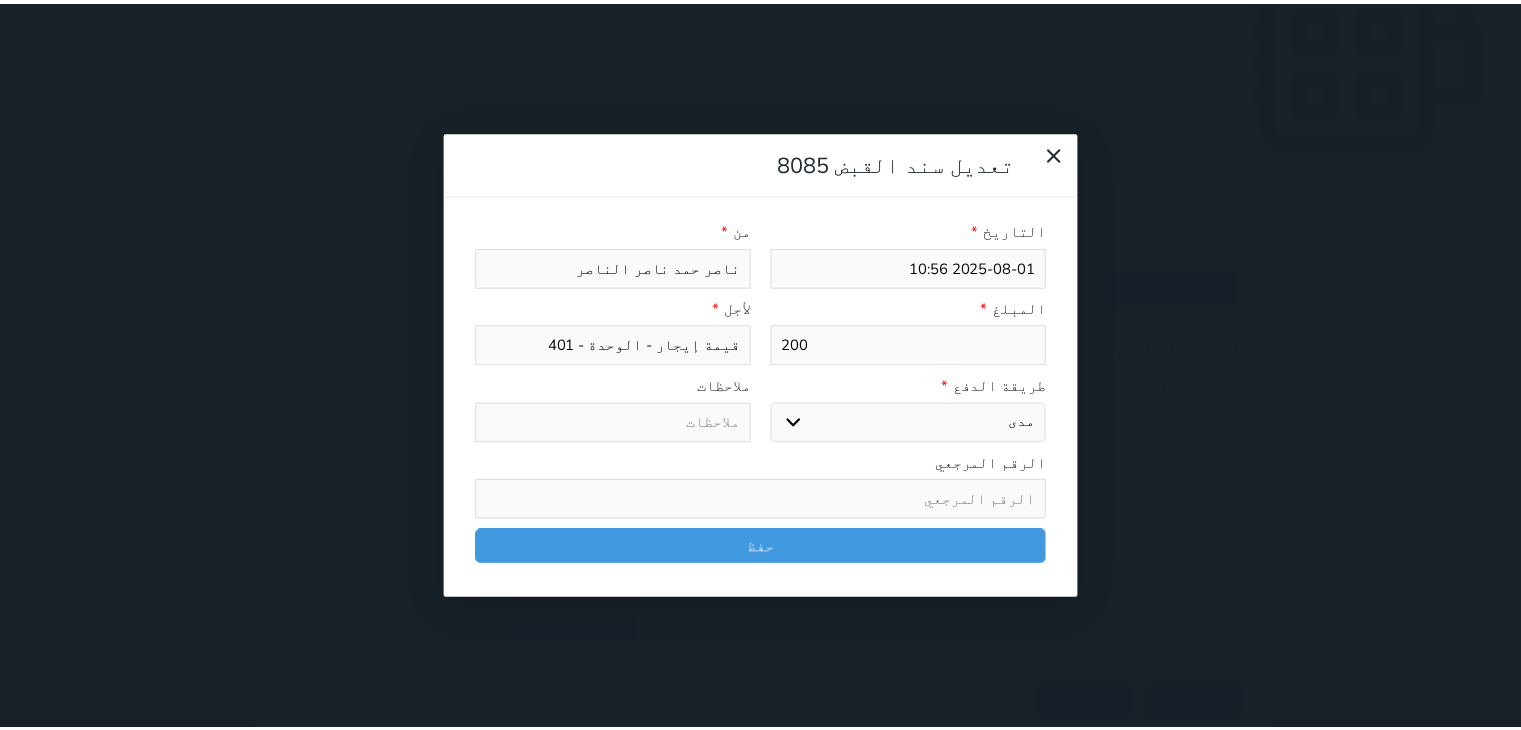 scroll, scrollTop: 0, scrollLeft: 0, axis: both 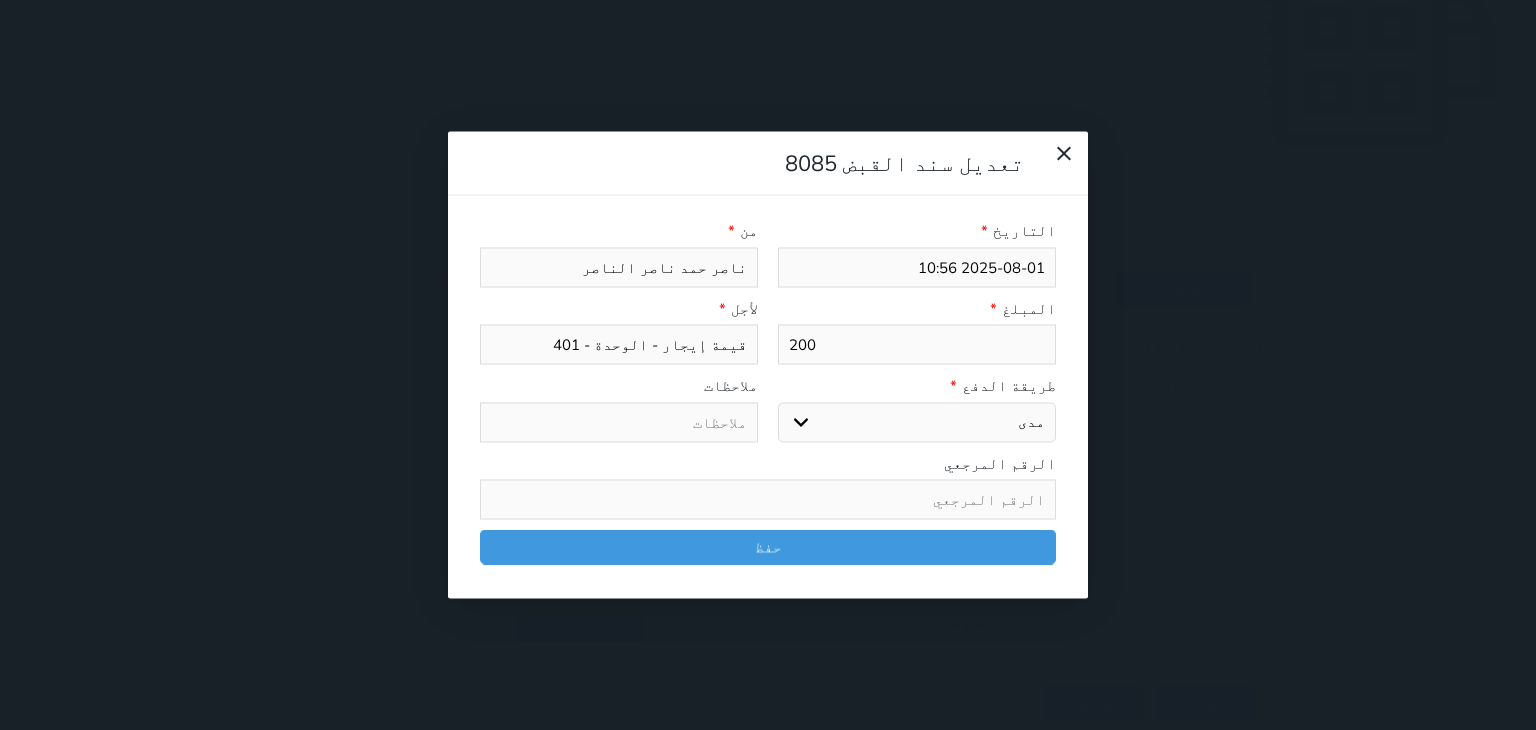 click on "200" at bounding box center (917, 345) 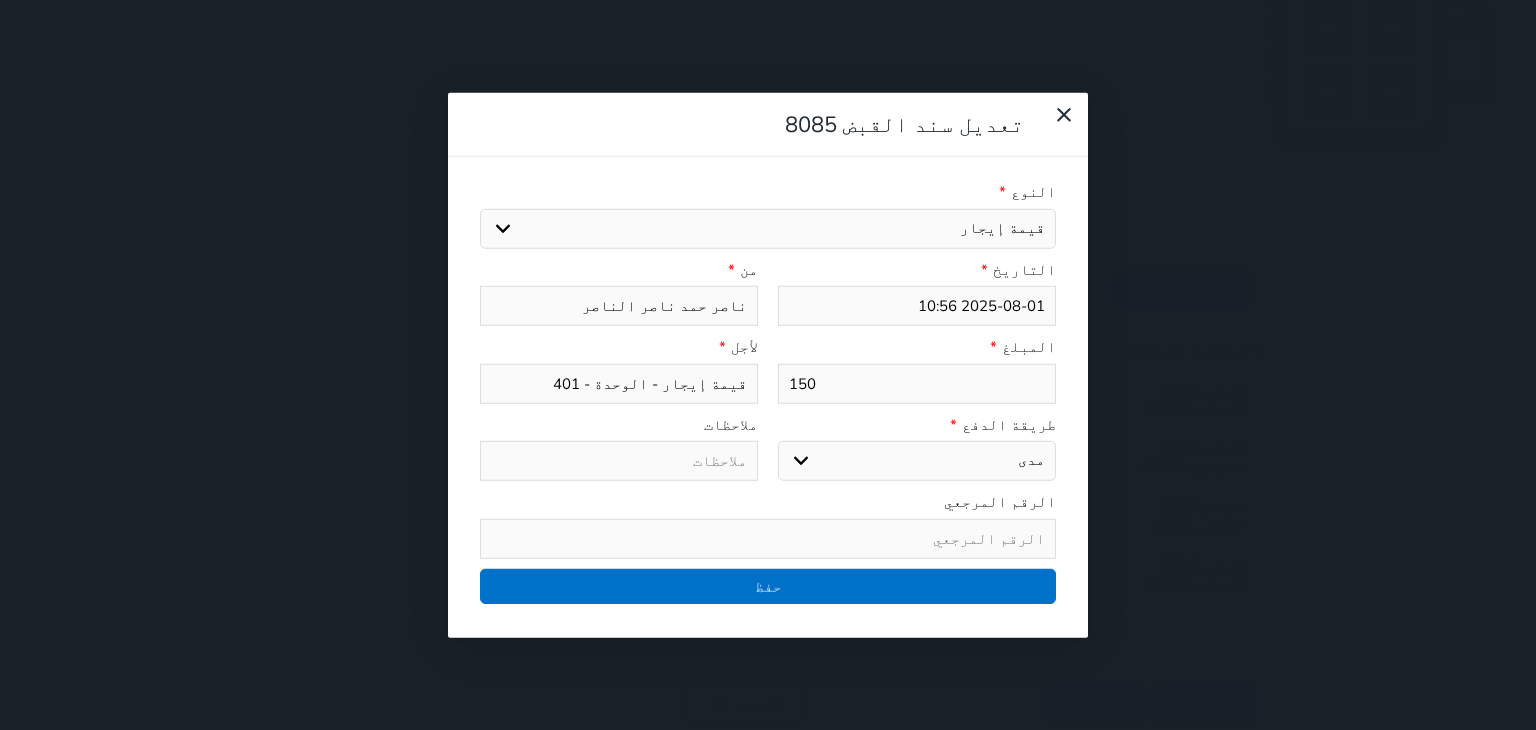 type on "150" 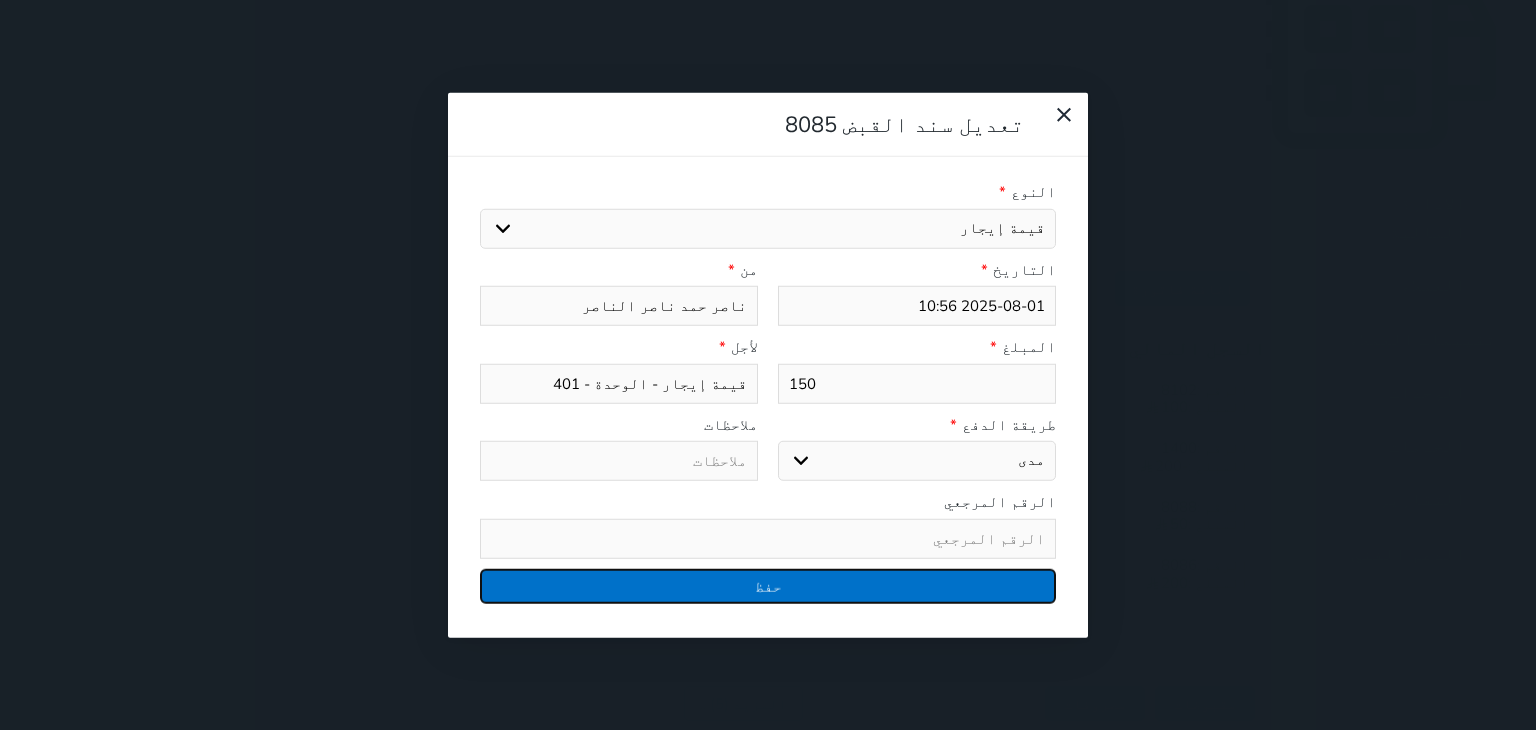 click on "حفظ" at bounding box center (768, 585) 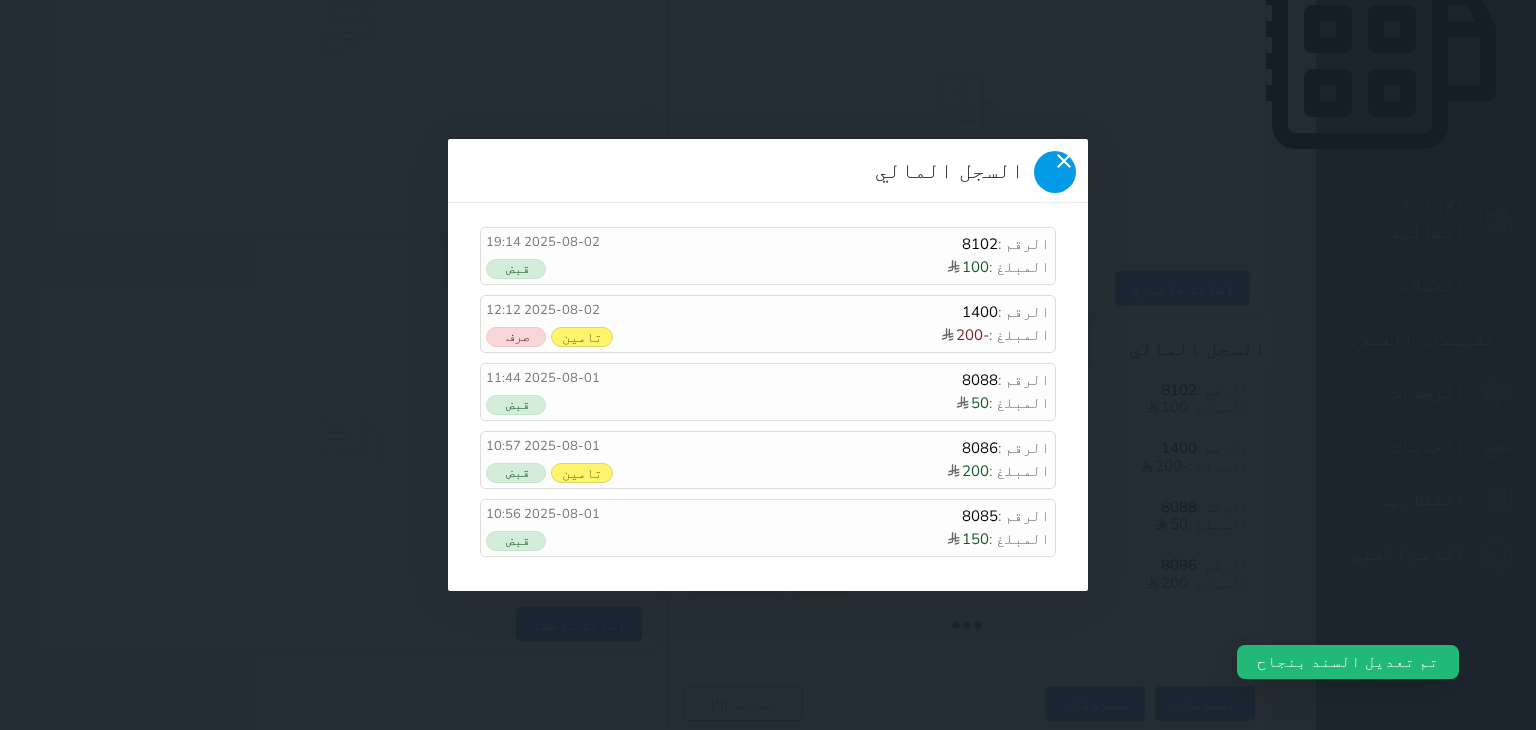 click 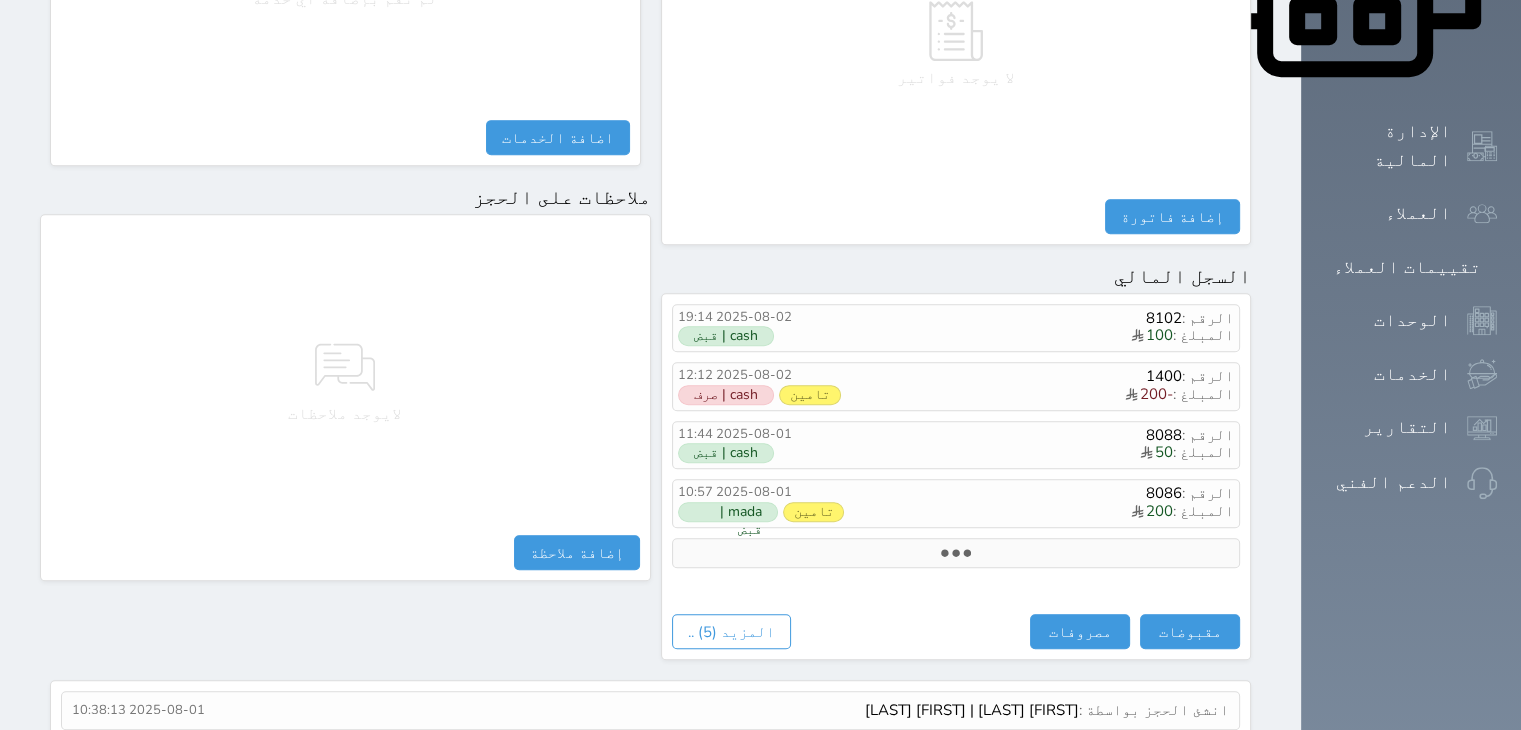 scroll, scrollTop: 1072, scrollLeft: 0, axis: vertical 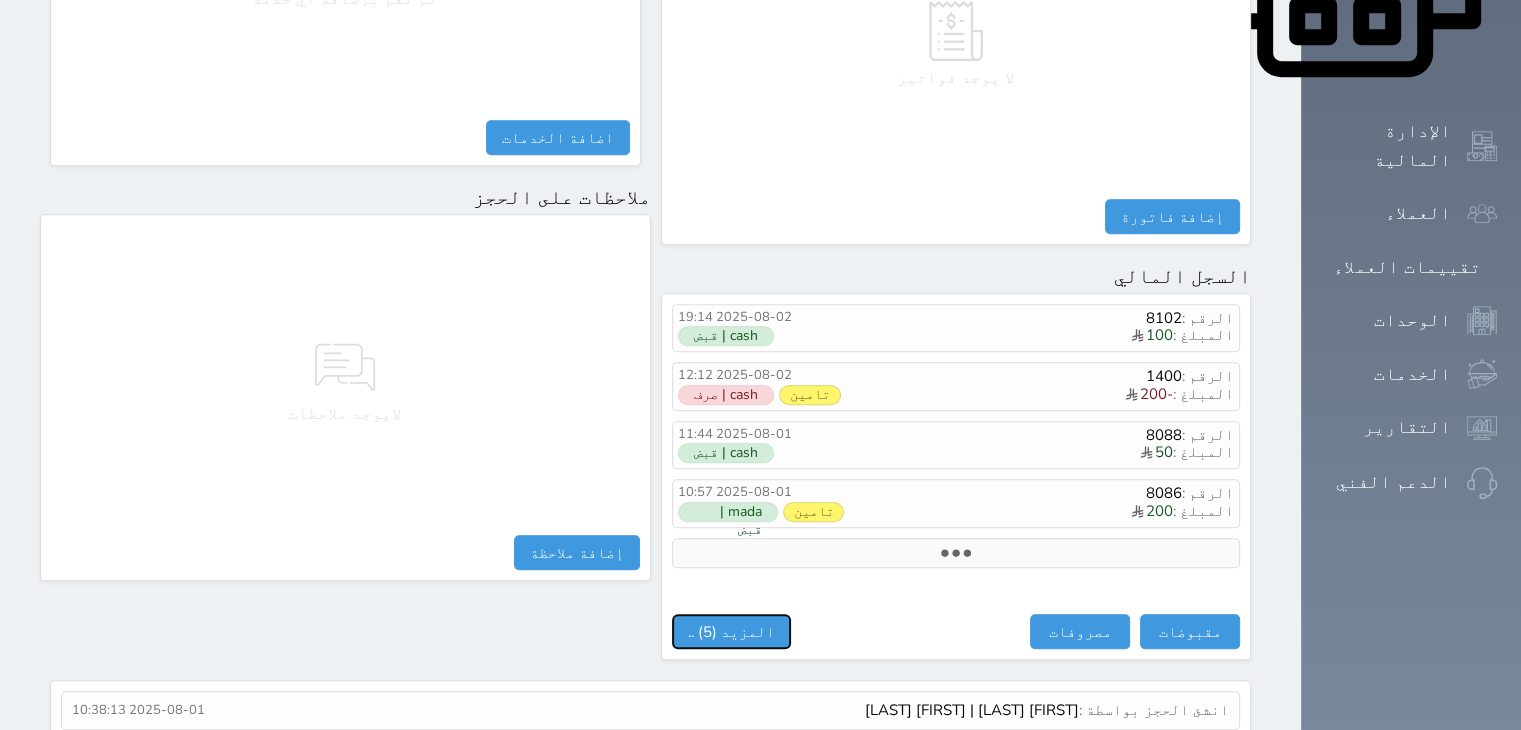click on "المزيد (5) .." at bounding box center (731, 631) 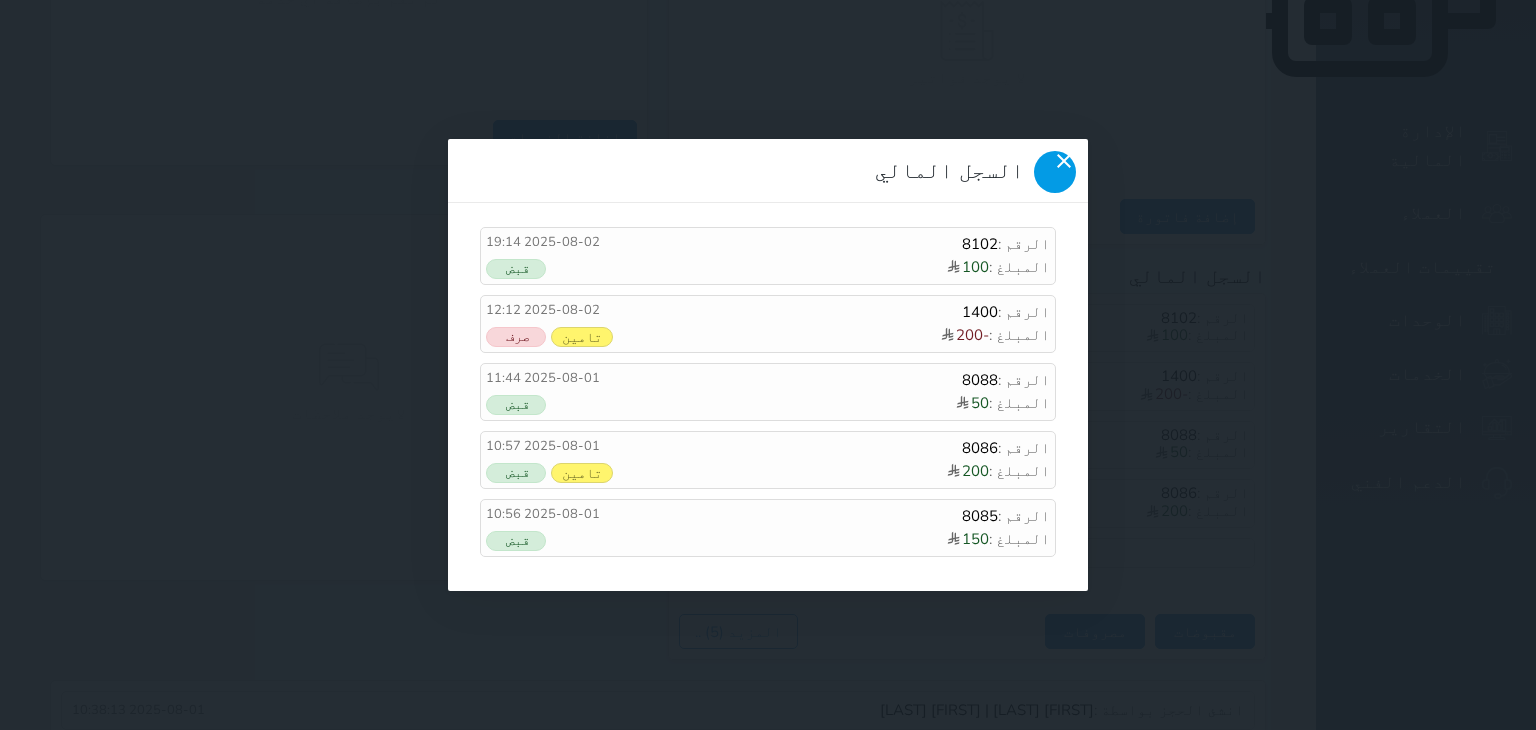 click 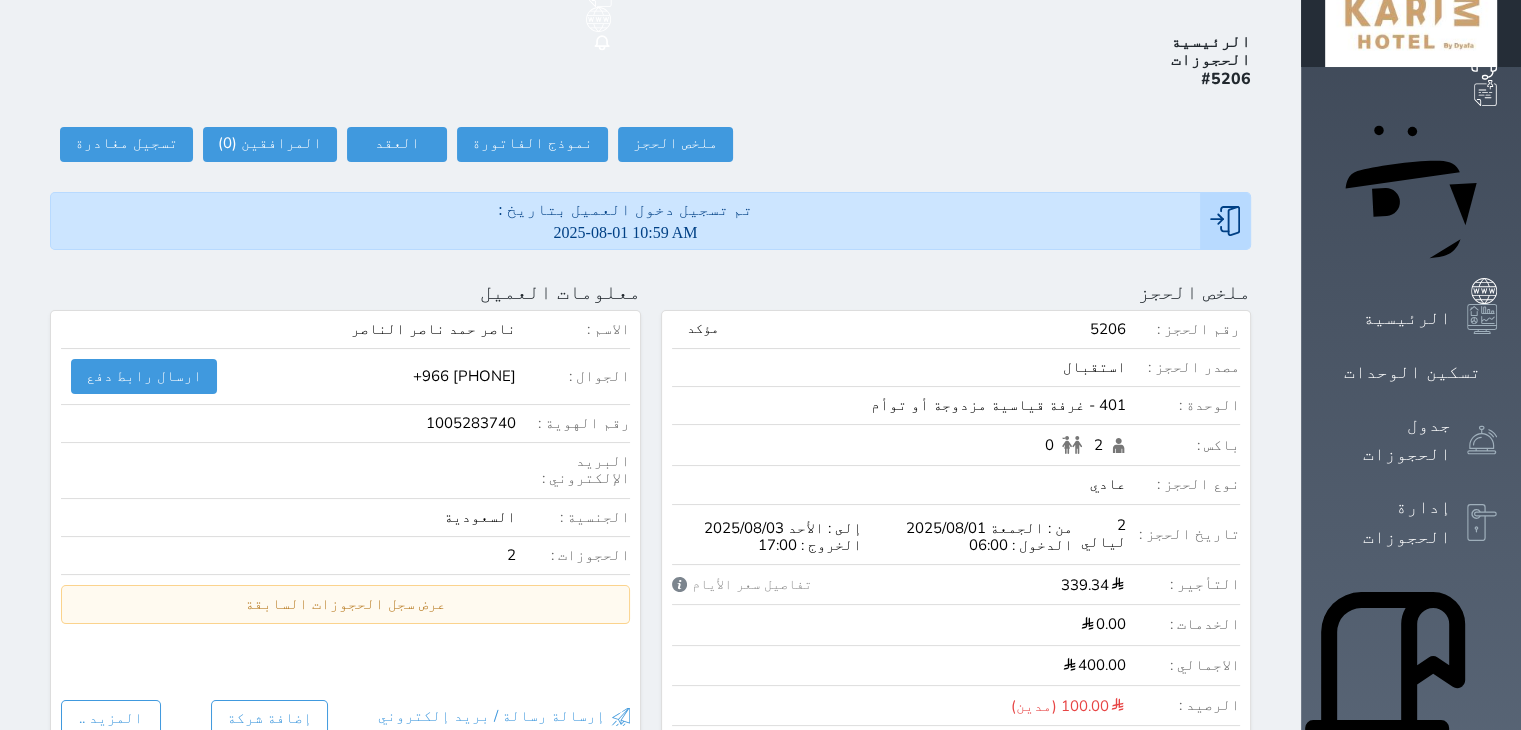 scroll, scrollTop: 72, scrollLeft: 0, axis: vertical 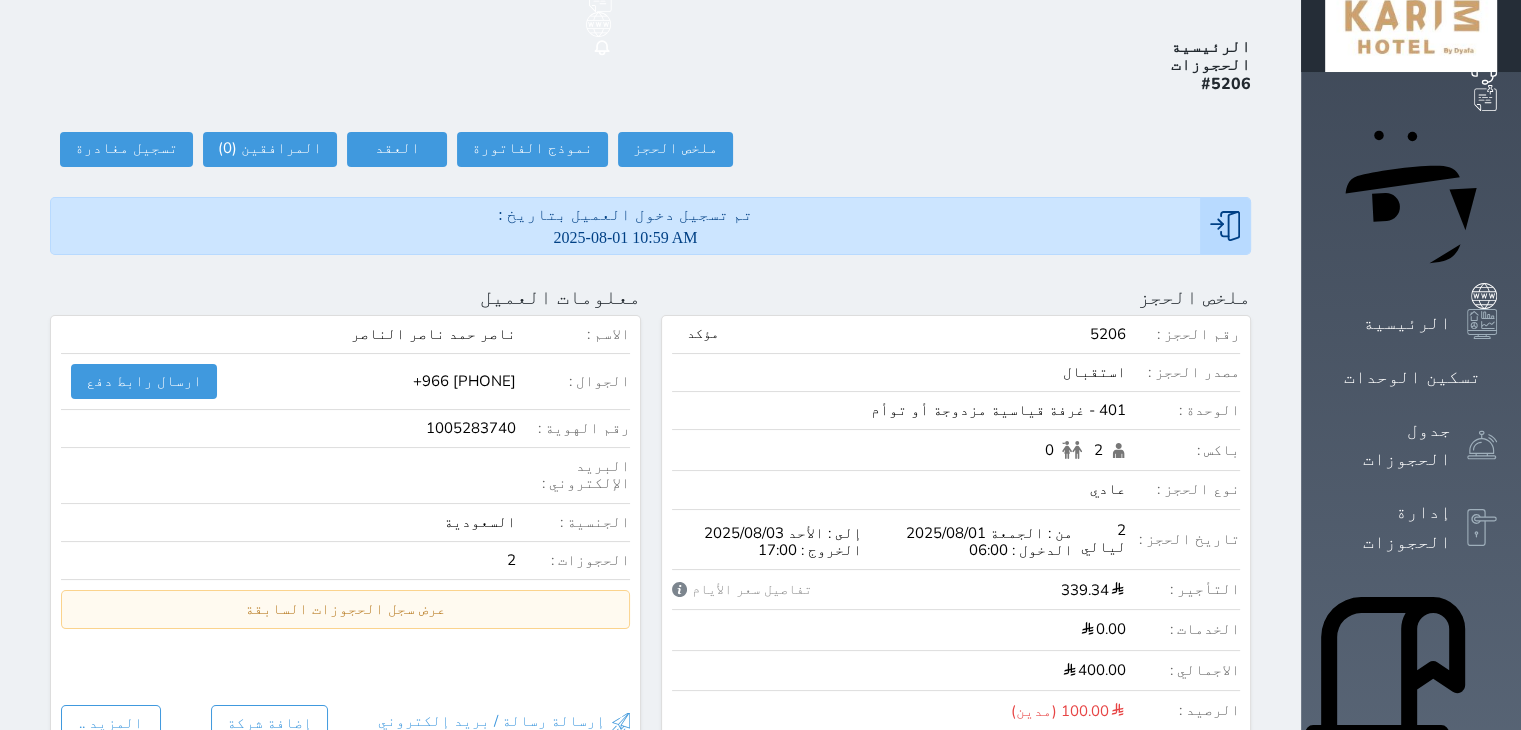 click on "الإدارة المالية" at bounding box center (1388, 1146) 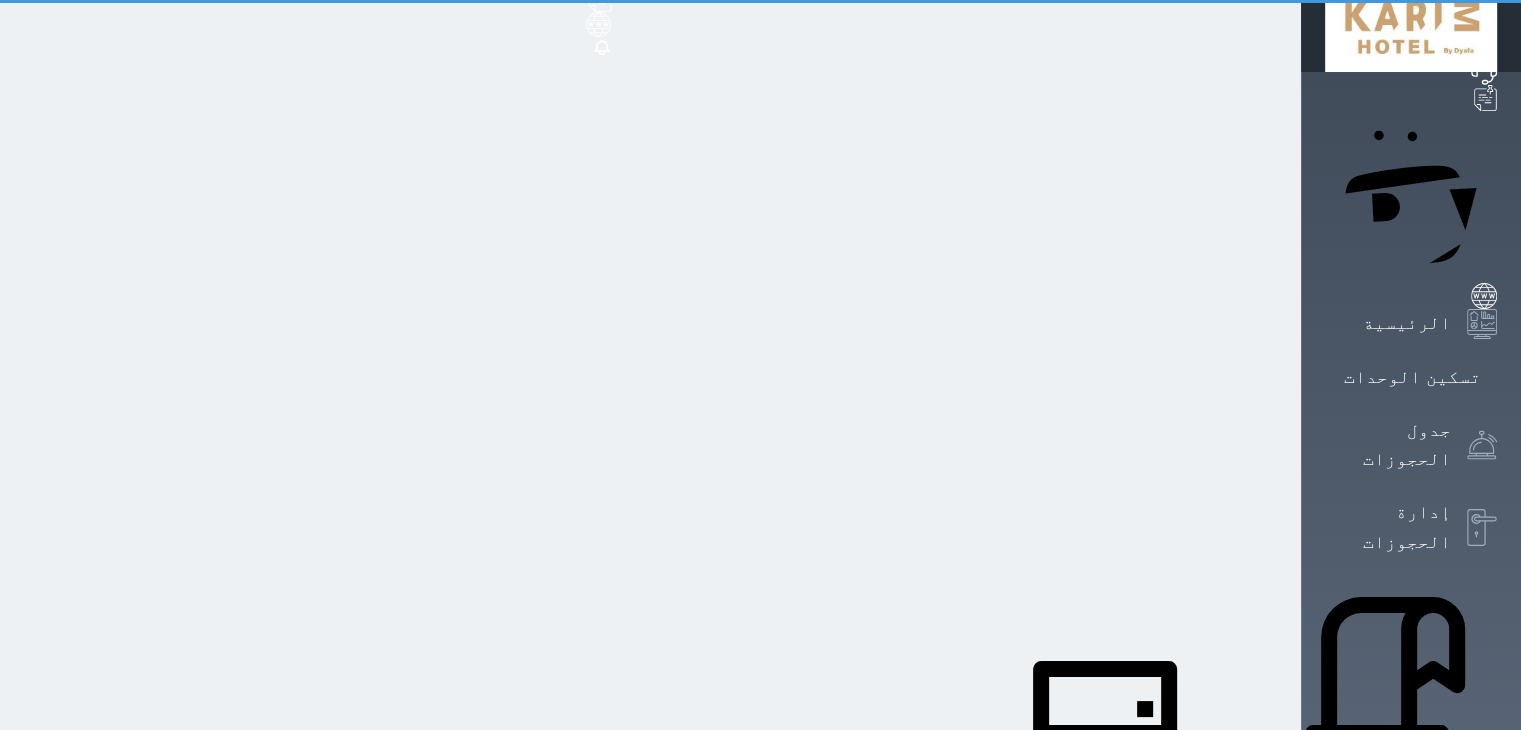 scroll, scrollTop: 0, scrollLeft: 0, axis: both 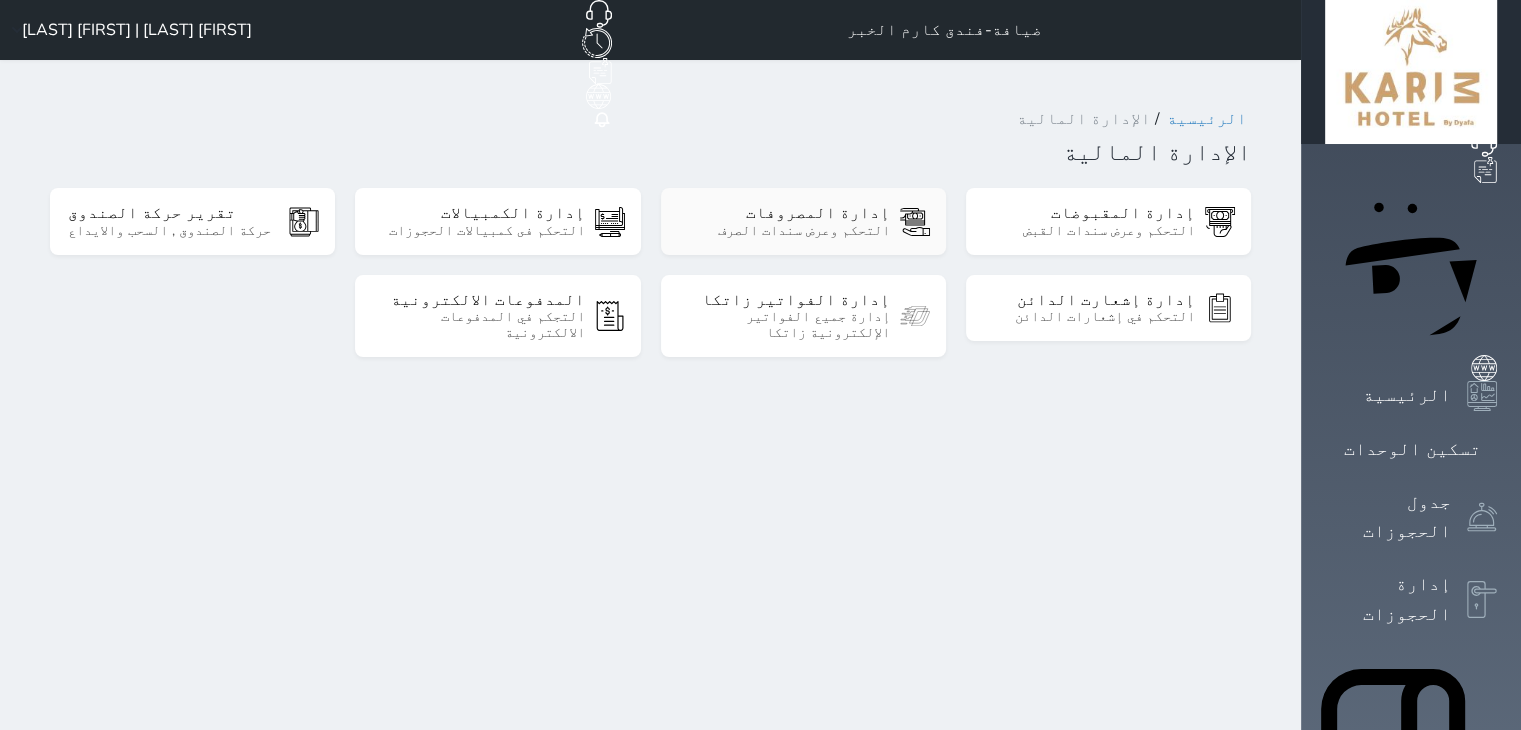 click on "إدارة المصروفات" at bounding box center (784, 213) 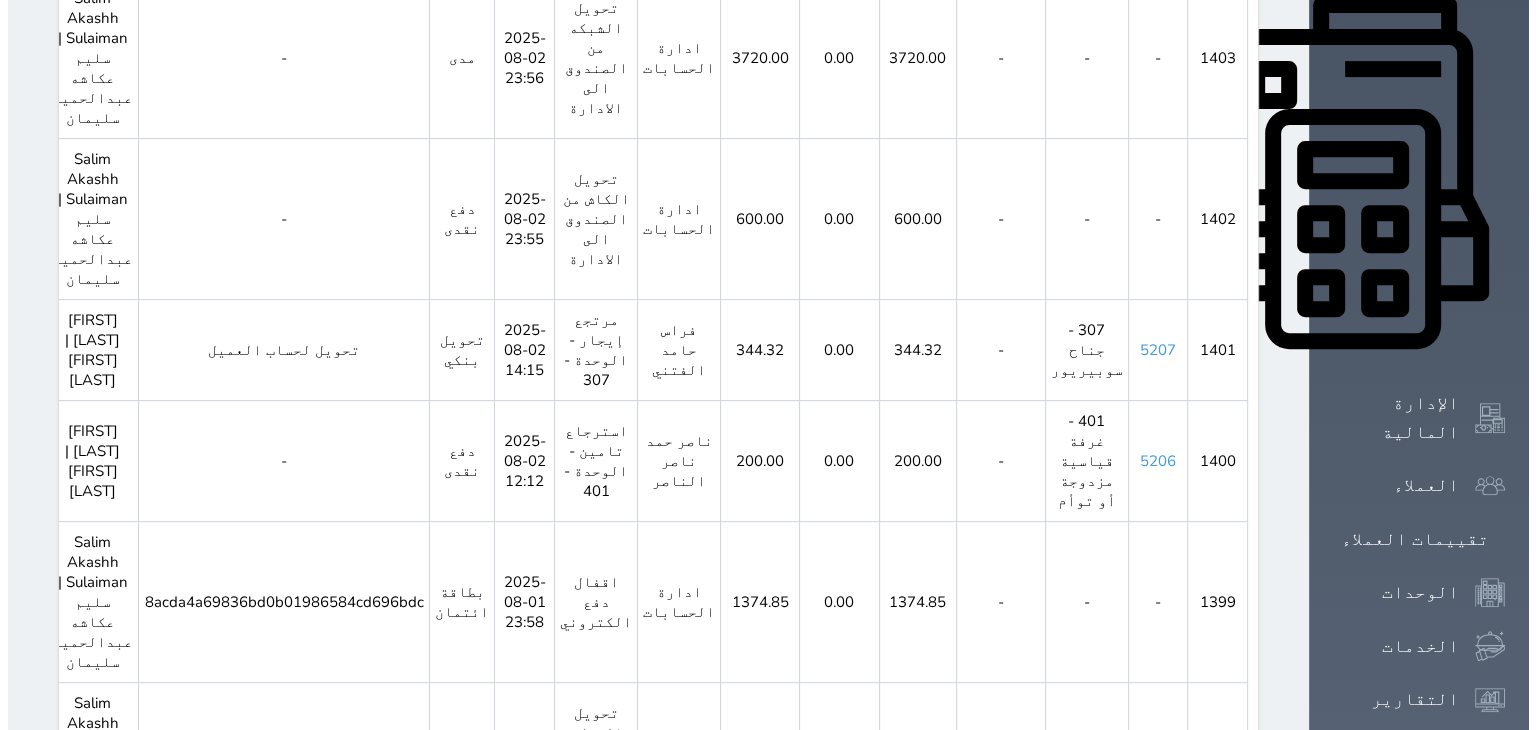scroll, scrollTop: 900, scrollLeft: 0, axis: vertical 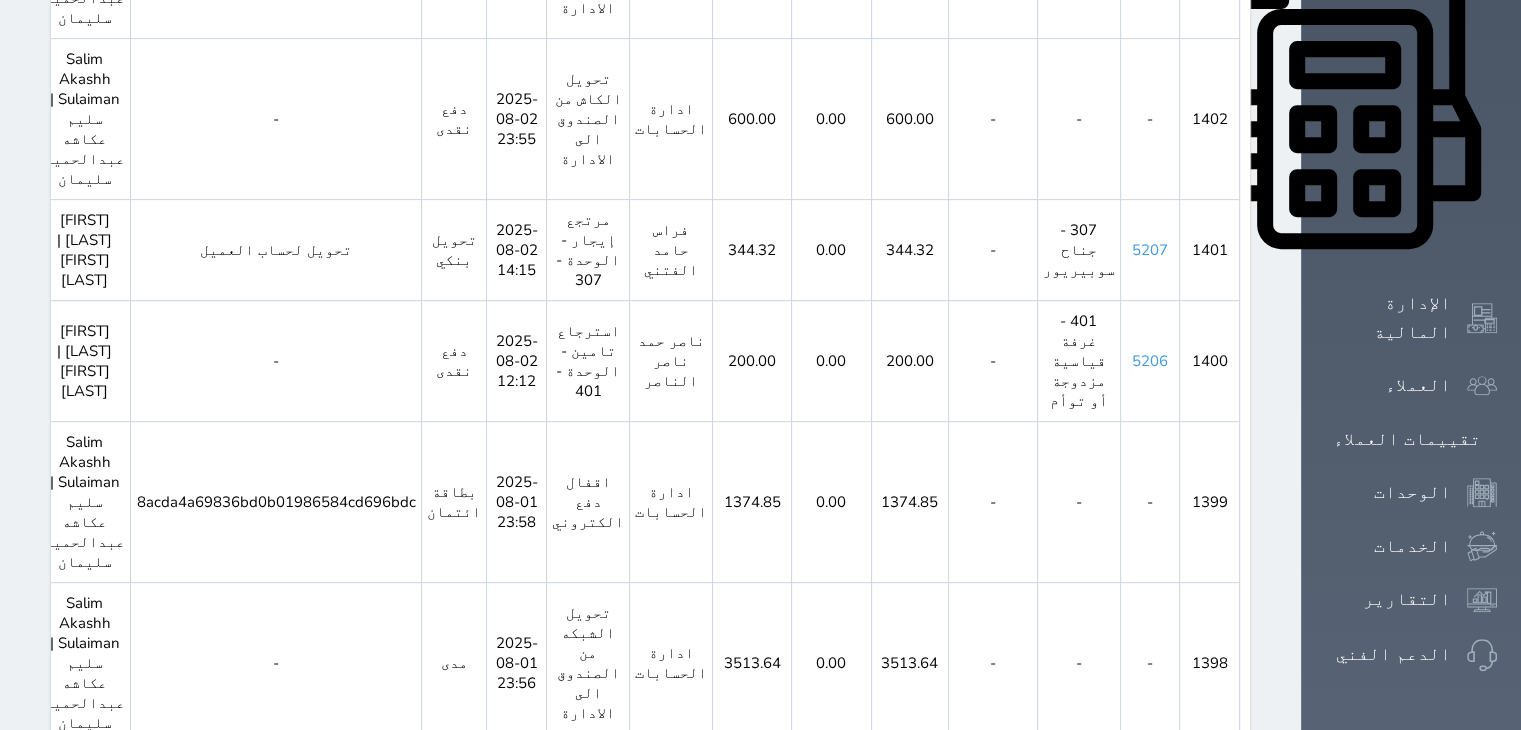 click 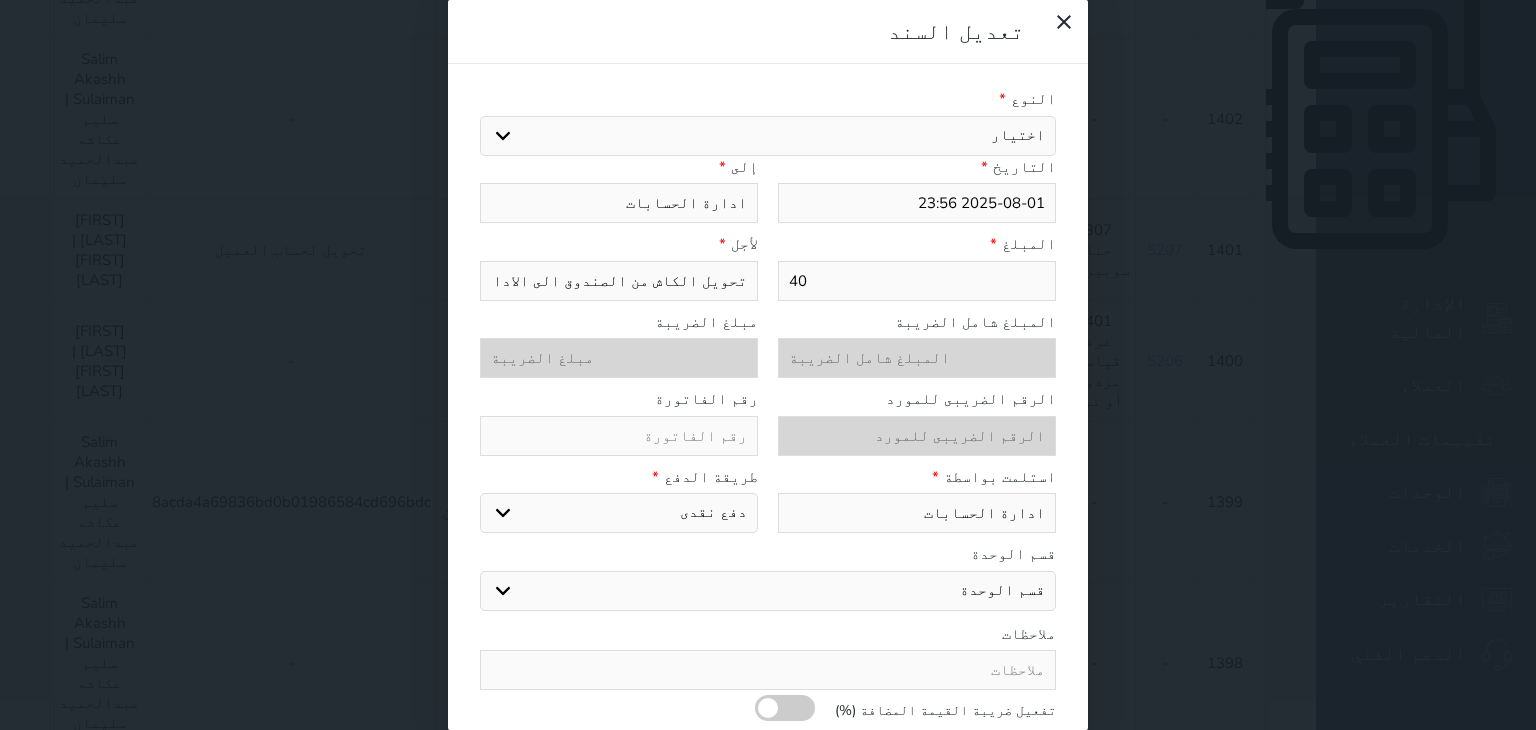 select on "137004" 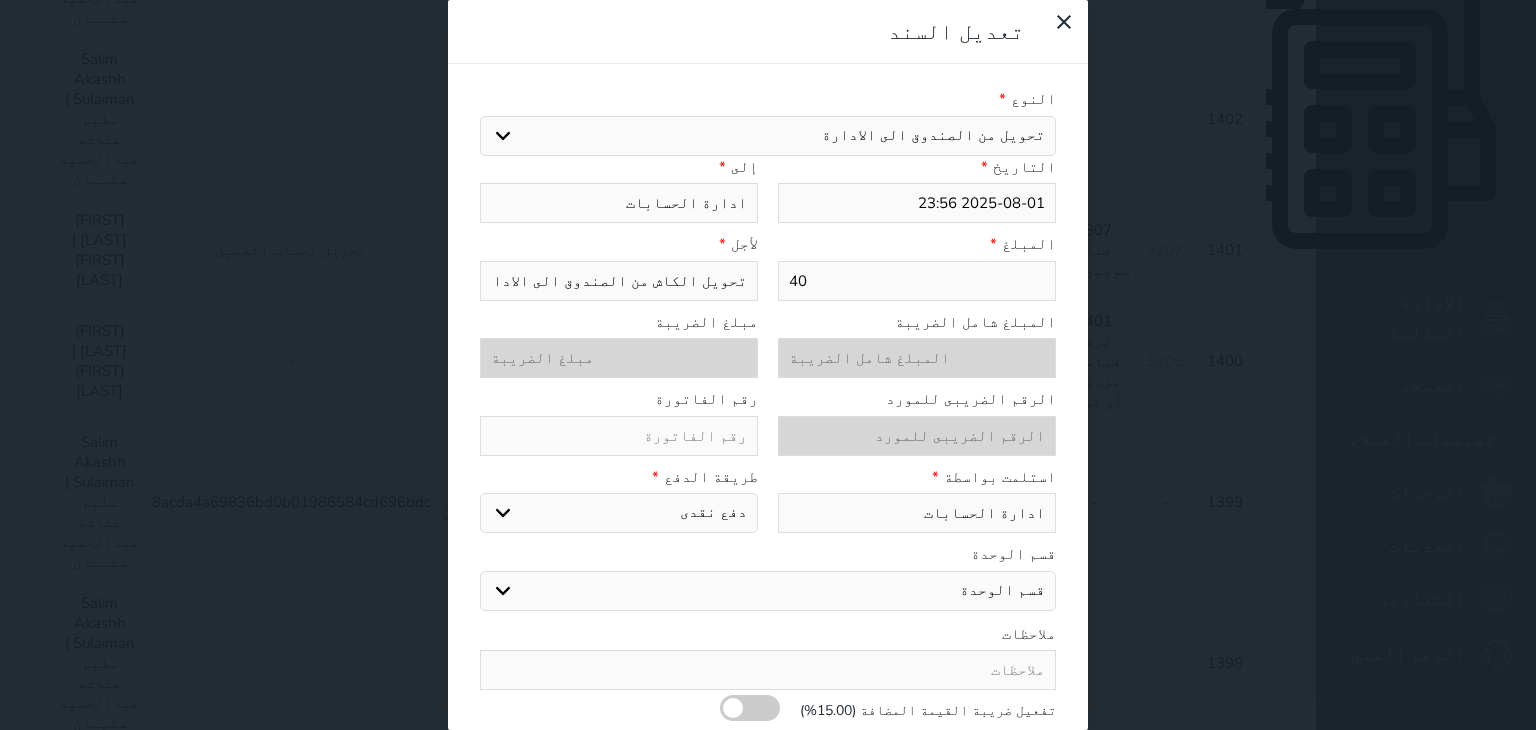 click on "40" at bounding box center (917, 281) 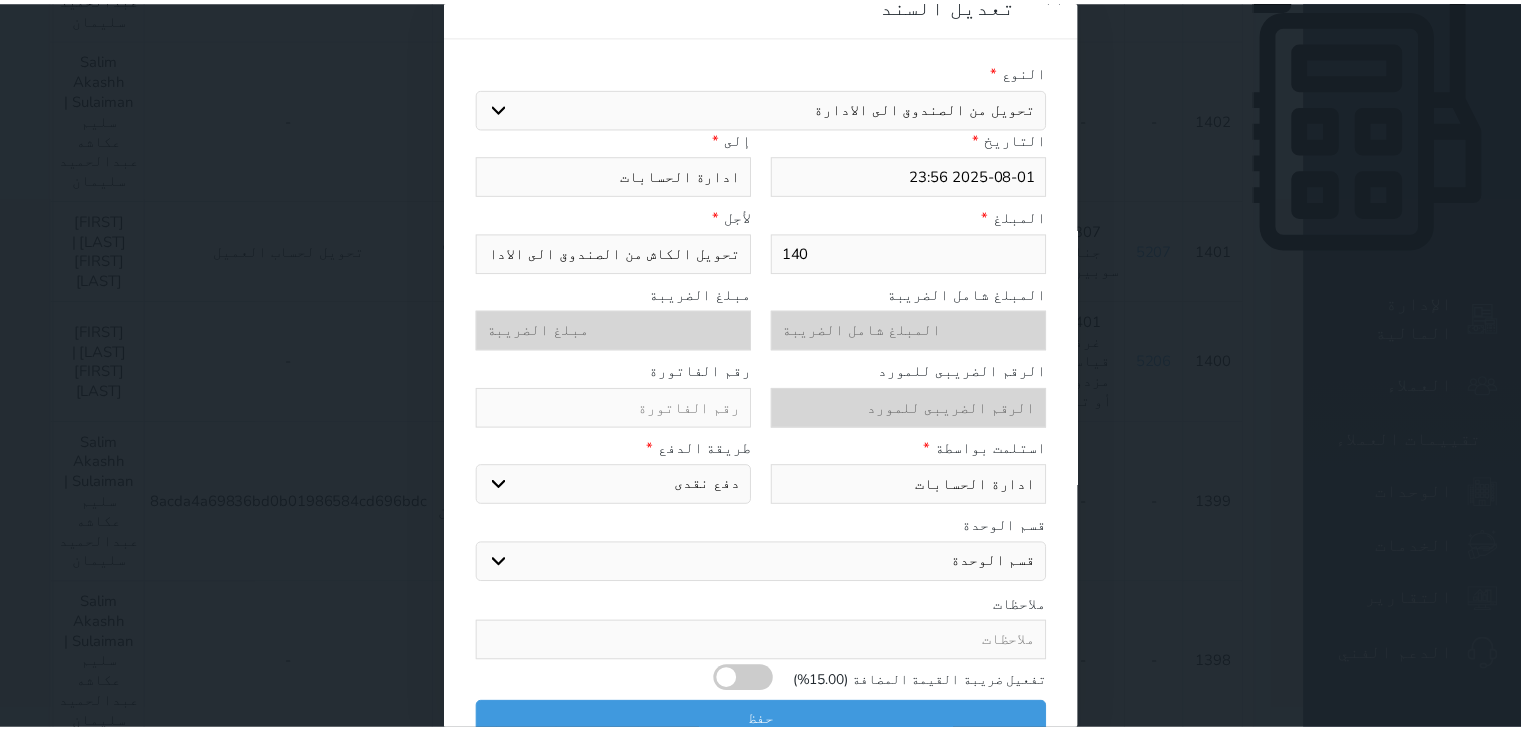 scroll, scrollTop: 42, scrollLeft: 0, axis: vertical 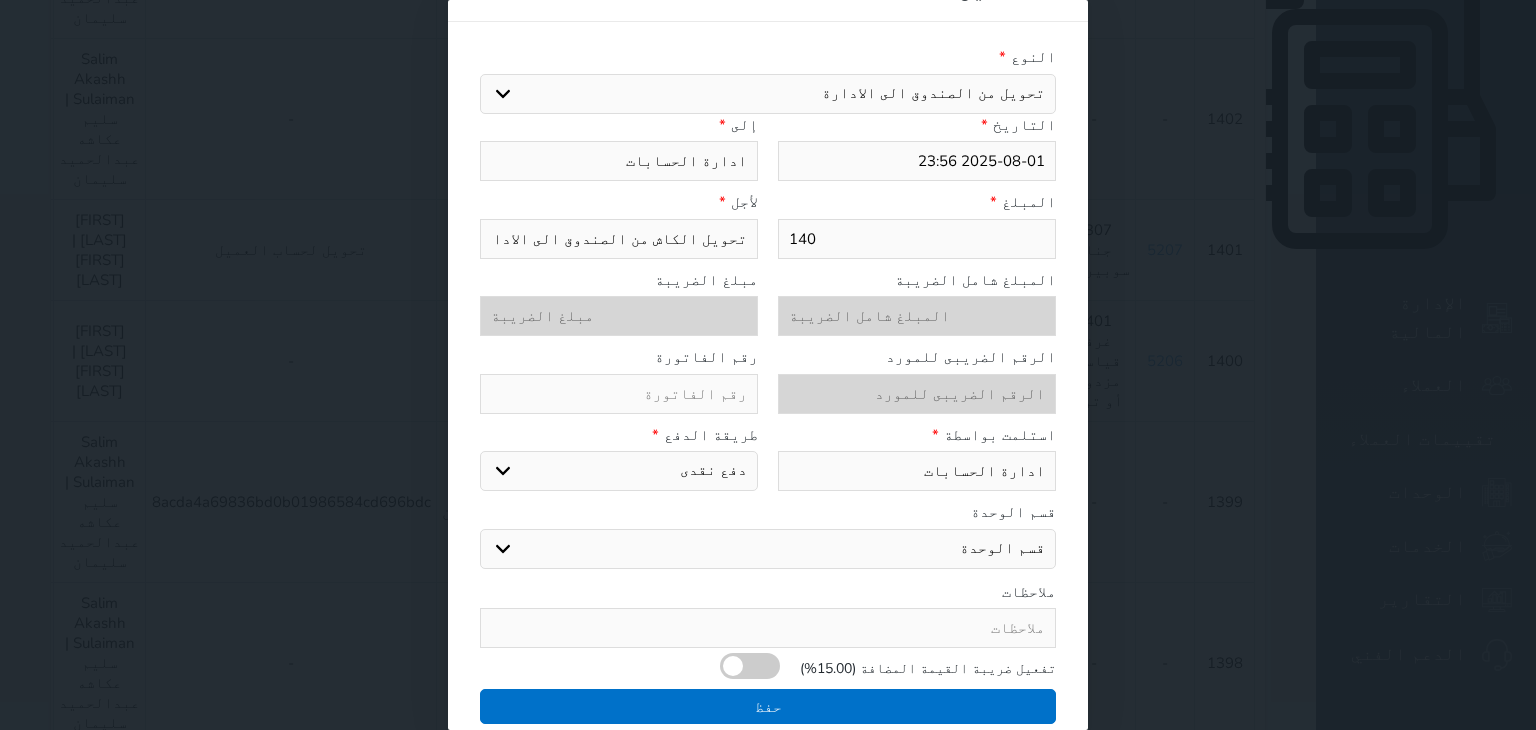type on "140" 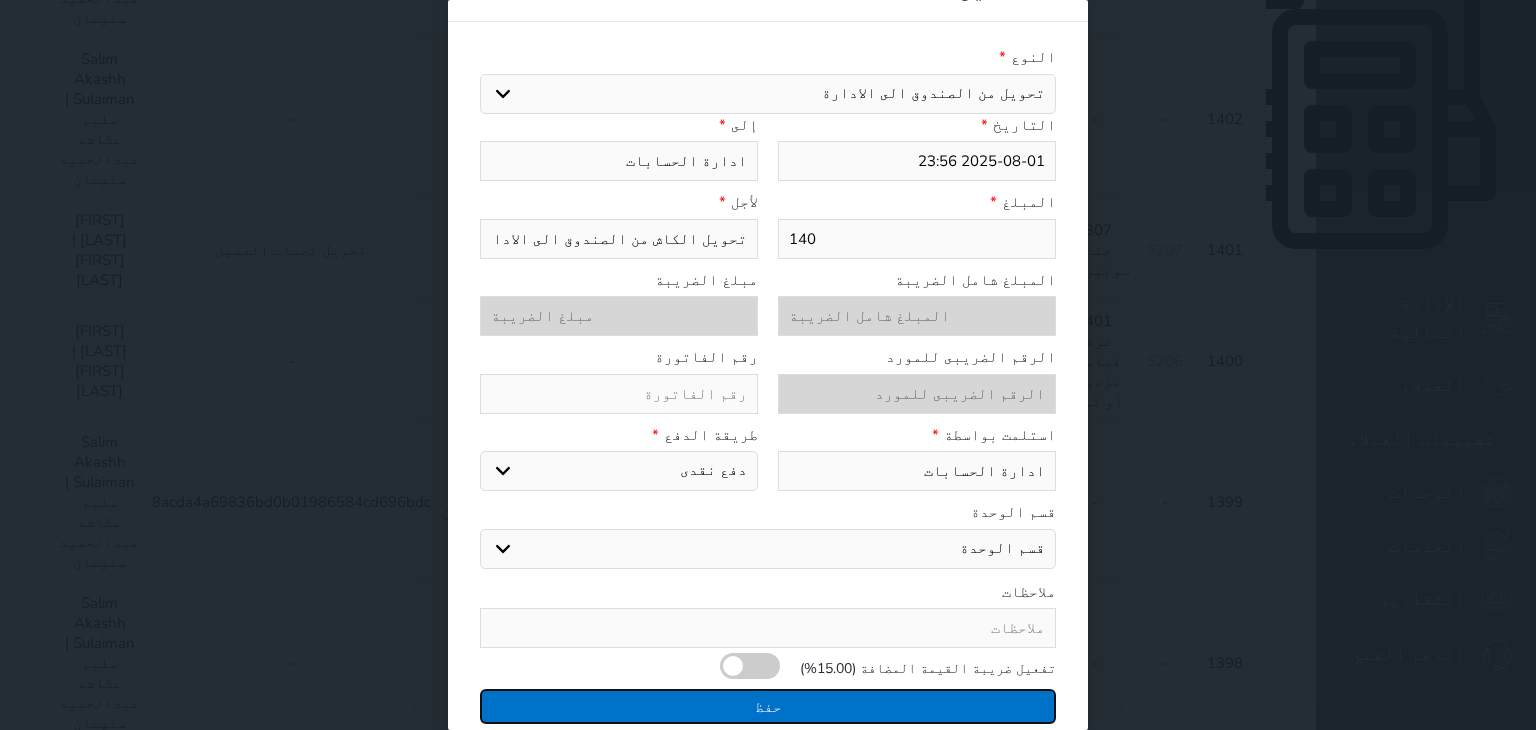 click on "حفظ" at bounding box center (768, 706) 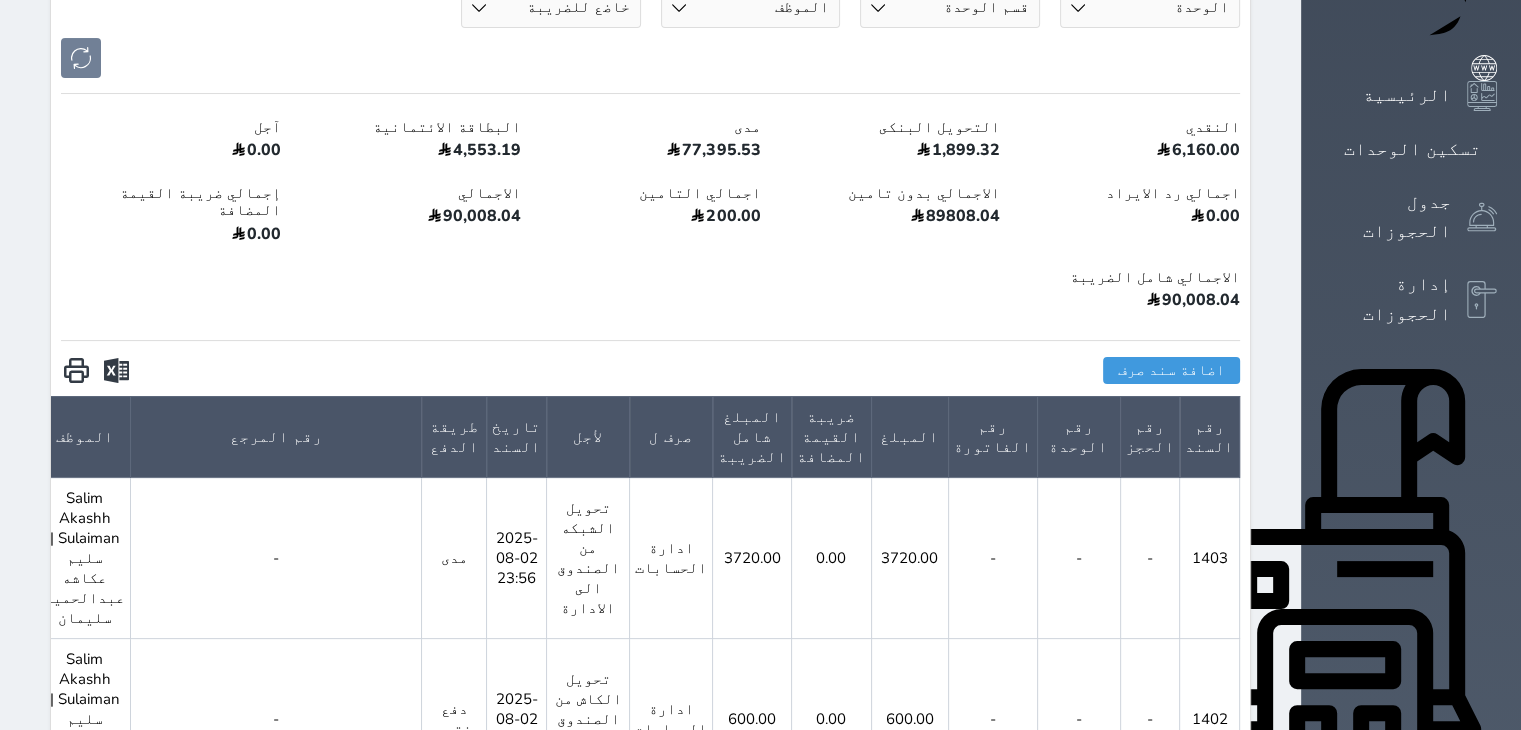 scroll, scrollTop: 300, scrollLeft: 0, axis: vertical 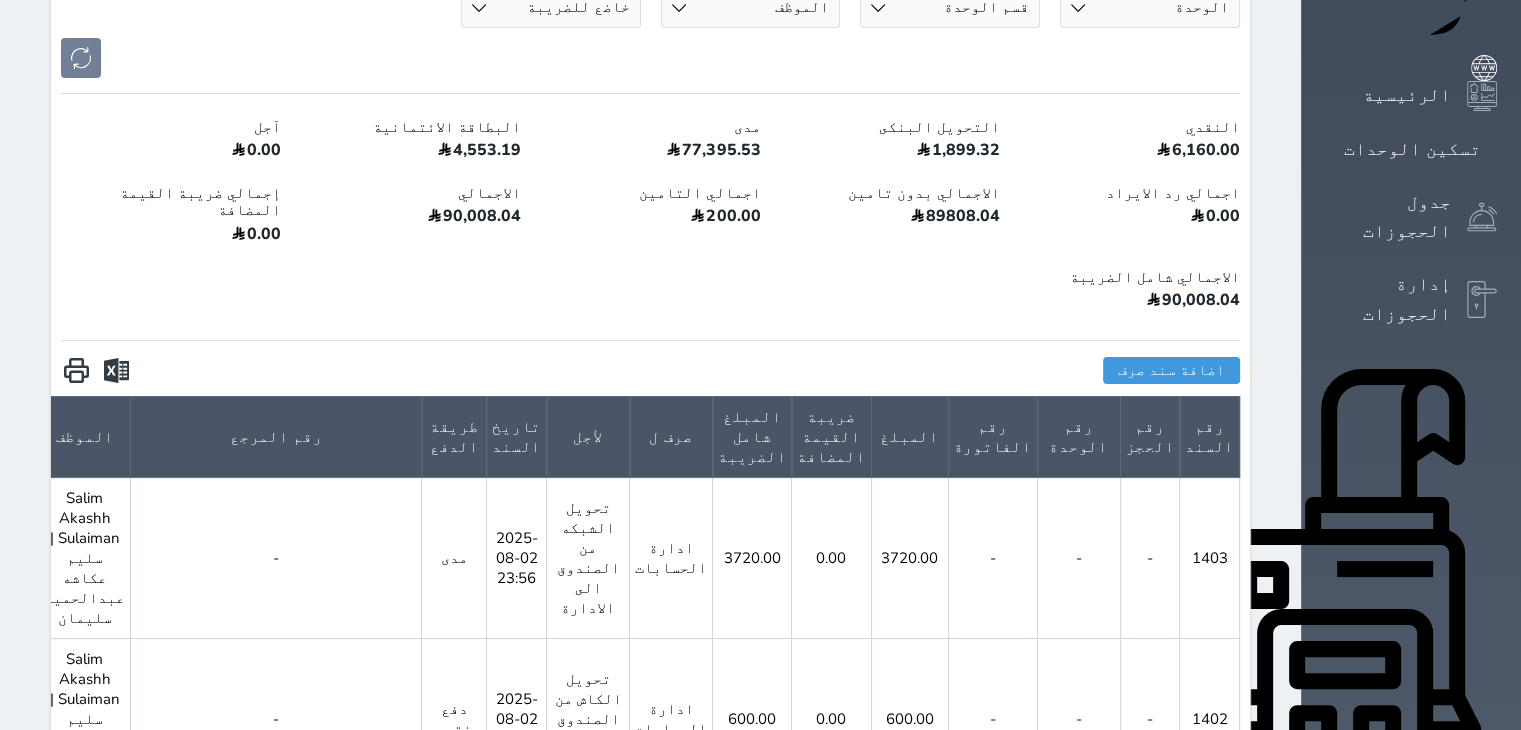click on "الإدارة المالية" at bounding box center (1388, 918) 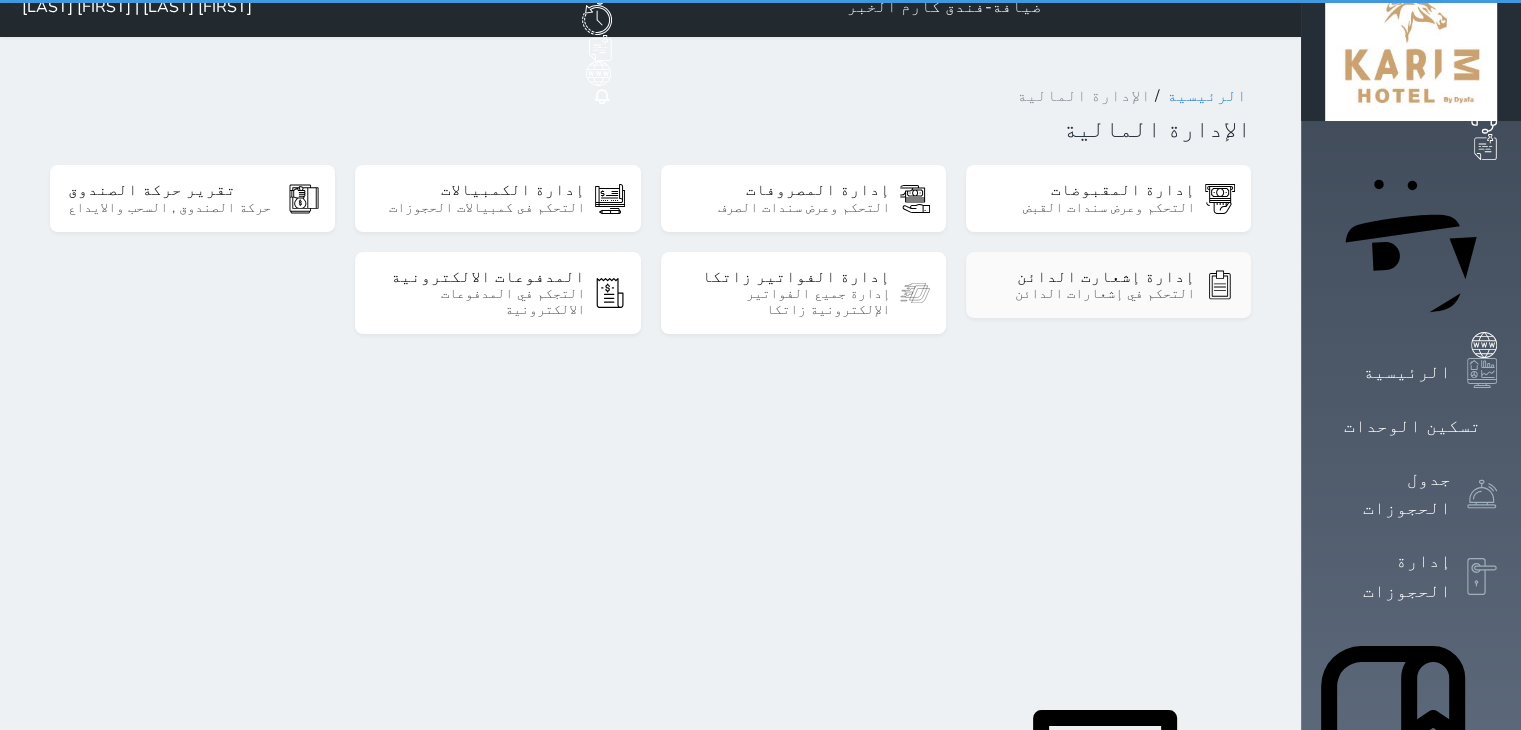 scroll, scrollTop: 0, scrollLeft: 0, axis: both 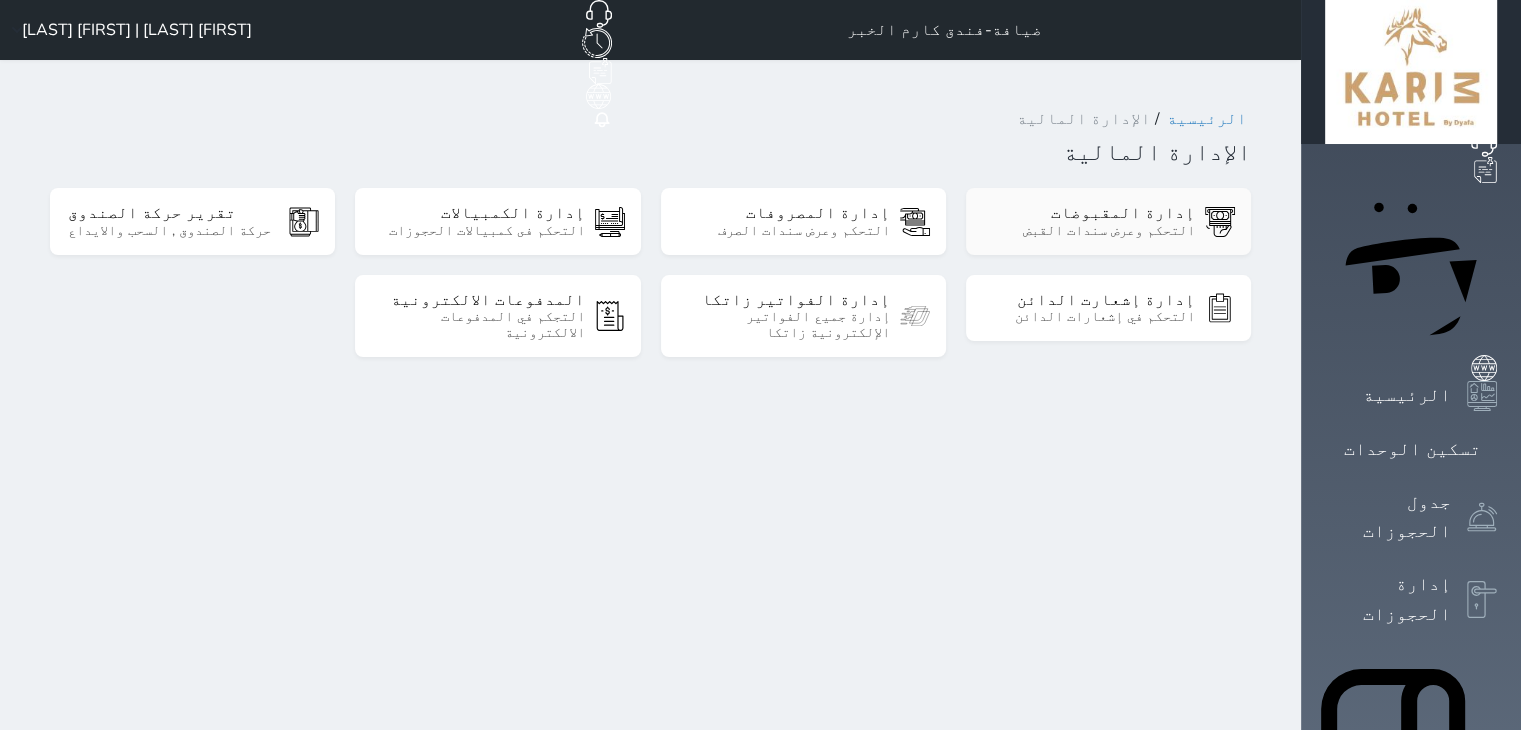 click on "التحكم وعرض سندات القبض" at bounding box center [1089, 231] 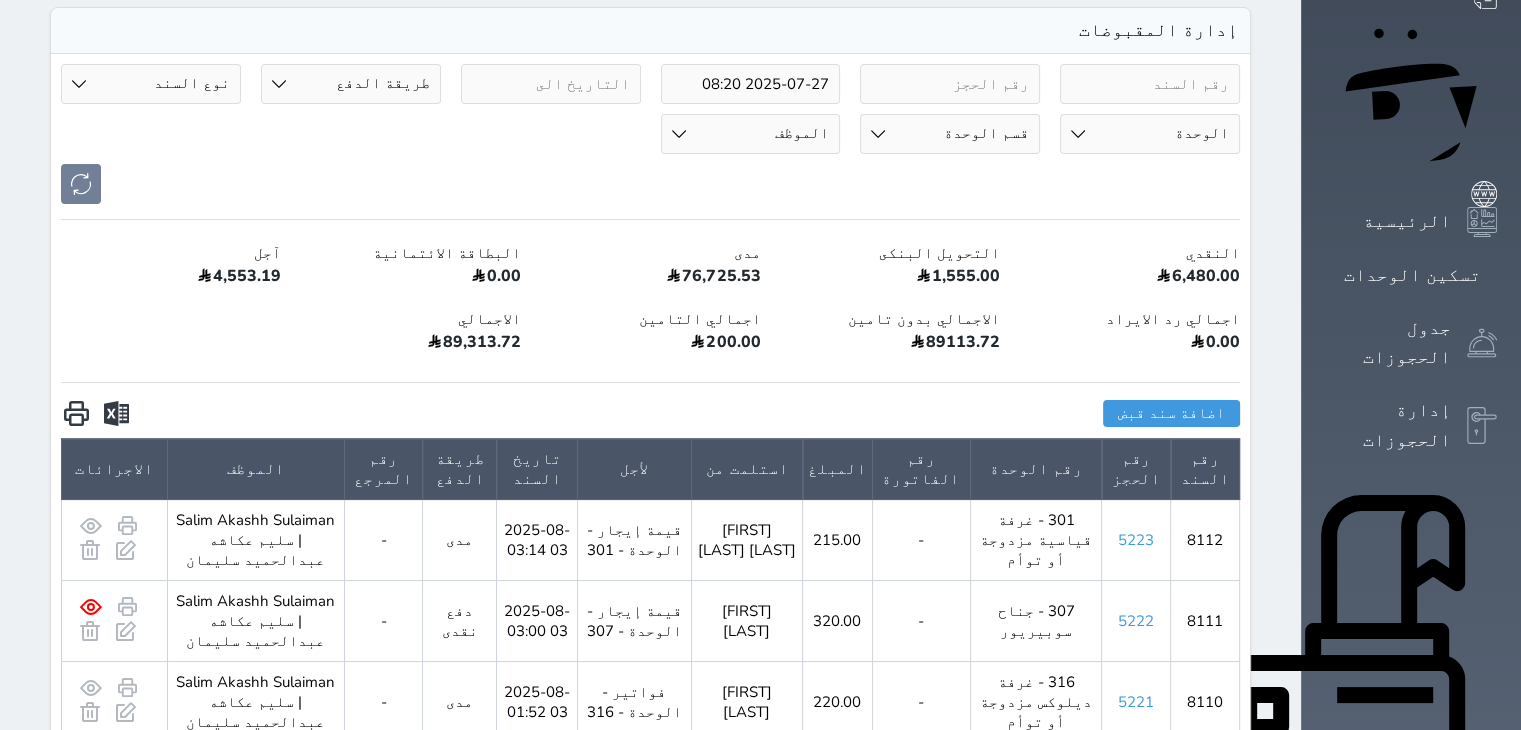 scroll, scrollTop: 200, scrollLeft: 0, axis: vertical 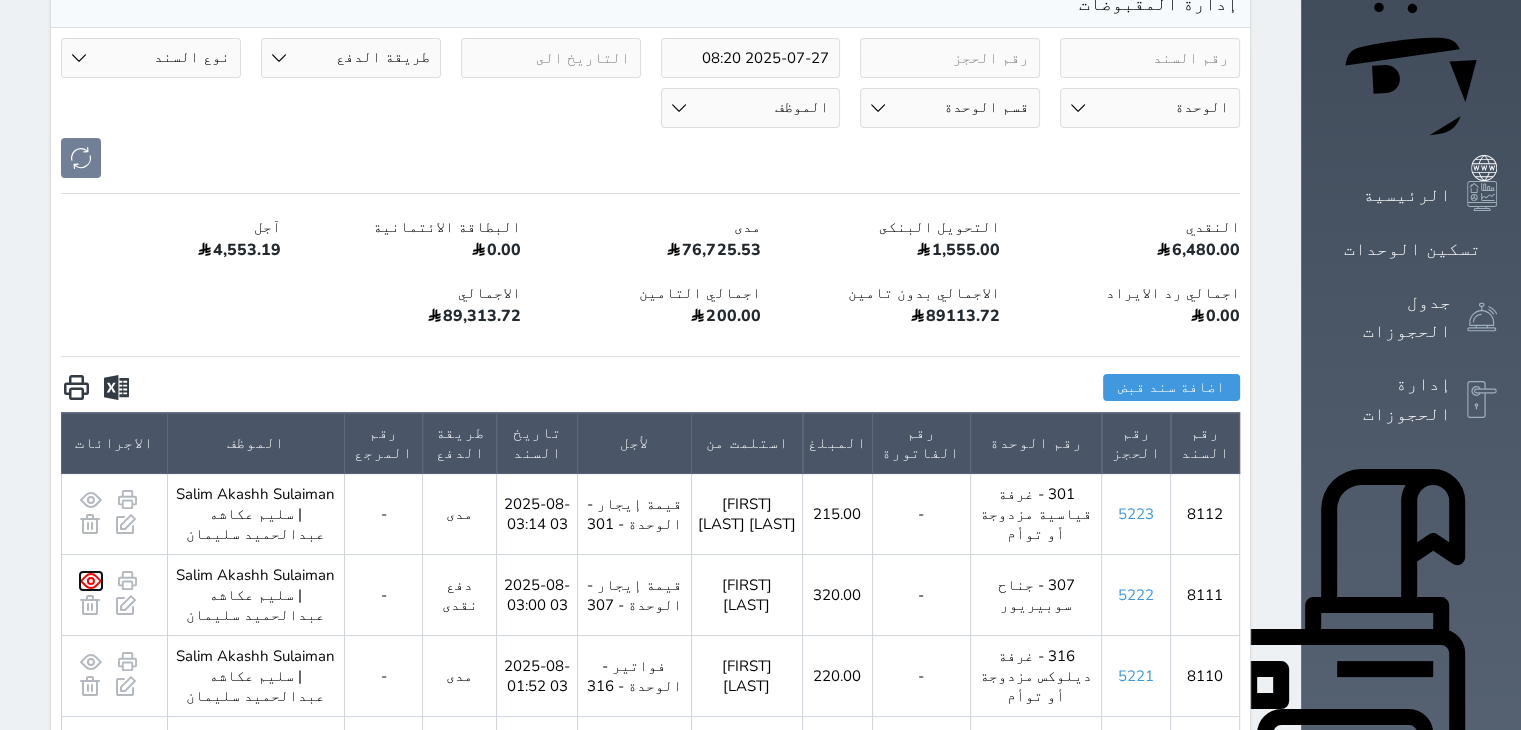 click 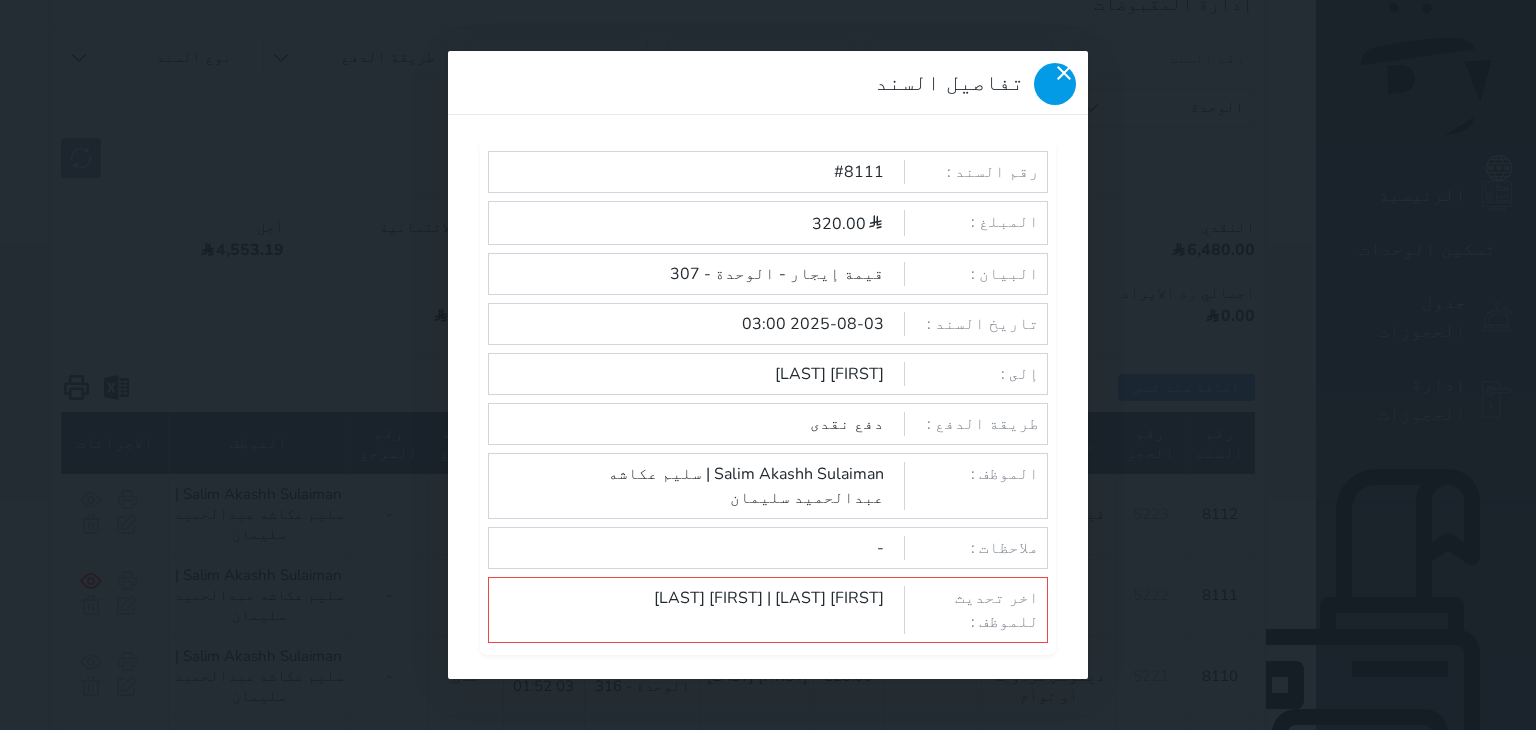 click 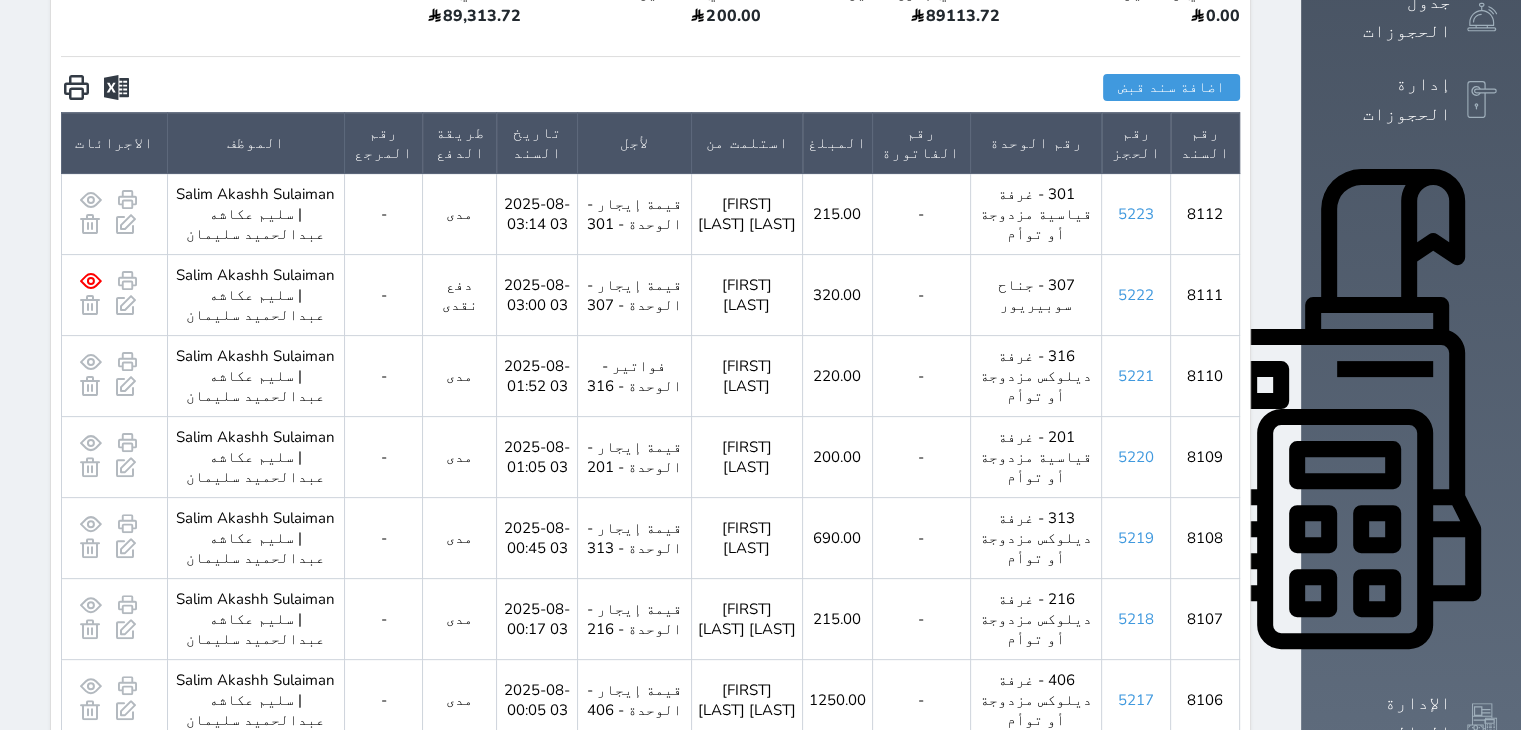 scroll, scrollTop: 0, scrollLeft: 0, axis: both 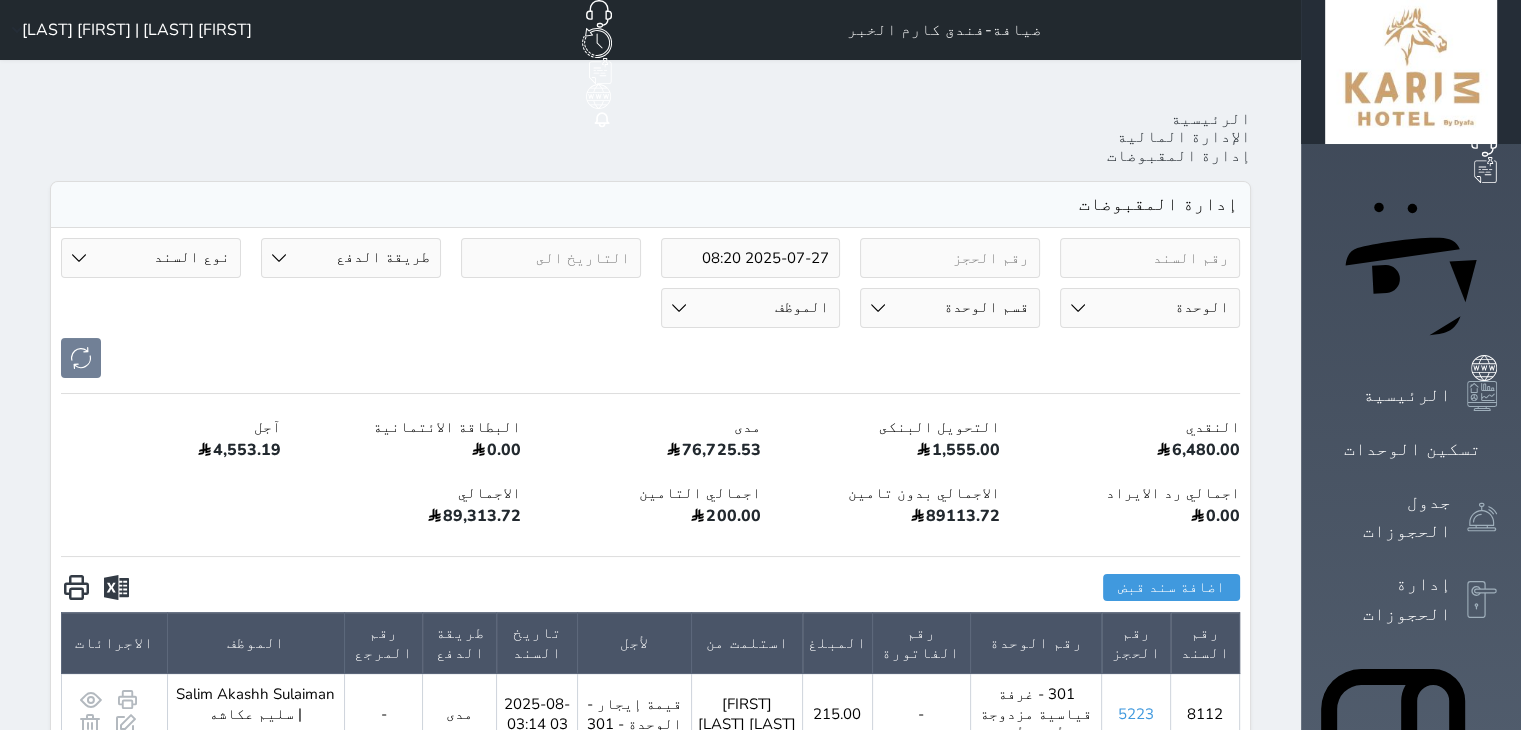 click on "[NAME] [NAME] | [NAME] [NAME]" at bounding box center [128, 30] 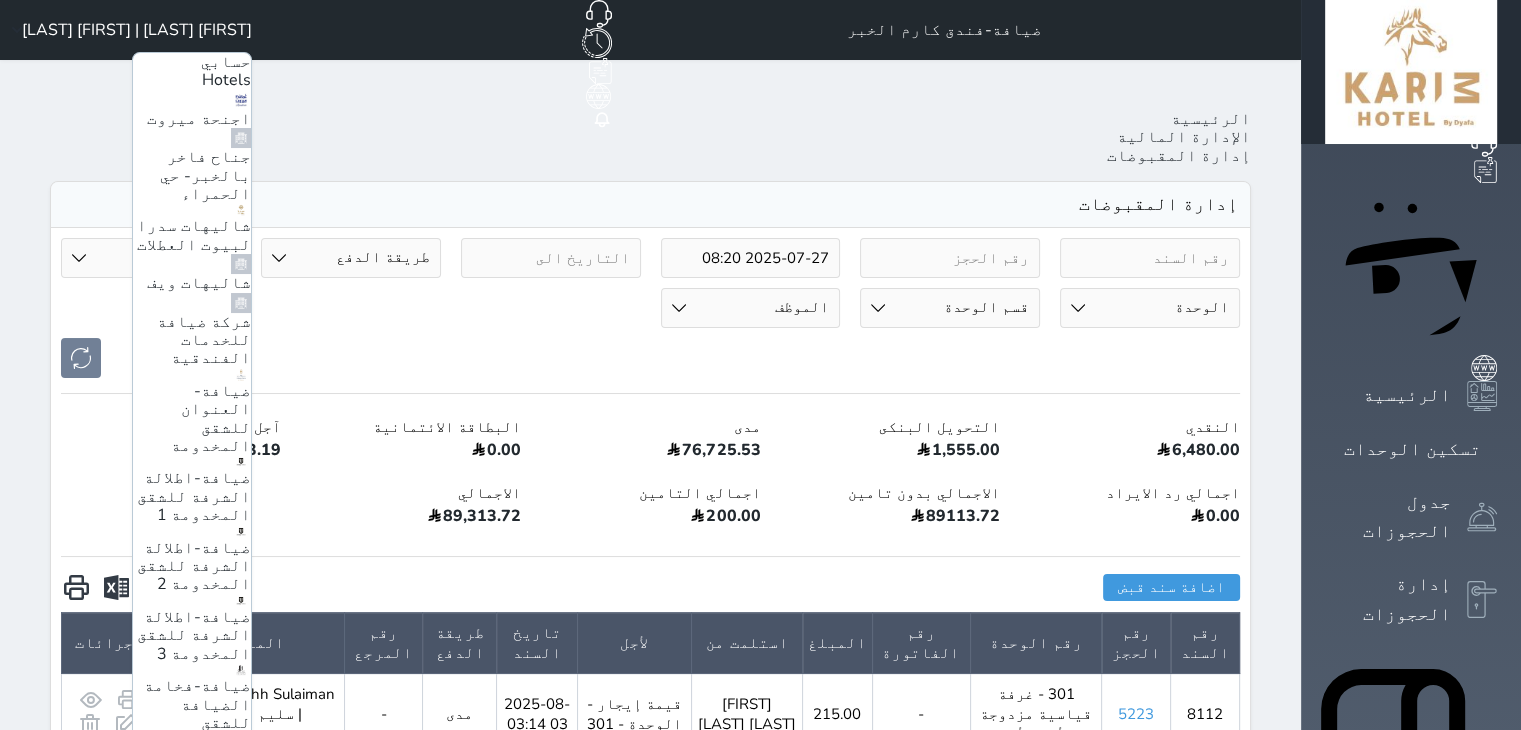 scroll, scrollTop: 180, scrollLeft: 0, axis: vertical 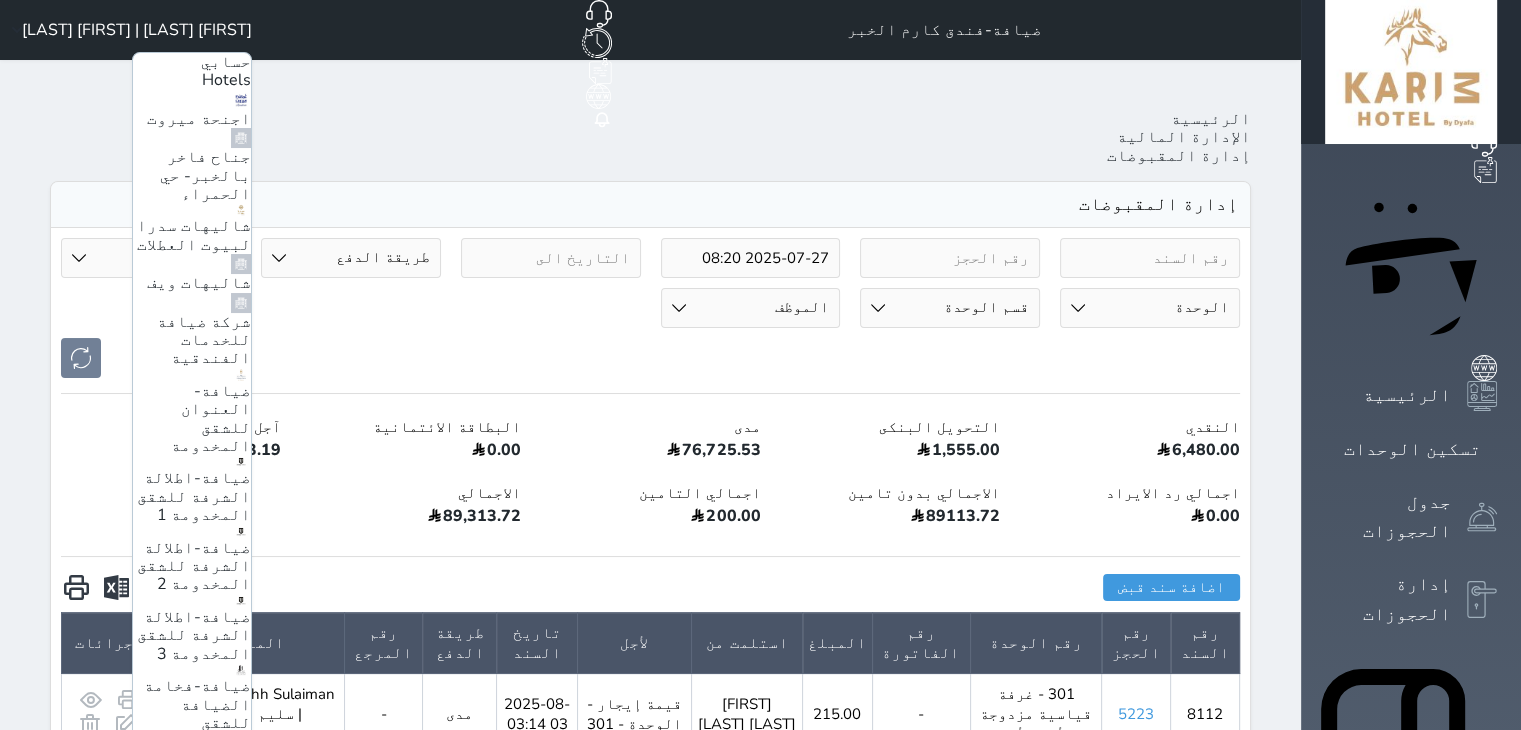 click on "مجمع العليا السكني شهري سنوي" at bounding box center [199, 1442] 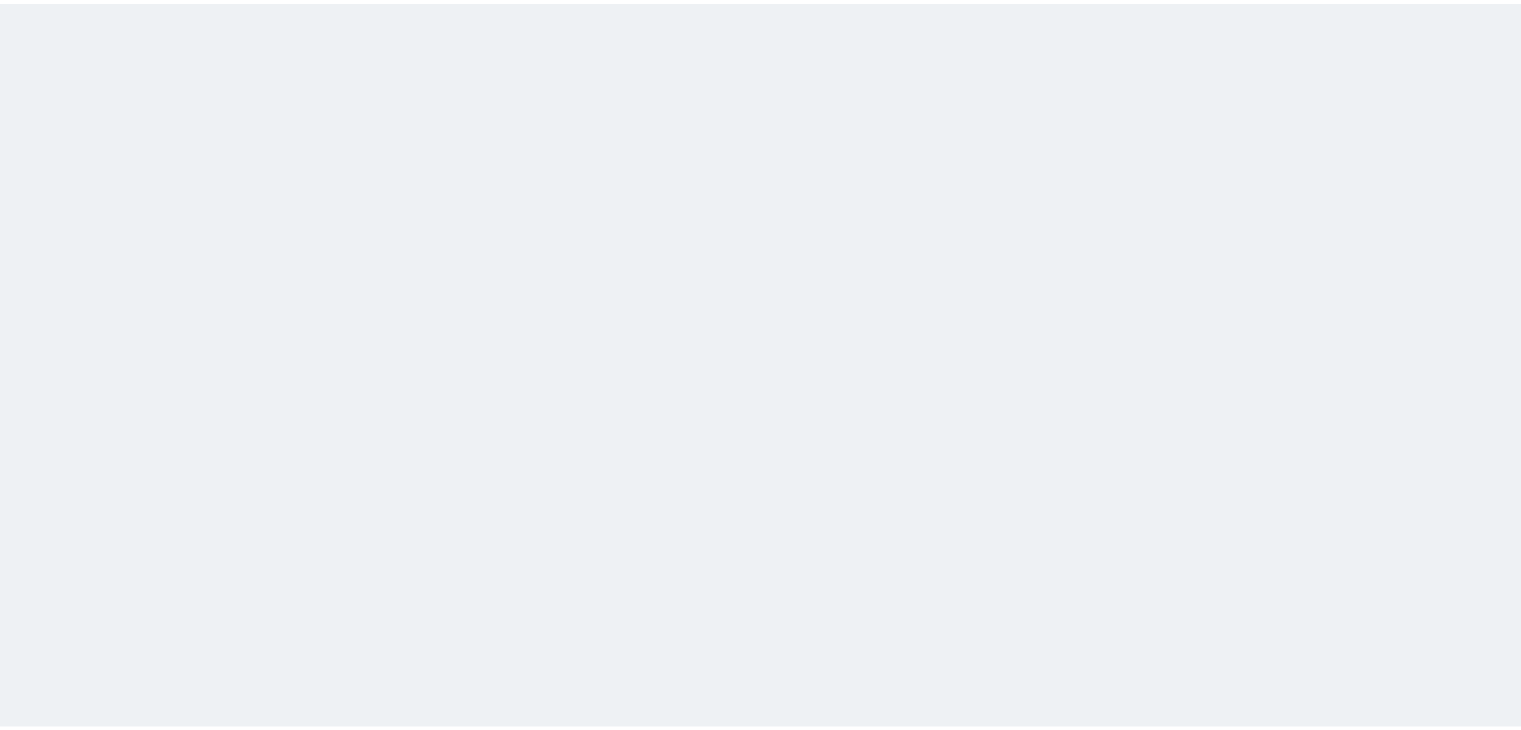 scroll, scrollTop: 0, scrollLeft: 0, axis: both 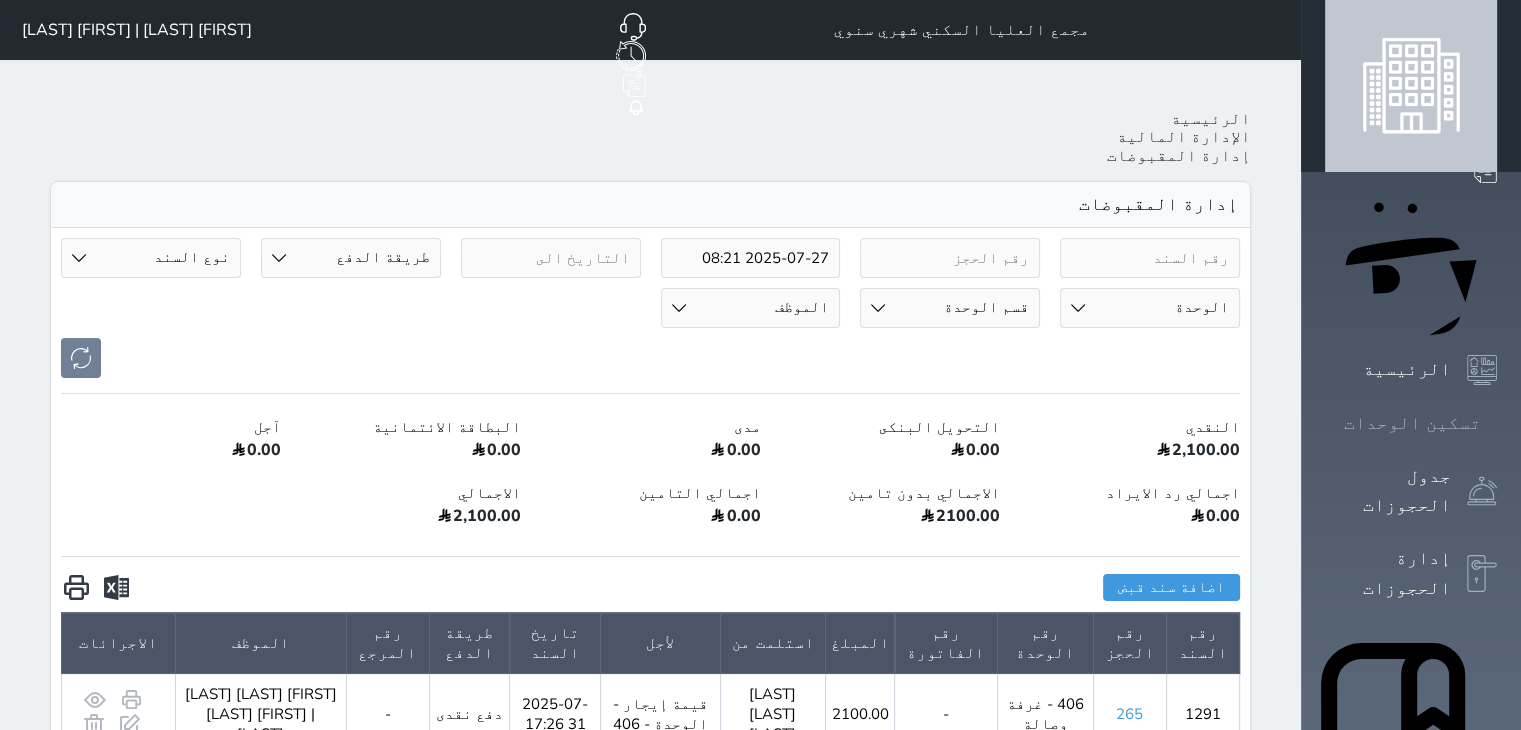click on "تسكين الوحدات" at bounding box center (1412, 423) 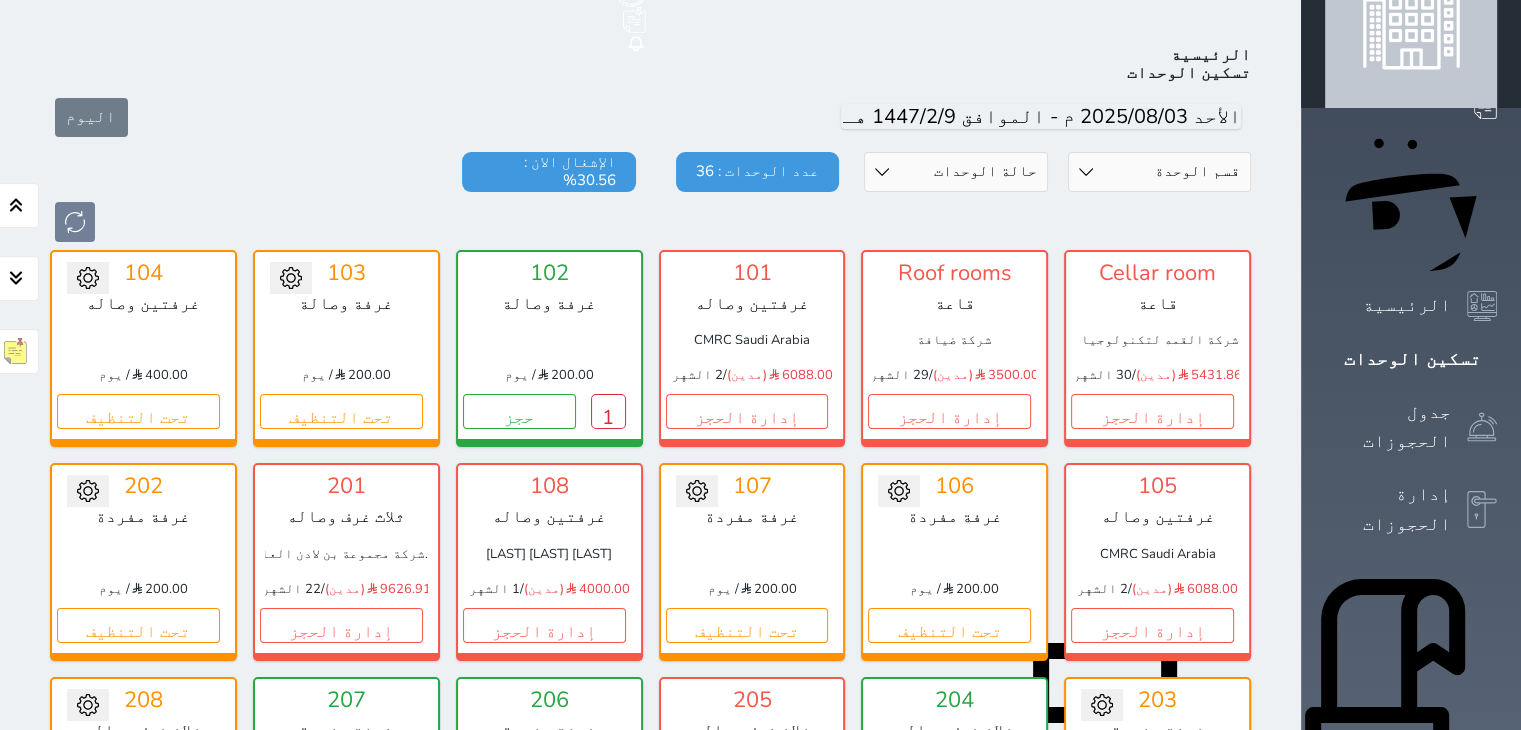 scroll, scrollTop: 78, scrollLeft: 0, axis: vertical 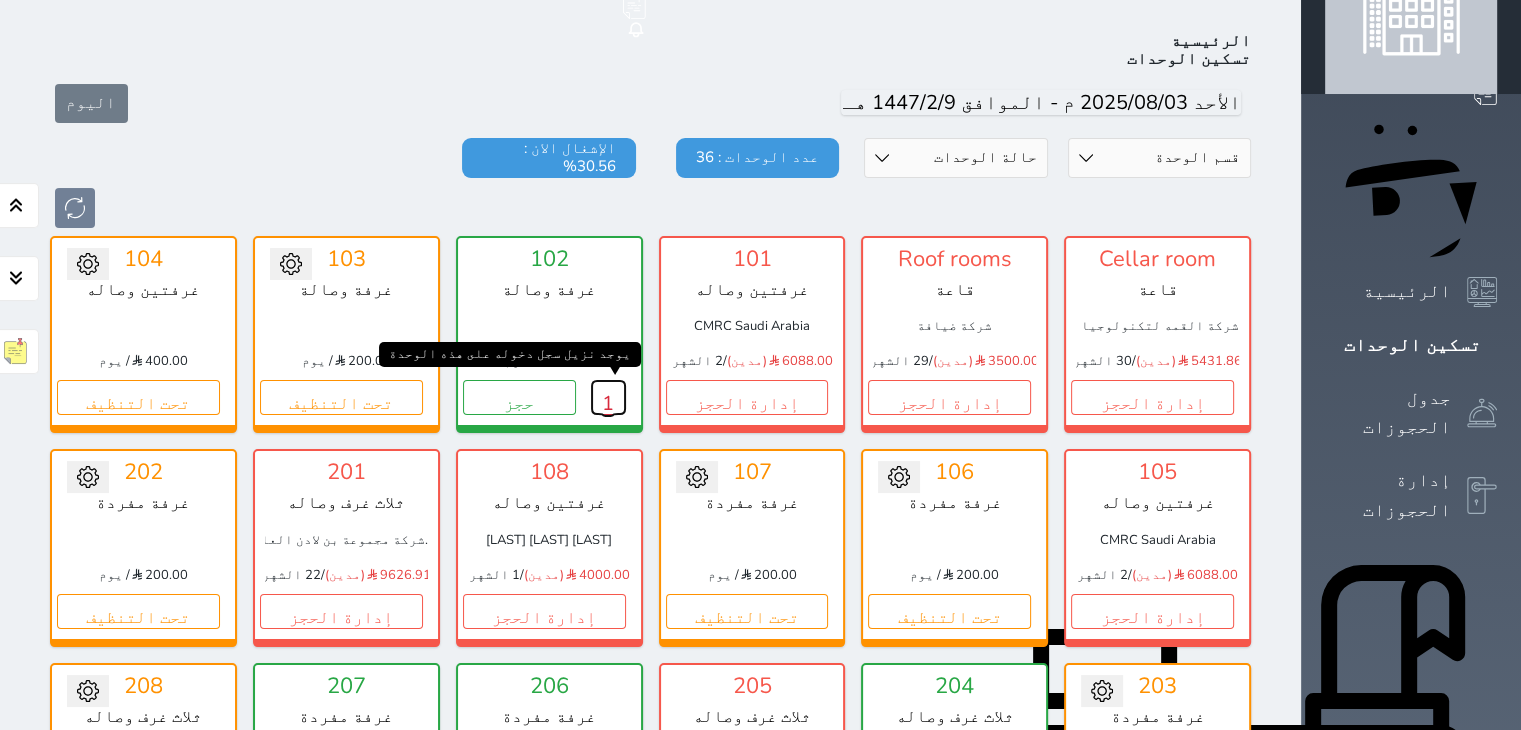 click on "1" at bounding box center (608, 397) 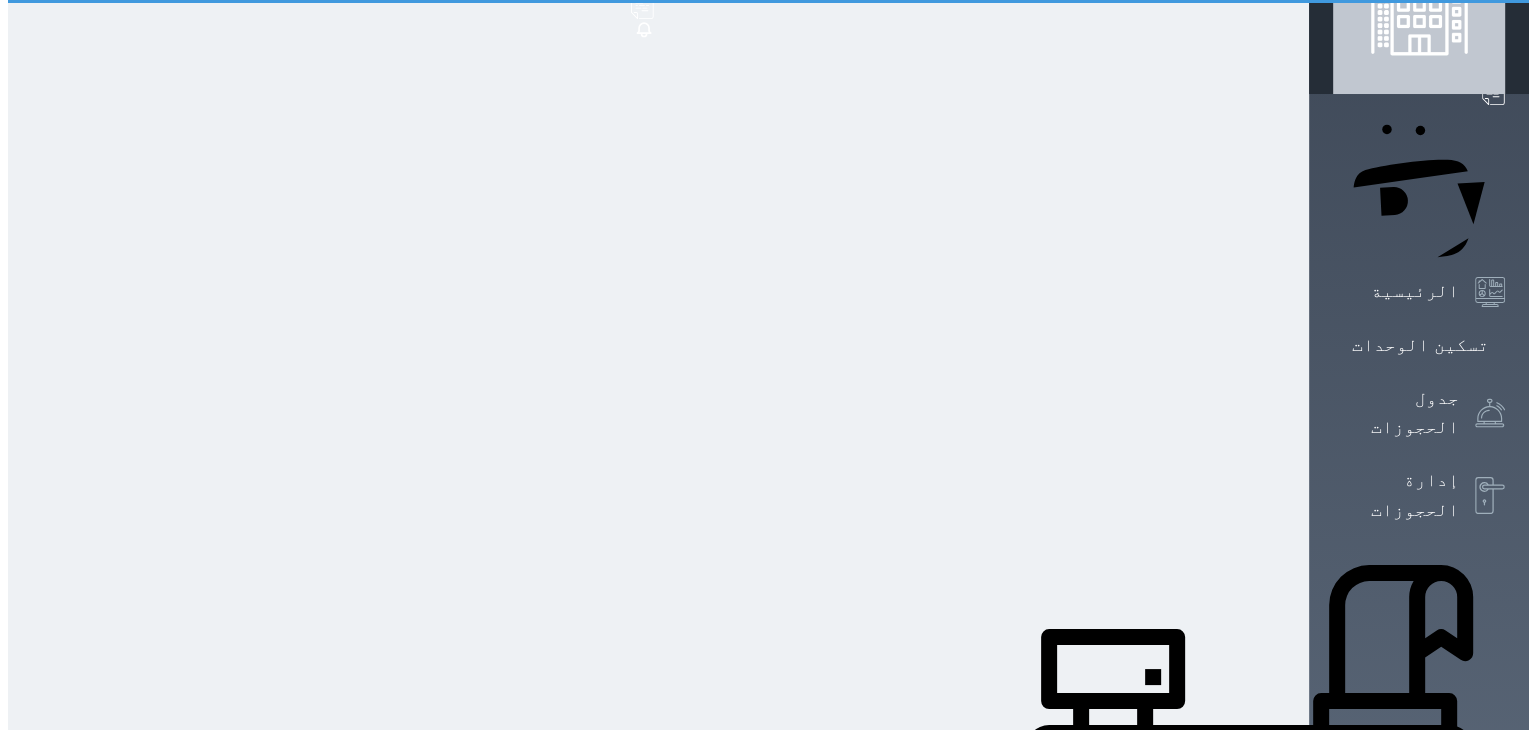 scroll, scrollTop: 0, scrollLeft: 0, axis: both 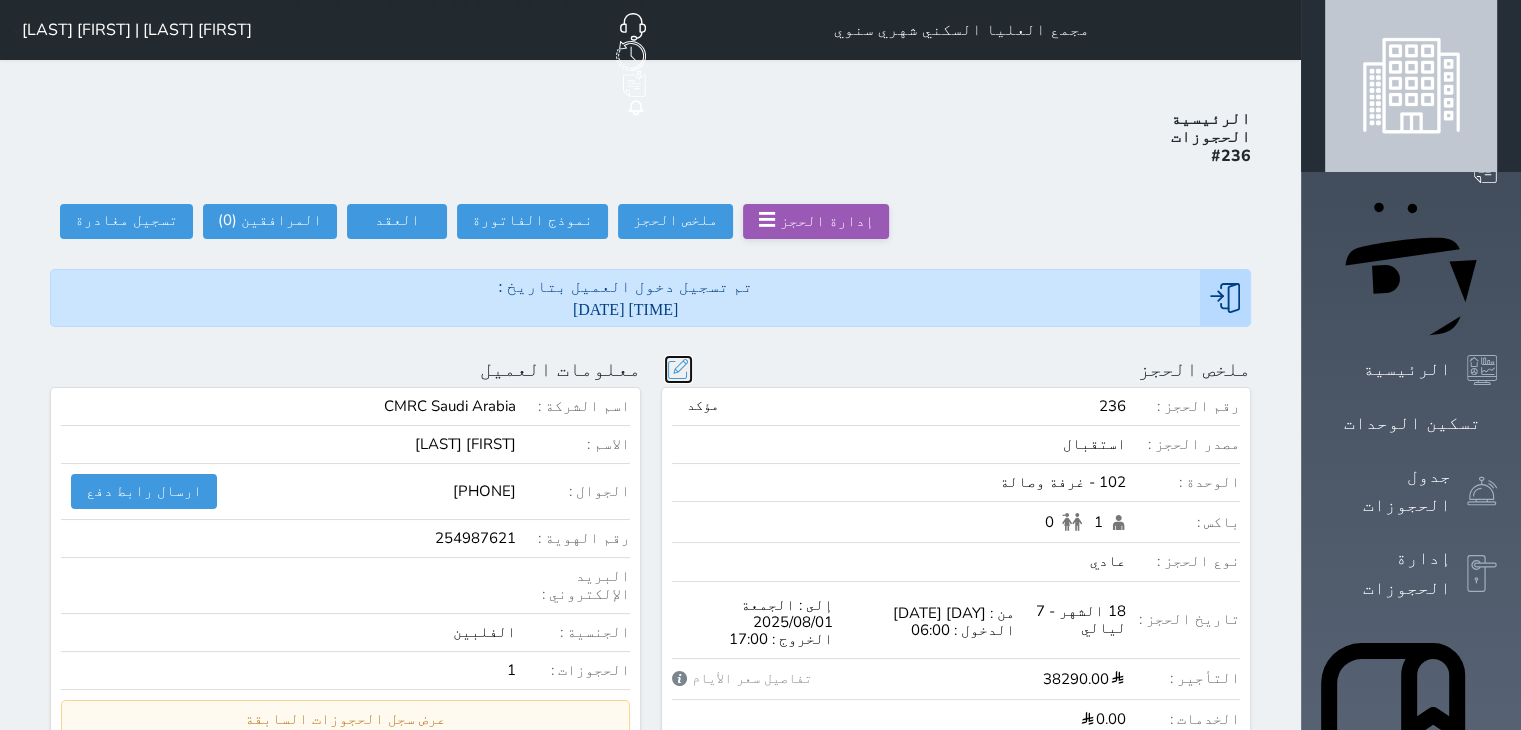 click at bounding box center (678, 369) 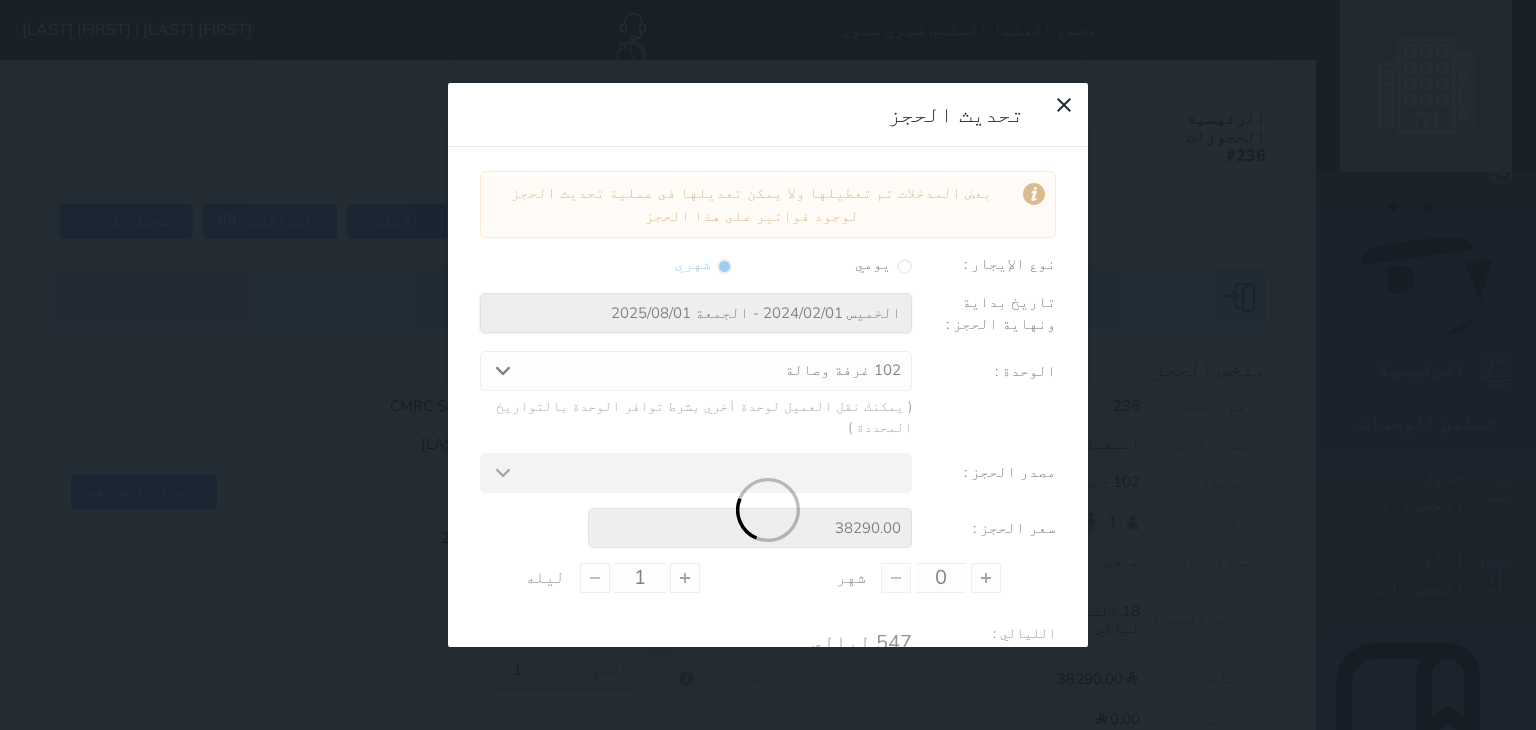 type on "18" 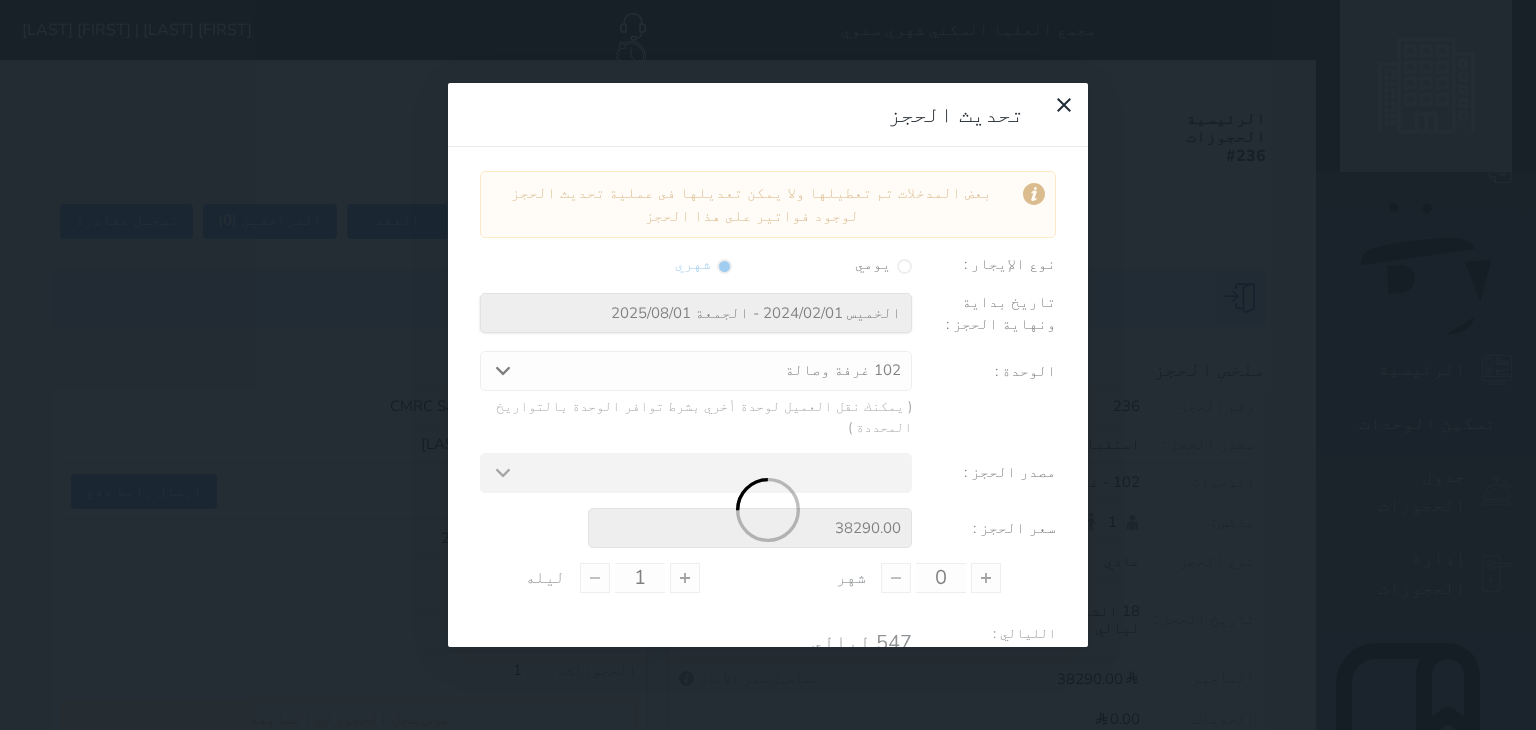 type on "7" 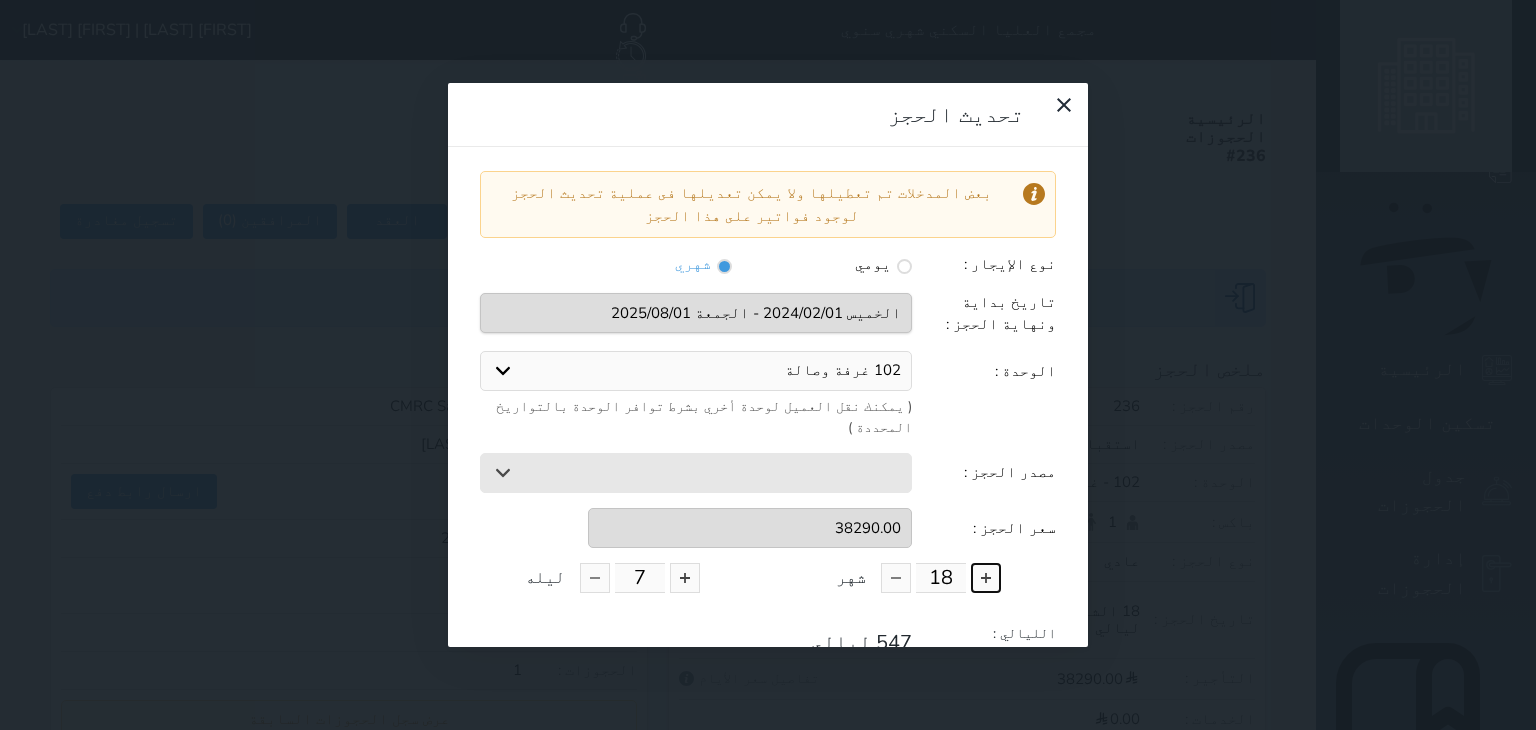 click at bounding box center (986, 578) 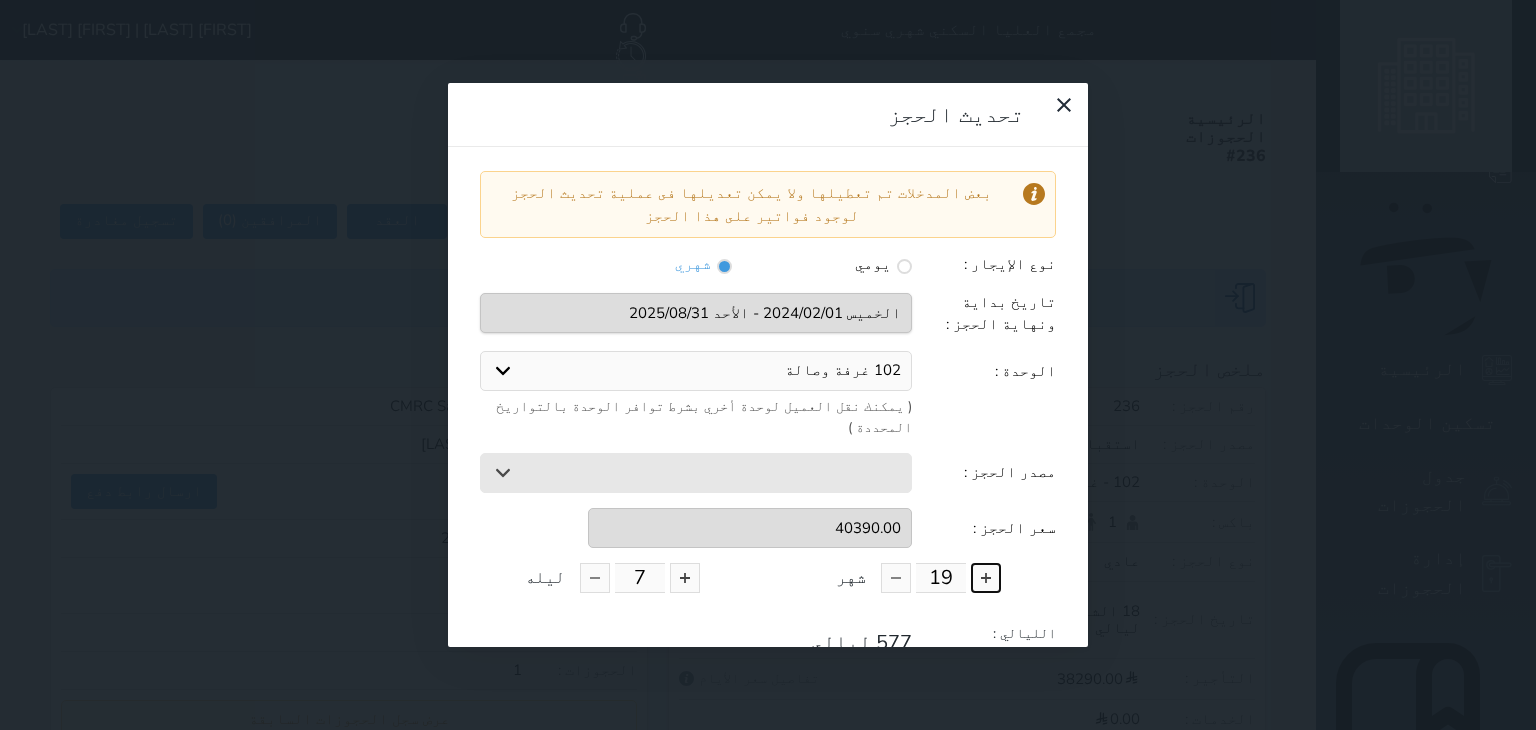scroll, scrollTop: 163, scrollLeft: 0, axis: vertical 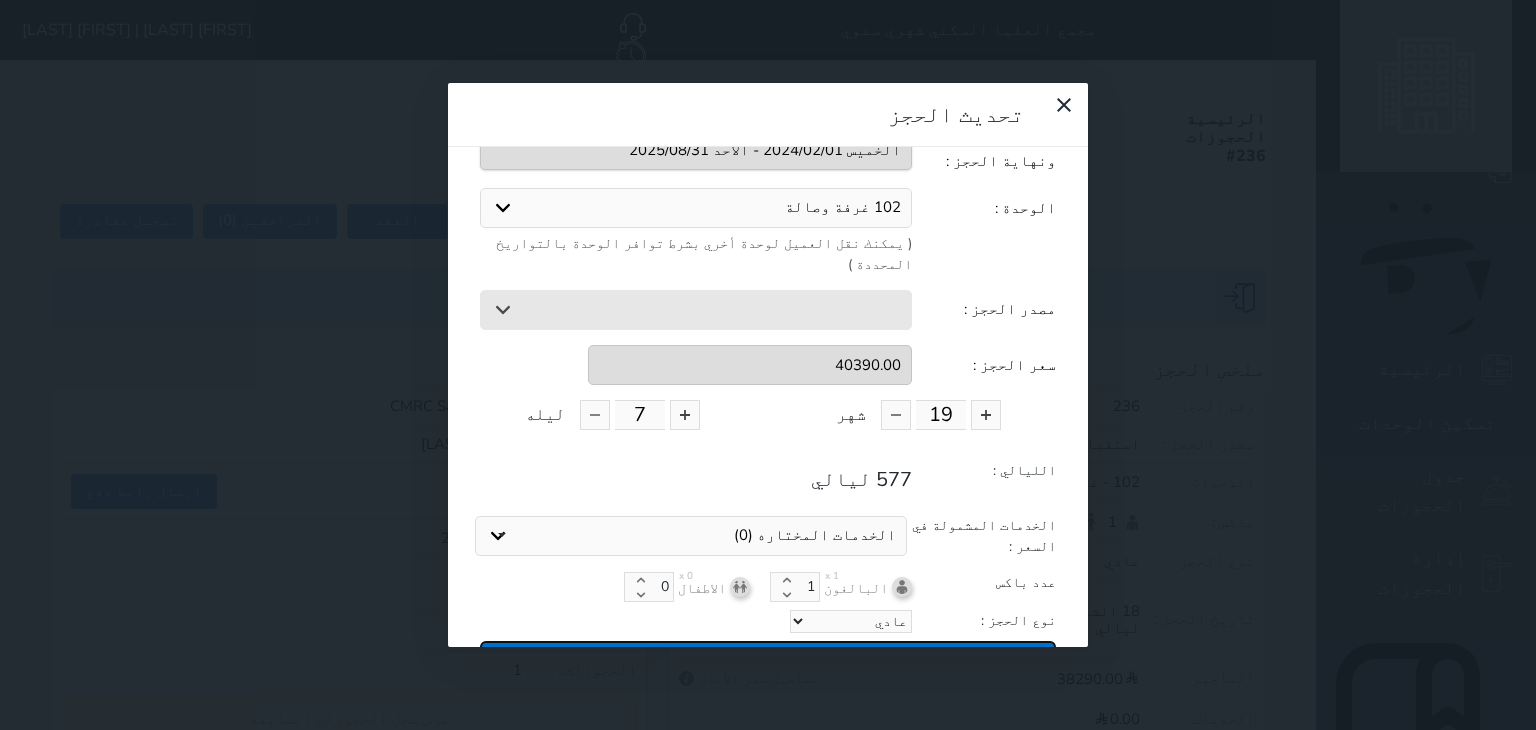 click on "تحديث الحجز" at bounding box center [768, 658] 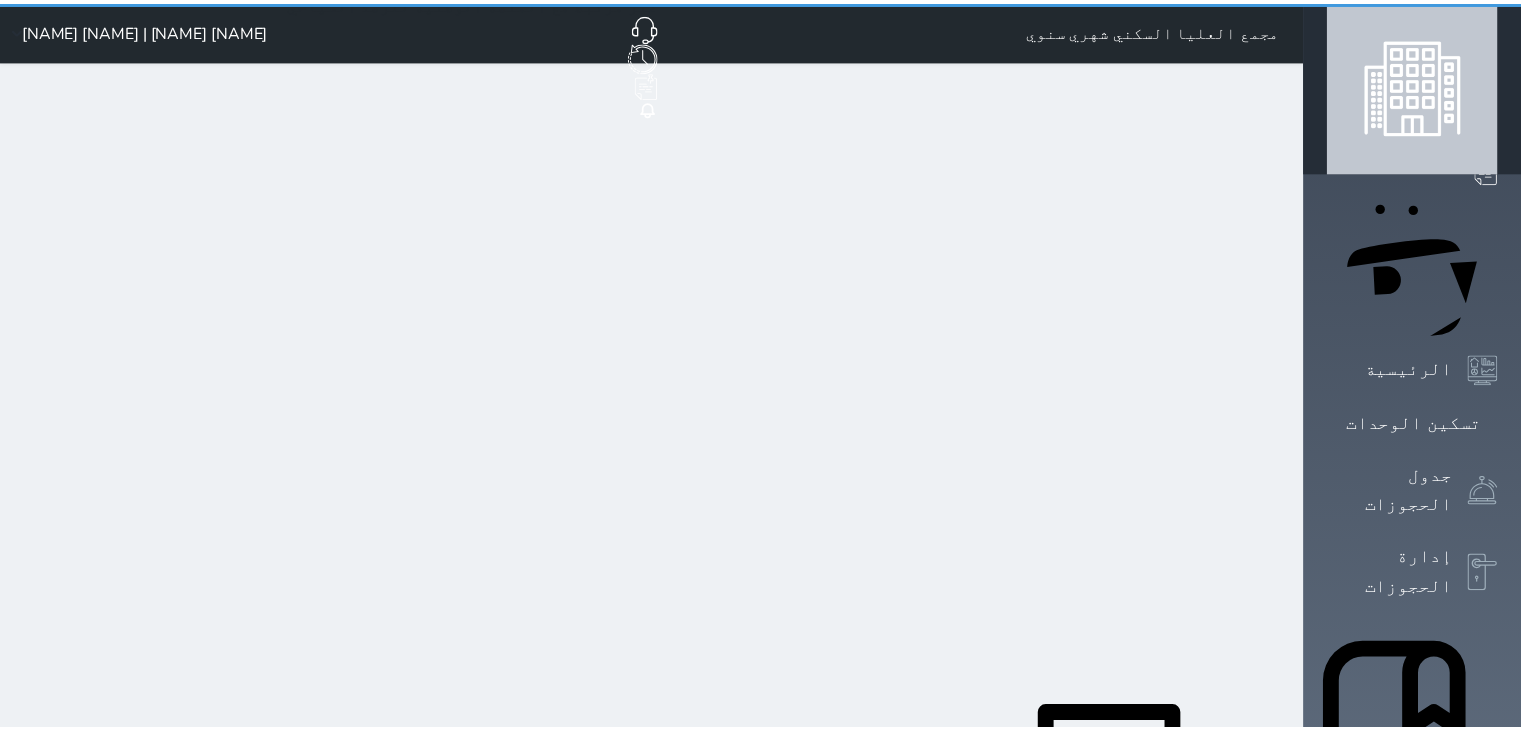 scroll, scrollTop: 0, scrollLeft: 0, axis: both 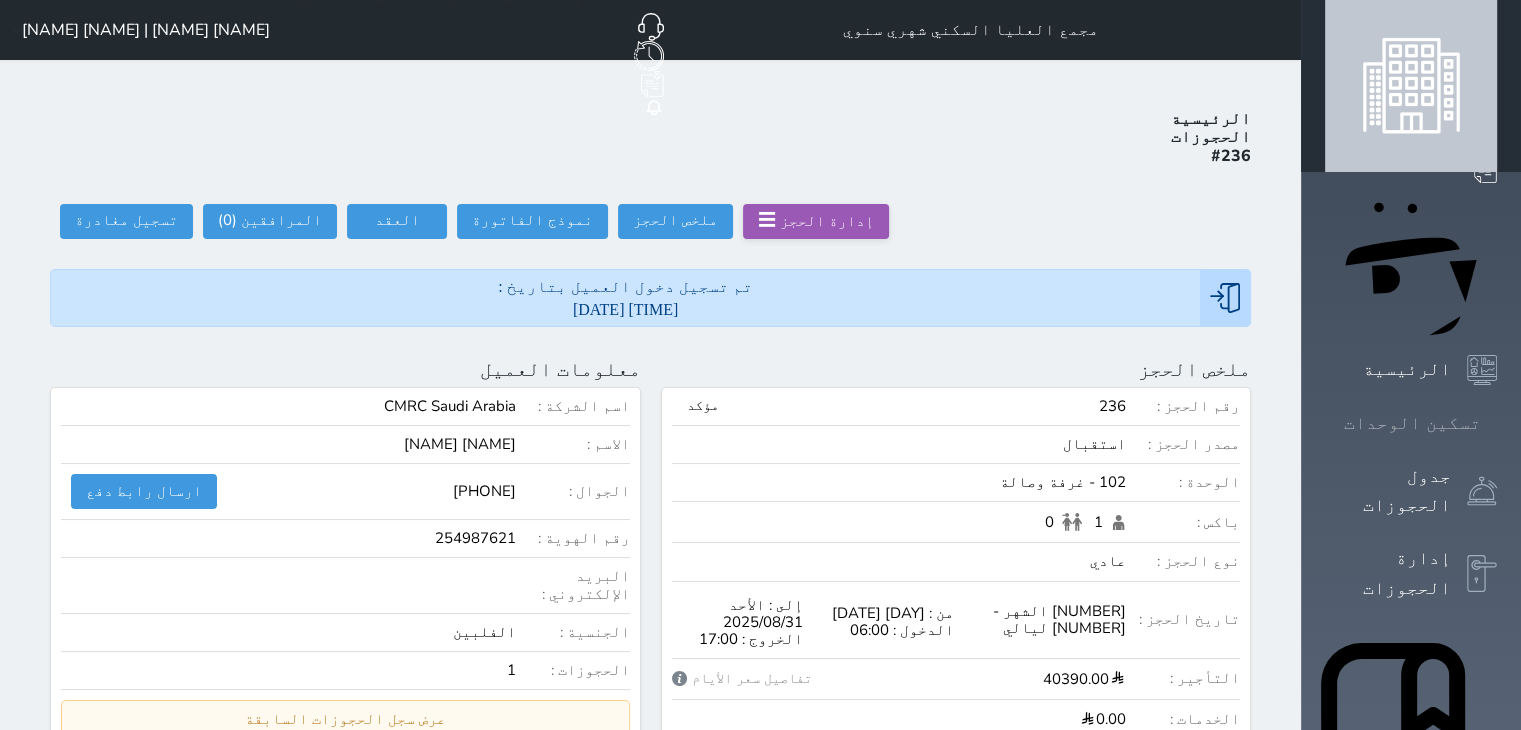 click on "تسكين الوحدات" at bounding box center [1412, 423] 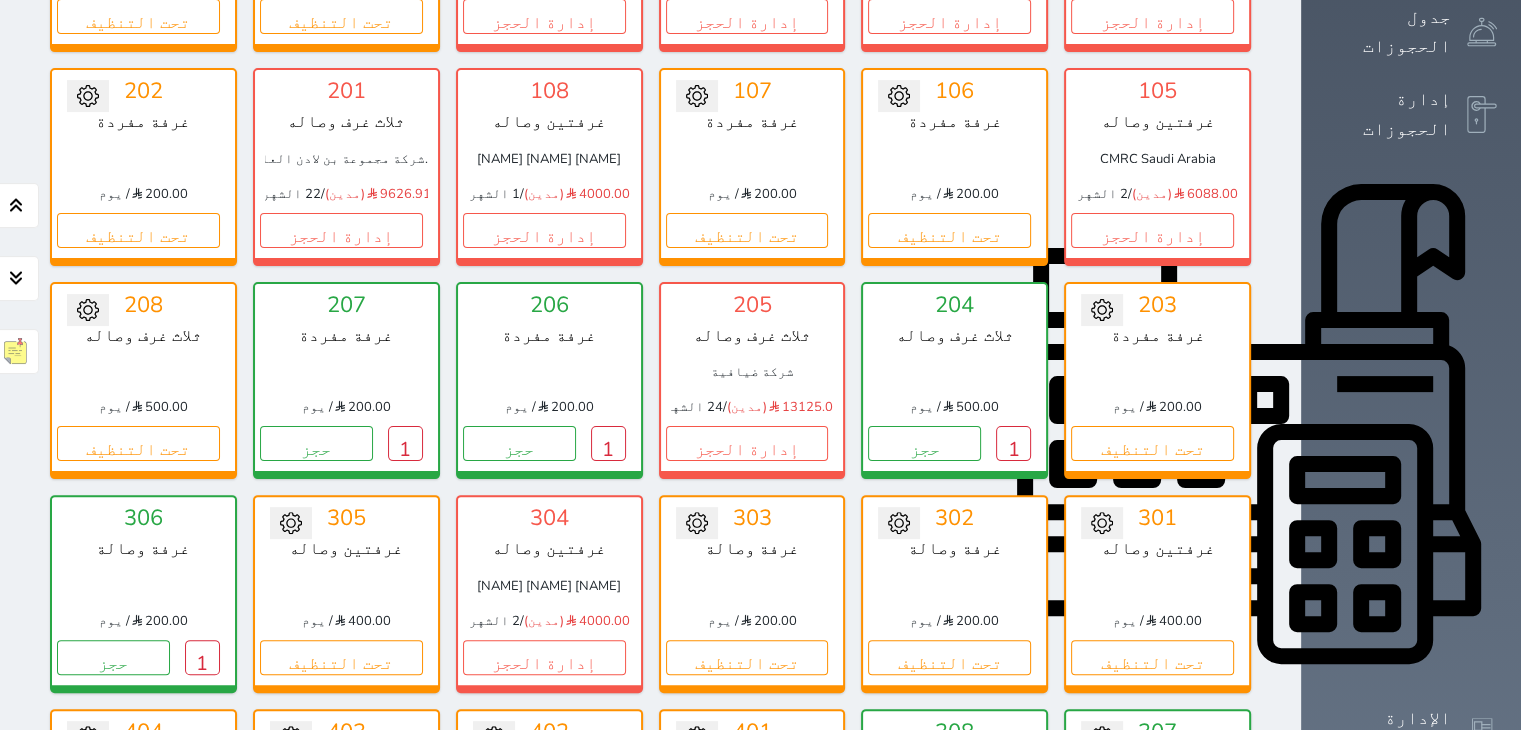 scroll, scrollTop: 478, scrollLeft: 0, axis: vertical 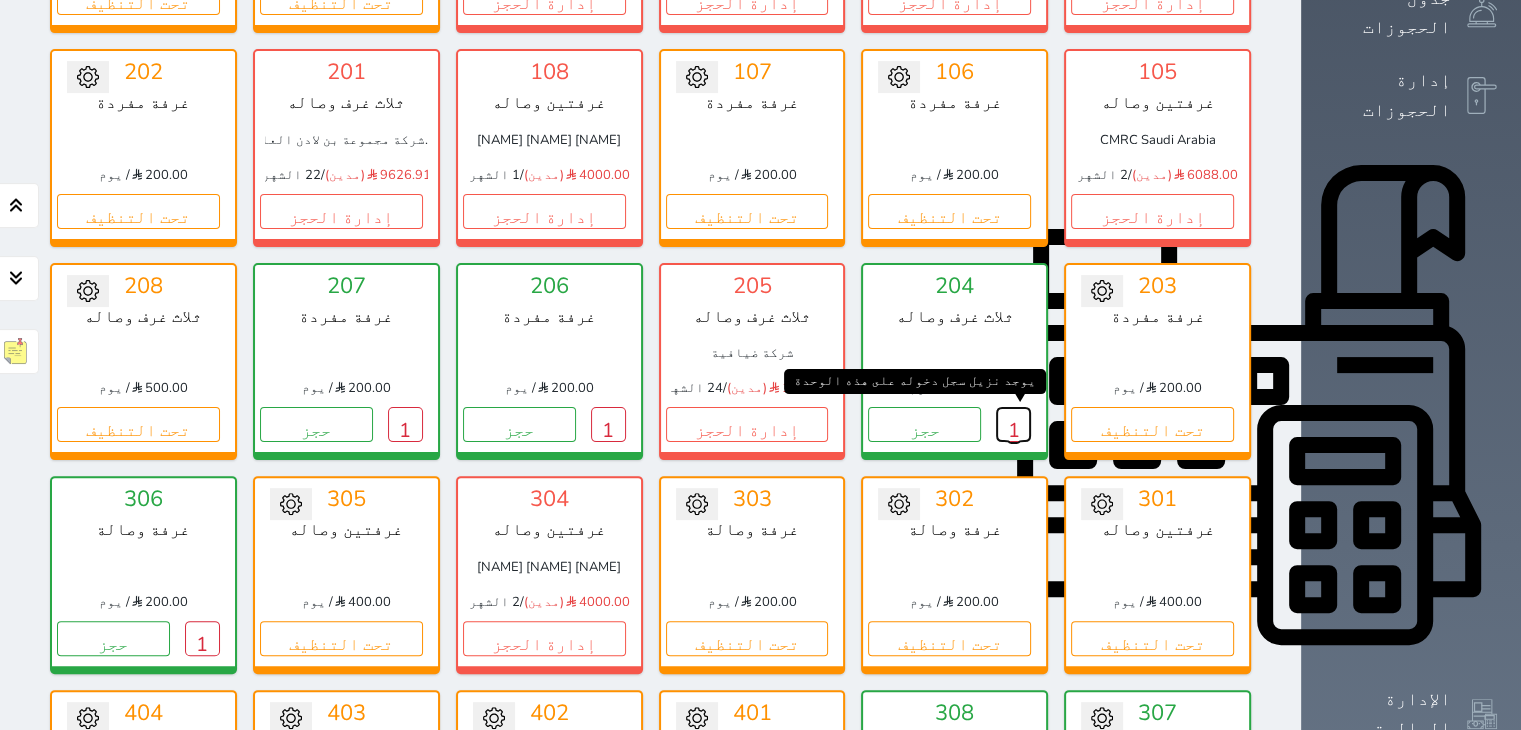 click on "1" at bounding box center [1013, 424] 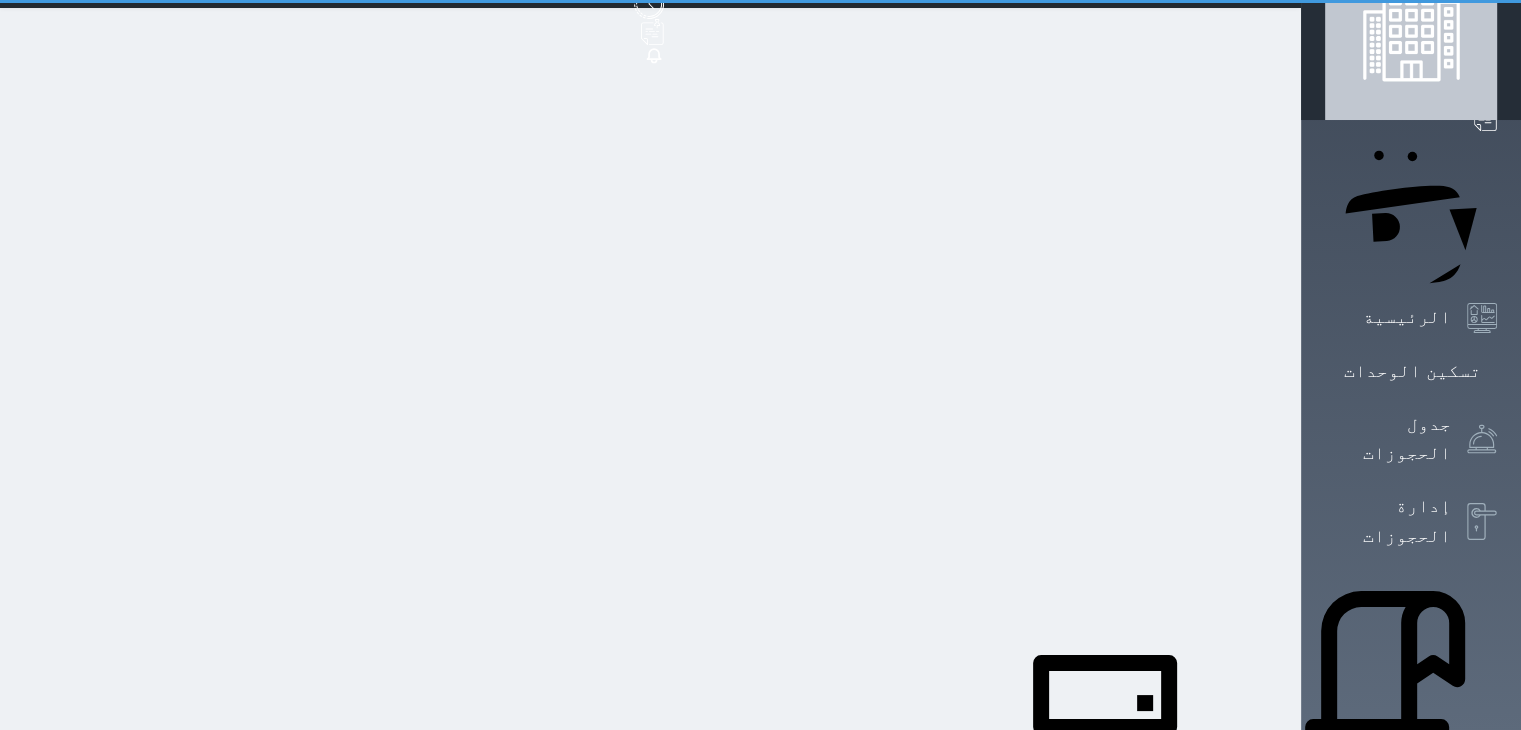 scroll, scrollTop: 0, scrollLeft: 0, axis: both 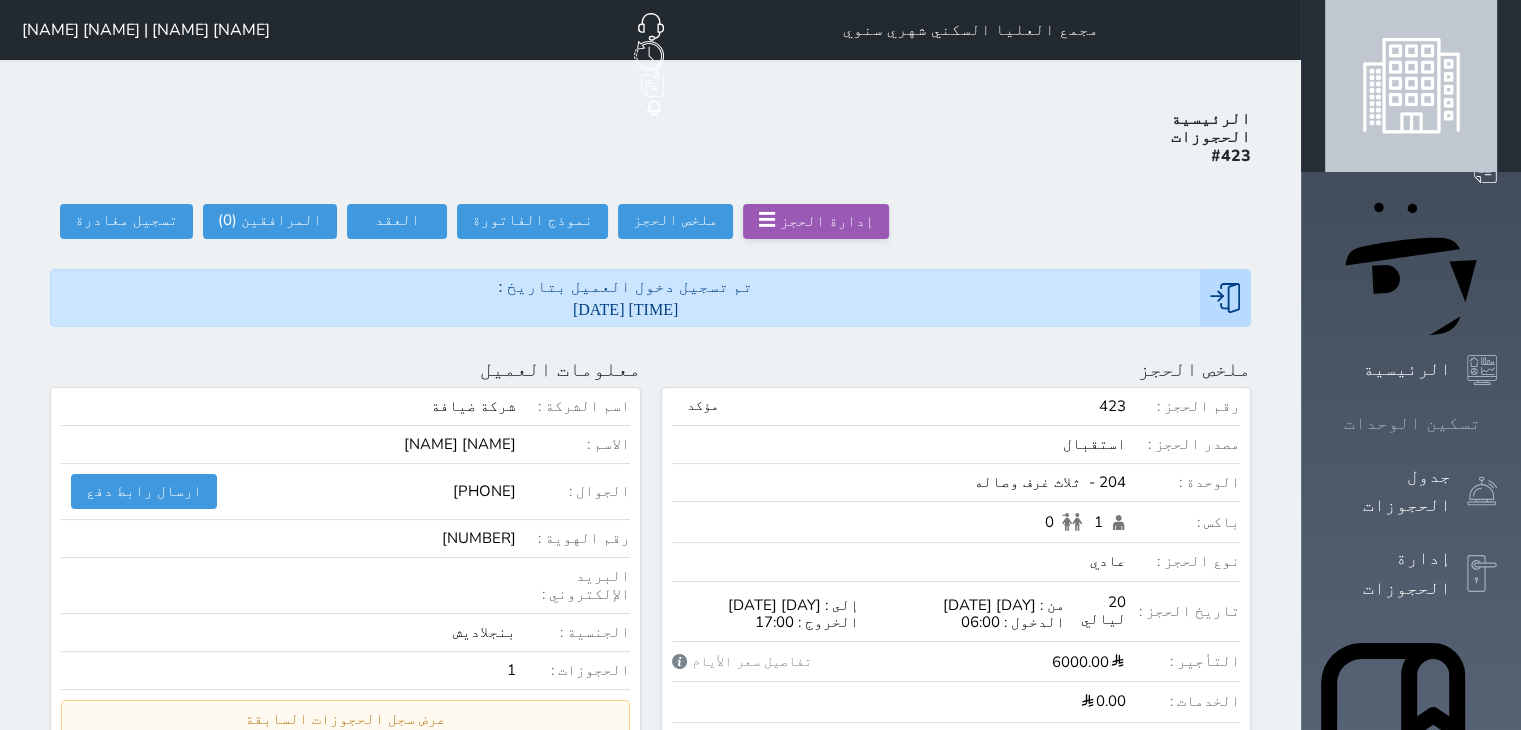 click on "تسكين الوحدات" at bounding box center [1412, 423] 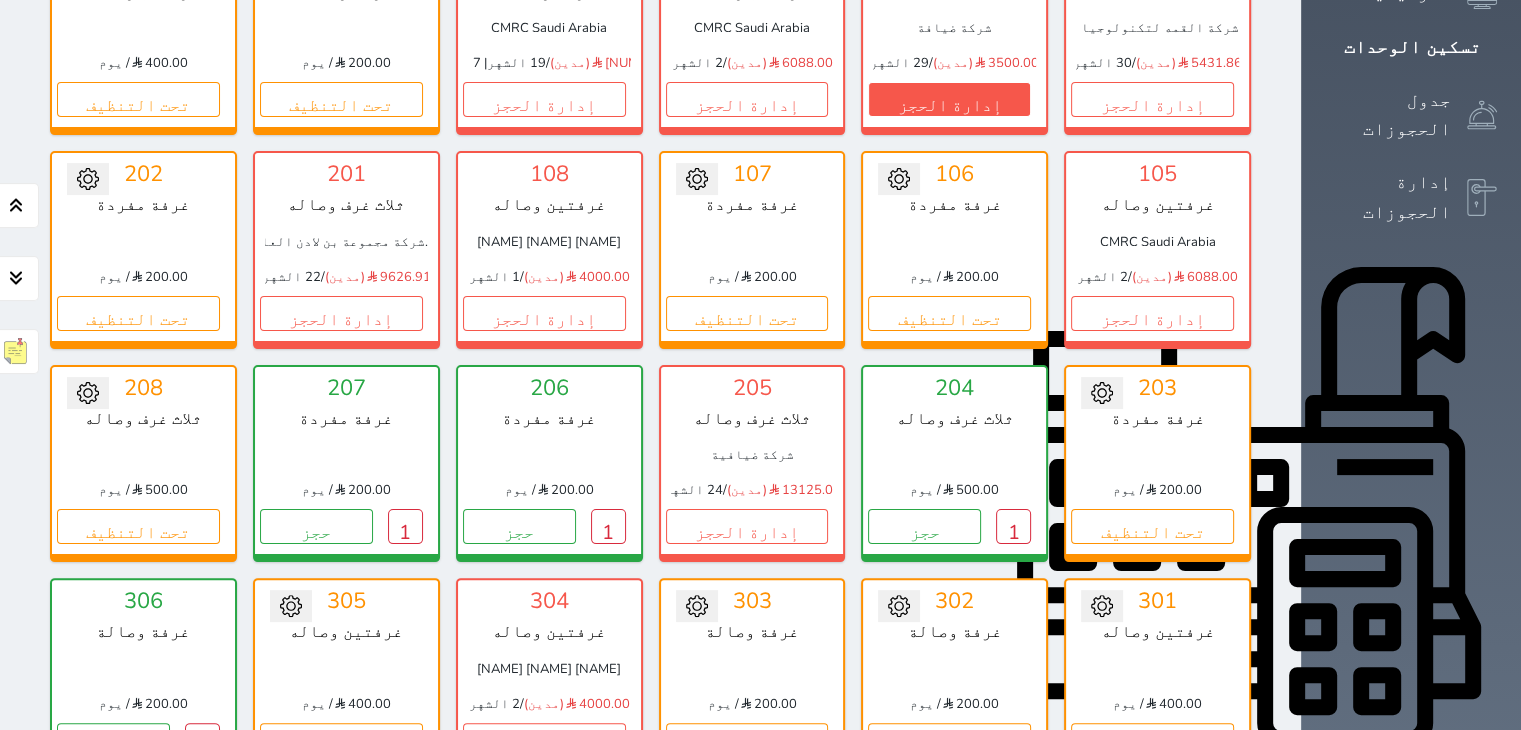 scroll, scrollTop: 378, scrollLeft: 0, axis: vertical 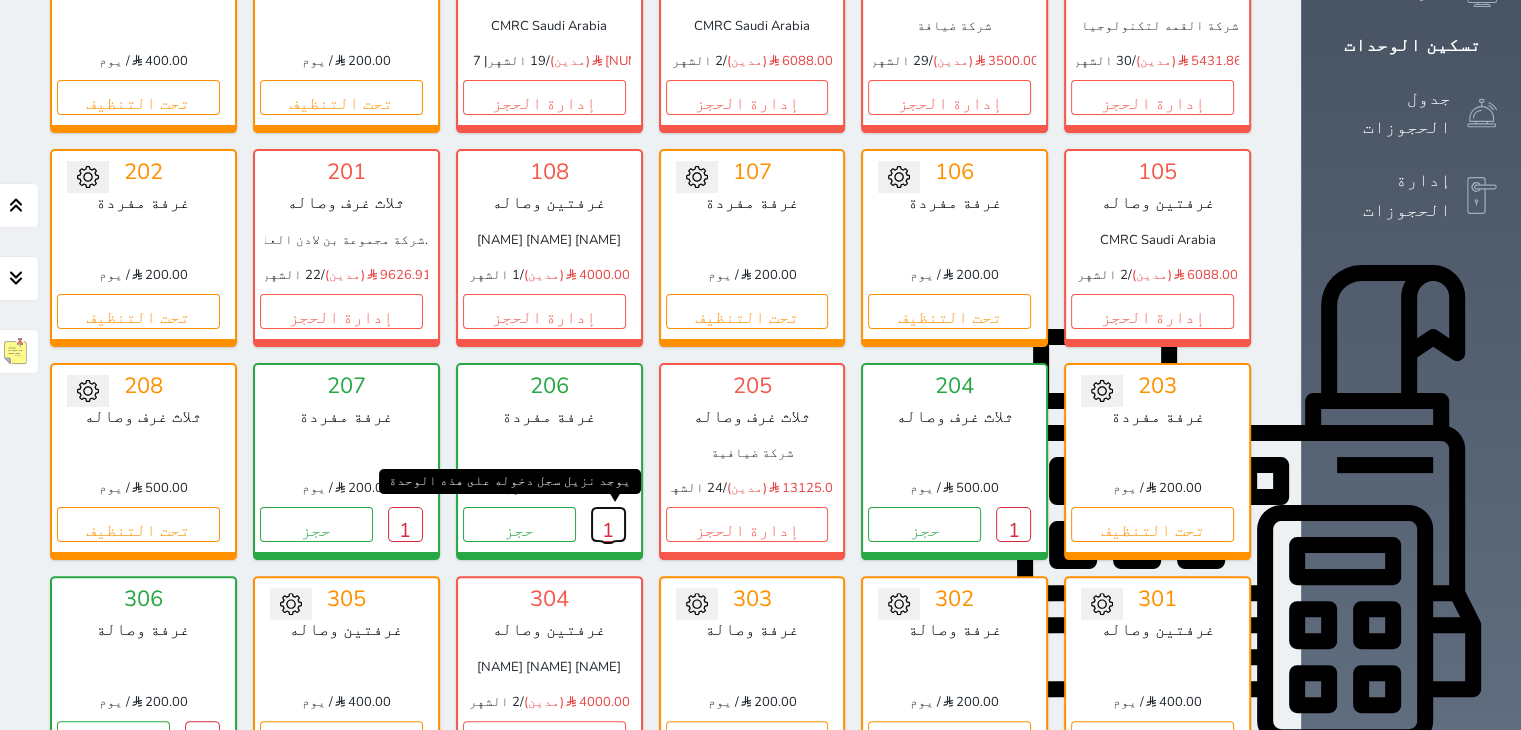 click on "1" at bounding box center (608, 524) 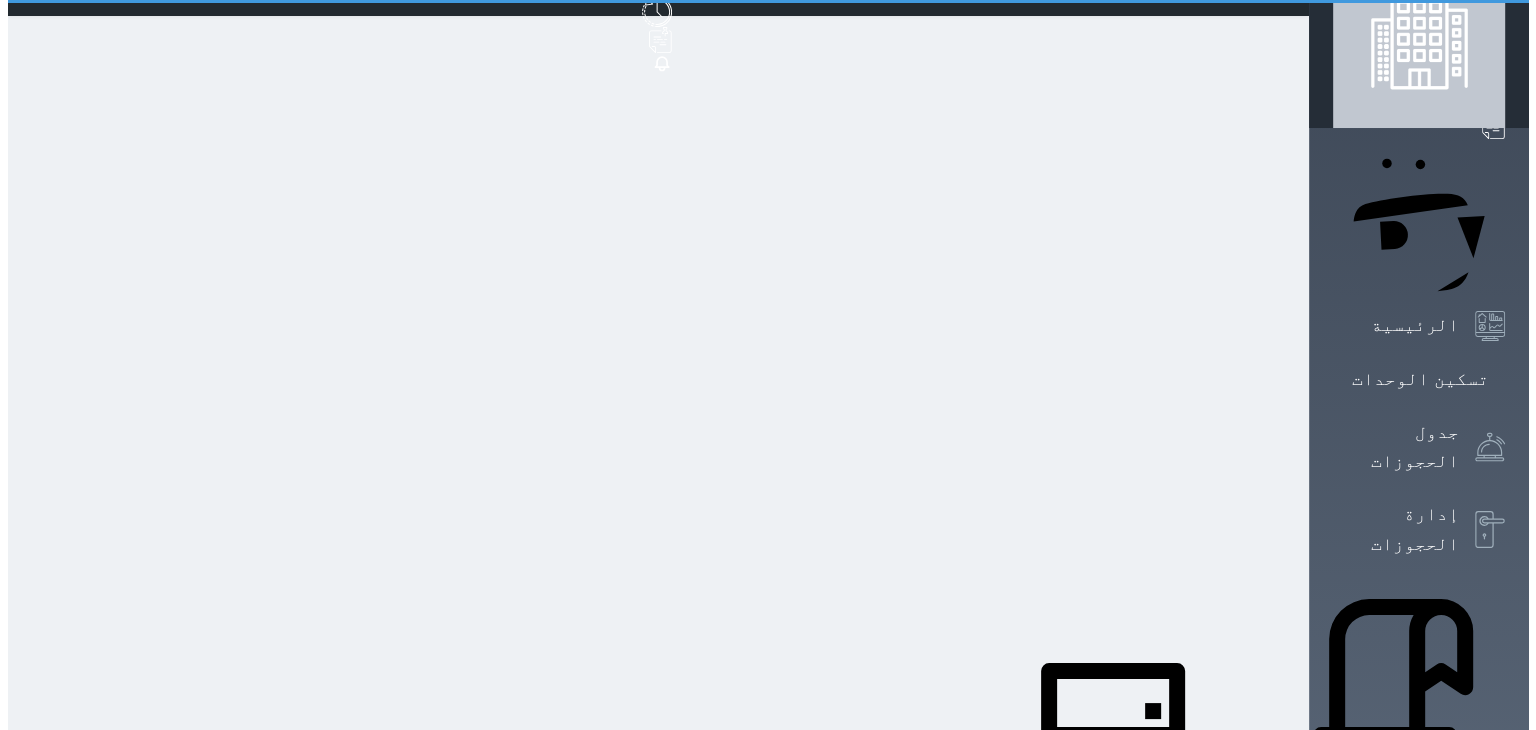 scroll, scrollTop: 0, scrollLeft: 0, axis: both 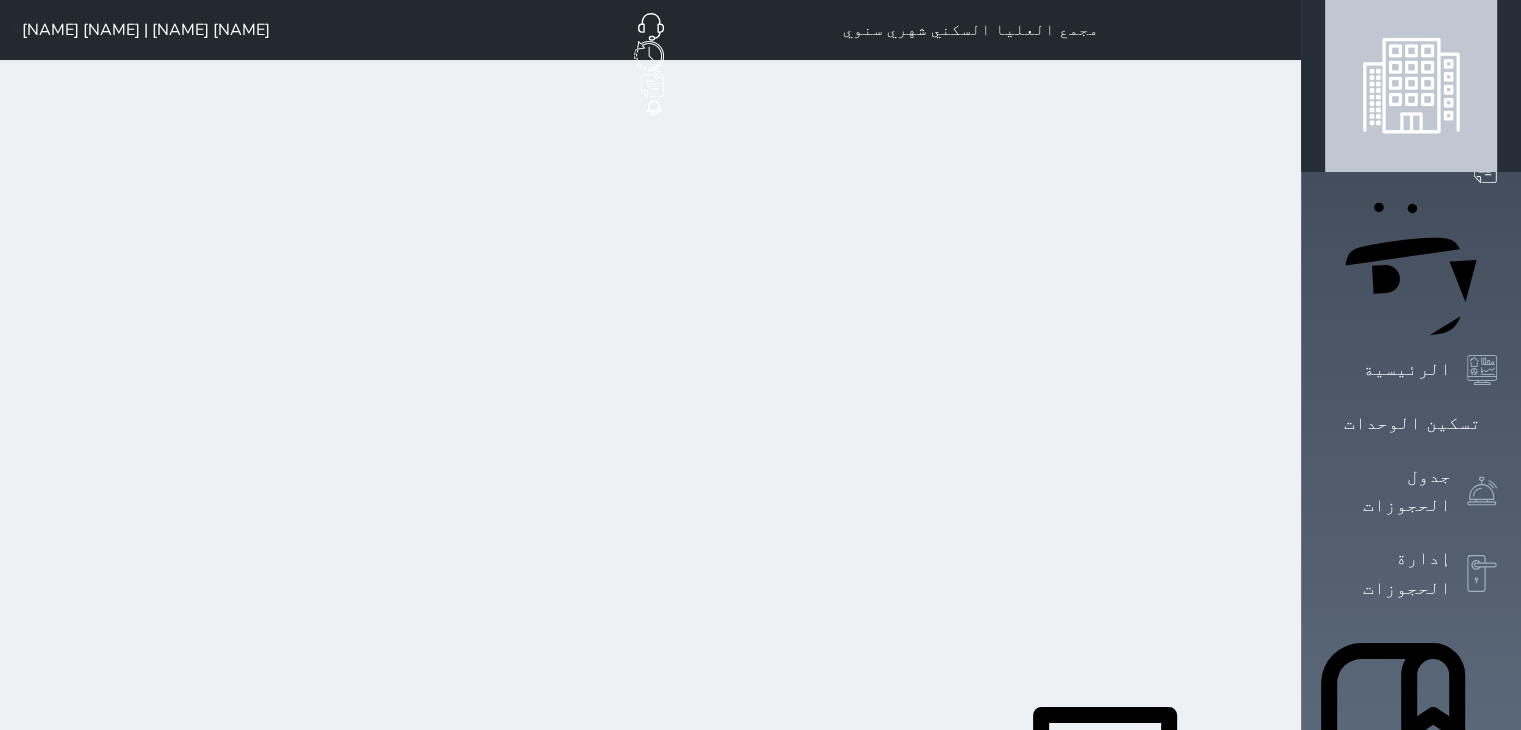 select 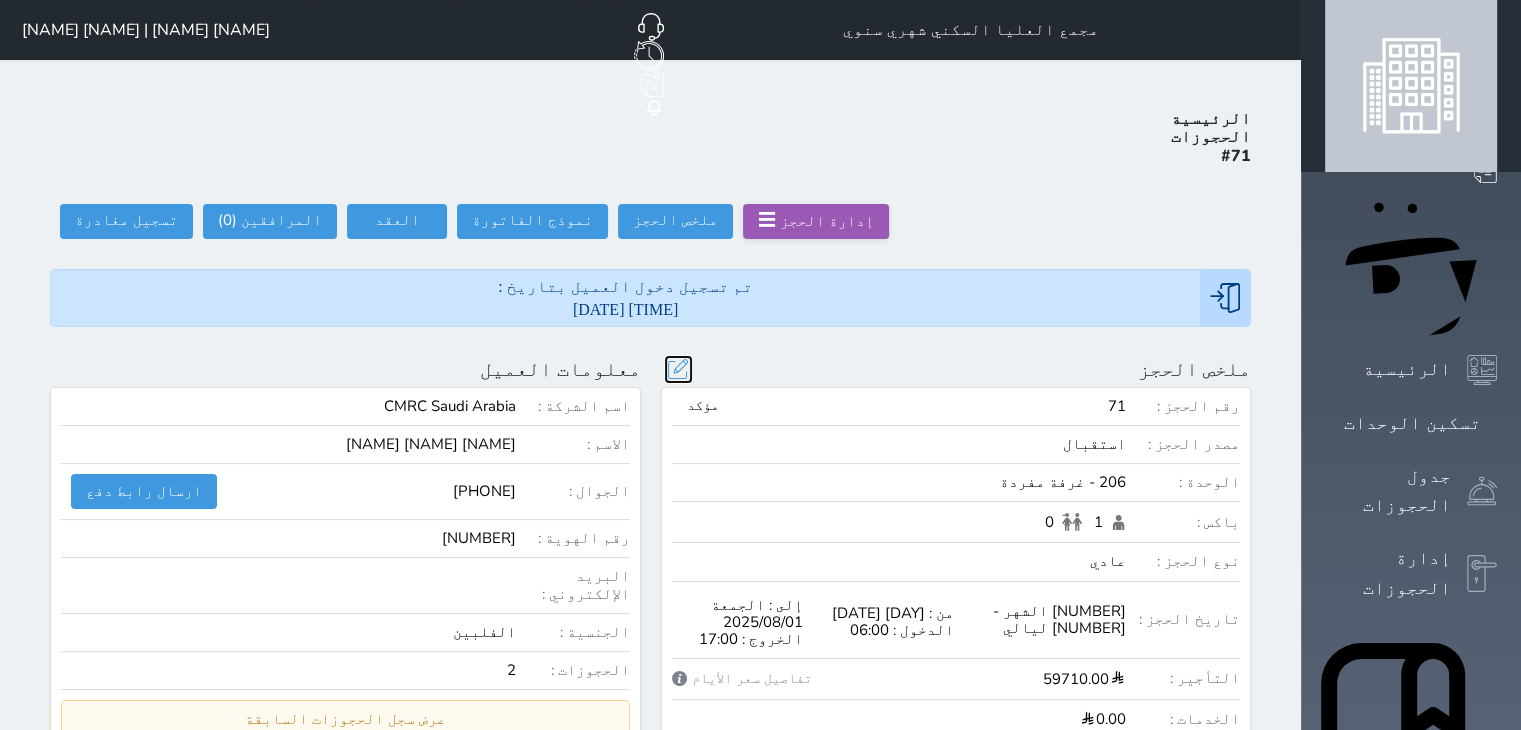 click at bounding box center (678, 369) 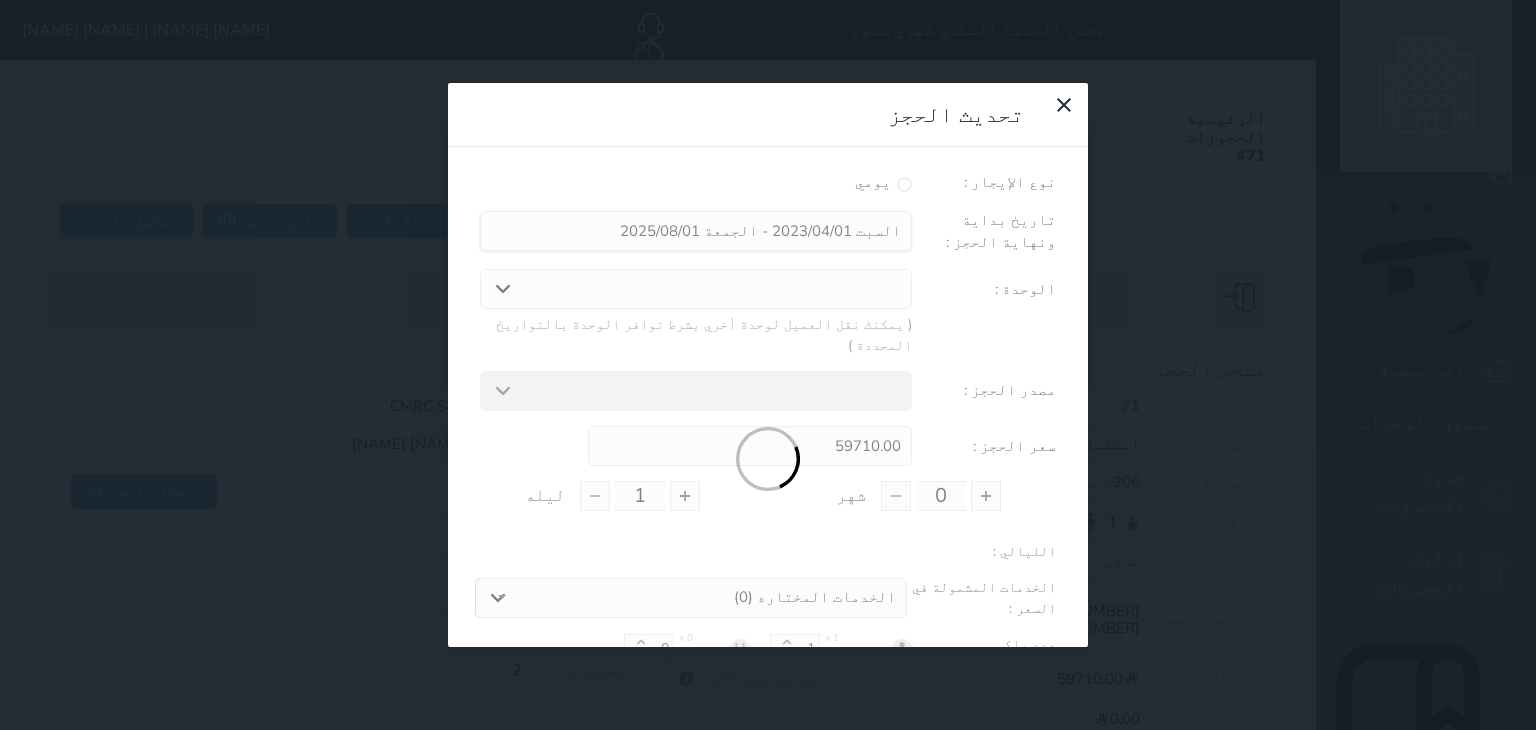 type on "28" 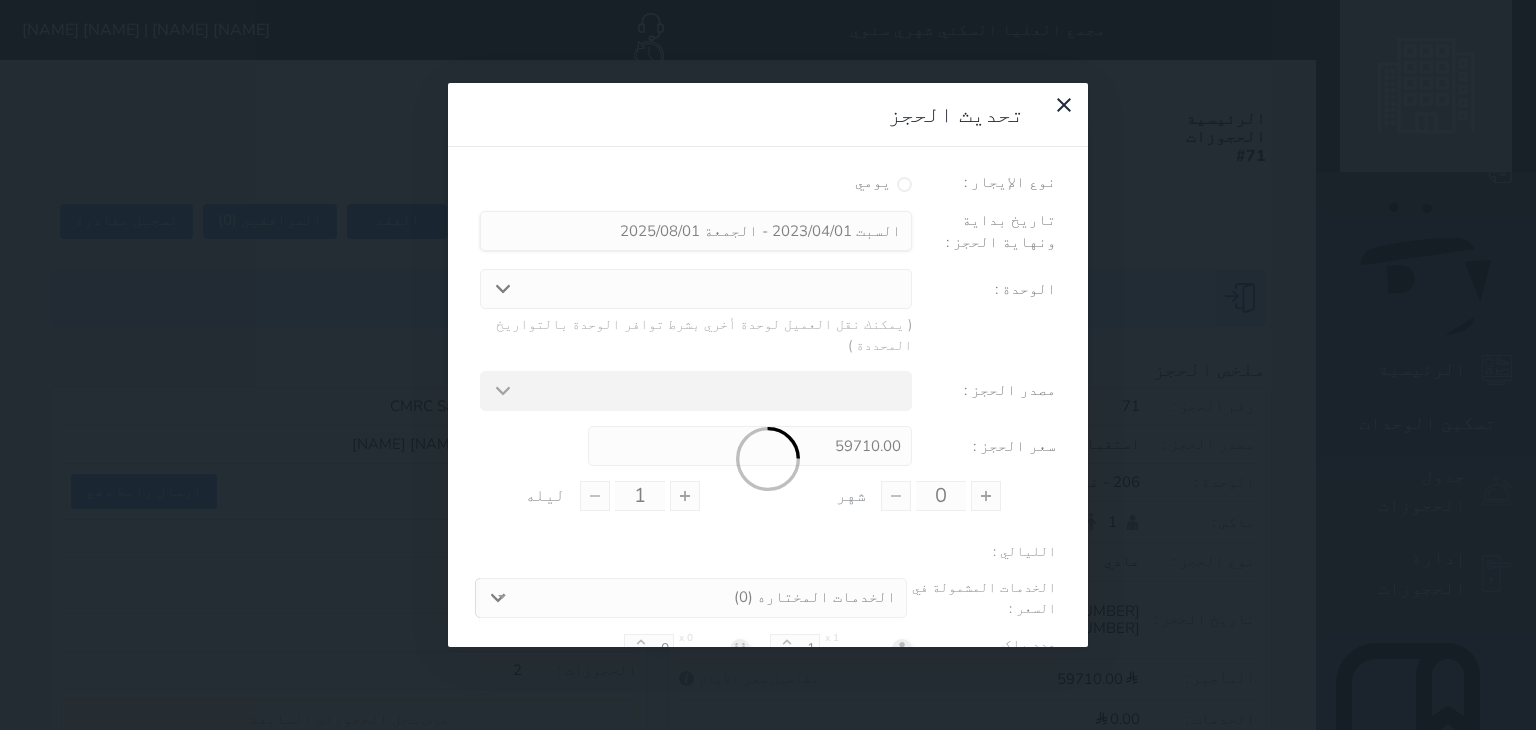 type on "13" 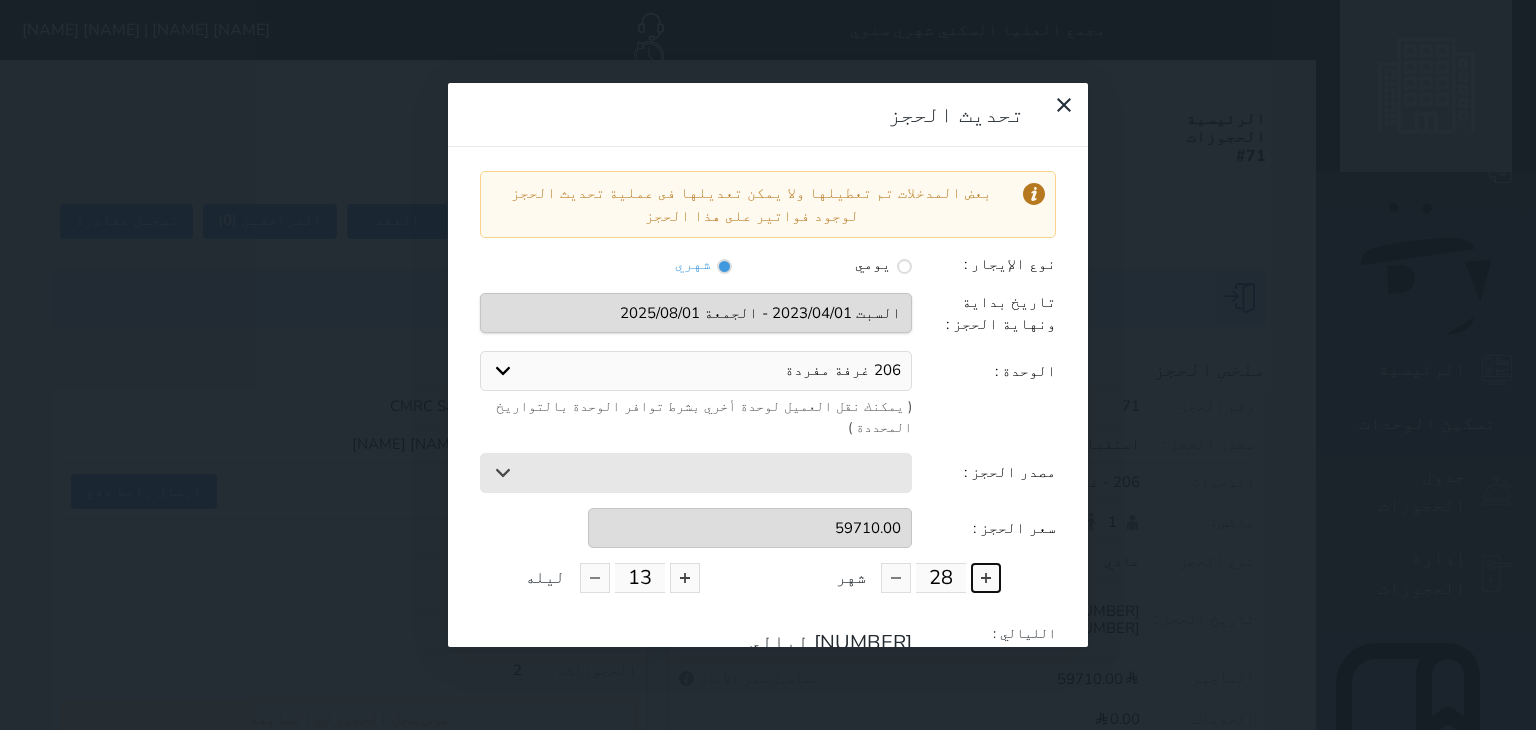 click at bounding box center [986, 578] 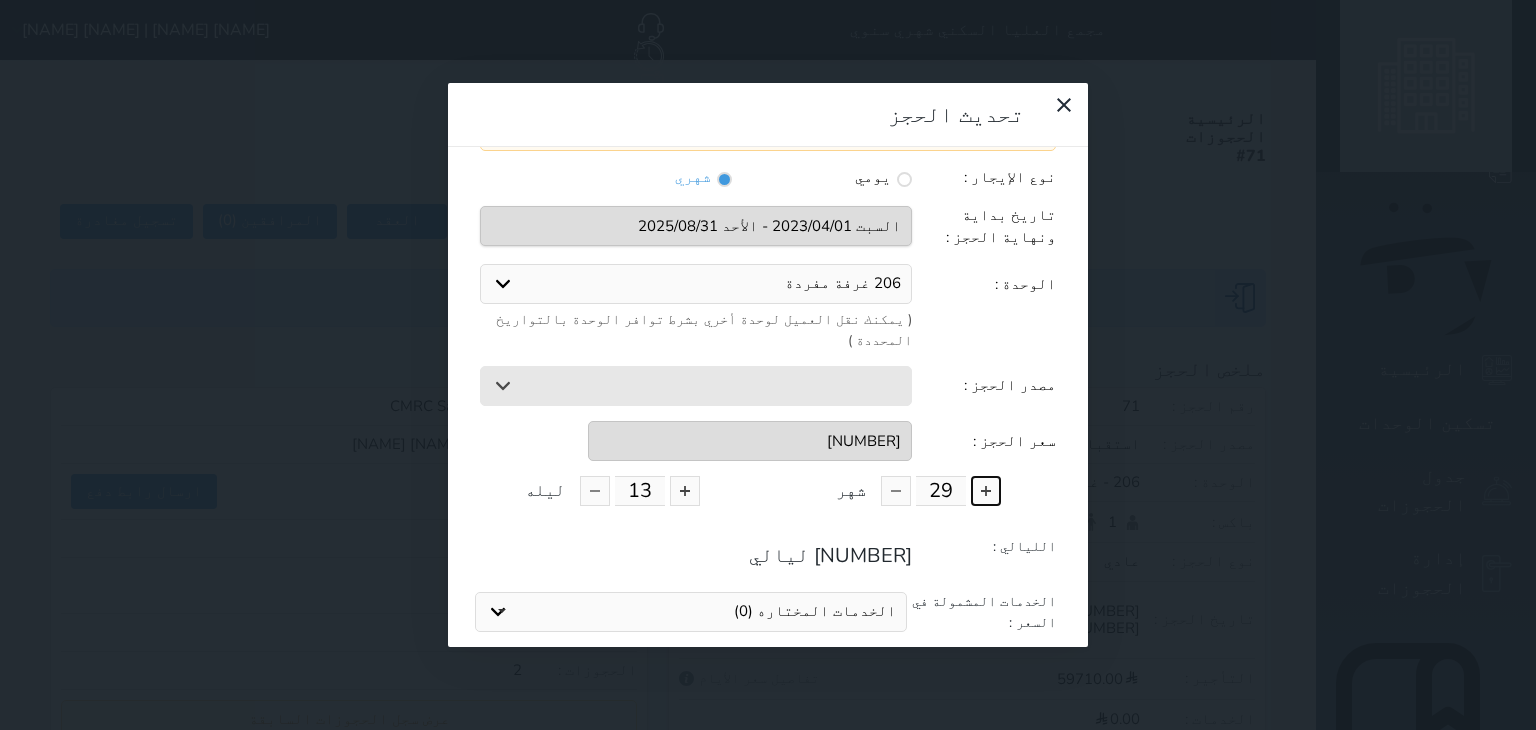 scroll, scrollTop: 163, scrollLeft: 0, axis: vertical 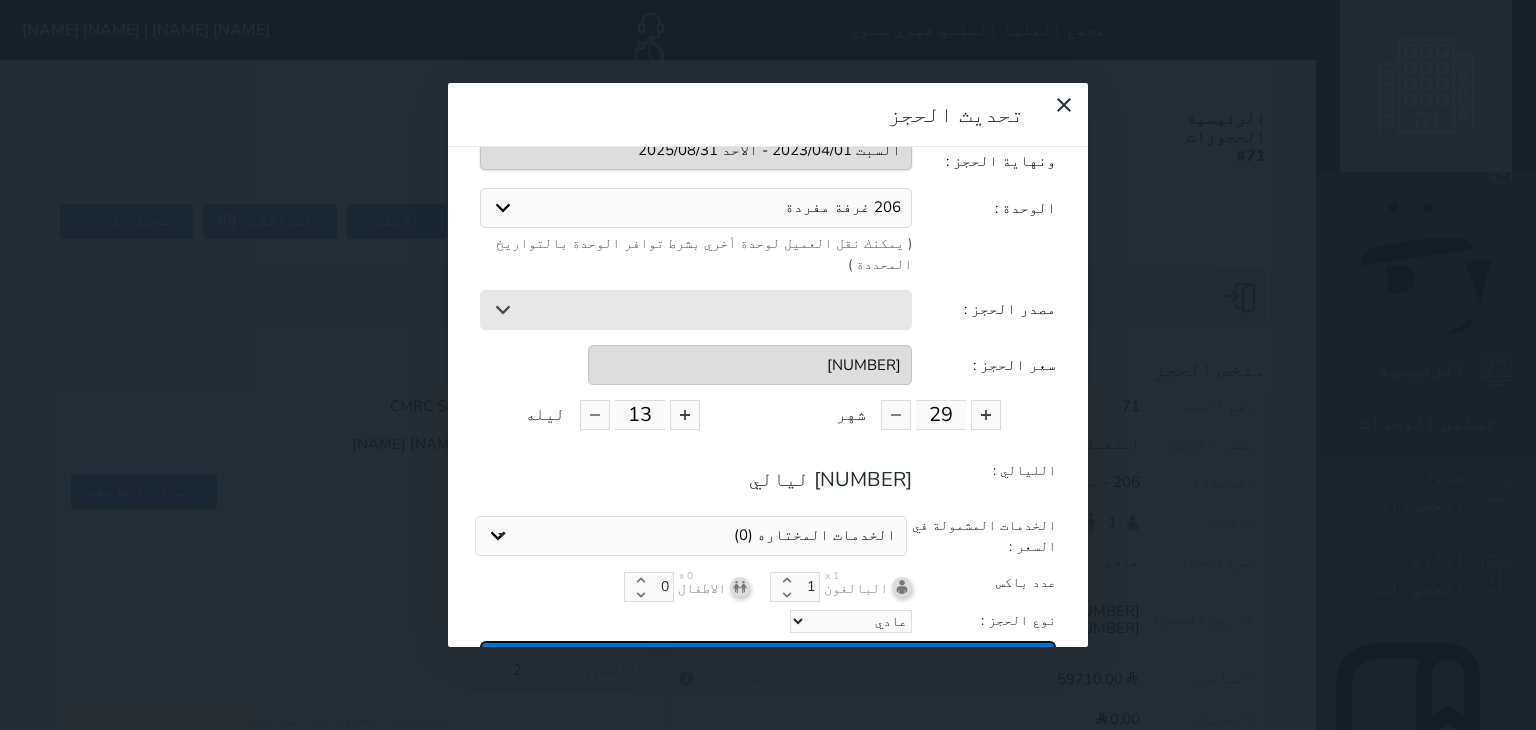 click on "تحديث الحجز" at bounding box center (768, 658) 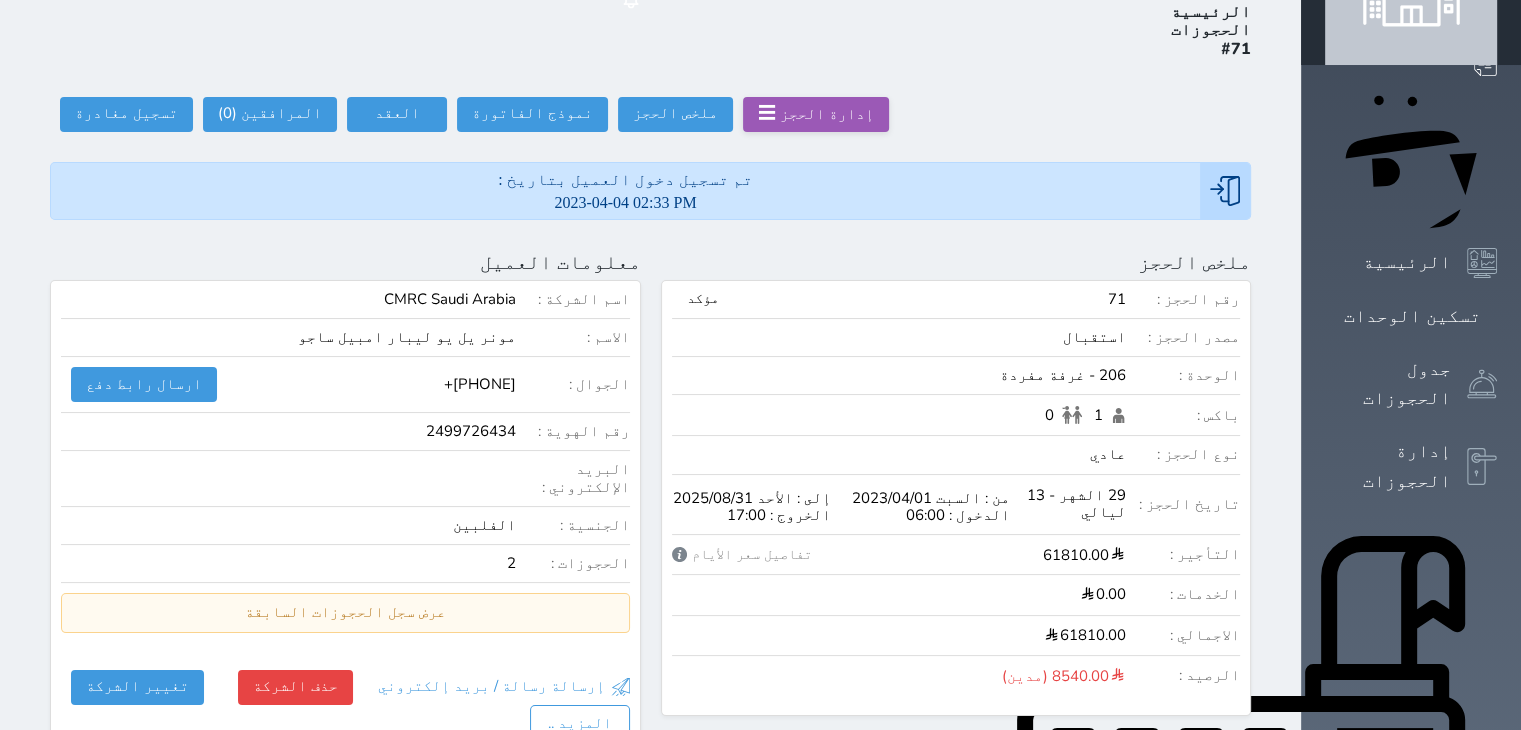 scroll, scrollTop: 92, scrollLeft: 0, axis: vertical 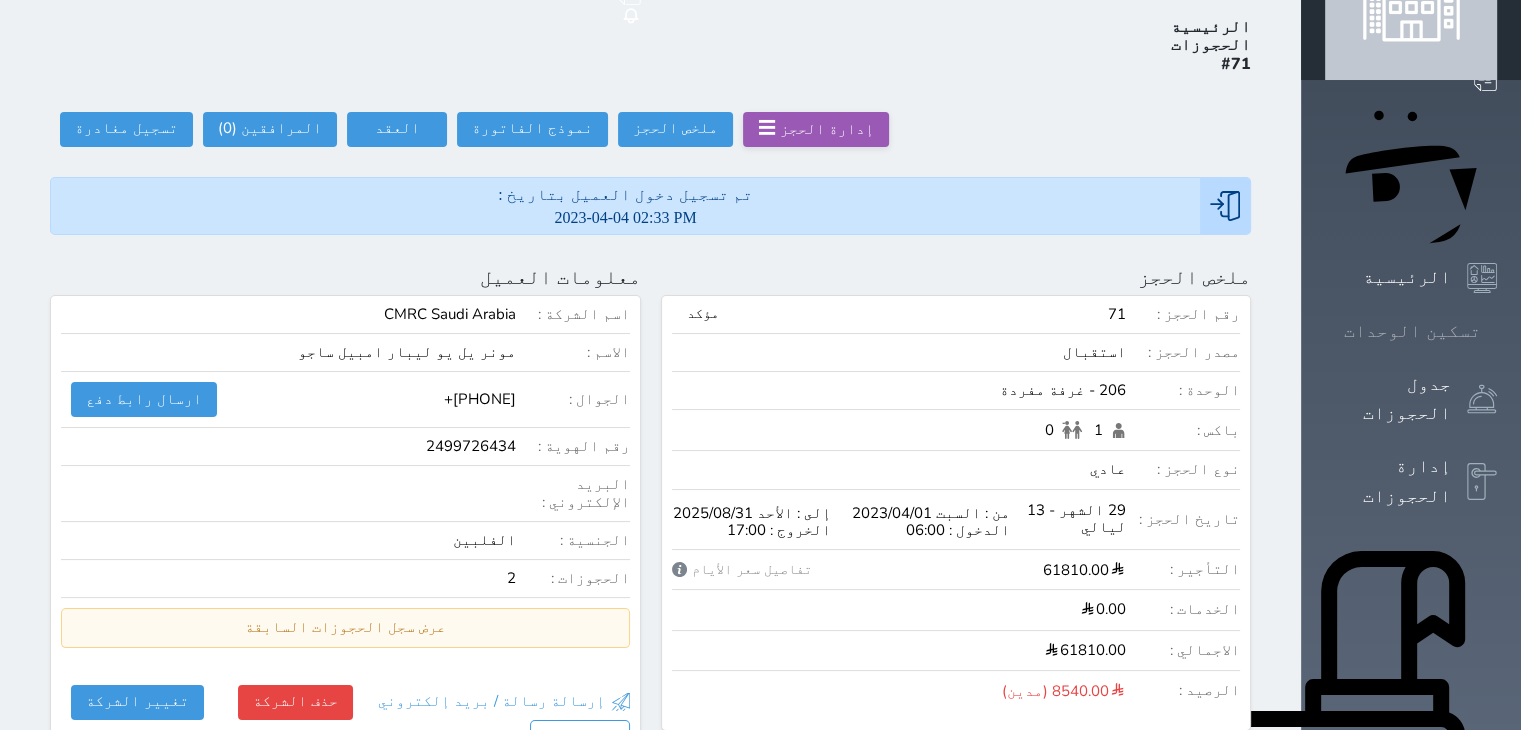 click on "تسكين الوحدات" at bounding box center [1412, 331] 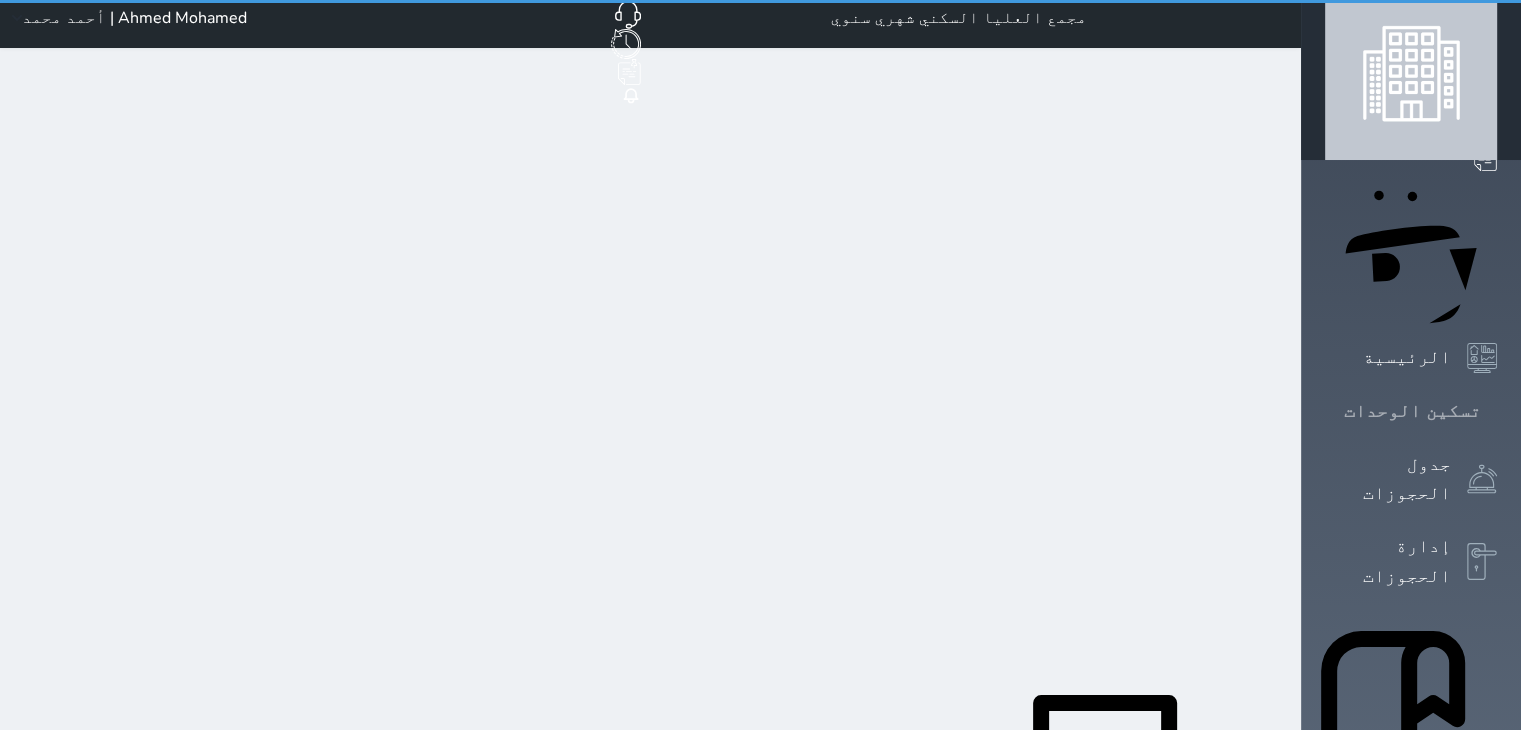 scroll, scrollTop: 0, scrollLeft: 0, axis: both 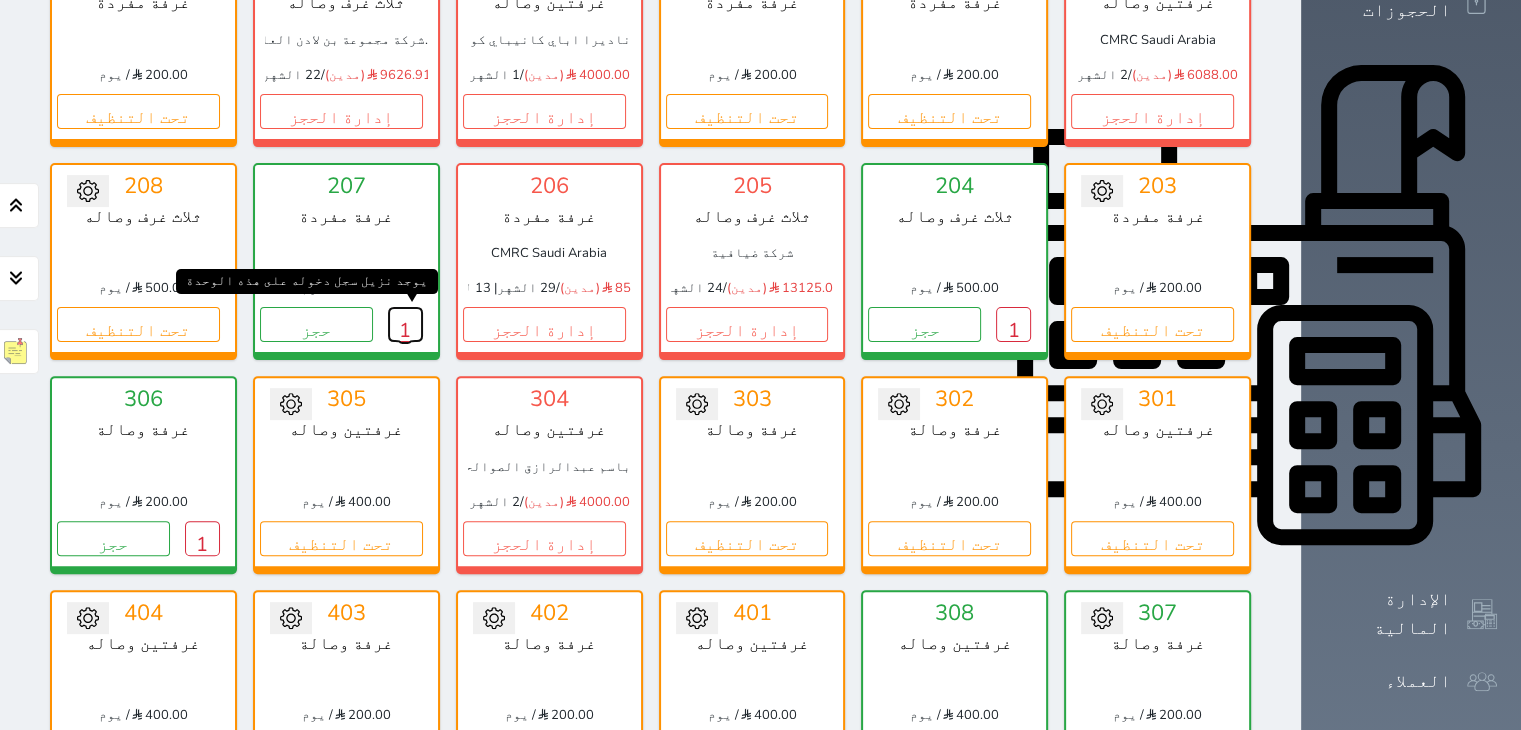 click on "1" at bounding box center (405, 324) 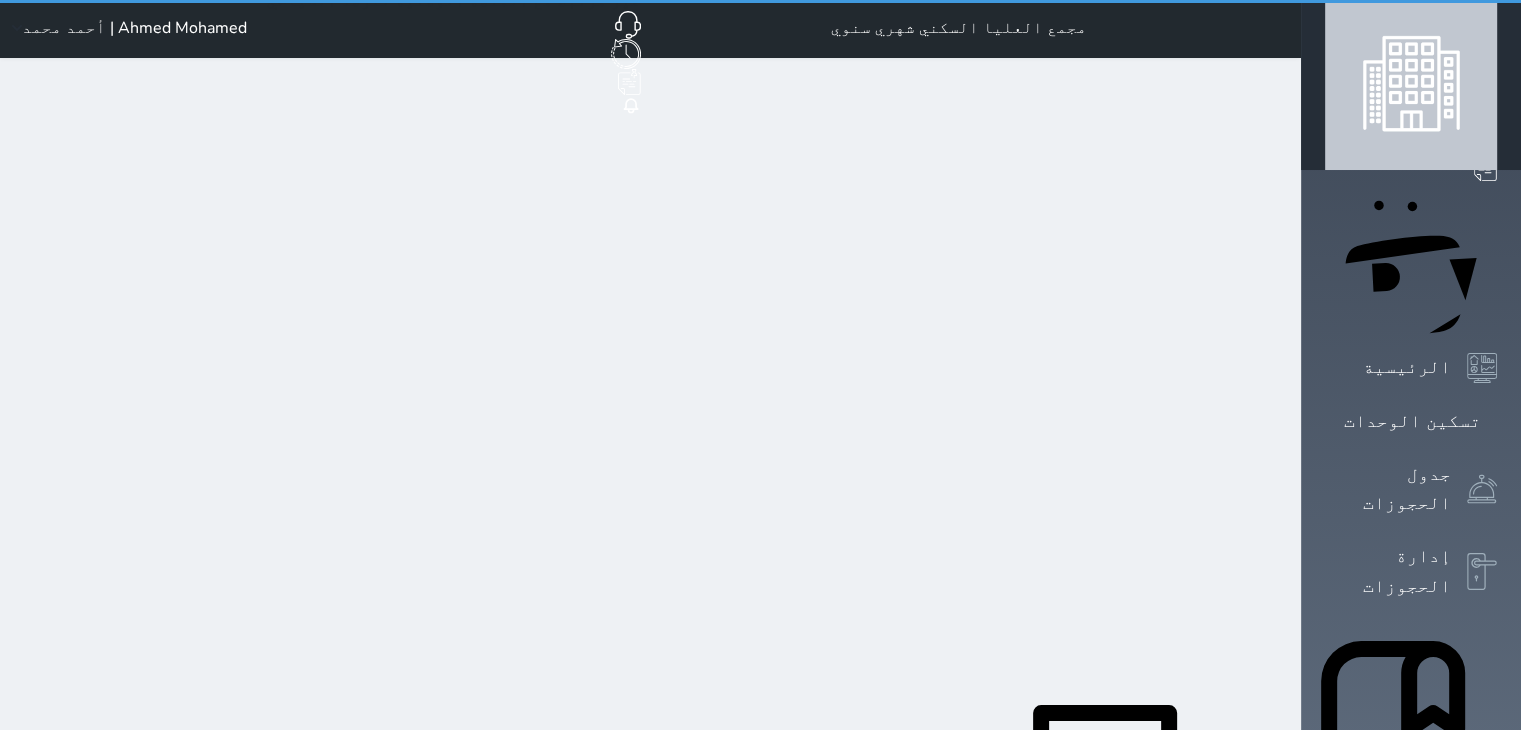 scroll, scrollTop: 0, scrollLeft: 0, axis: both 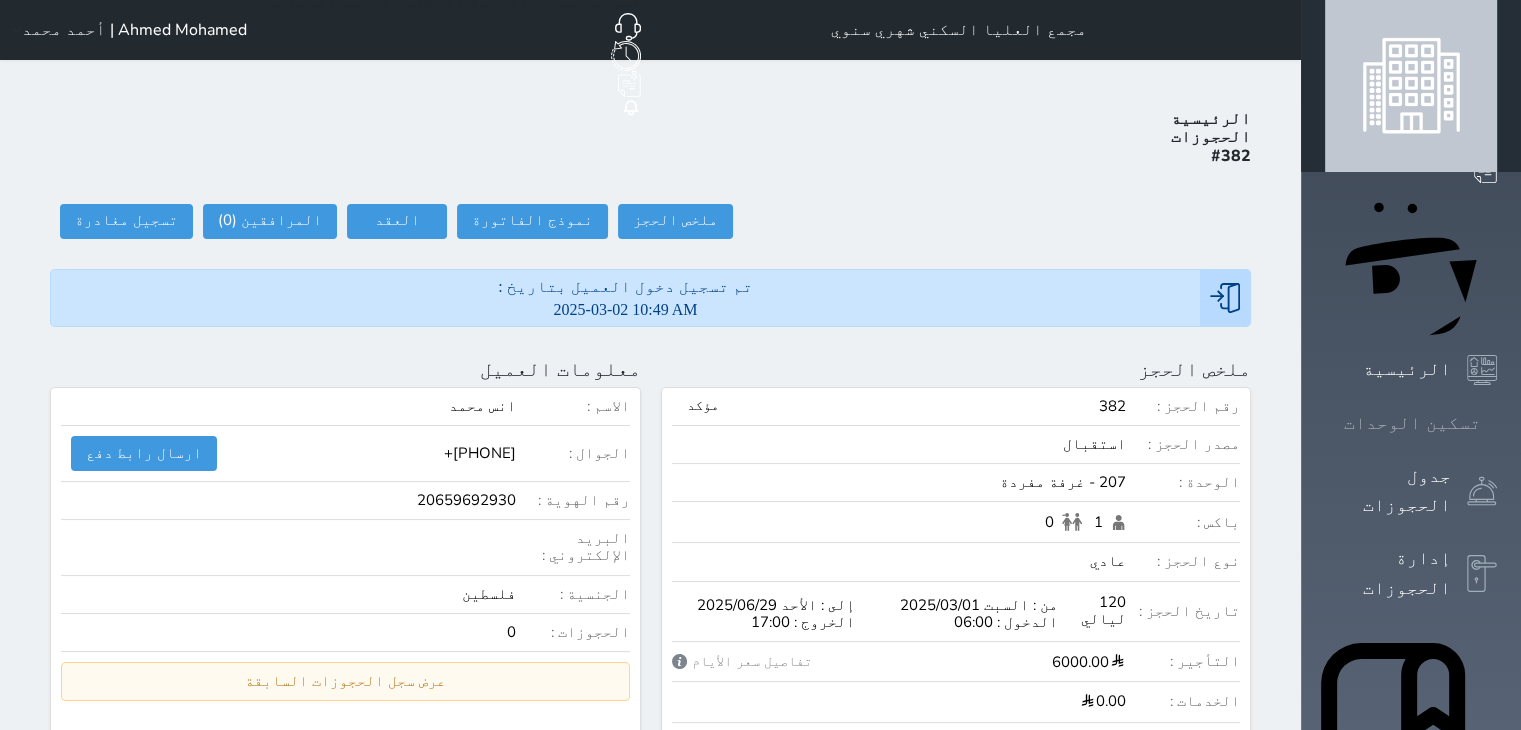 click on "تسكين الوحدات" at bounding box center [1412, 423] 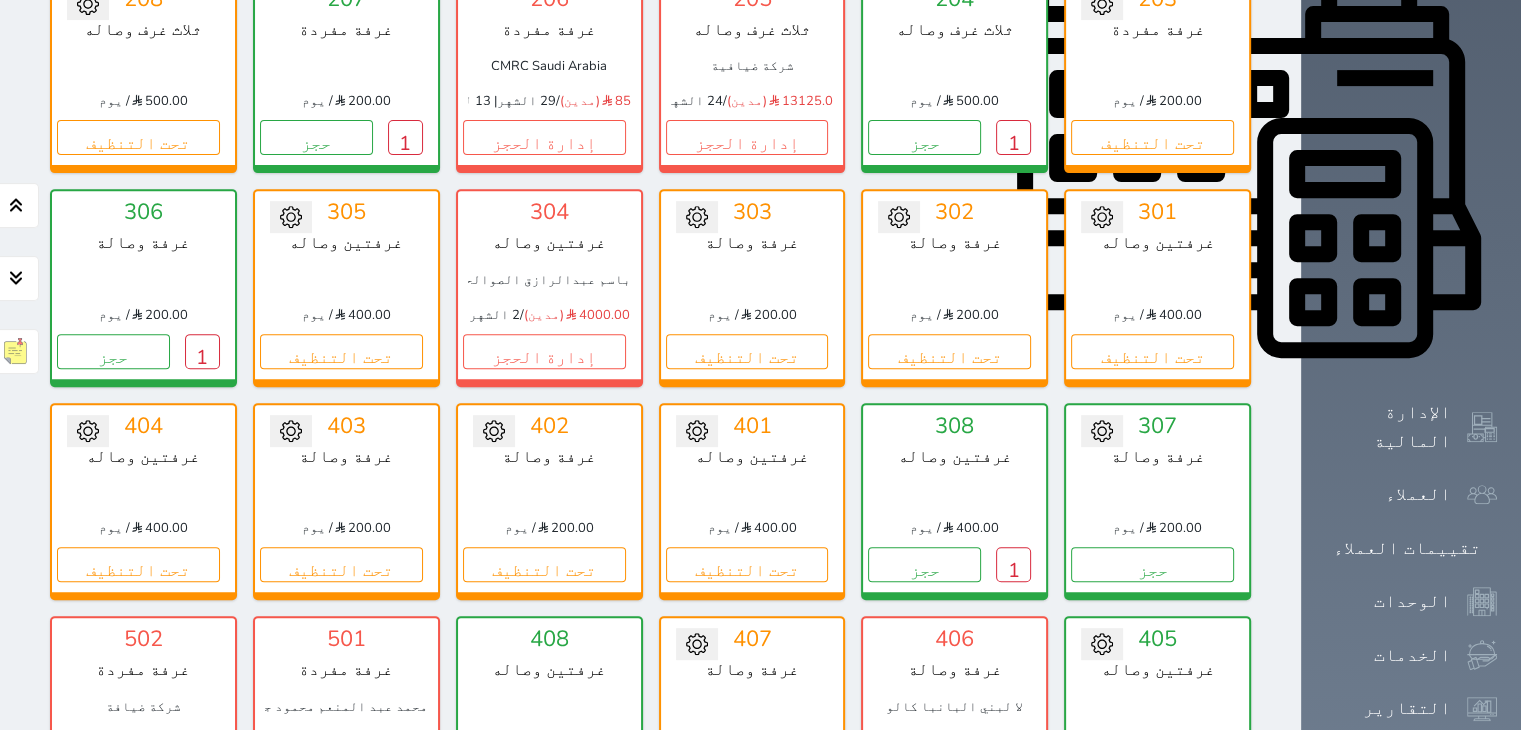 scroll, scrollTop: 778, scrollLeft: 0, axis: vertical 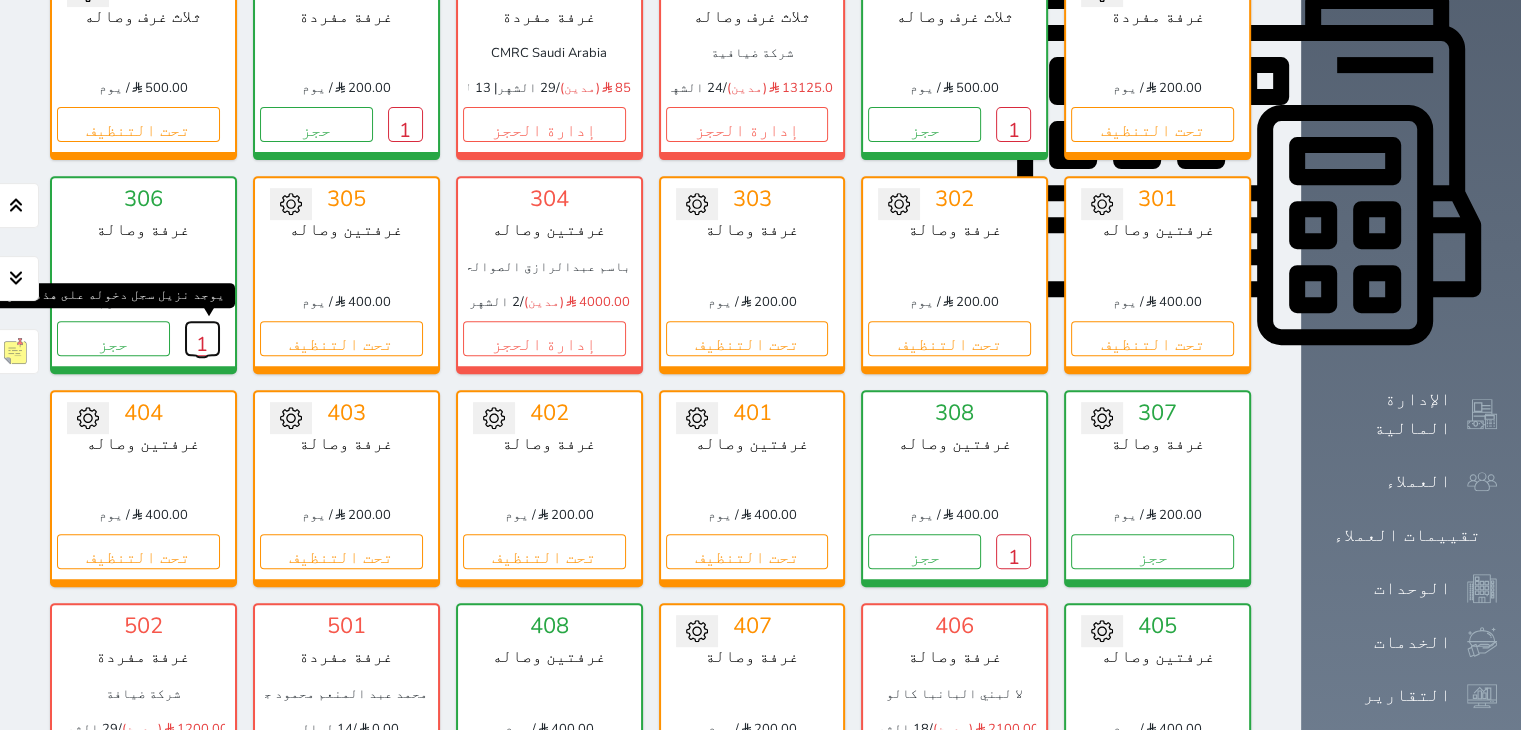 click on "1" at bounding box center [202, 338] 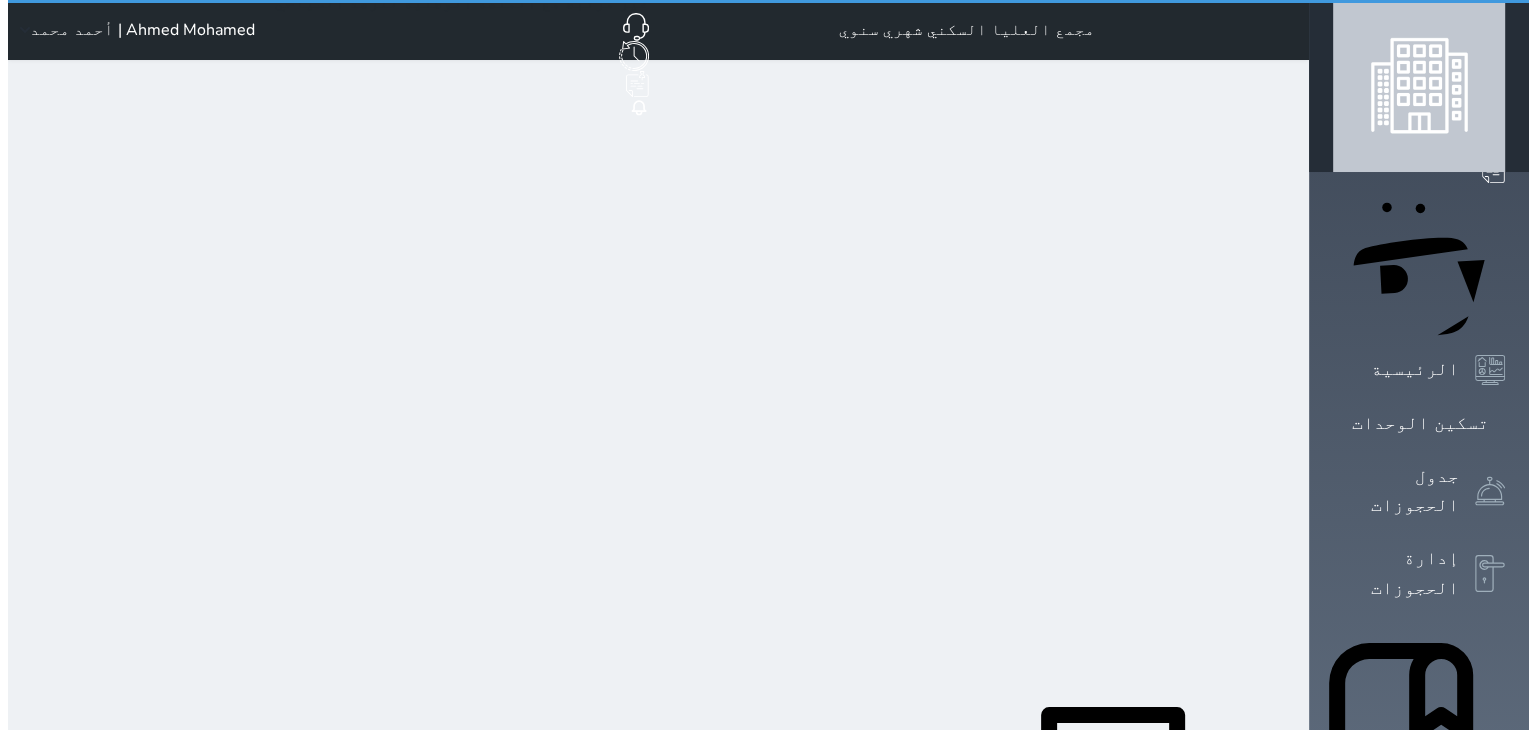 scroll, scrollTop: 0, scrollLeft: 0, axis: both 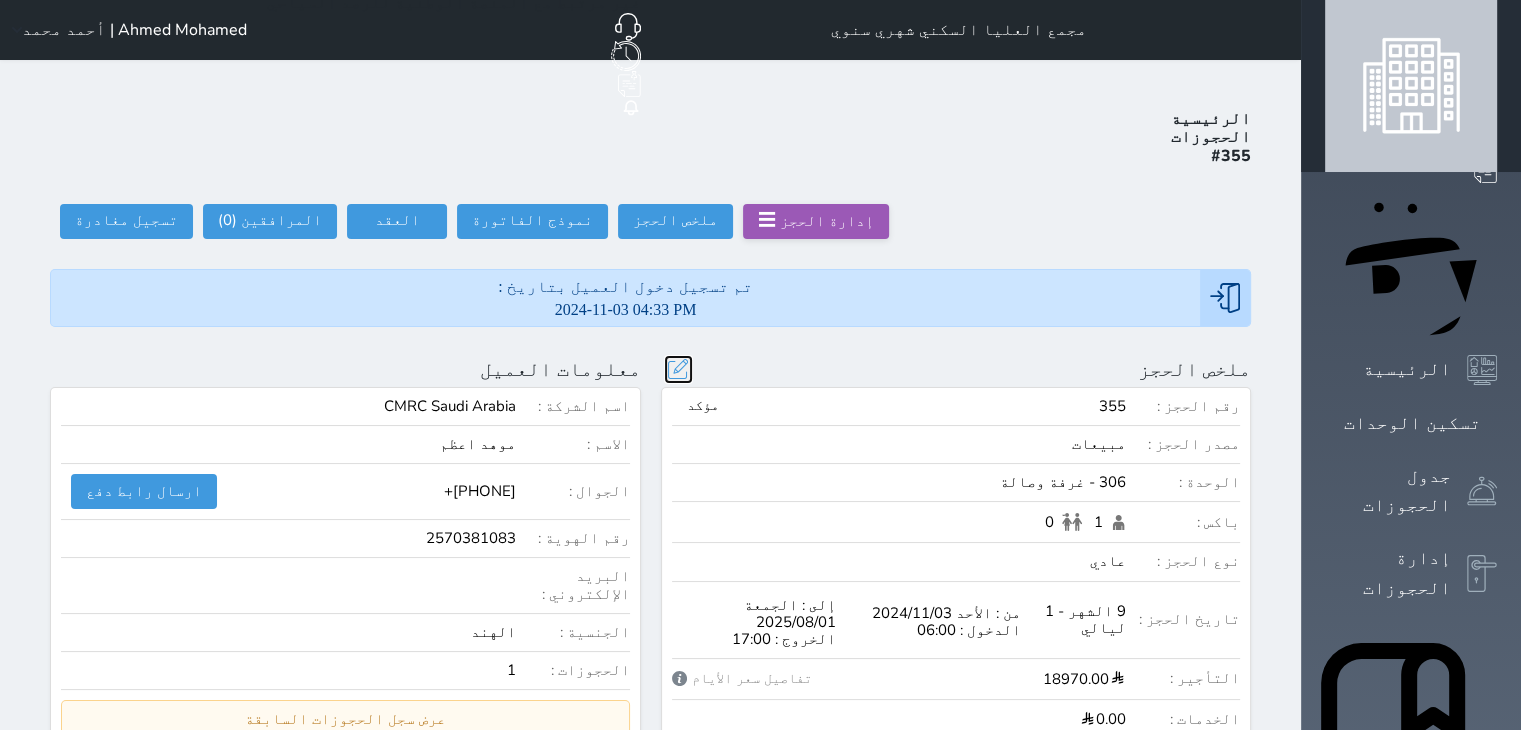 click at bounding box center [678, 369] 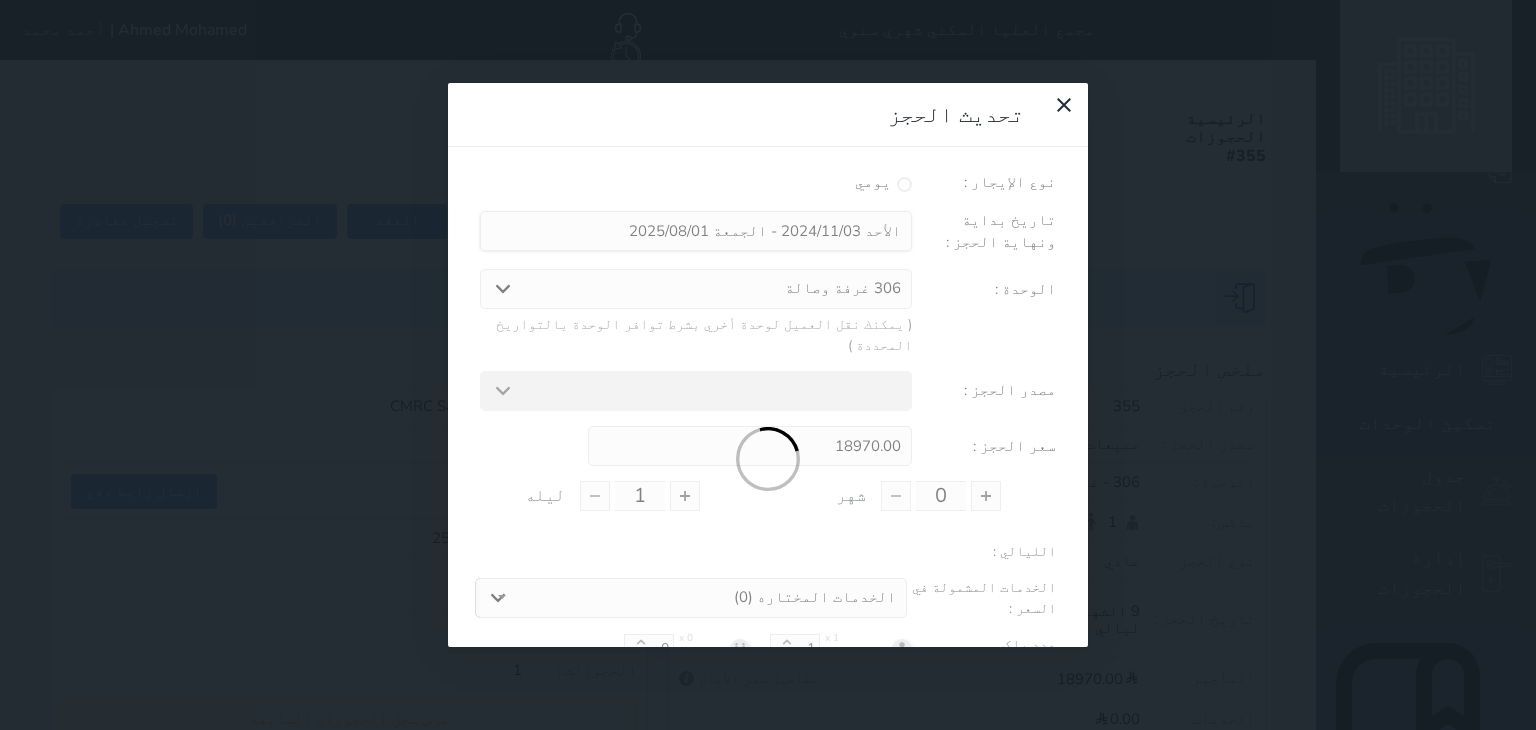 select on "28886" 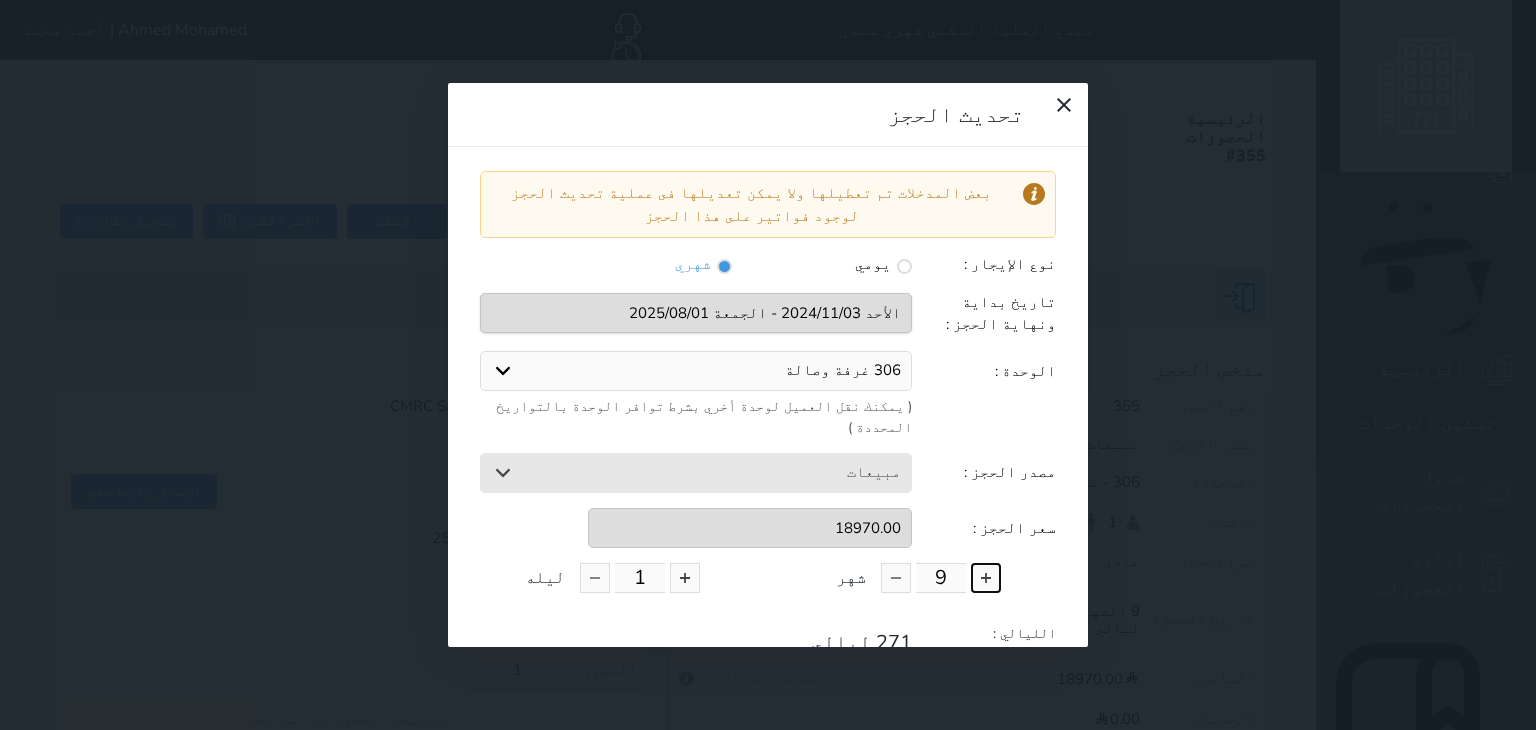 click at bounding box center [986, 578] 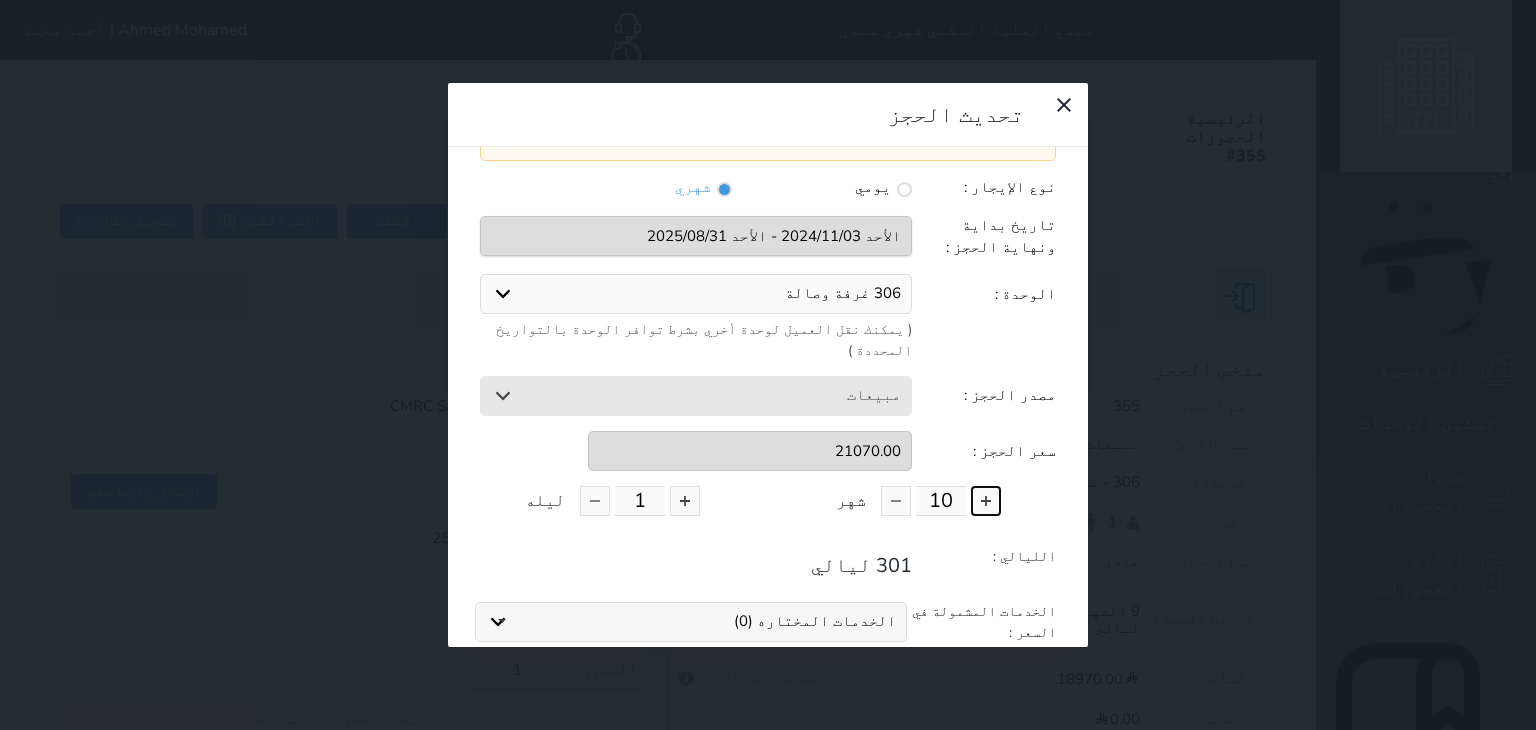 scroll, scrollTop: 163, scrollLeft: 0, axis: vertical 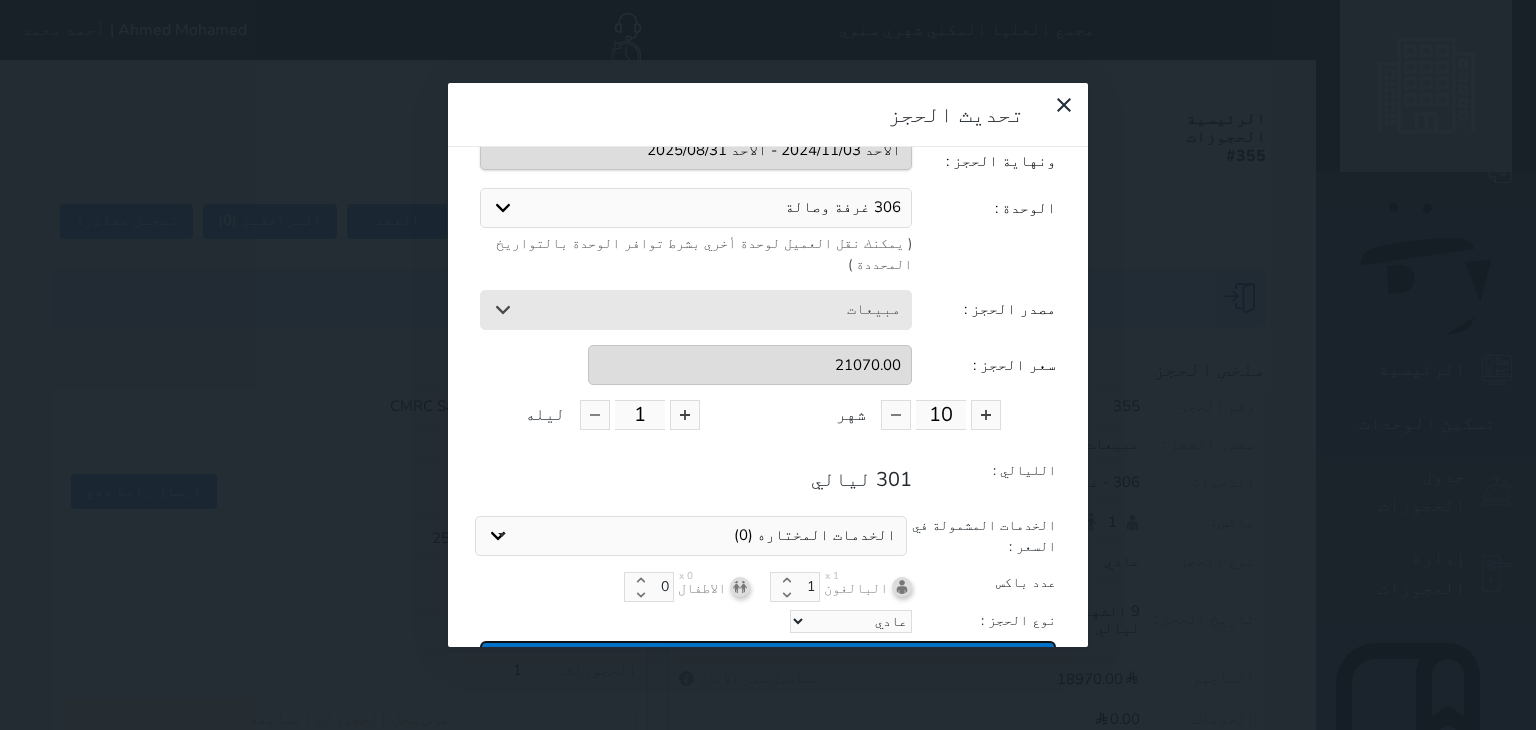 click on "تحديث الحجز" at bounding box center [768, 658] 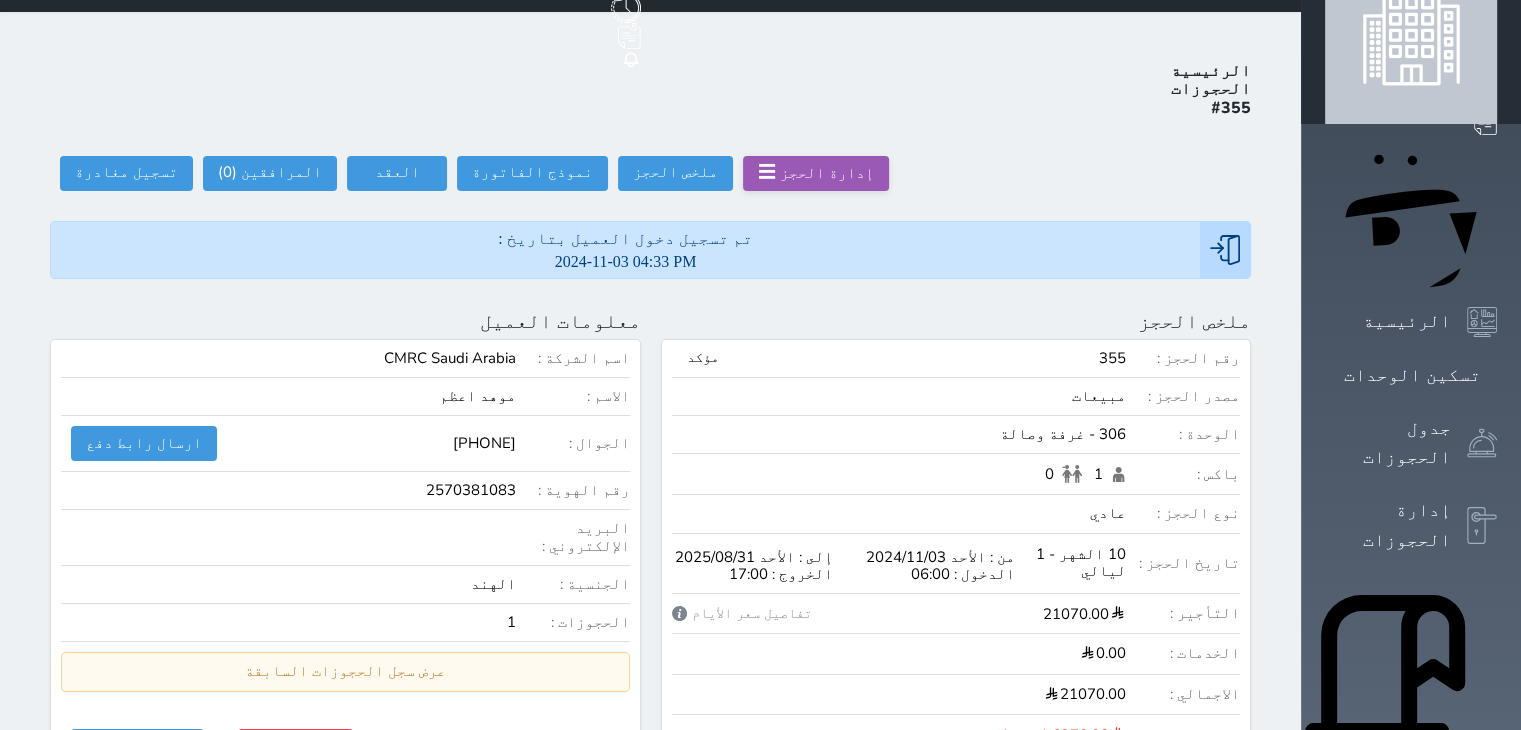 scroll, scrollTop: 0, scrollLeft: 0, axis: both 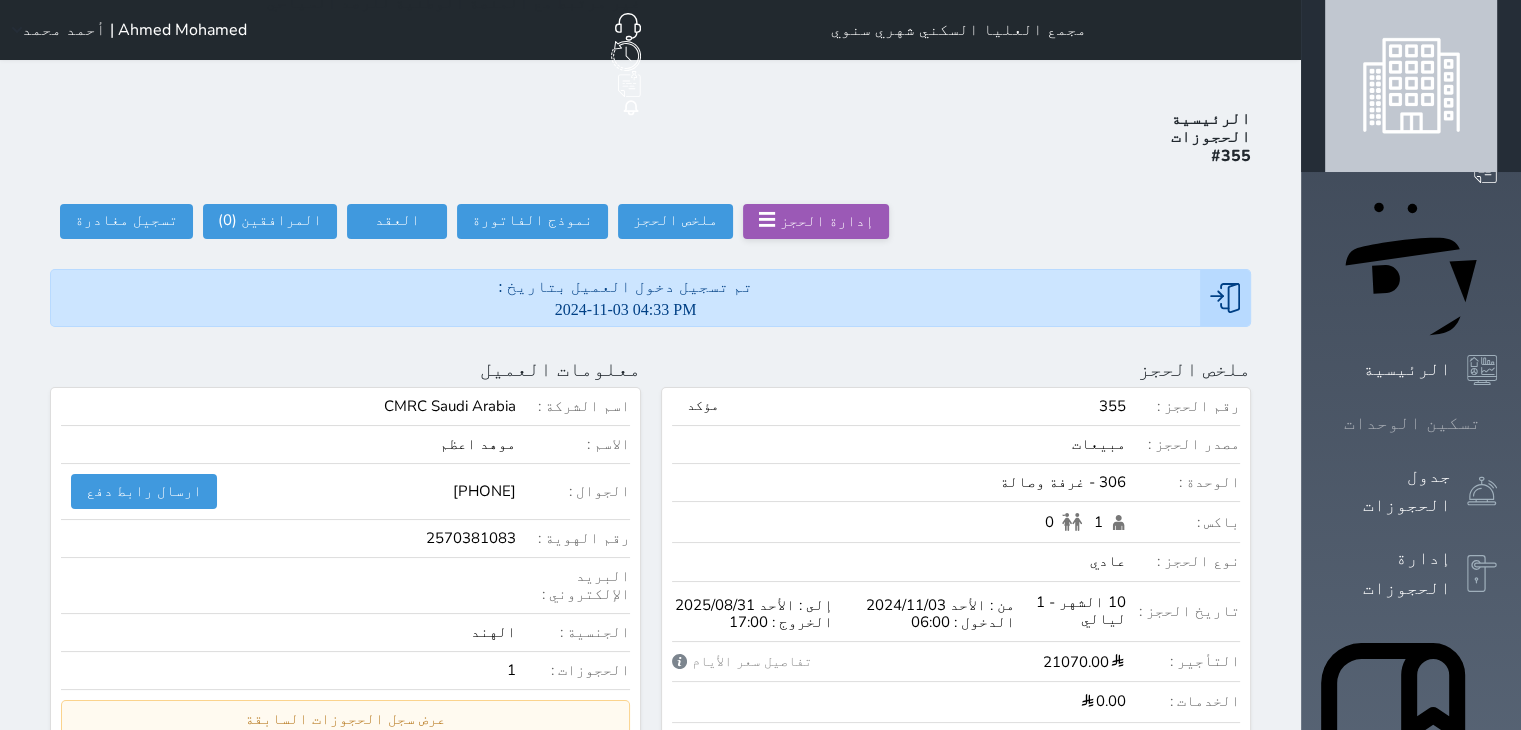 click on "تسكين الوحدات" at bounding box center [1412, 423] 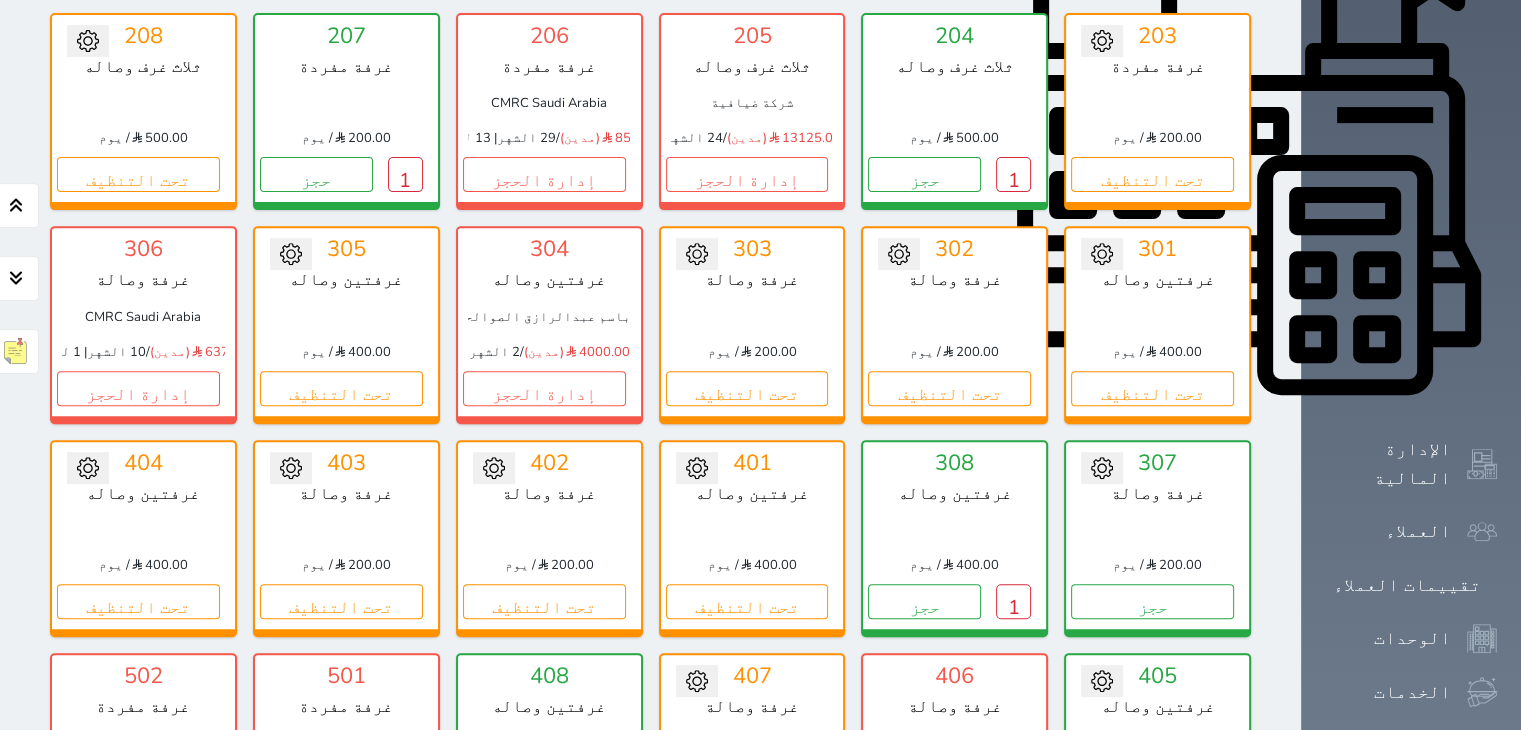 scroll, scrollTop: 778, scrollLeft: 0, axis: vertical 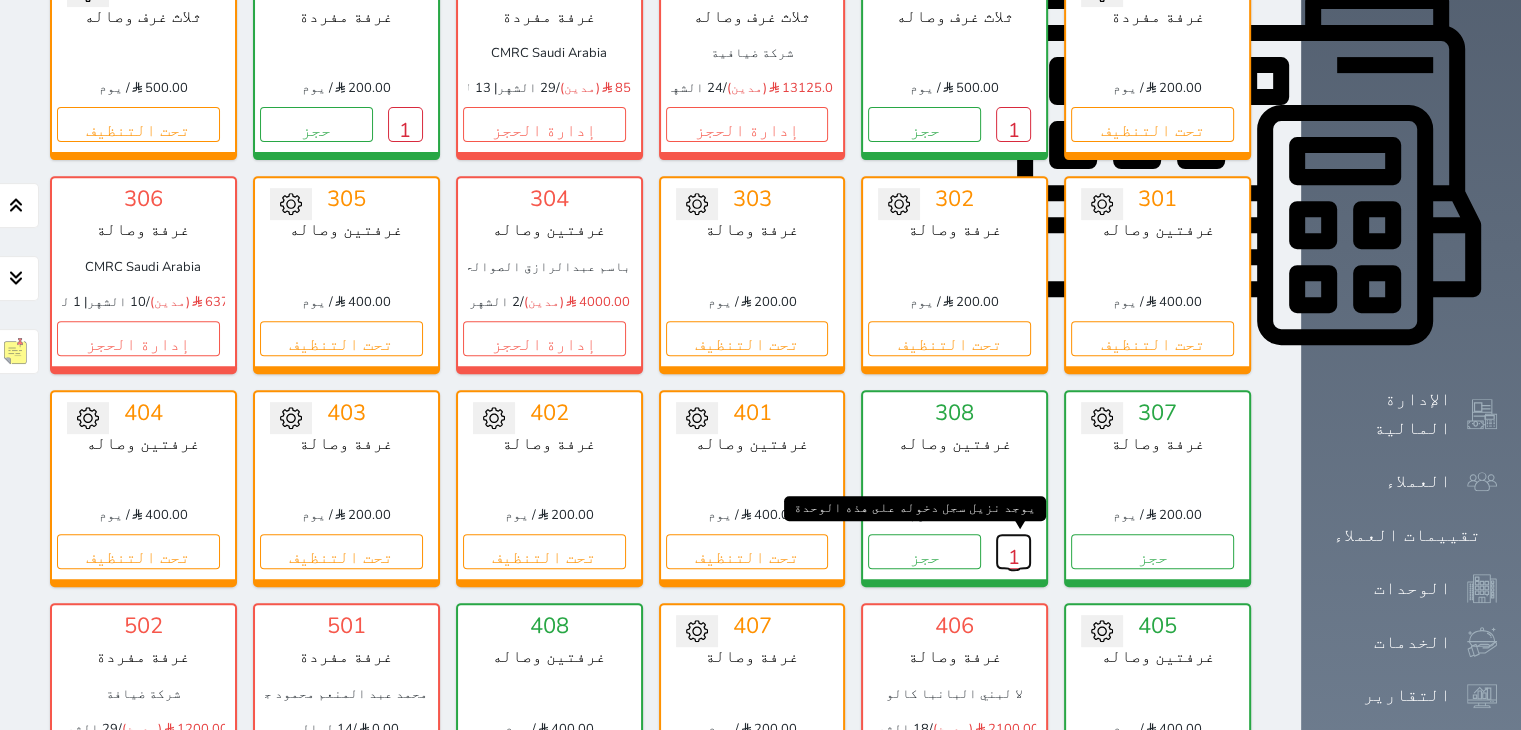 click on "1" at bounding box center [1013, 551] 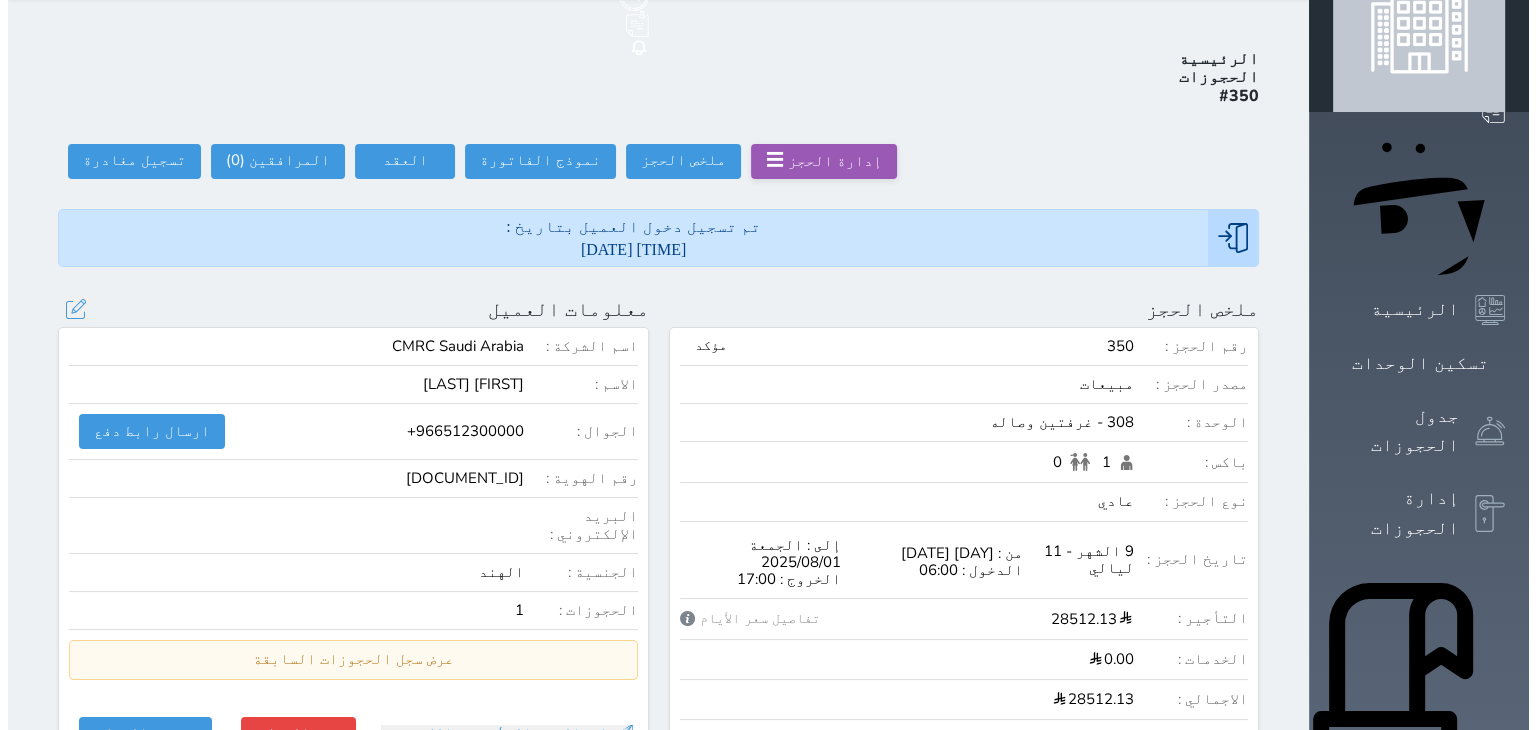 scroll, scrollTop: 0, scrollLeft: 0, axis: both 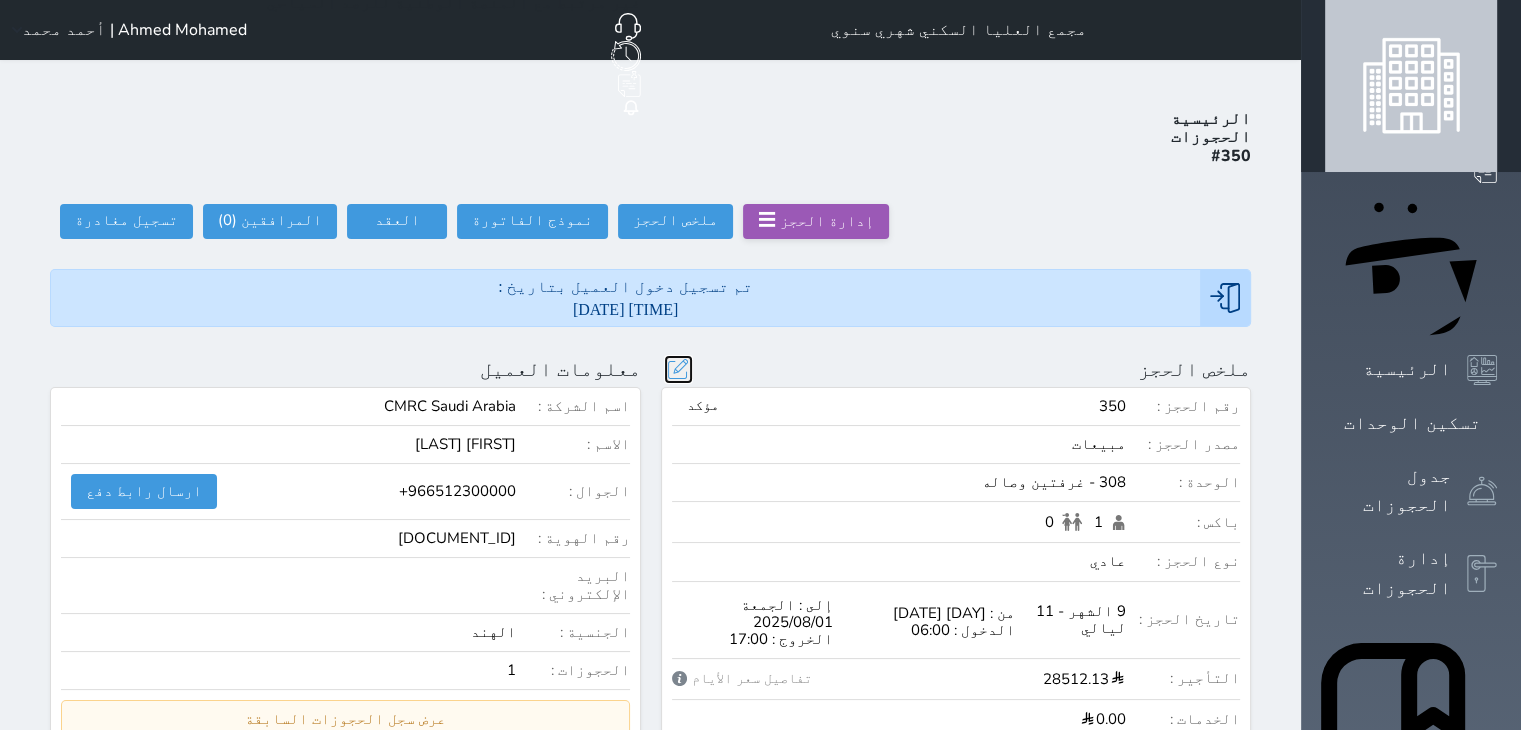 click at bounding box center [678, 369] 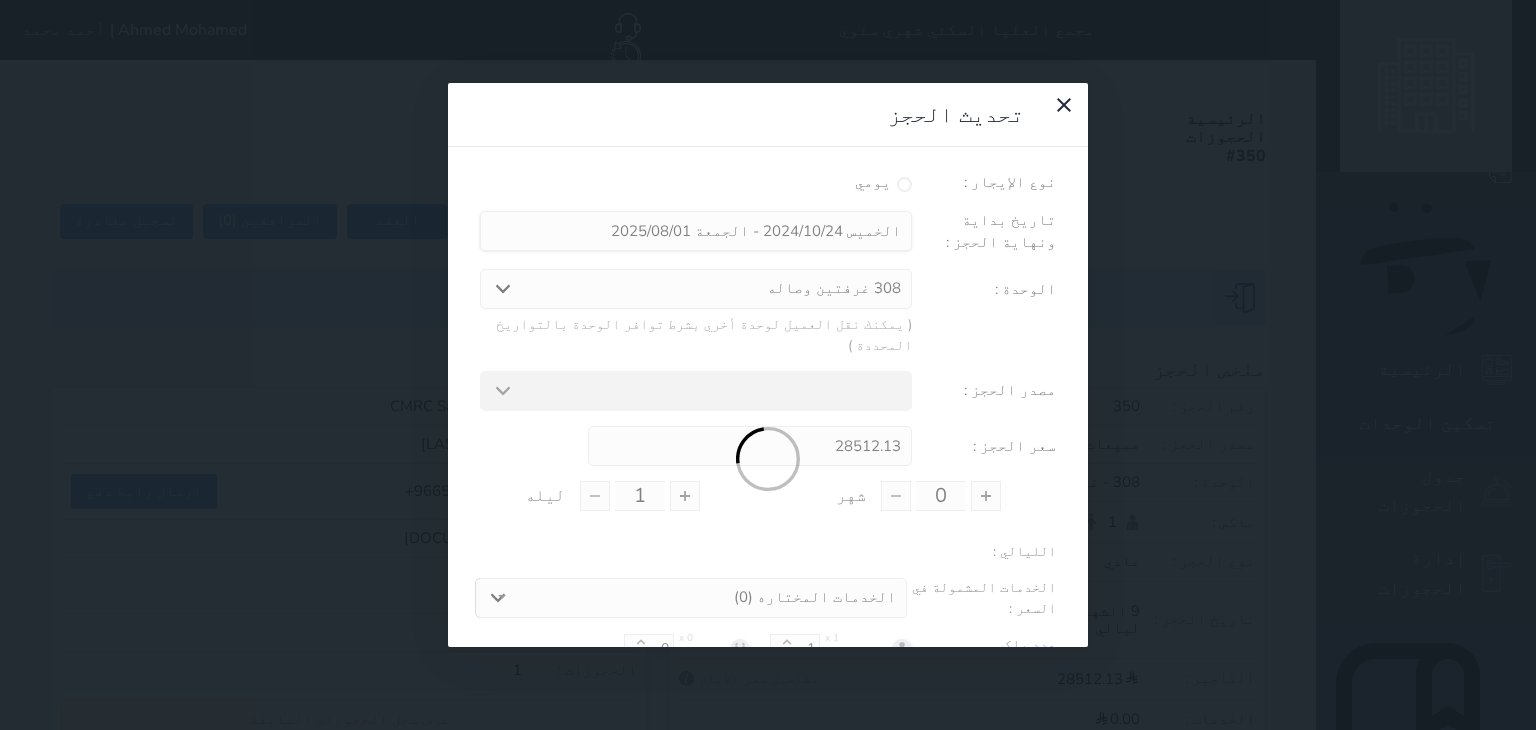 type on "9" 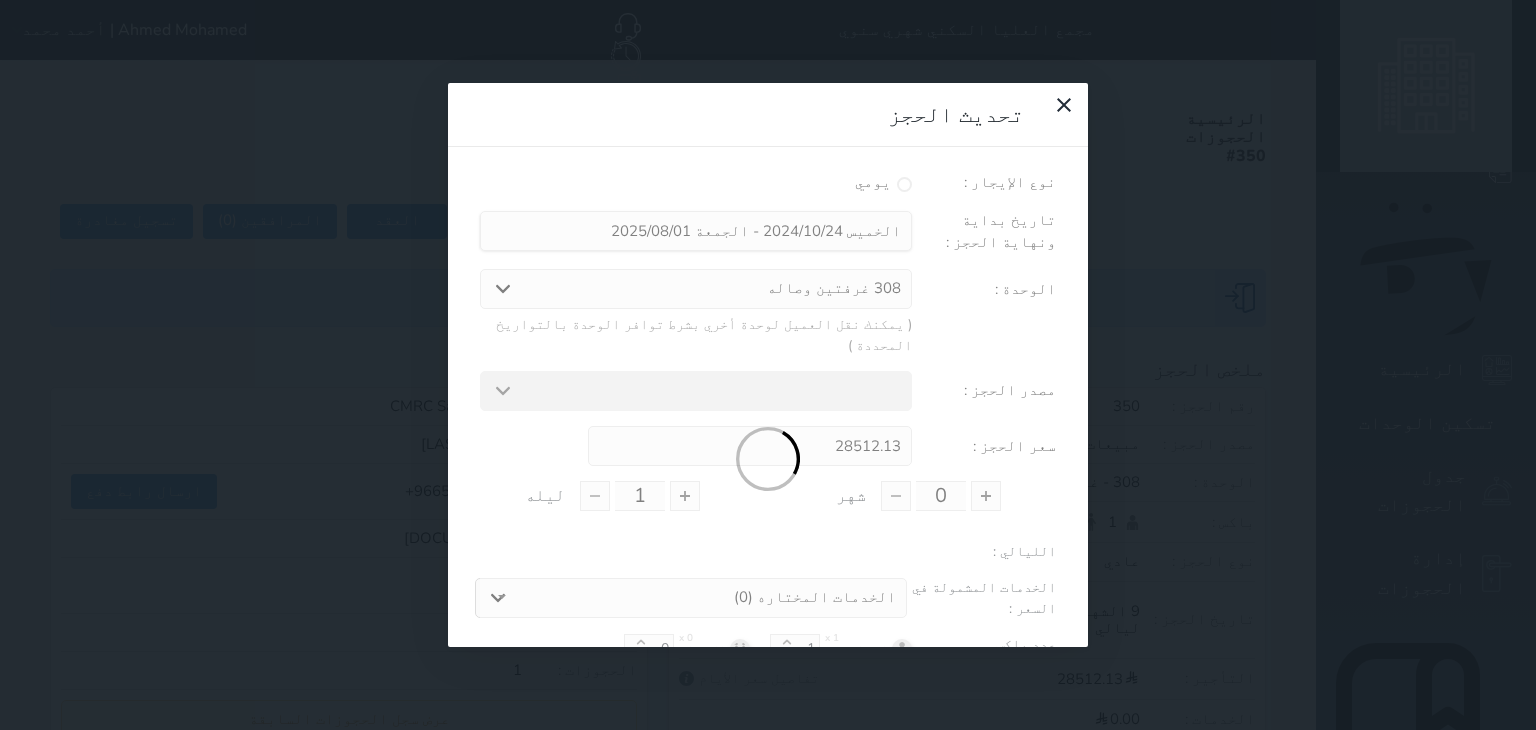 type on "11" 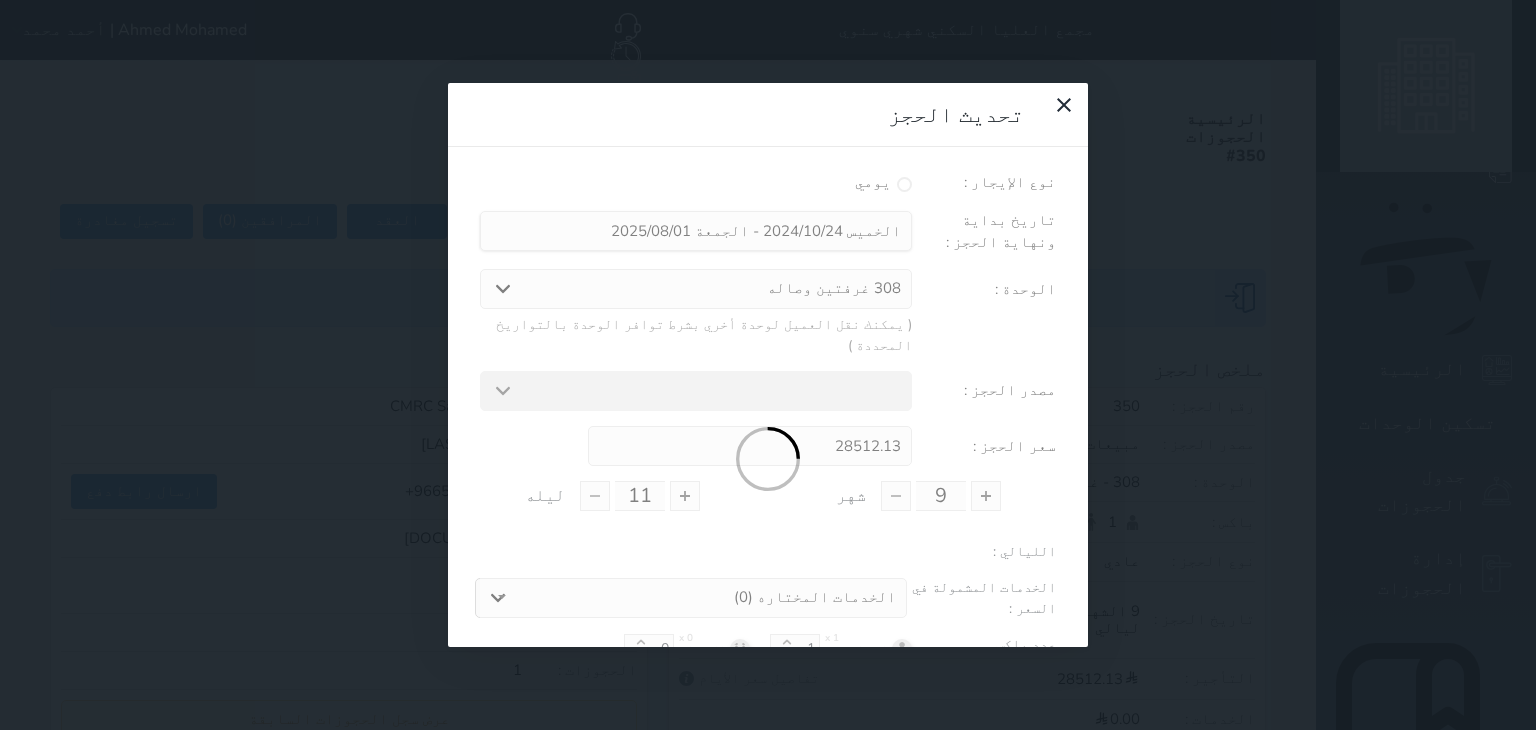 select on "28886" 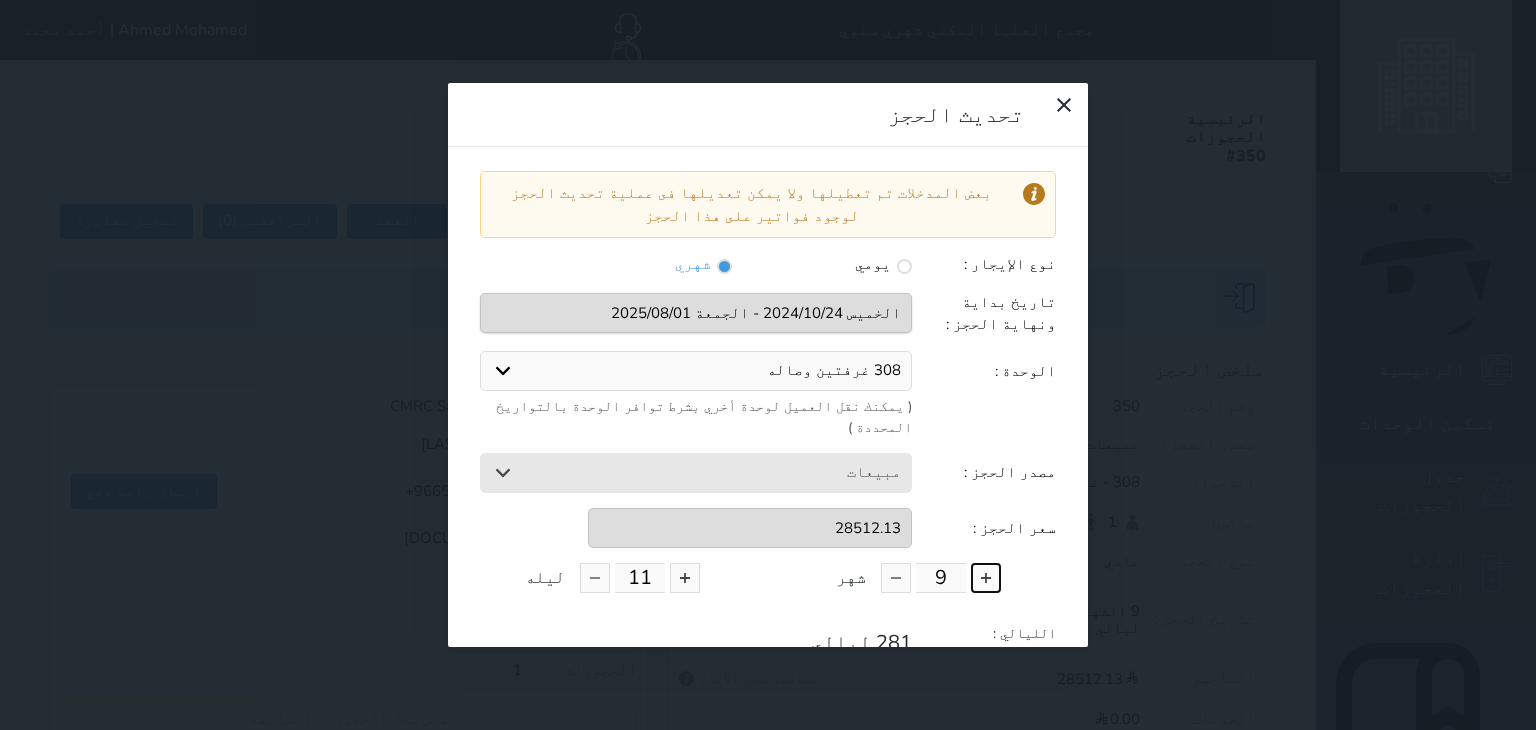 click at bounding box center [986, 578] 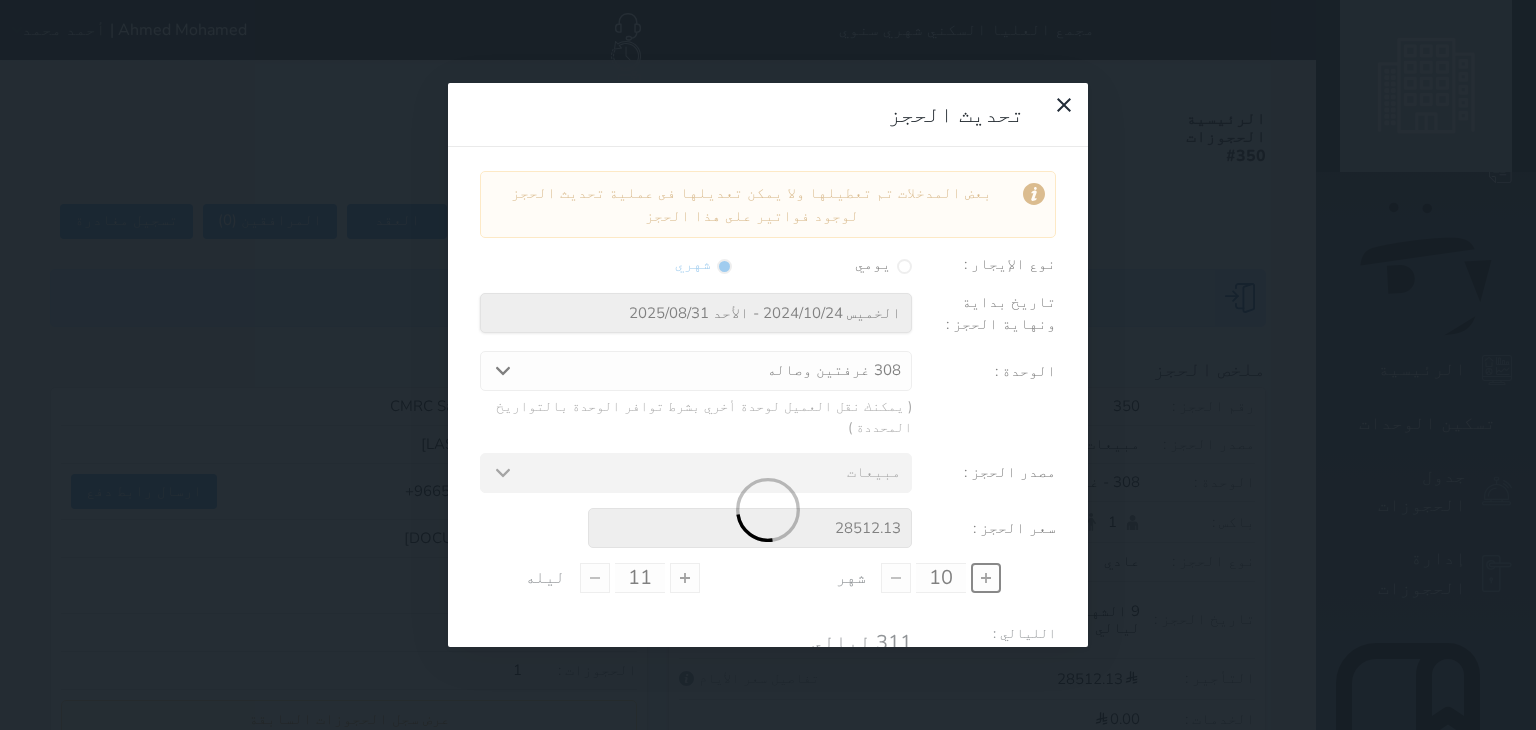 type on "31556.13" 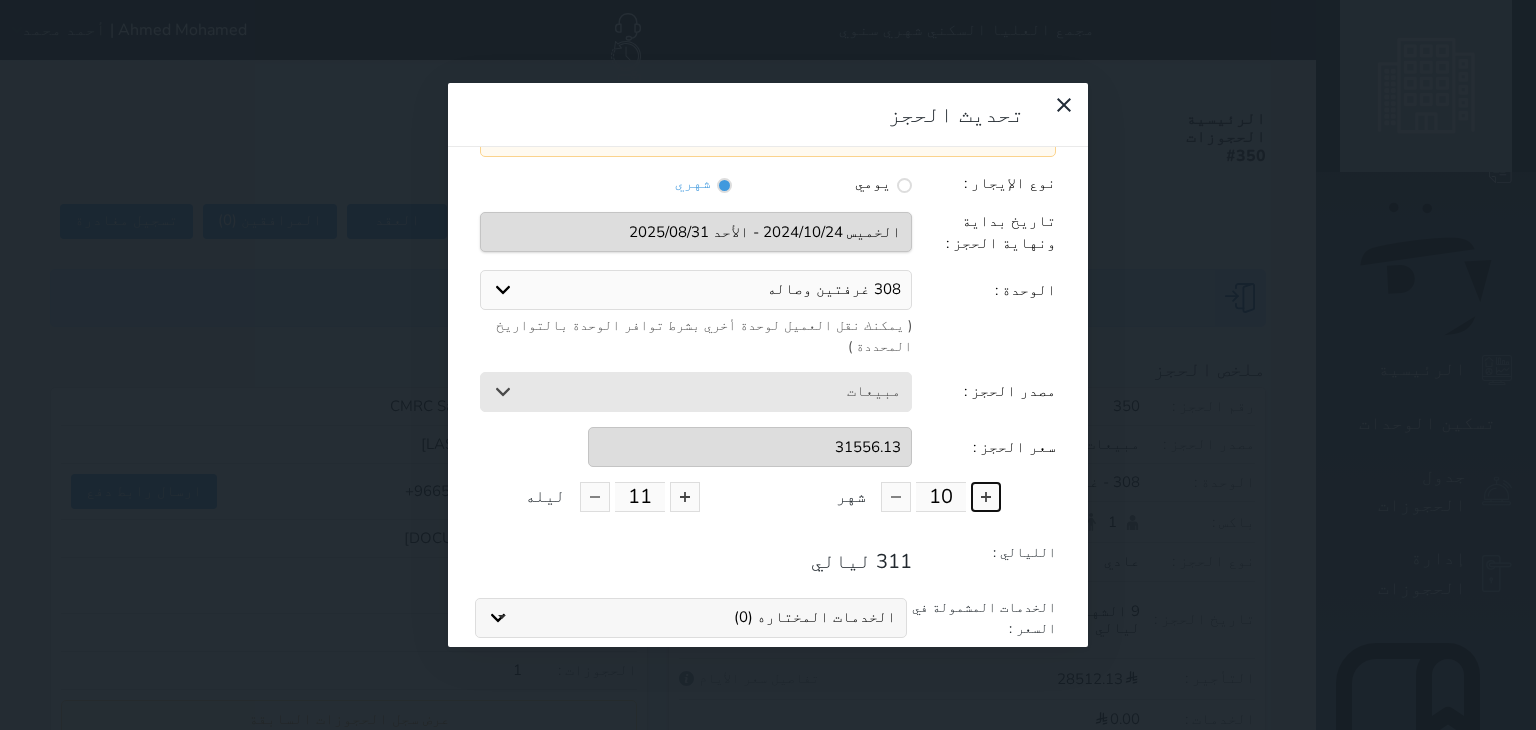 scroll, scrollTop: 163, scrollLeft: 0, axis: vertical 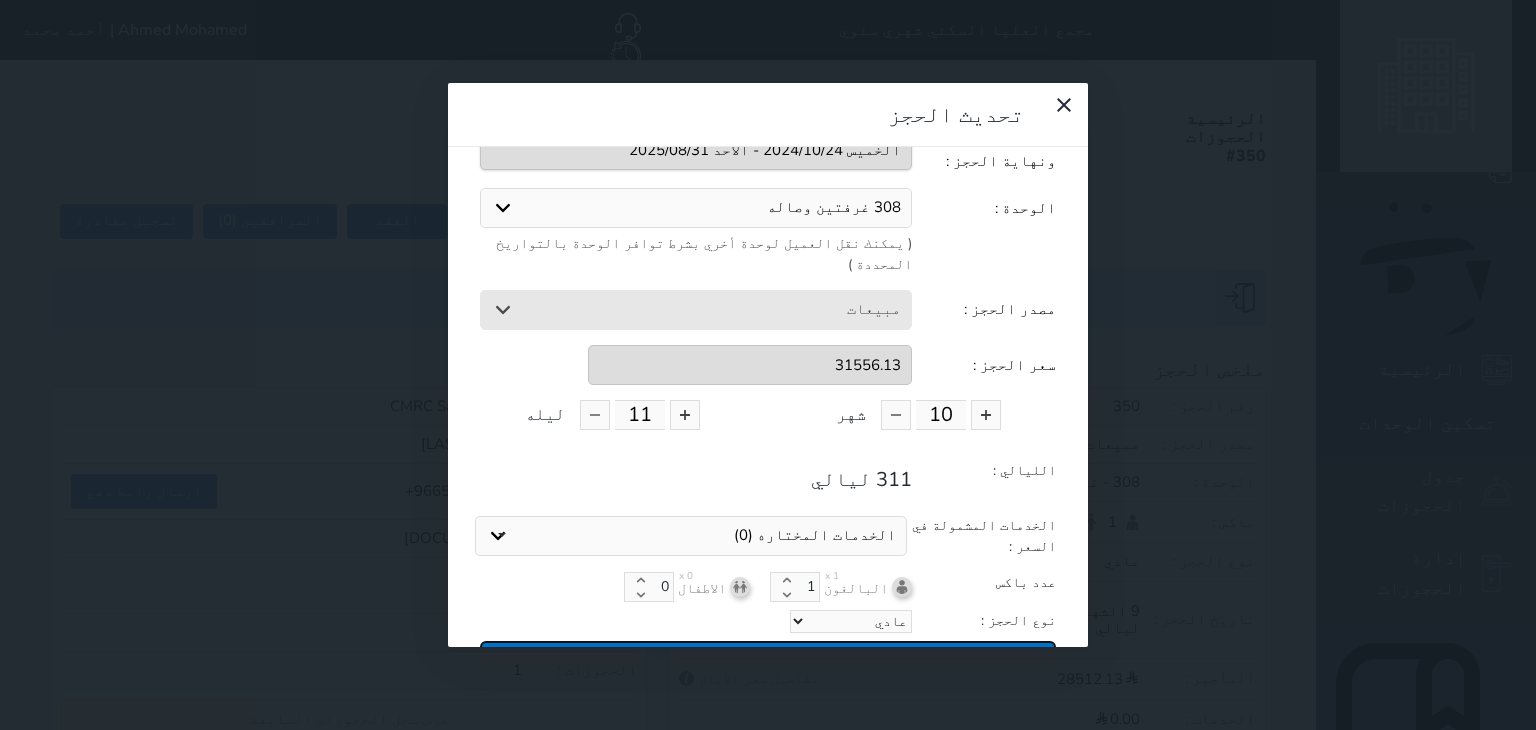 click on "تحديث الحجز" at bounding box center (768, 658) 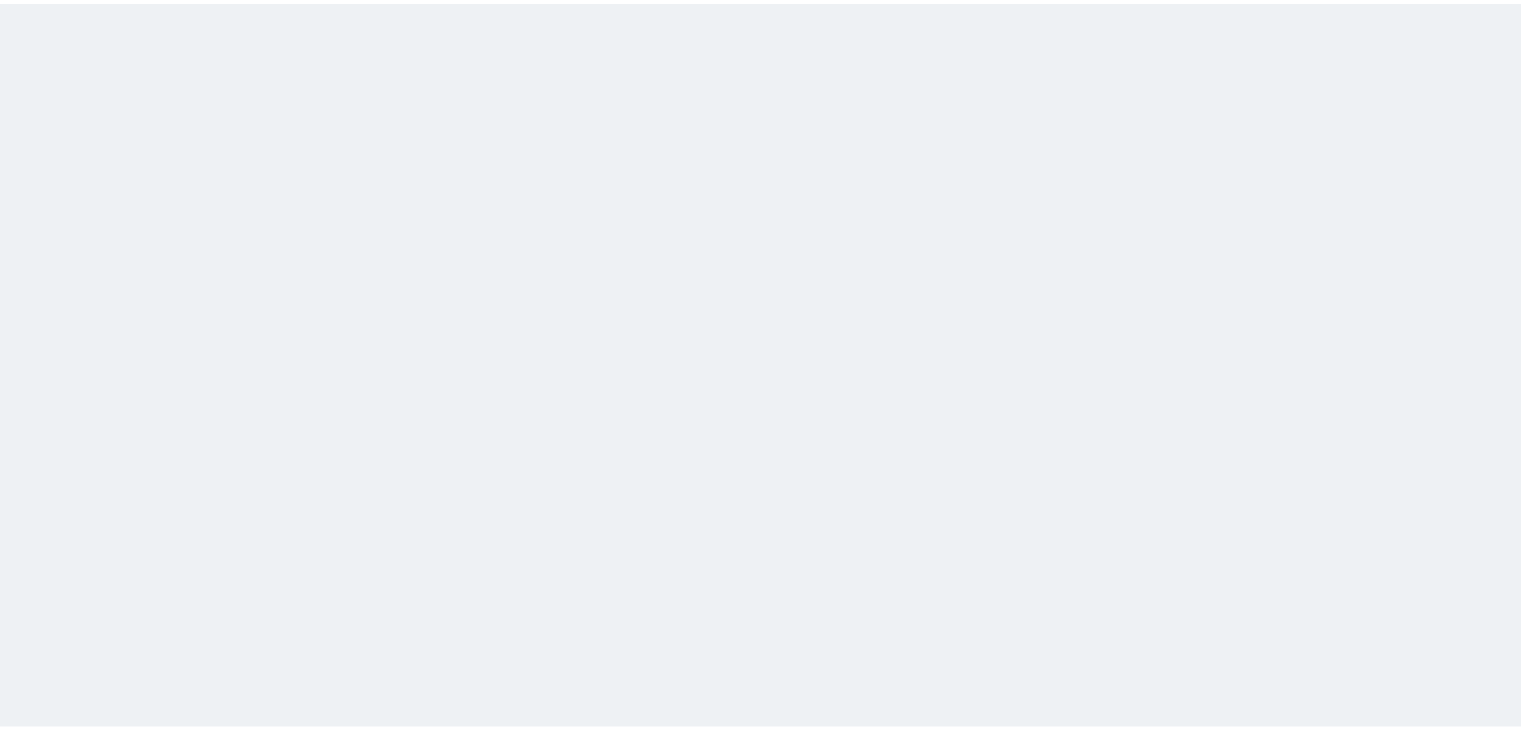 scroll, scrollTop: 0, scrollLeft: 0, axis: both 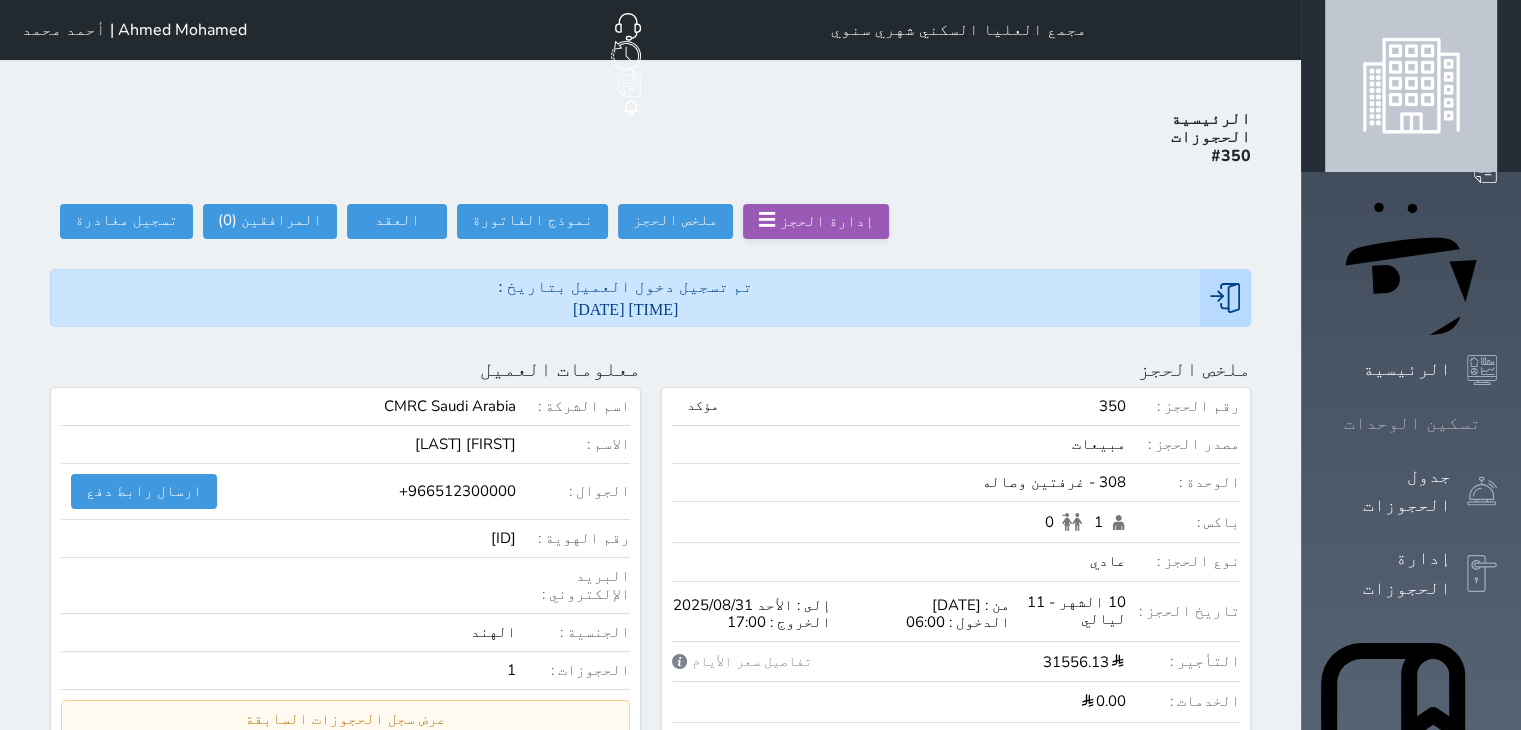 click on "تسكين الوحدات" at bounding box center [1412, 423] 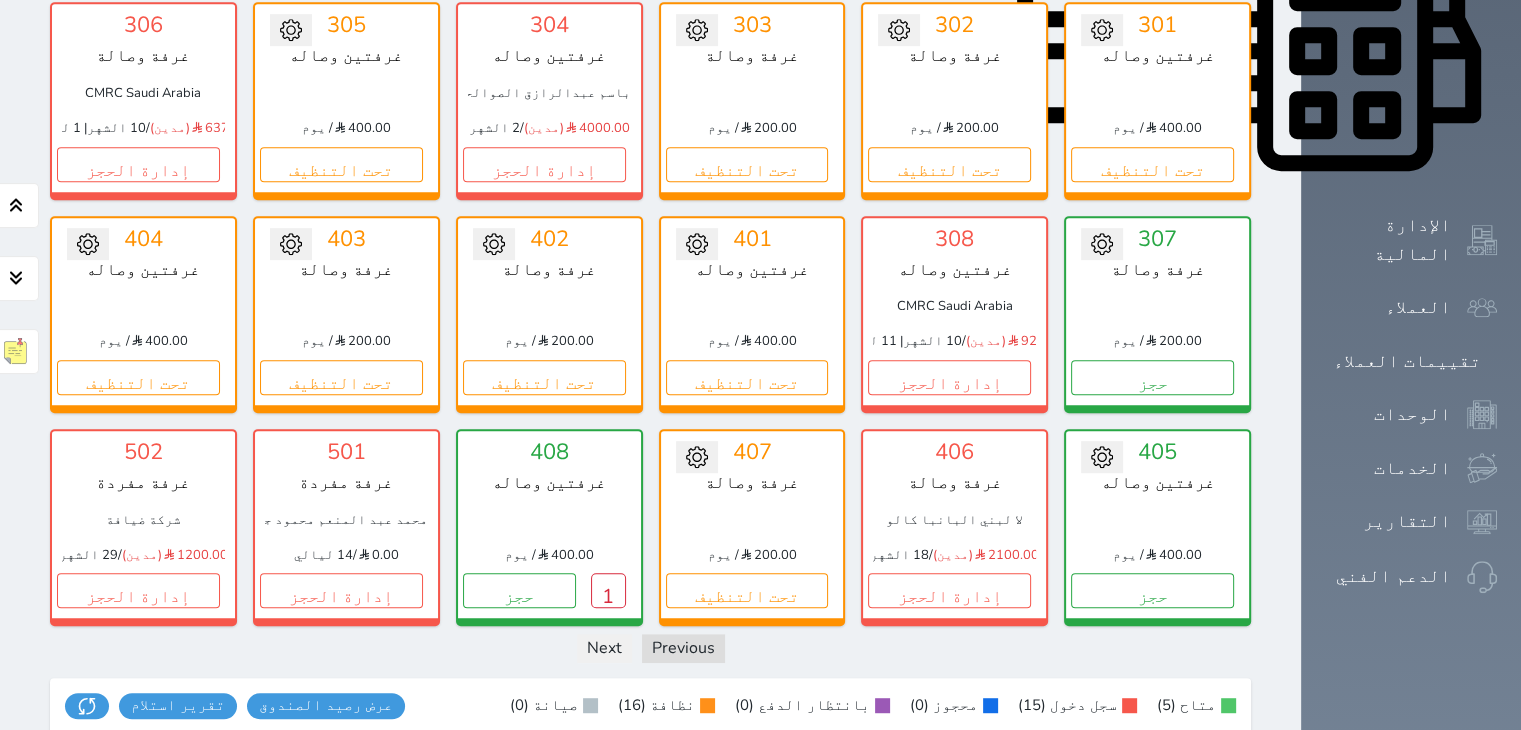 scroll, scrollTop: 978, scrollLeft: 0, axis: vertical 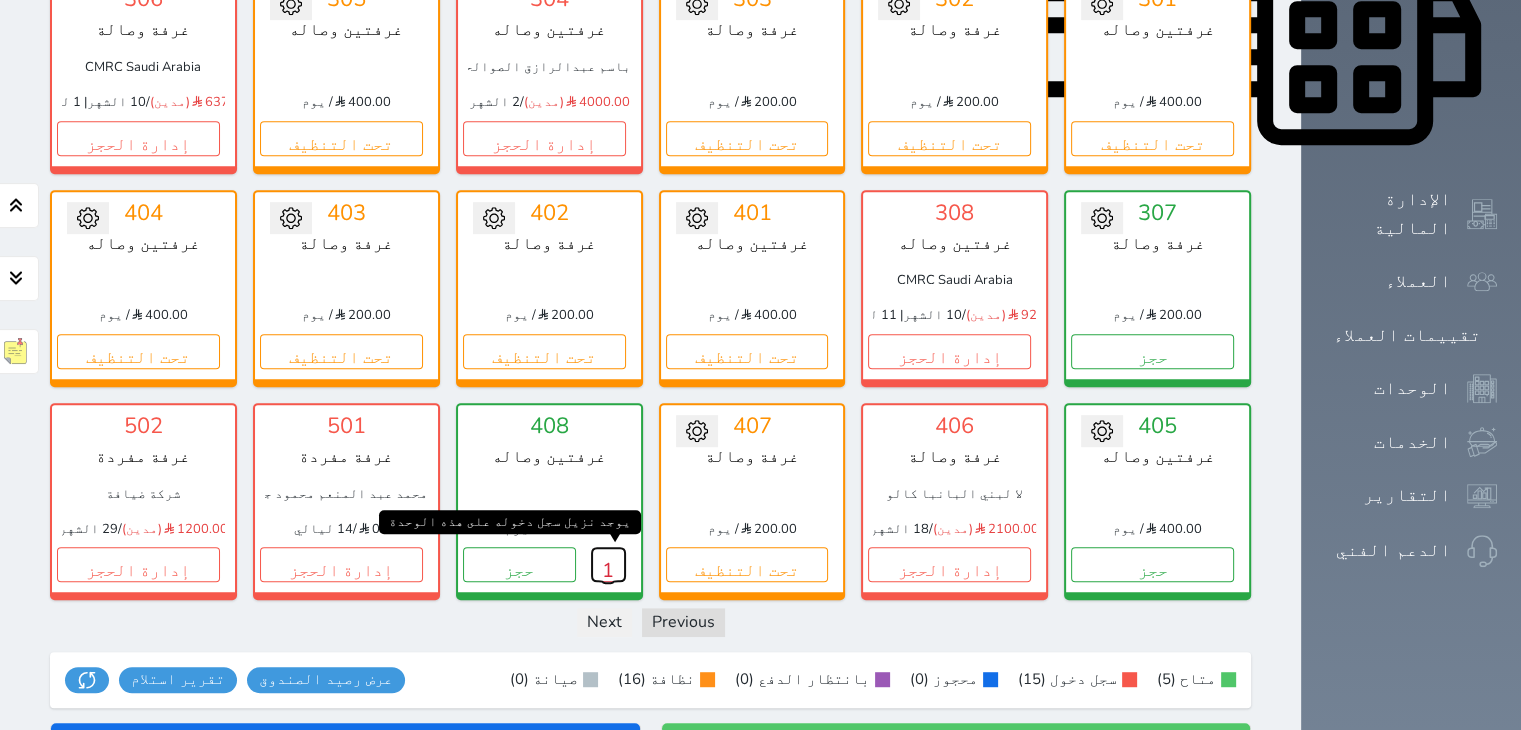 click on "1" at bounding box center (608, 564) 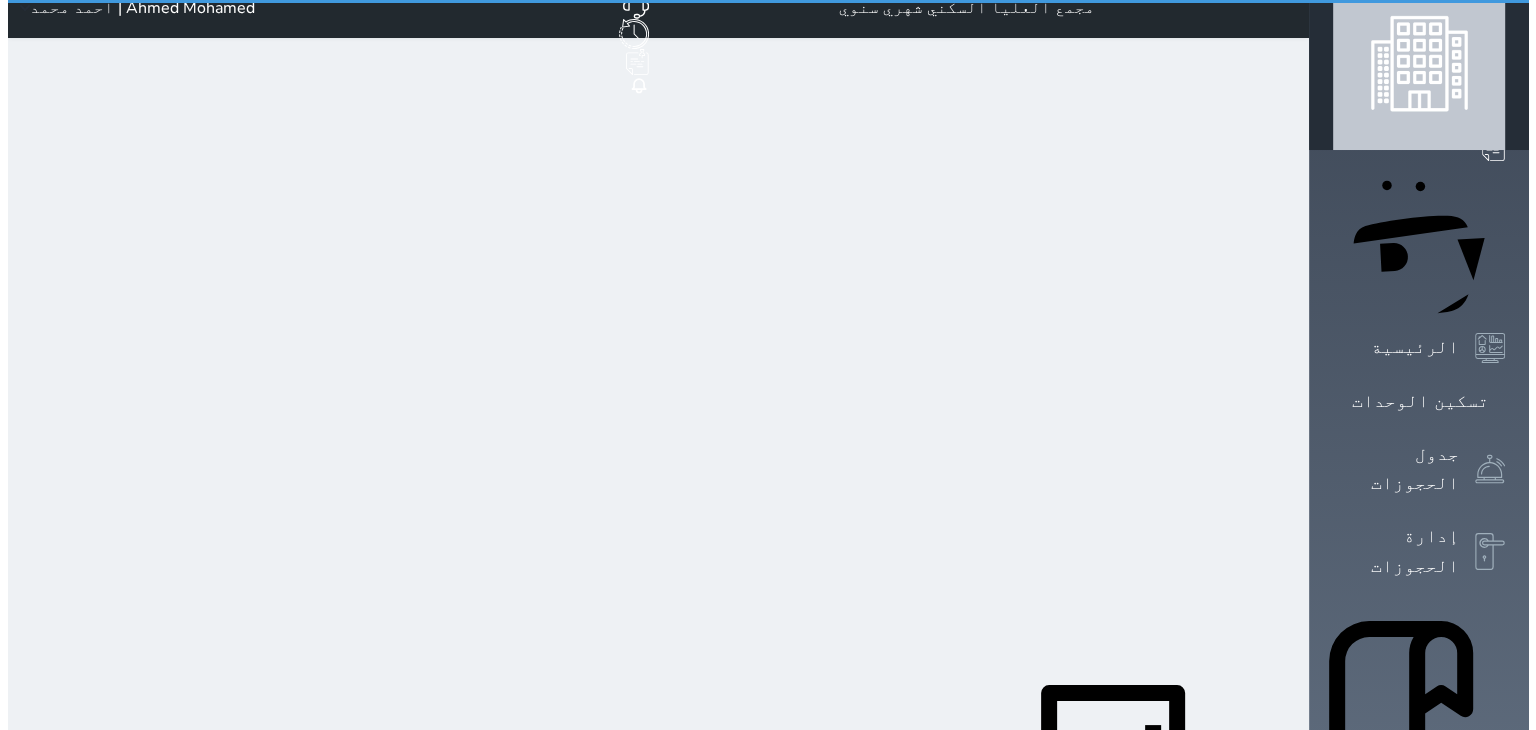 scroll, scrollTop: 0, scrollLeft: 0, axis: both 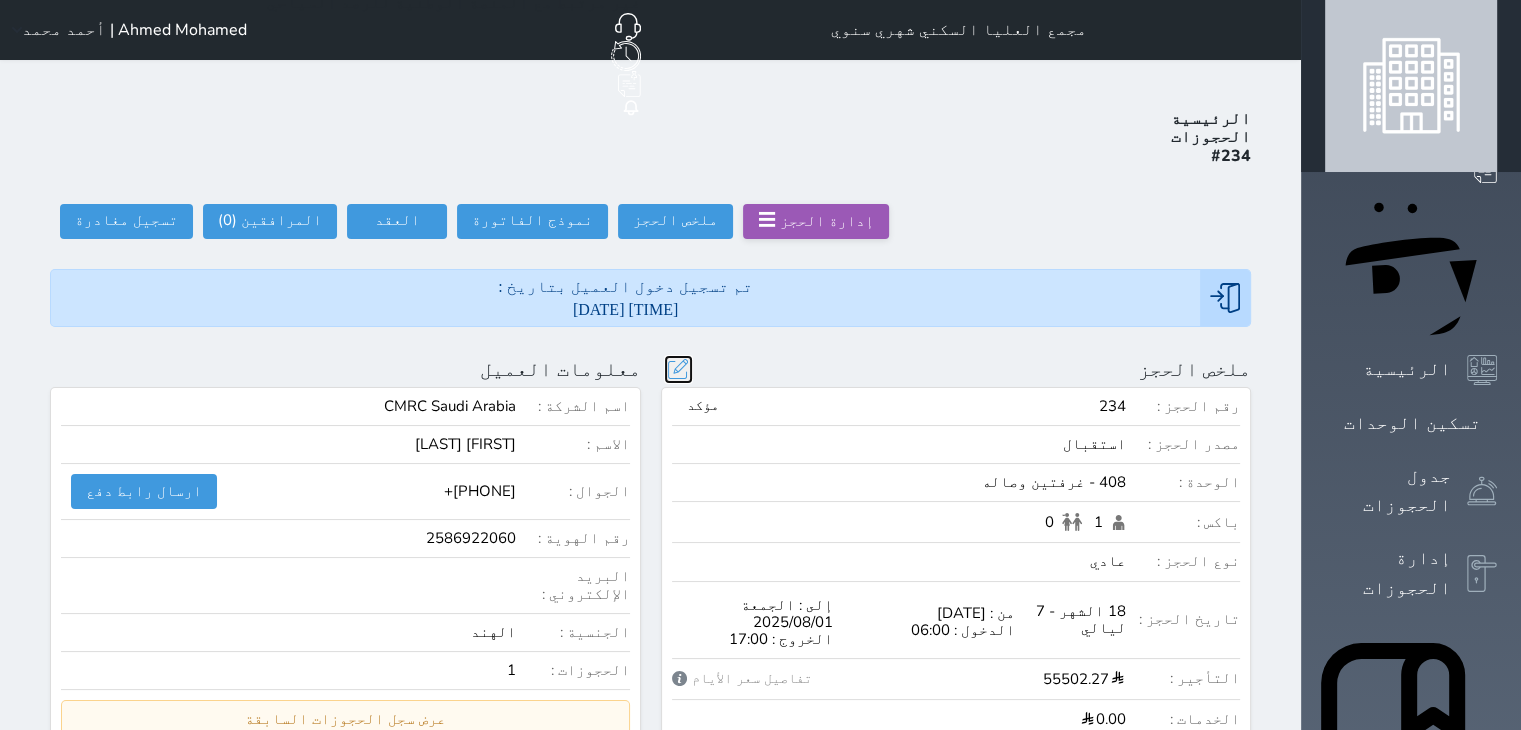 click at bounding box center (678, 369) 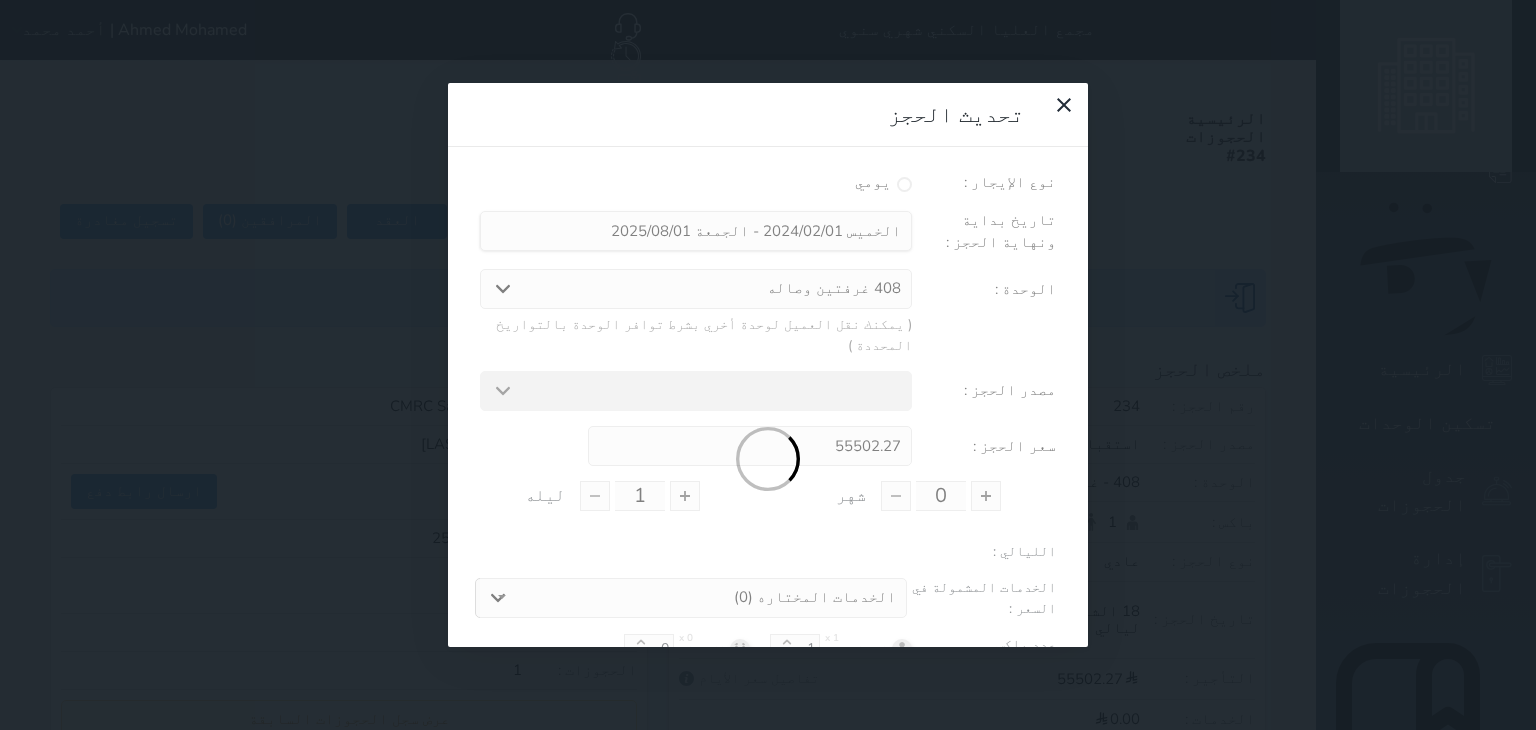 type on "18" 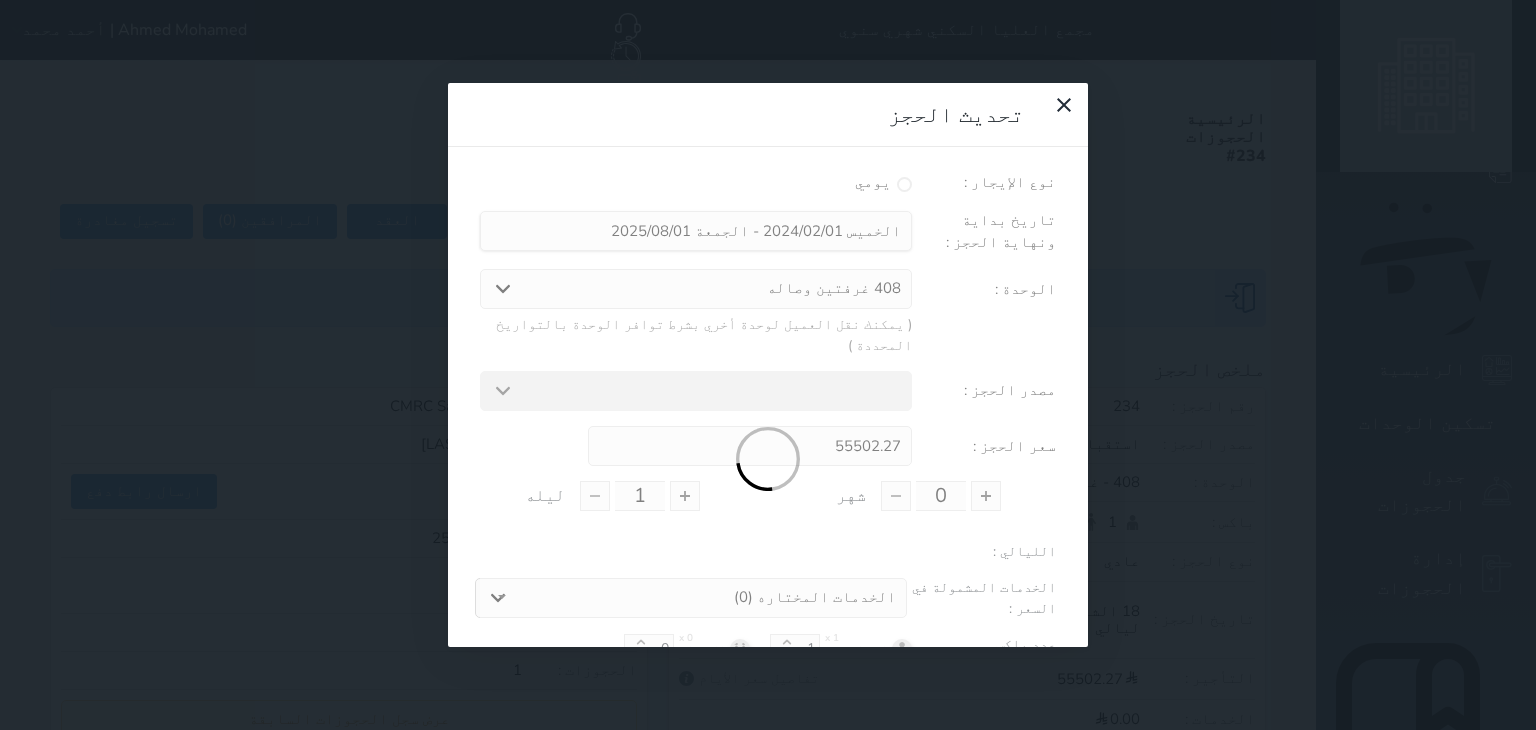 type on "7" 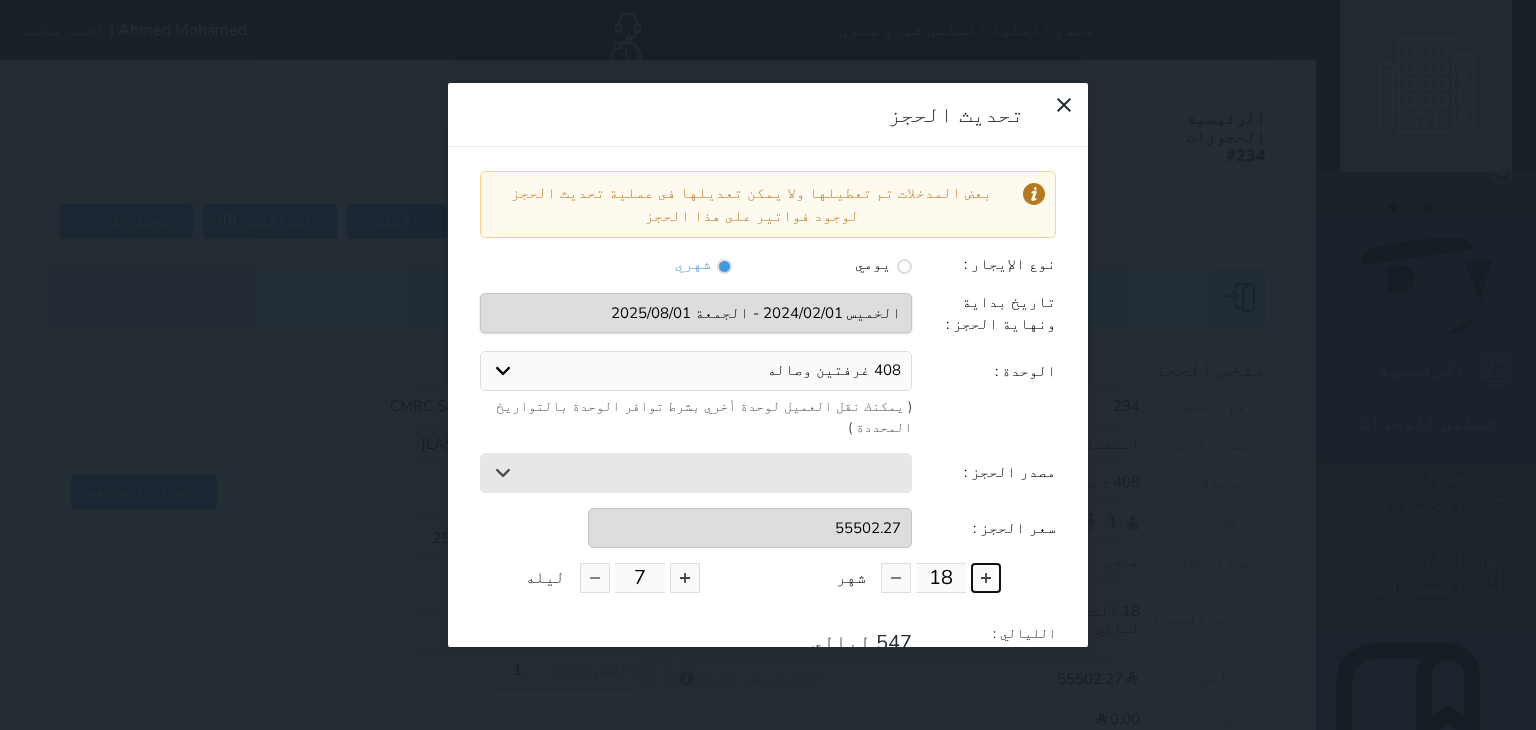 click at bounding box center [986, 578] 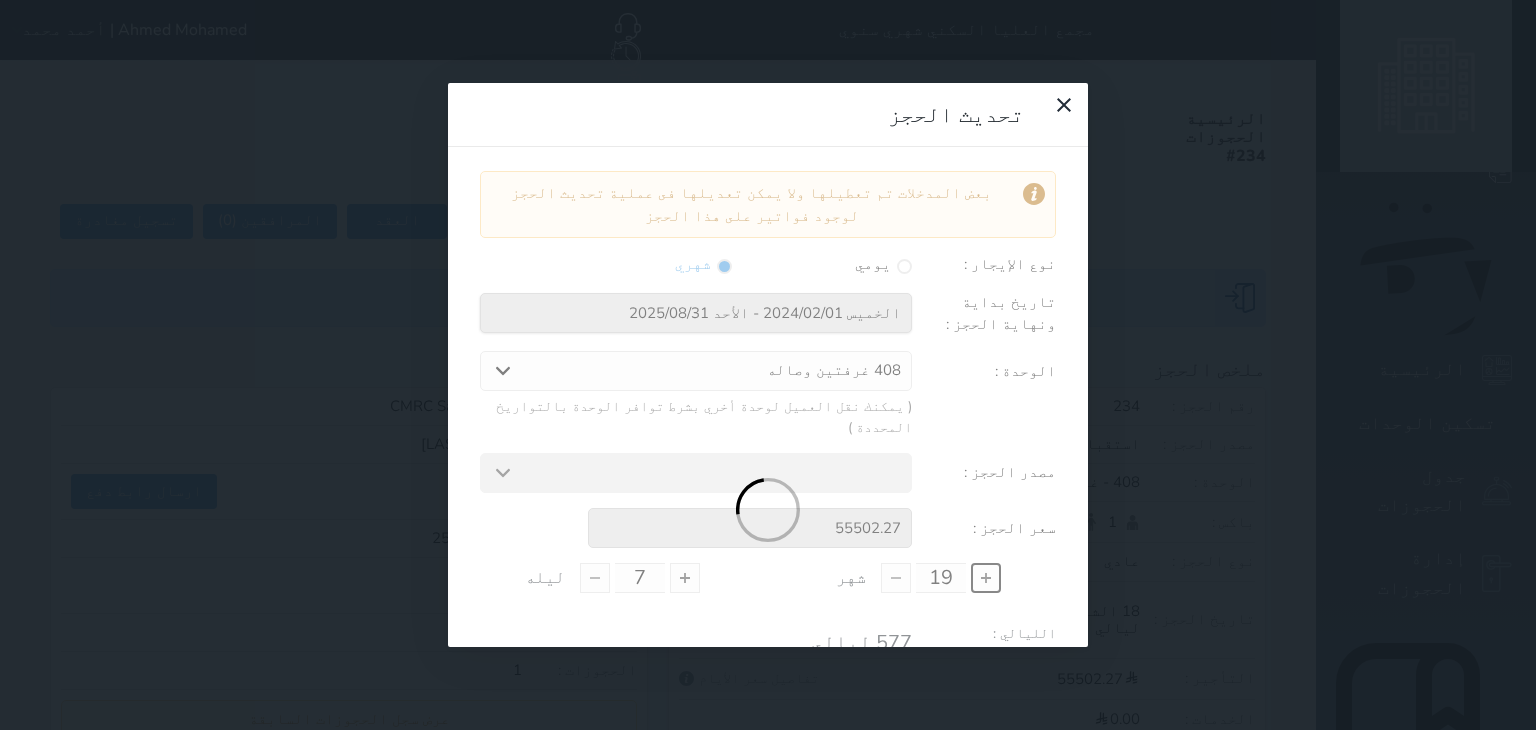 type on "58546.27" 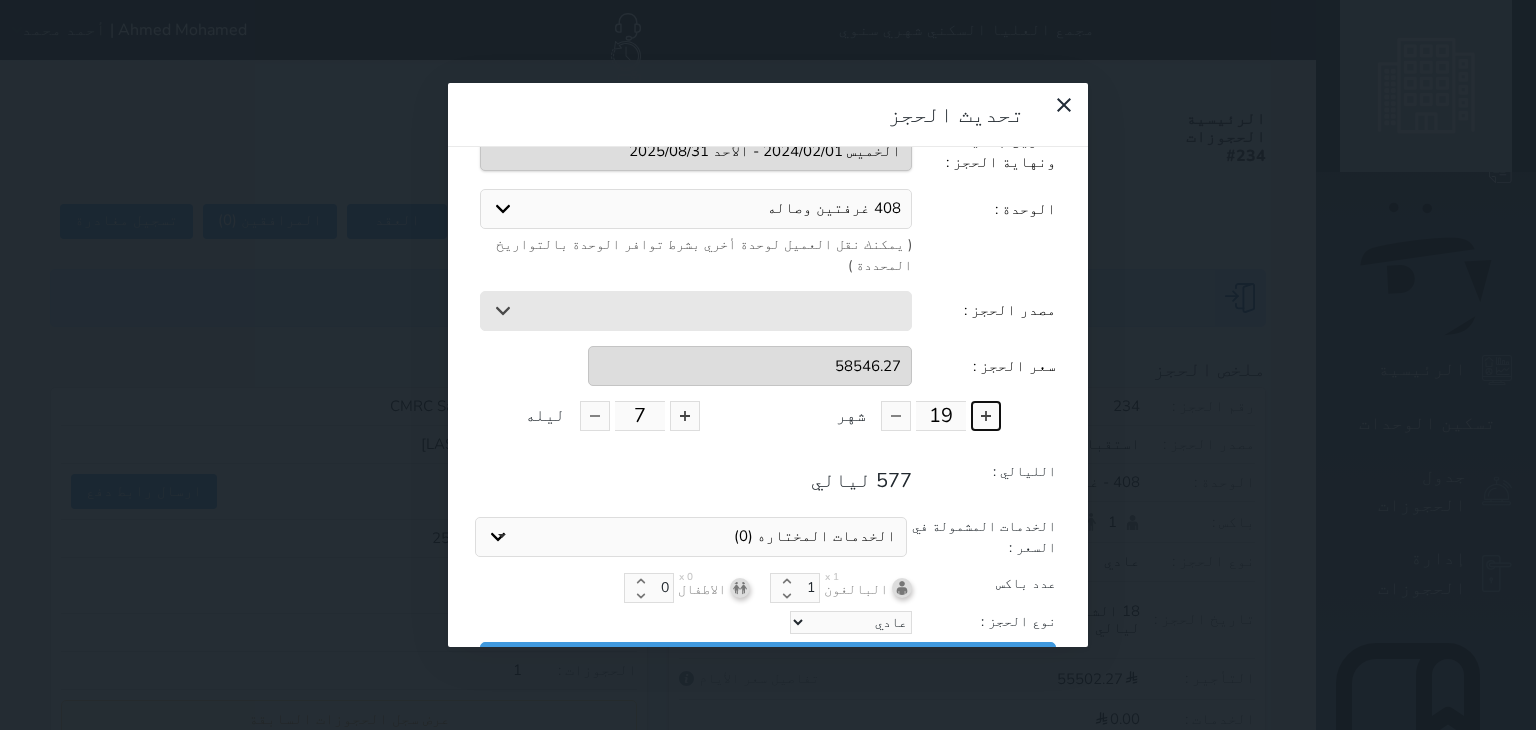 scroll, scrollTop: 163, scrollLeft: 0, axis: vertical 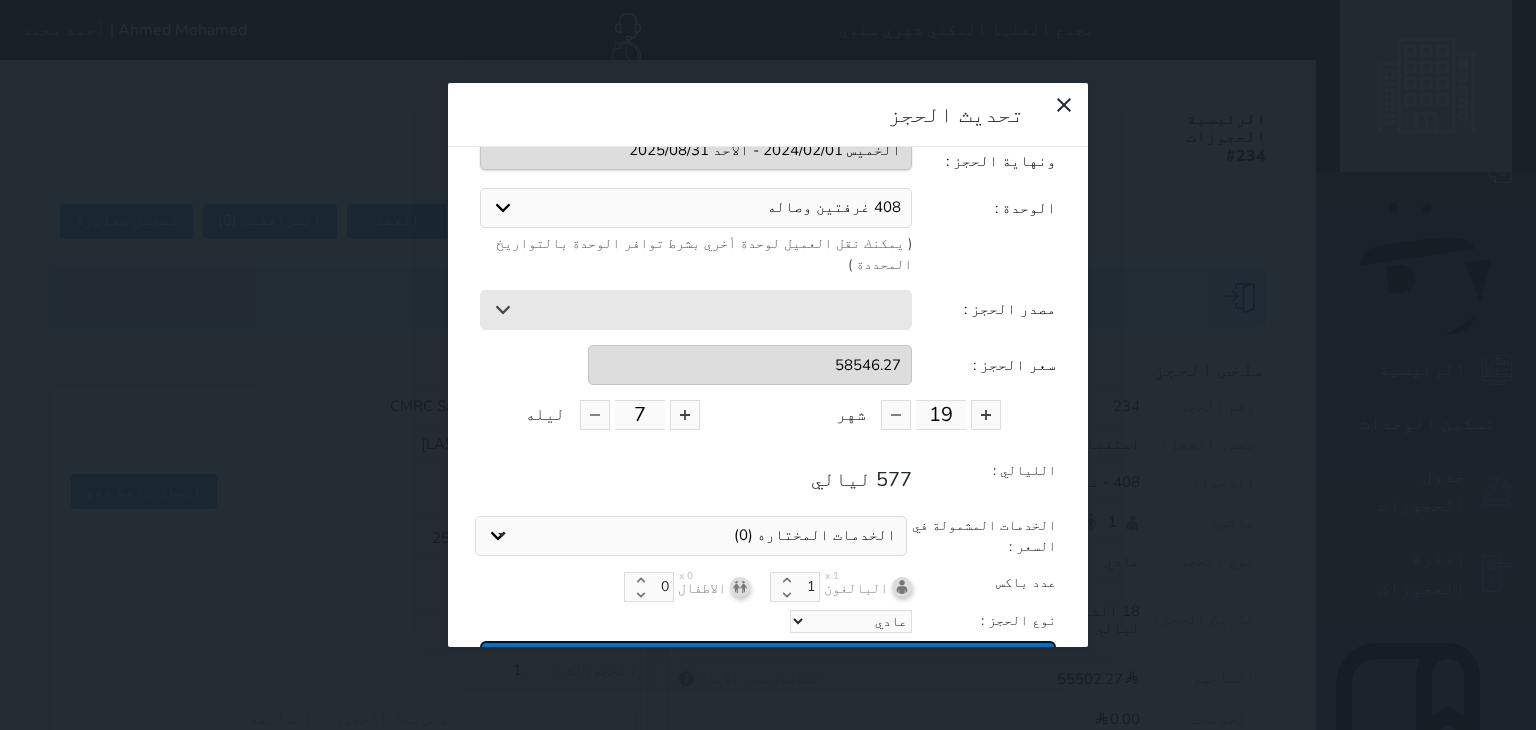 click on "تحديث الحجز" at bounding box center (768, 658) 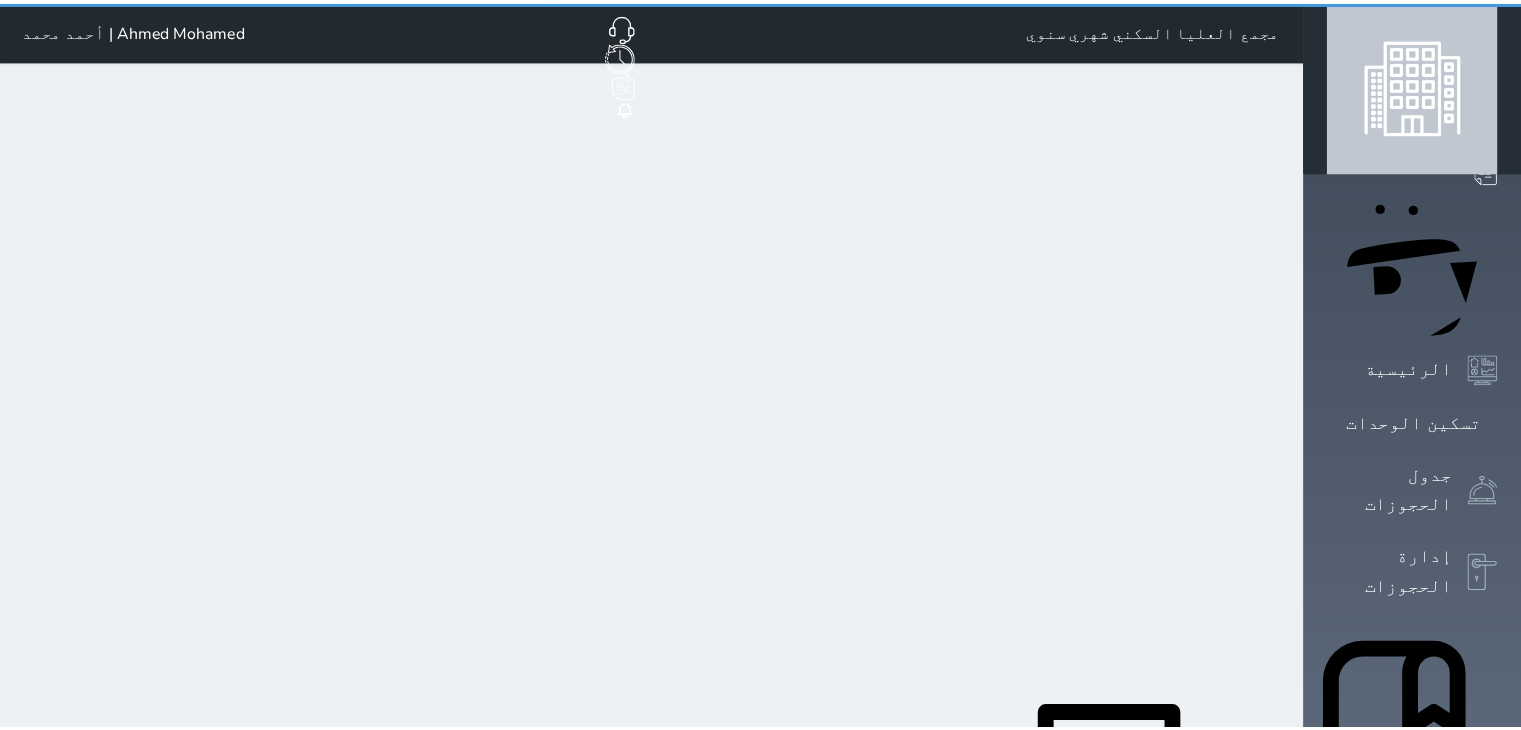 scroll, scrollTop: 0, scrollLeft: 0, axis: both 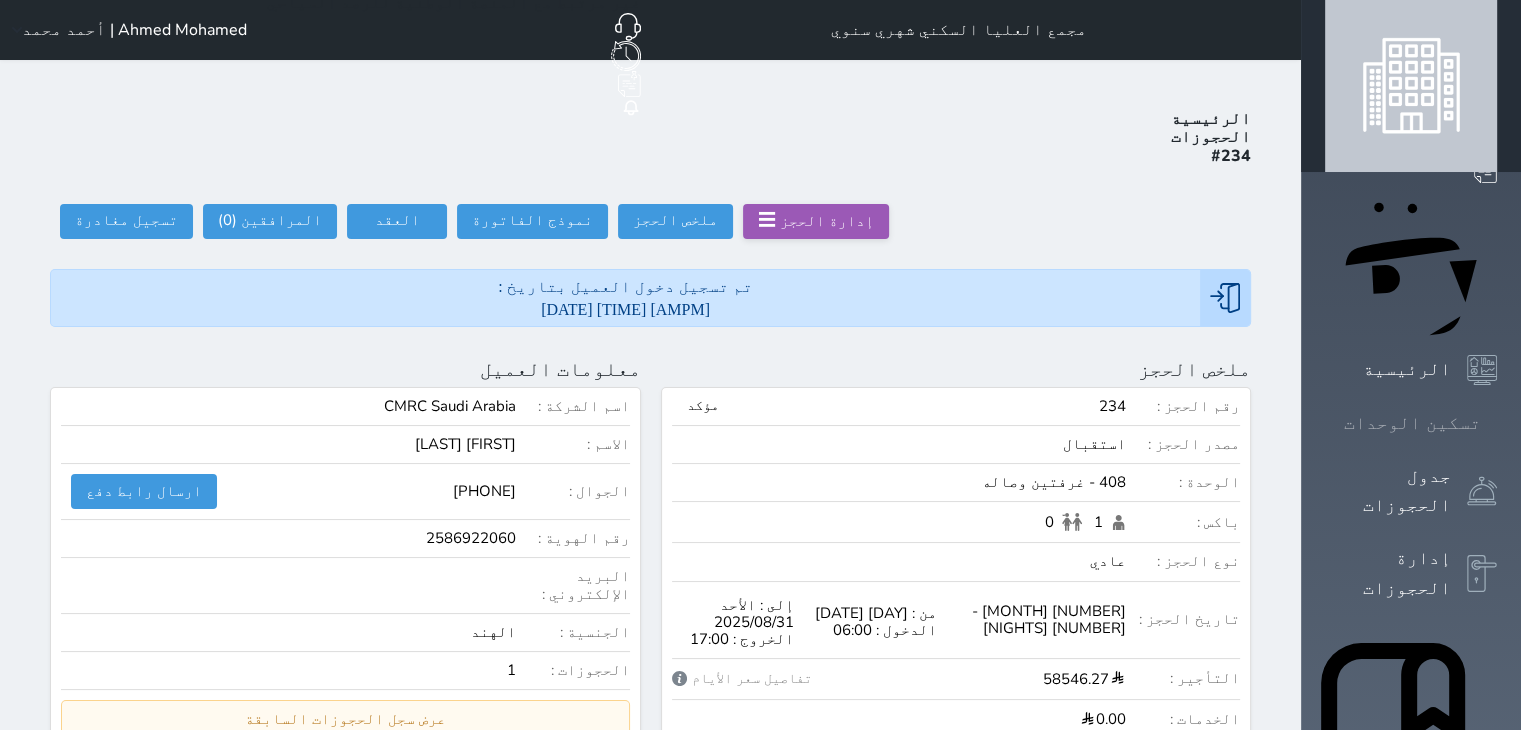 click on "تسكين الوحدات" at bounding box center (1412, 423) 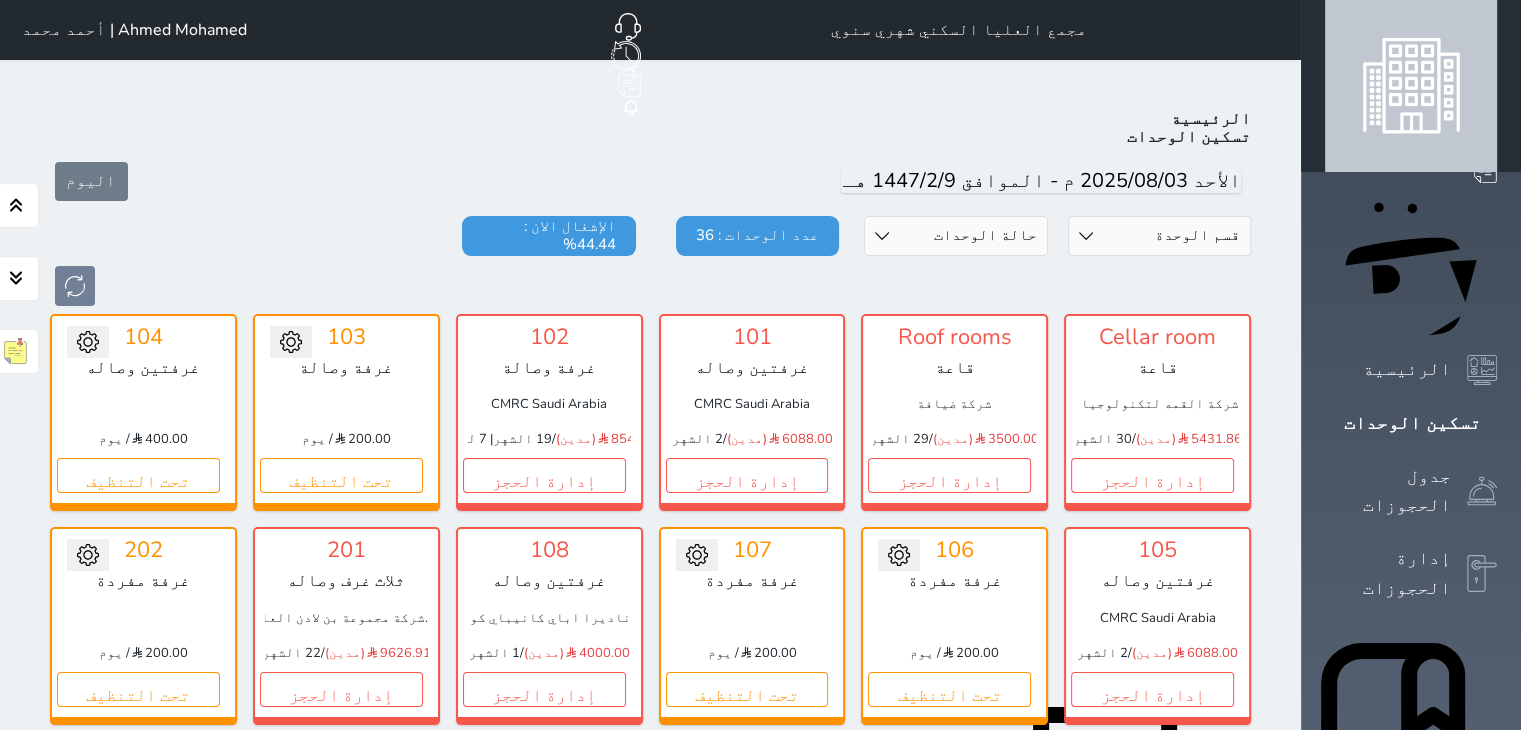 scroll, scrollTop: 78, scrollLeft: 0, axis: vertical 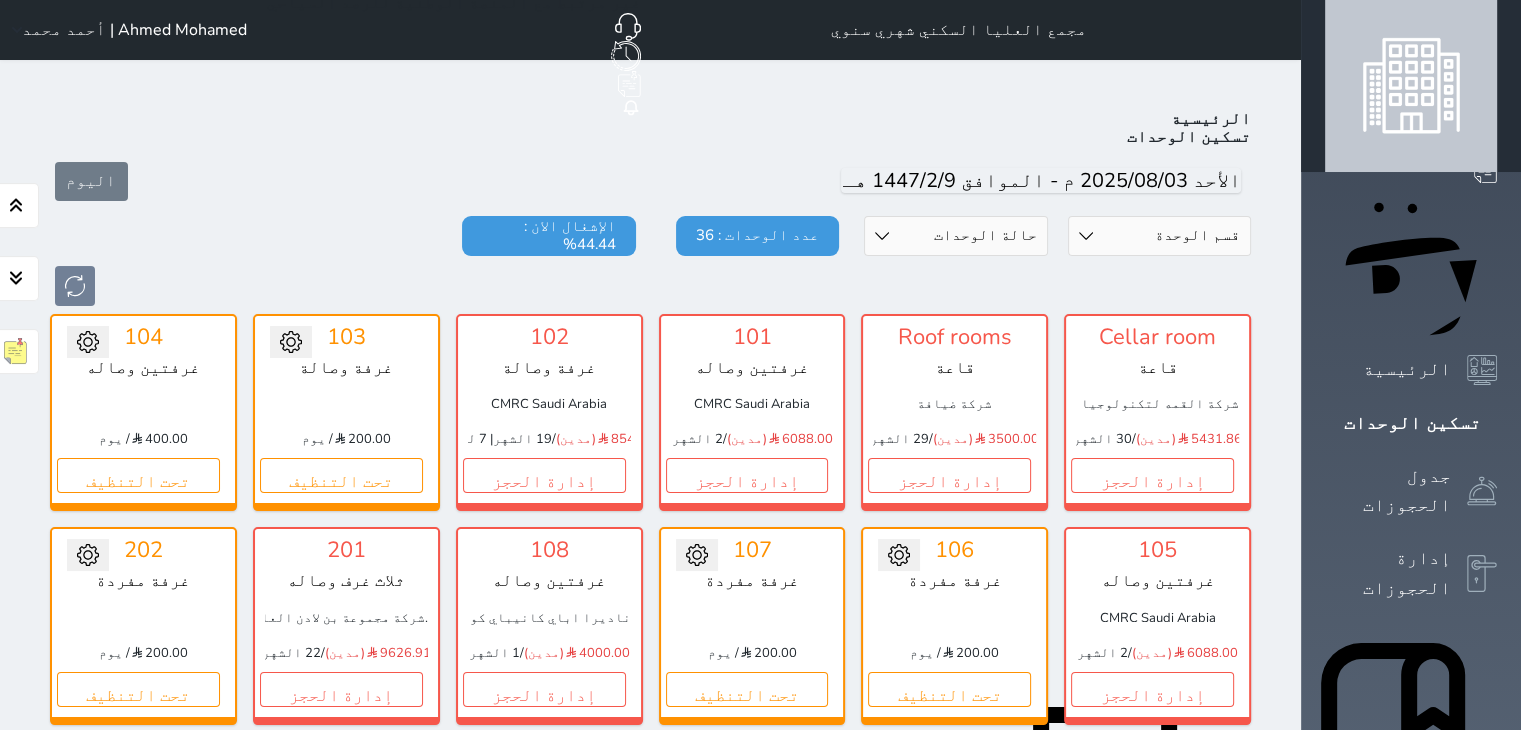 click on "Ahmed Mohamed | أحمد محمد" at bounding box center (125, 30) 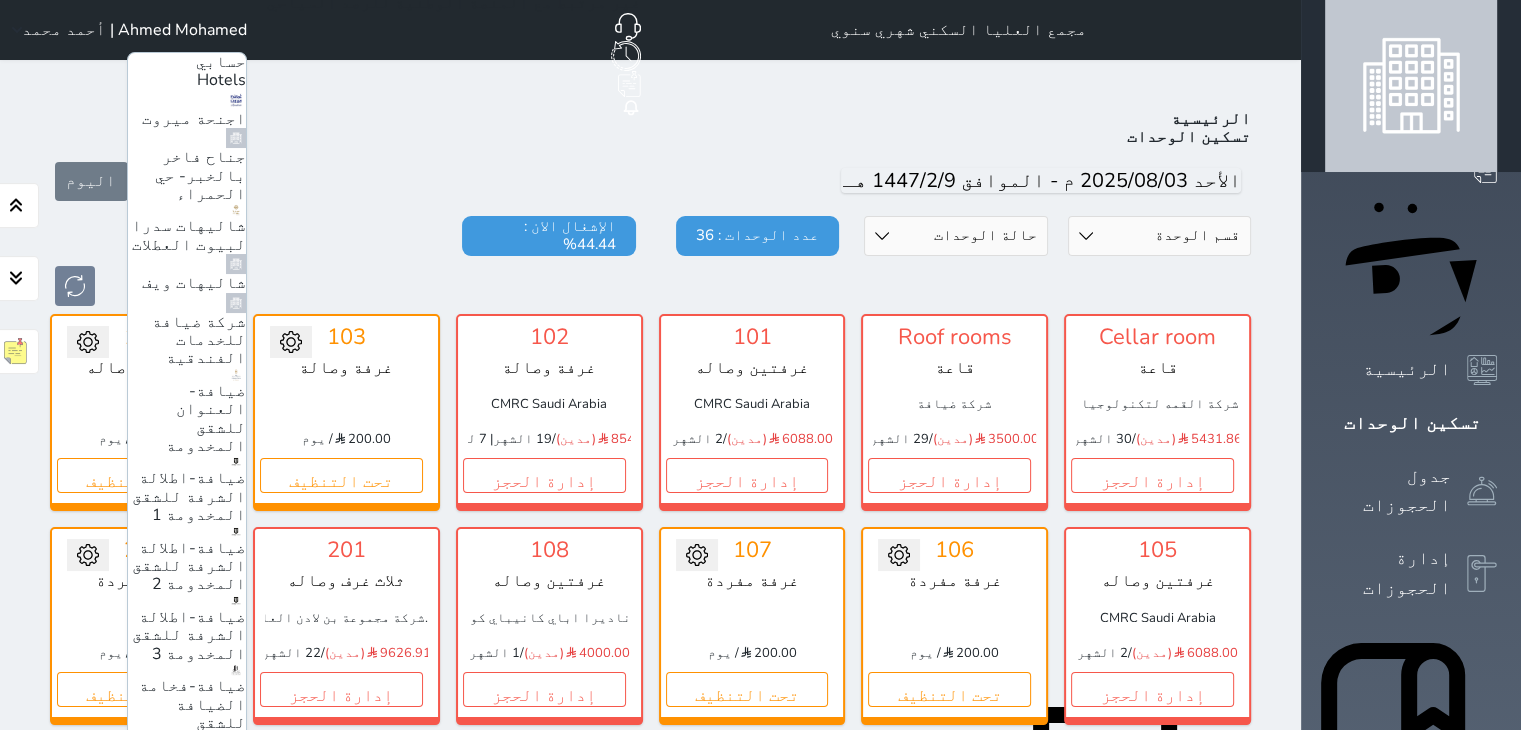 click on "ضيافة-اطلالة الشرفة للشقق المخدومة 3" at bounding box center (189, 635) 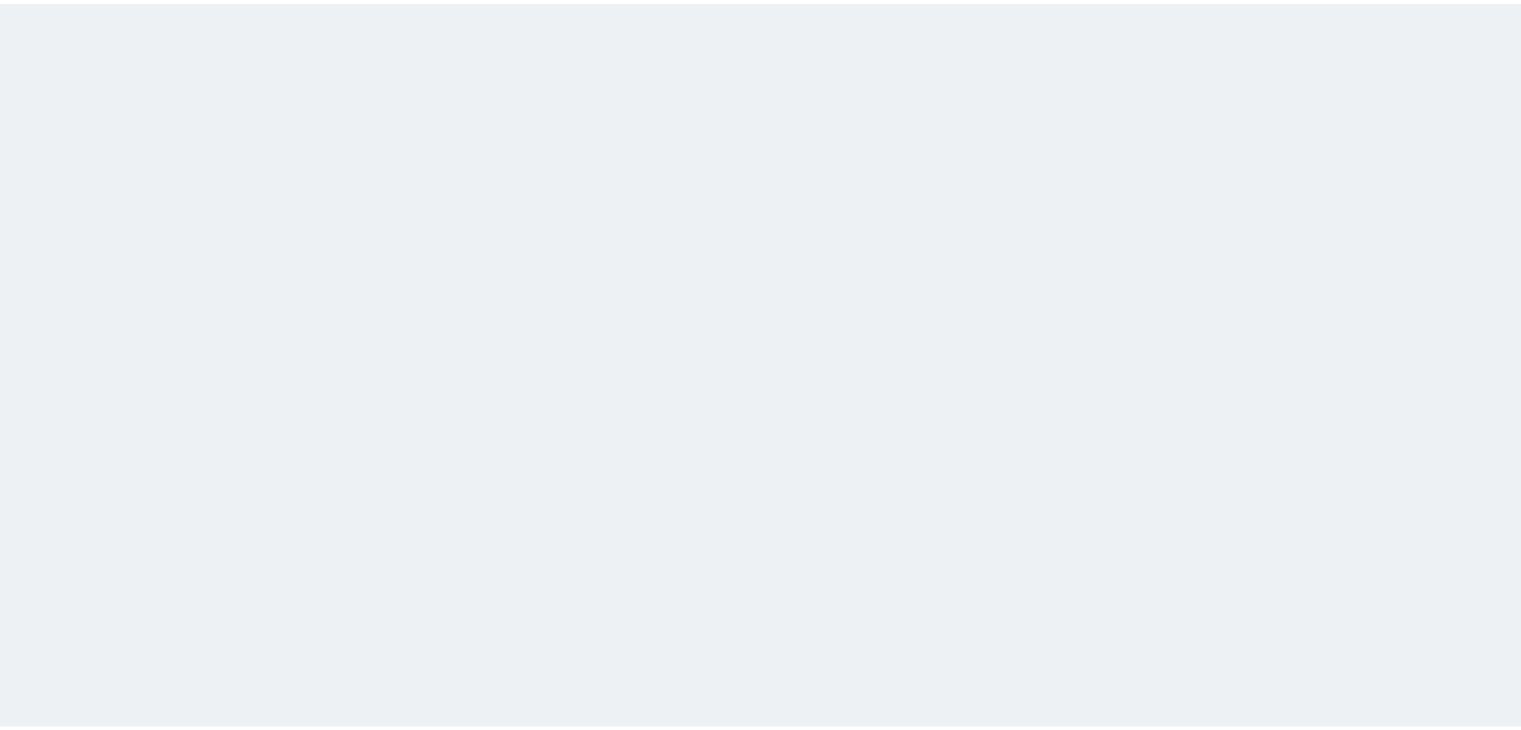 scroll, scrollTop: 0, scrollLeft: 0, axis: both 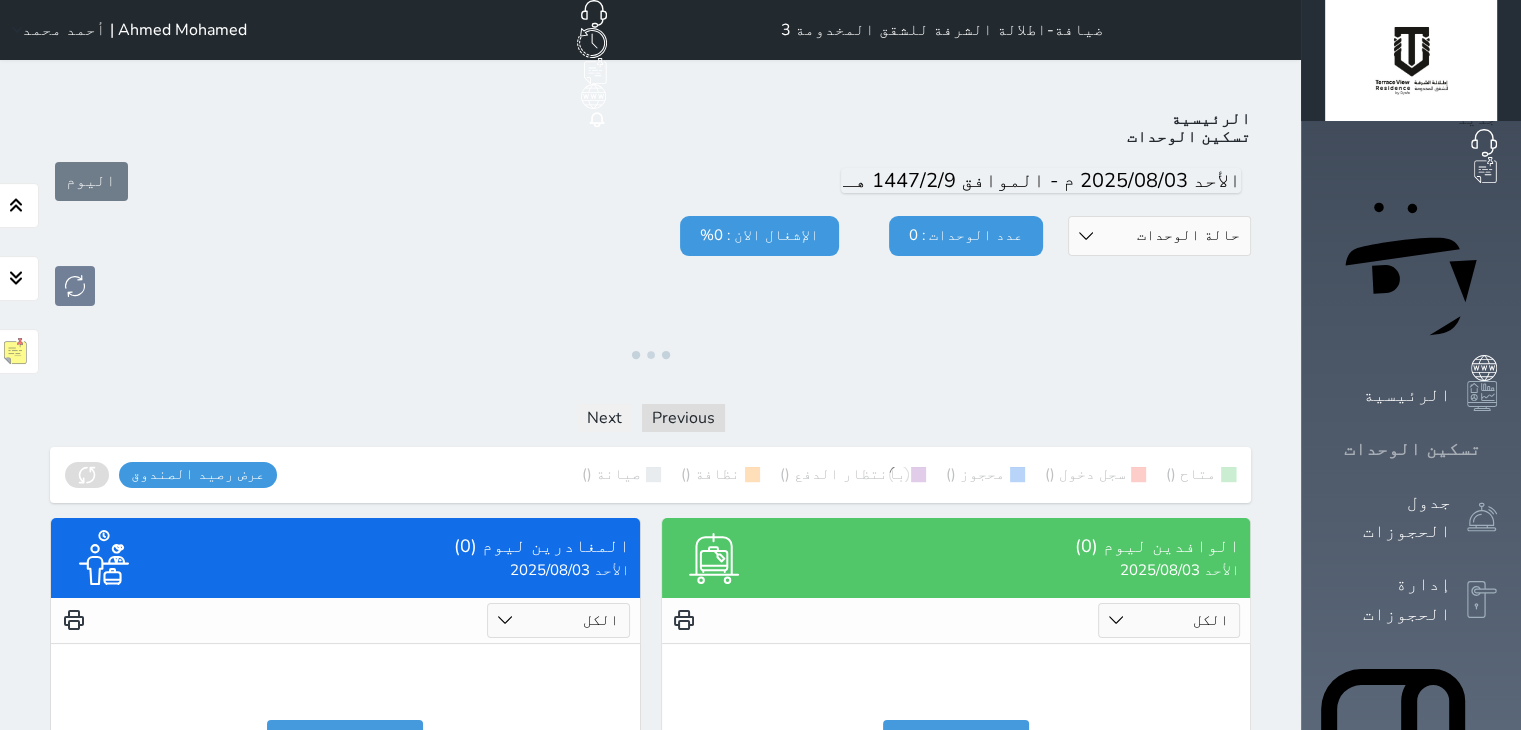 click on "تسكين الوحدات" at bounding box center (1412, 449) 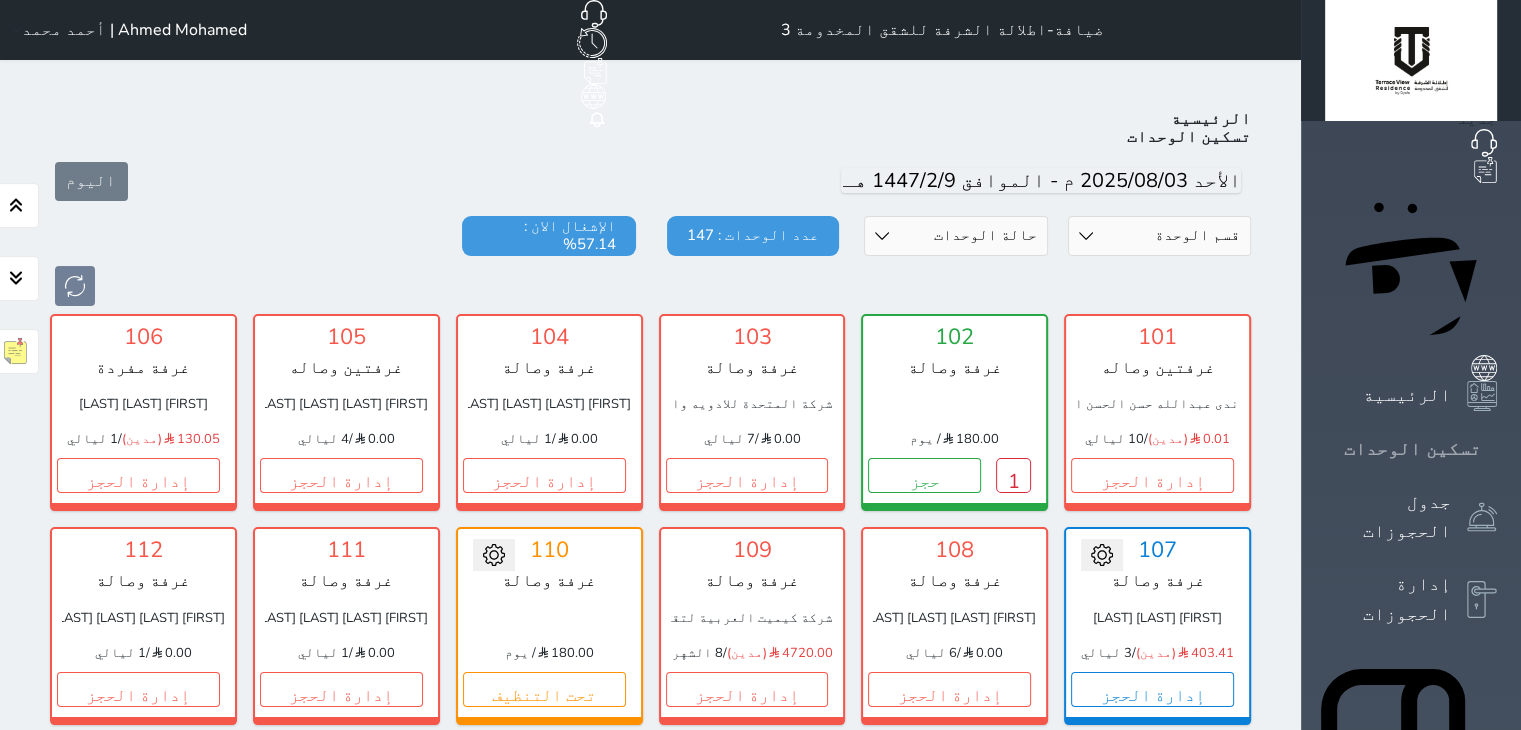 scroll, scrollTop: 78, scrollLeft: 0, axis: vertical 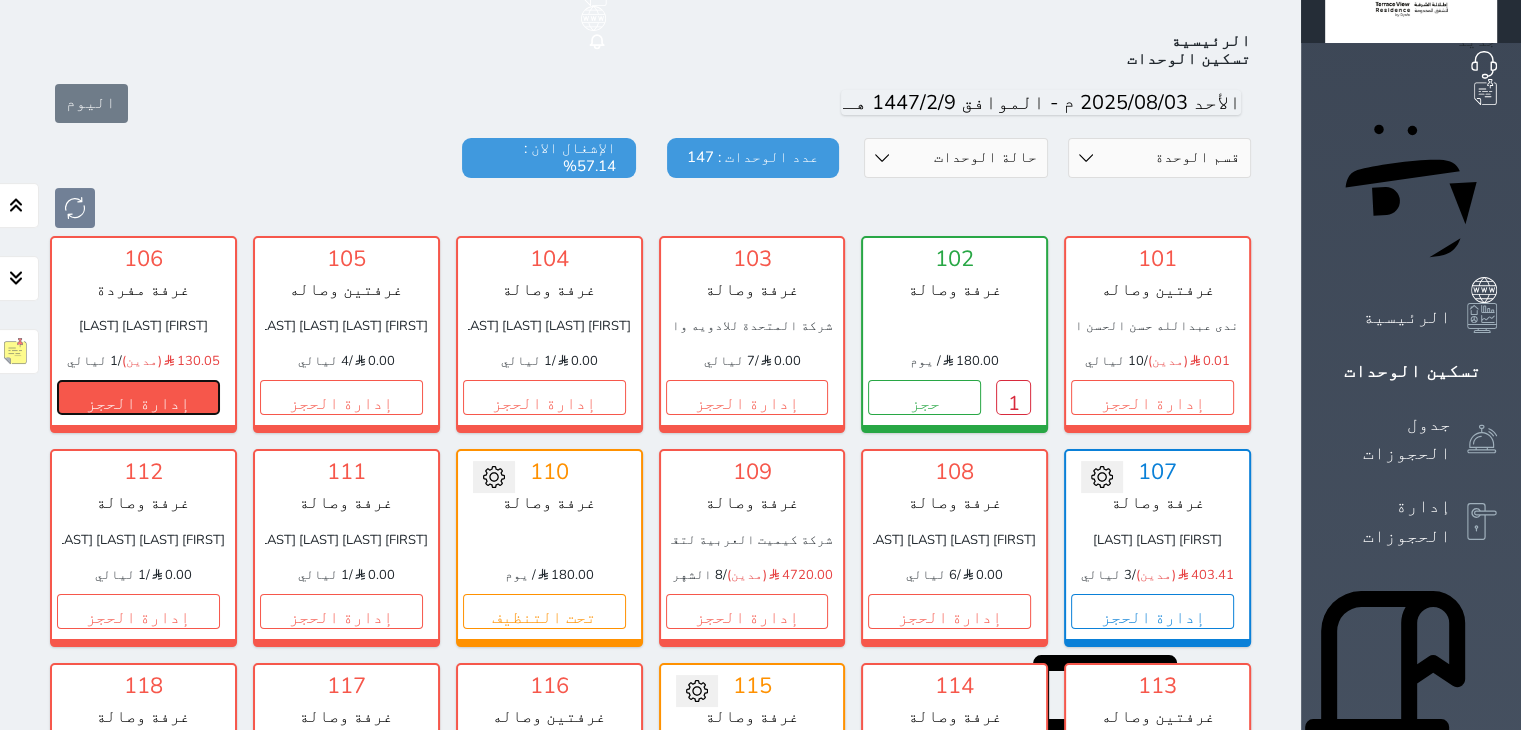 click on "إدارة الحجز" at bounding box center [138, 397] 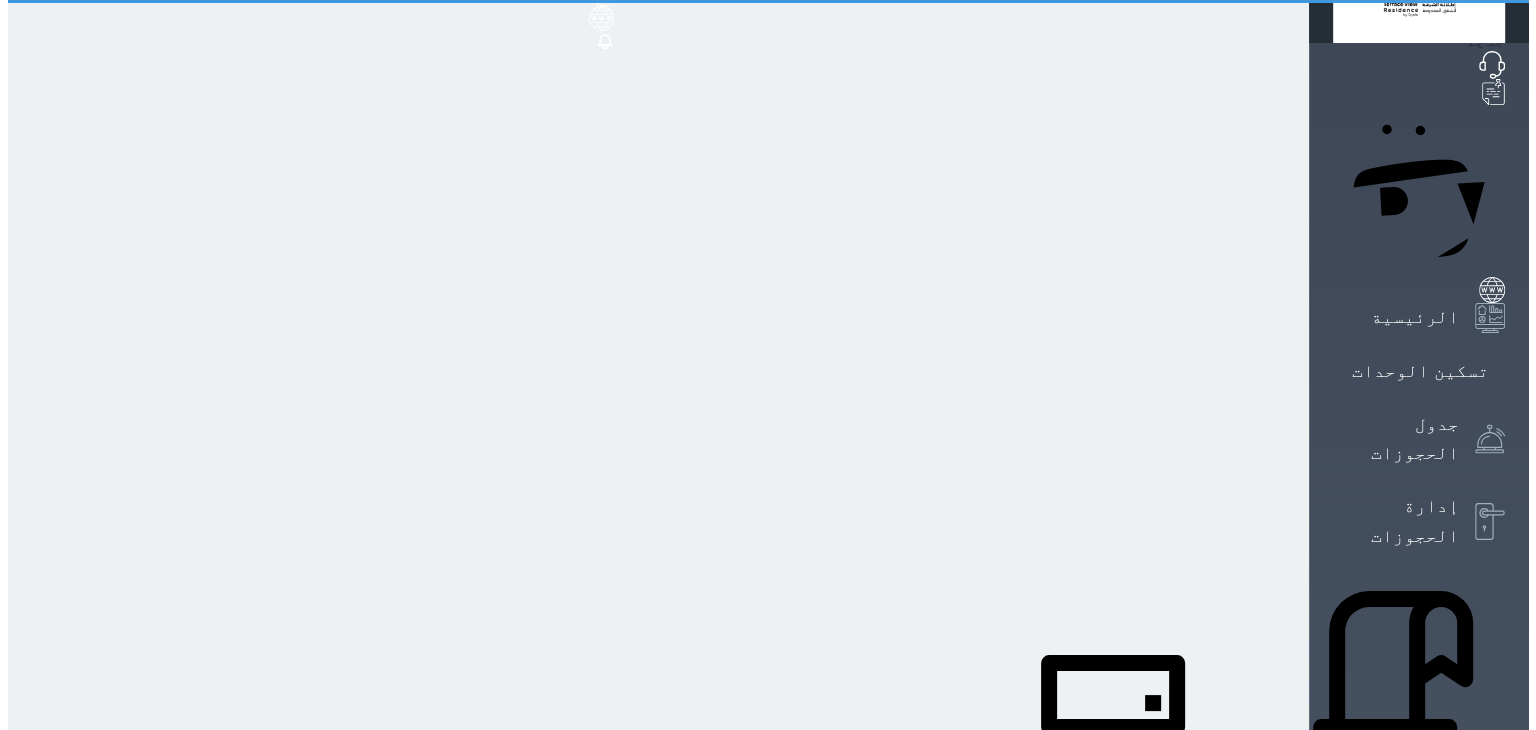 scroll, scrollTop: 0, scrollLeft: 0, axis: both 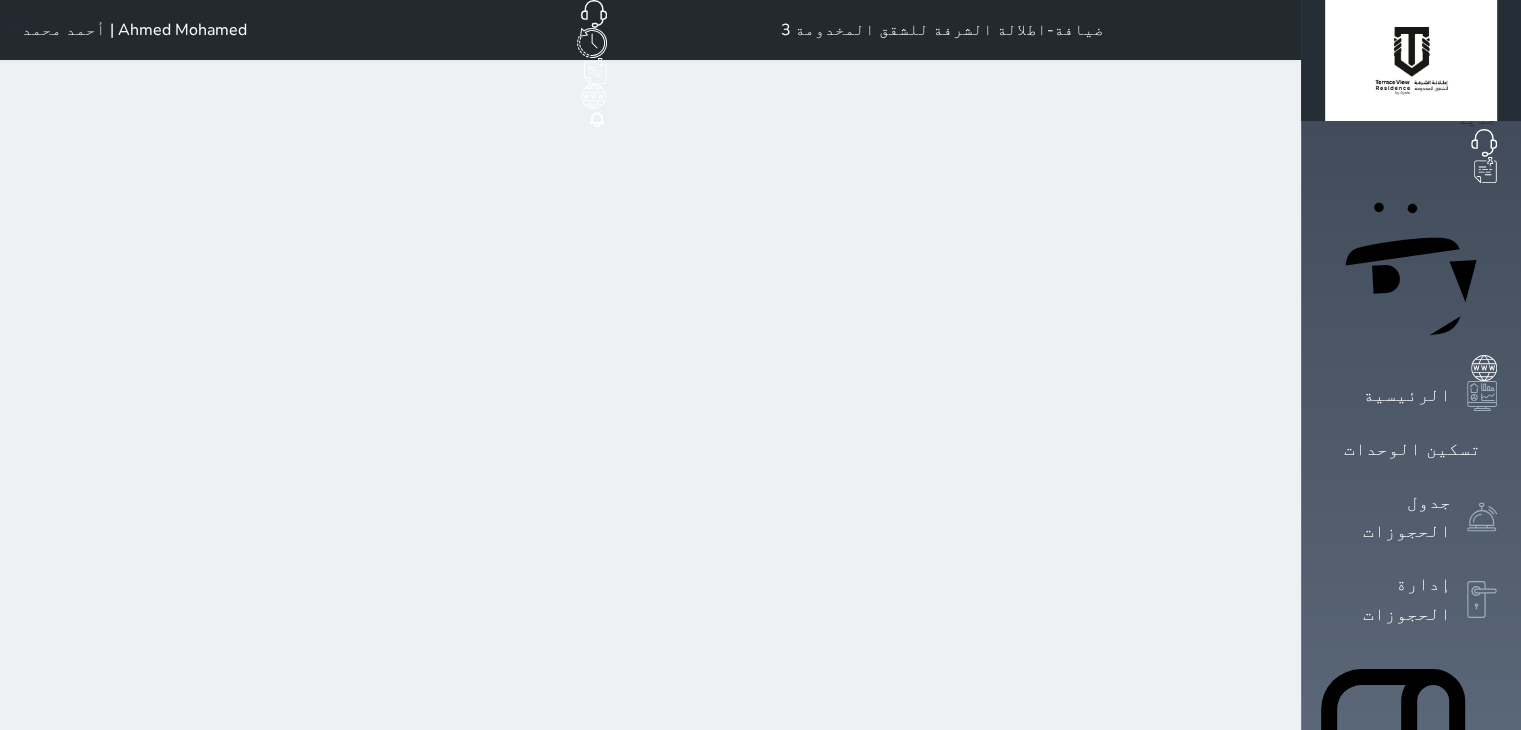 select on "1" 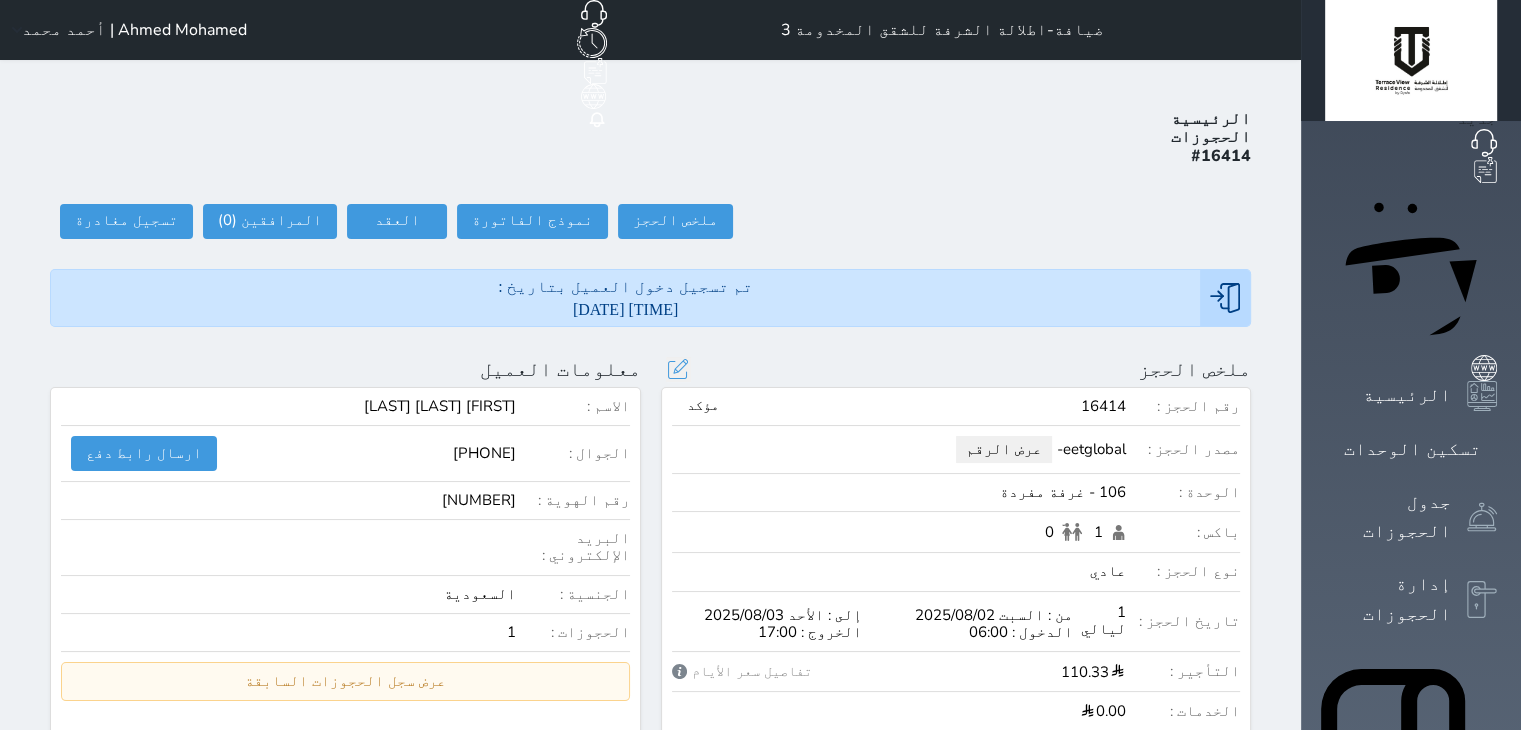 click on "عرض الرقم" at bounding box center (1004, 449) 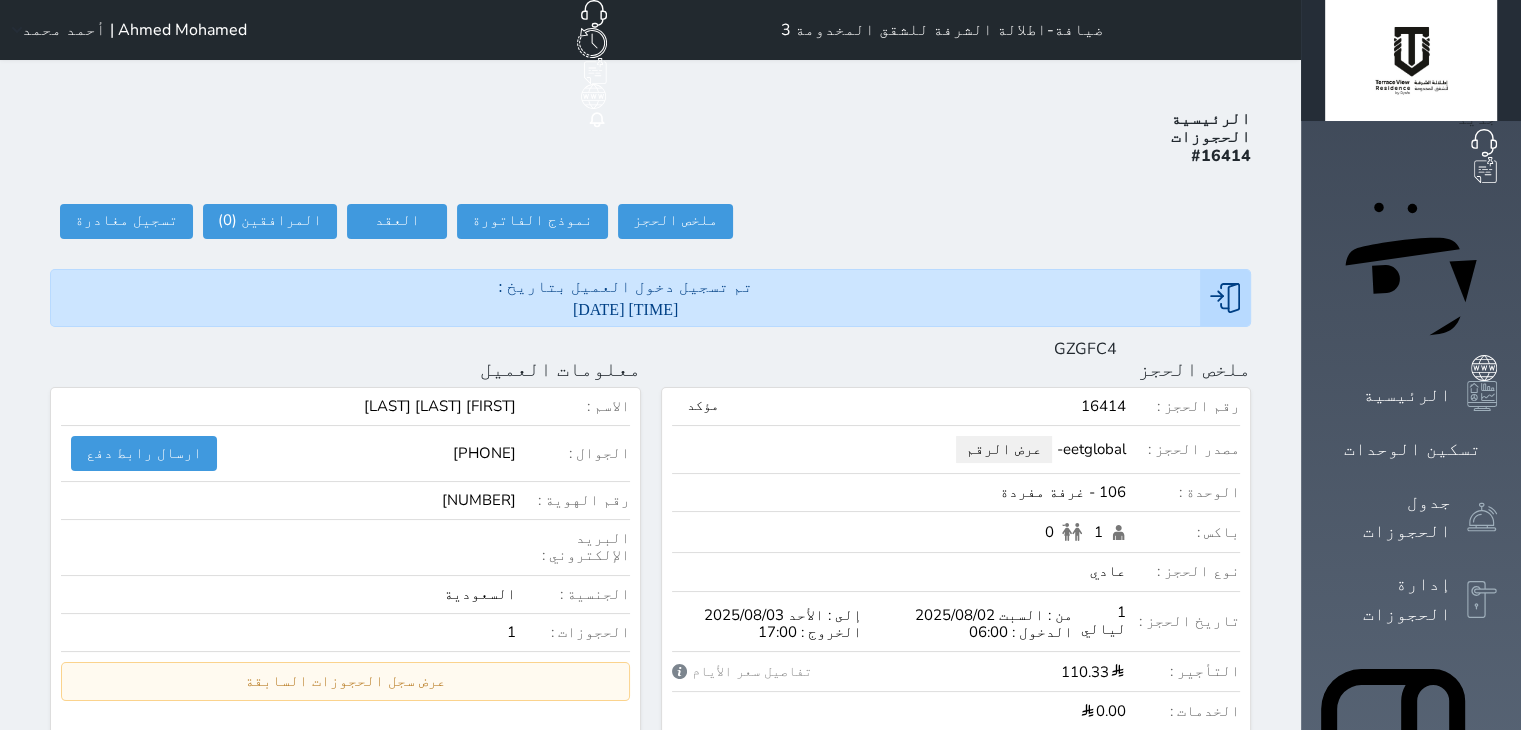 click on "GZGFC4" at bounding box center (1085, 349) 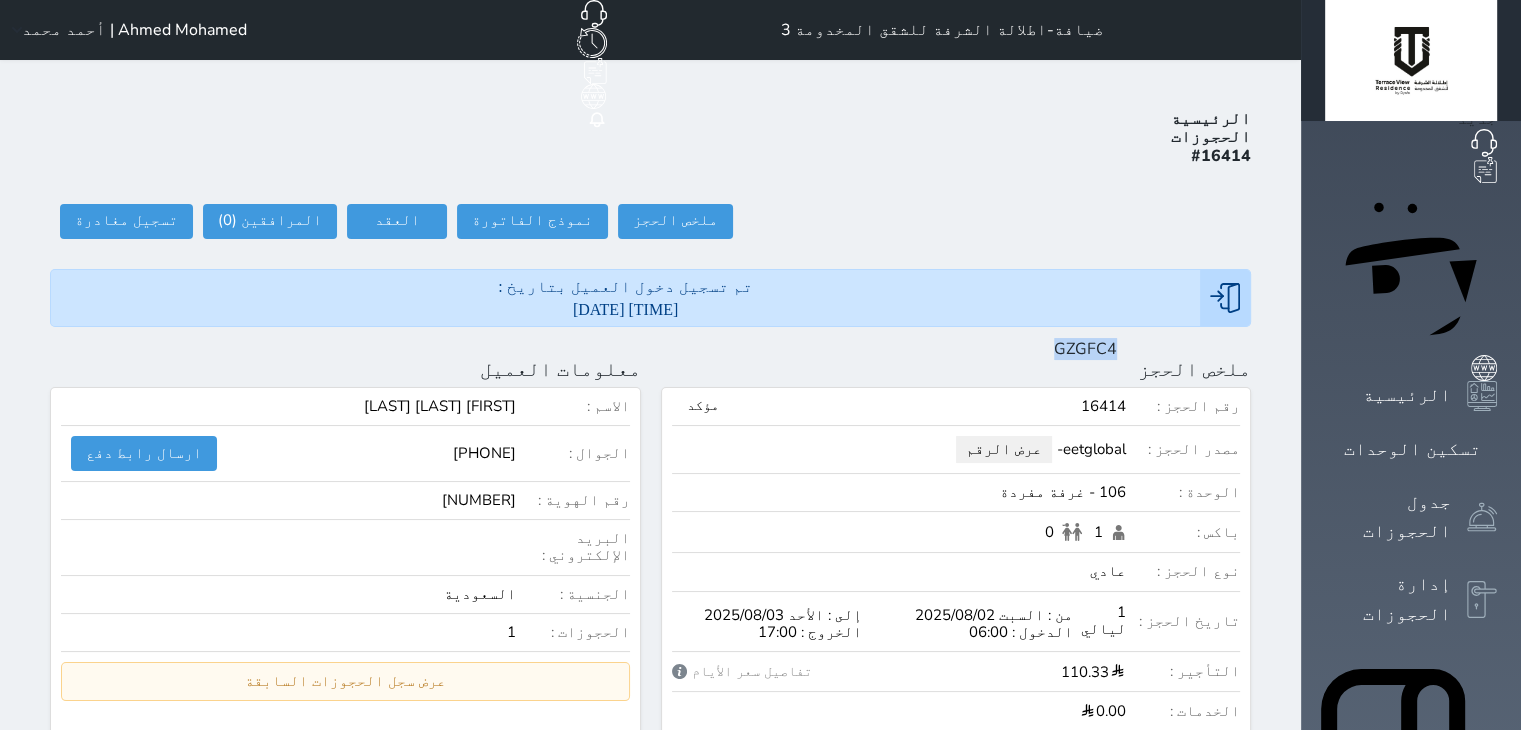 click on "GZGFC4" at bounding box center [1085, 349] 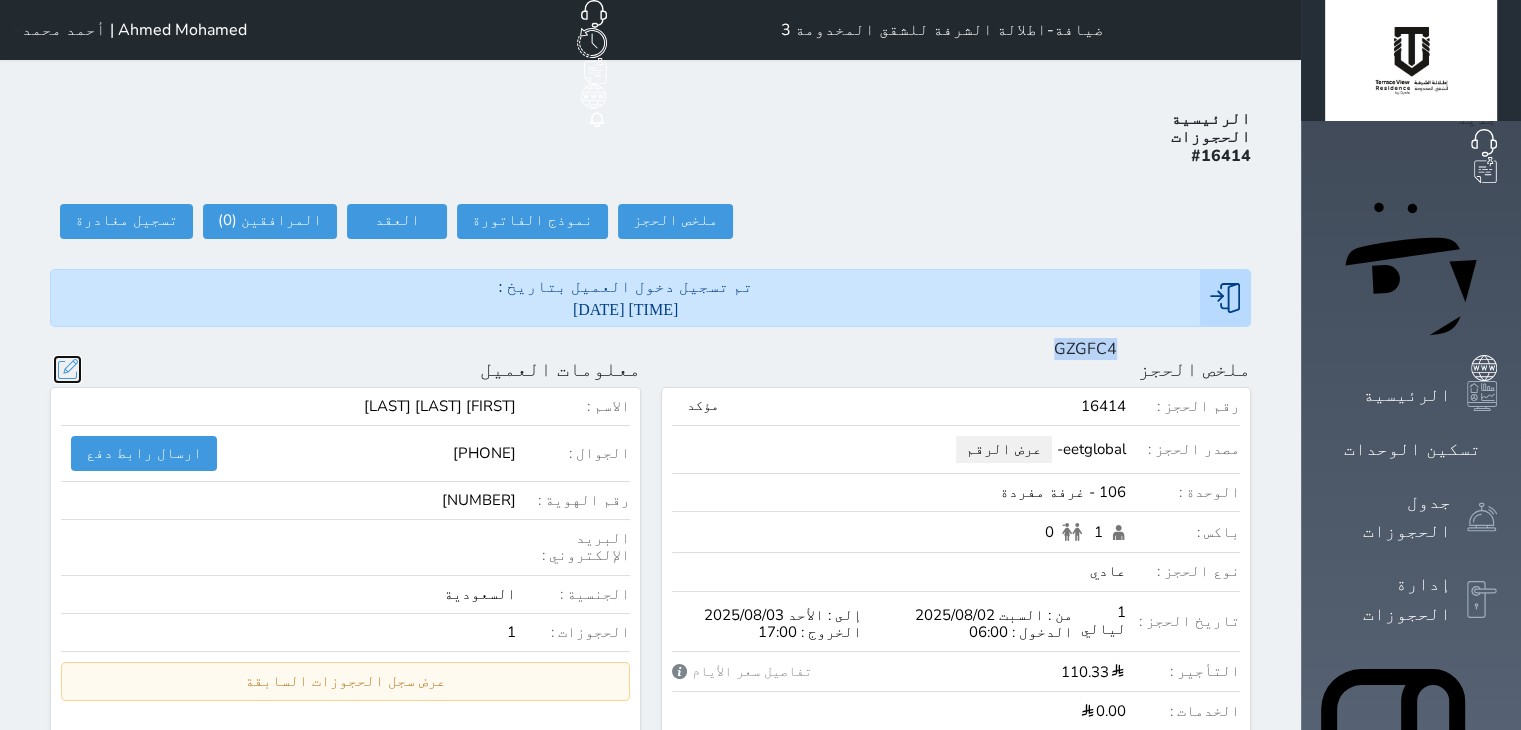 click at bounding box center (67, 369) 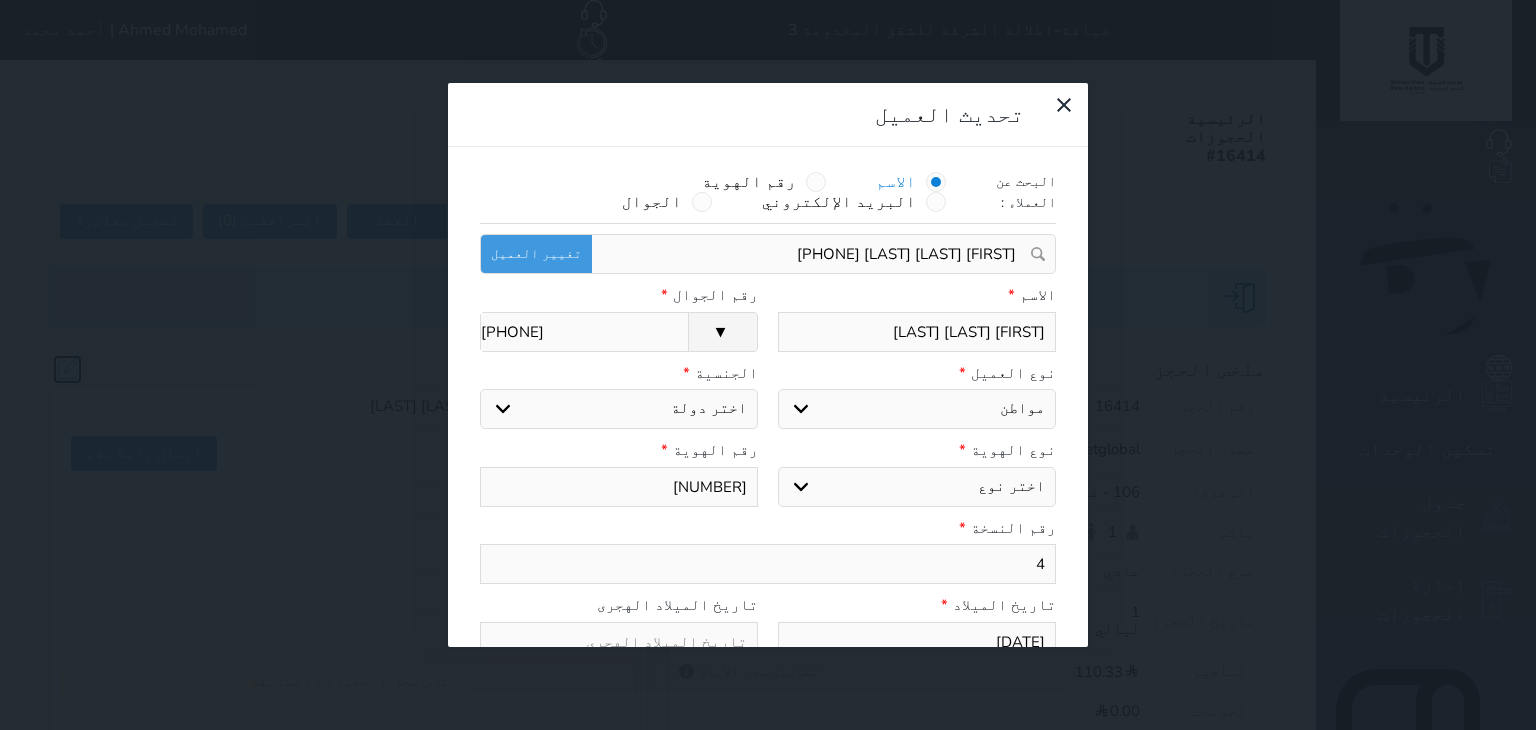 select 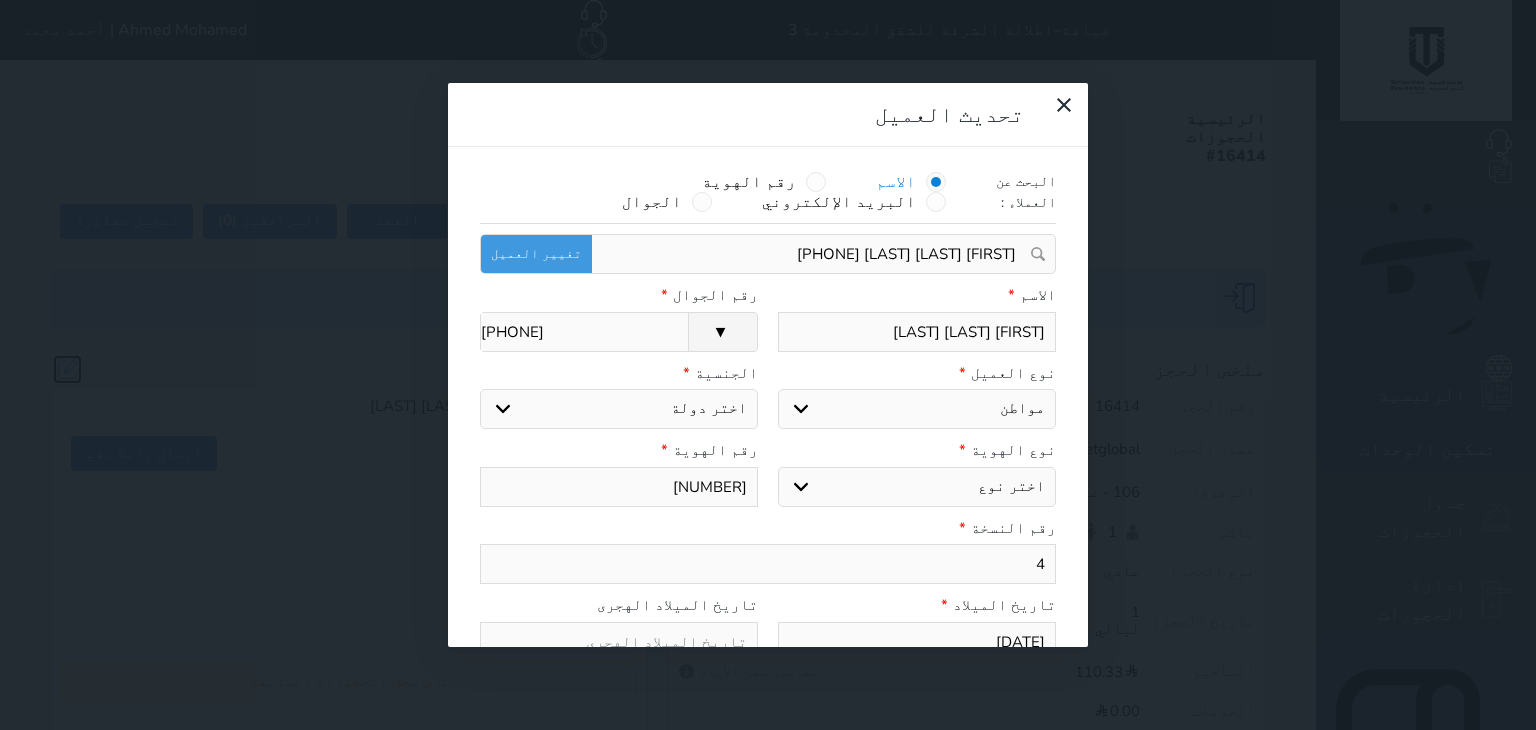 select 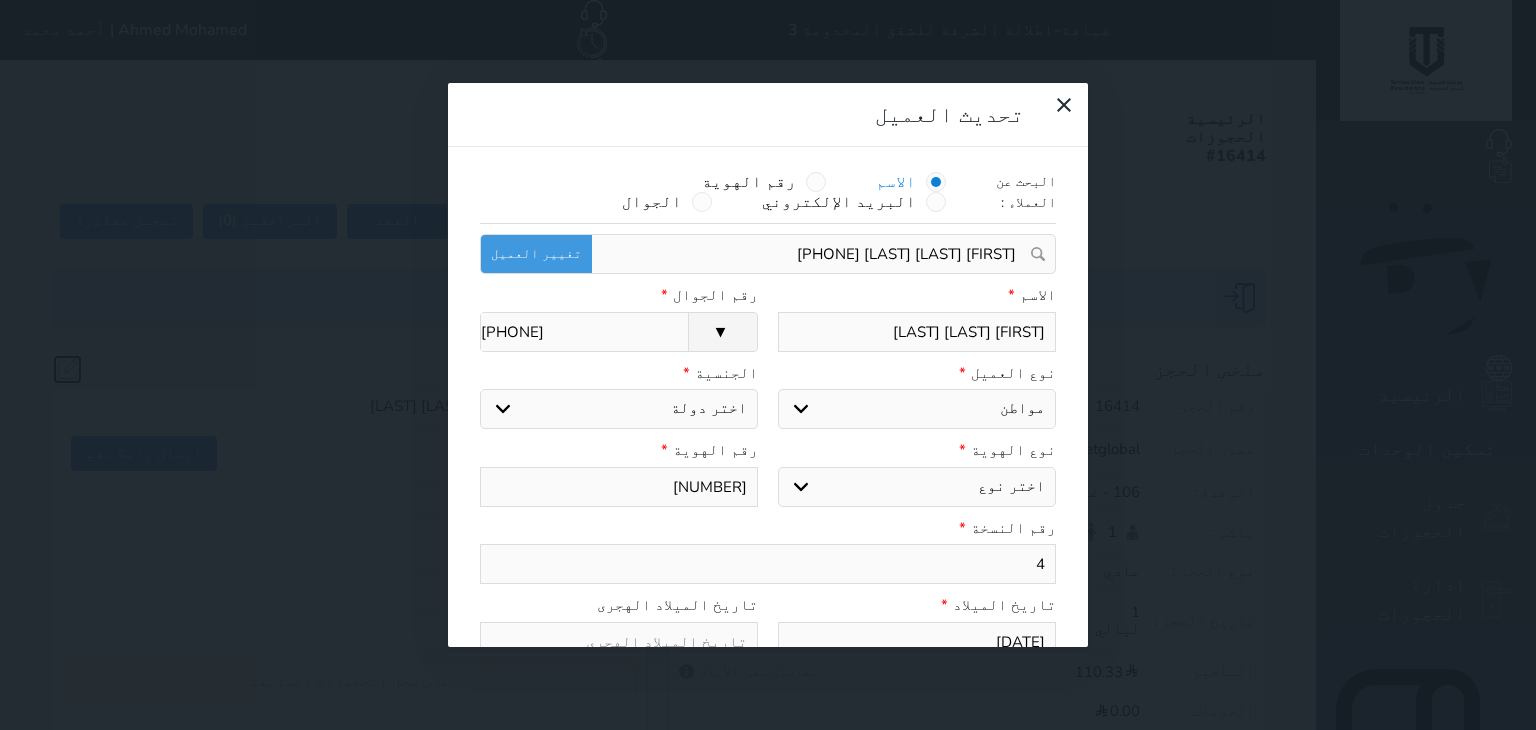 select 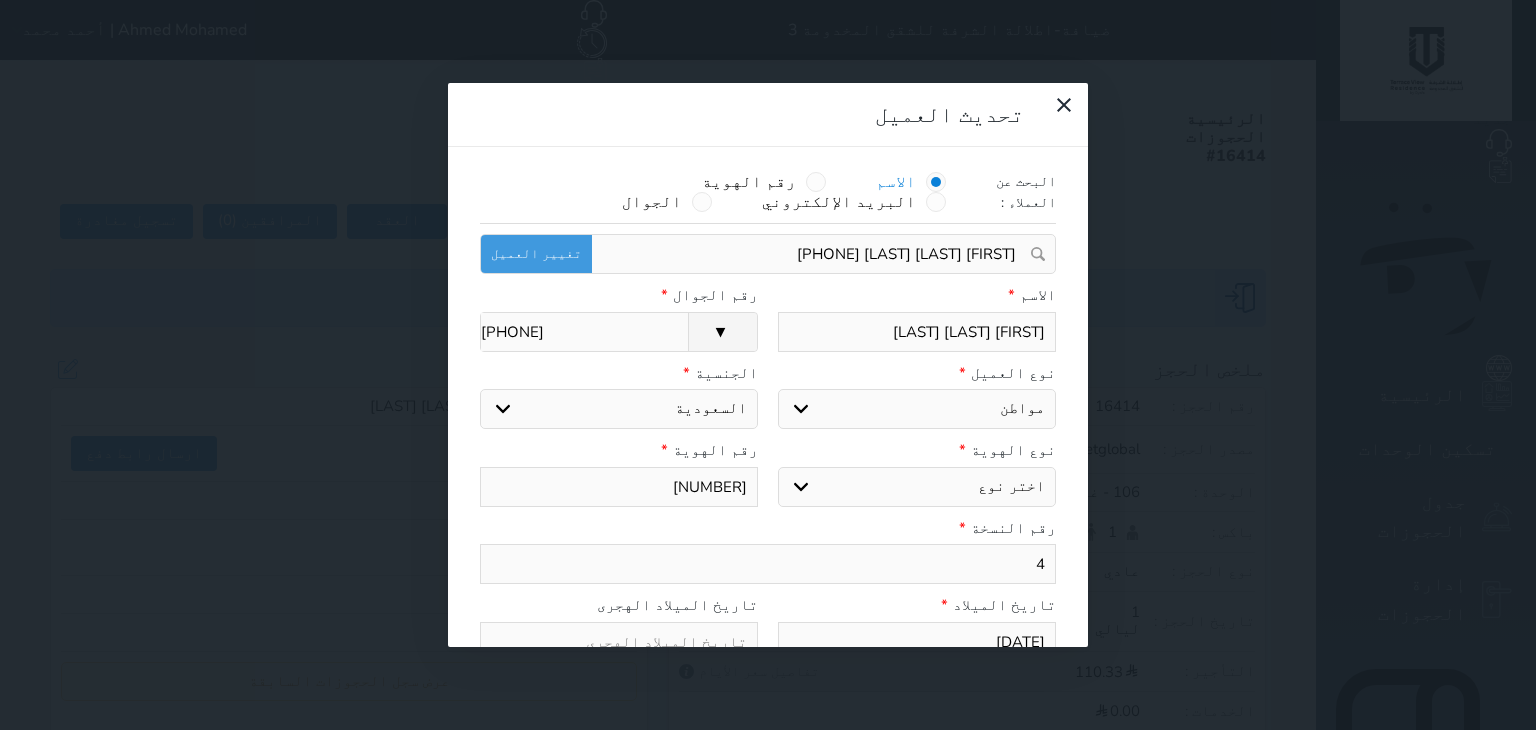 click on "خالد يحيى علي جراح" at bounding box center [917, 332] 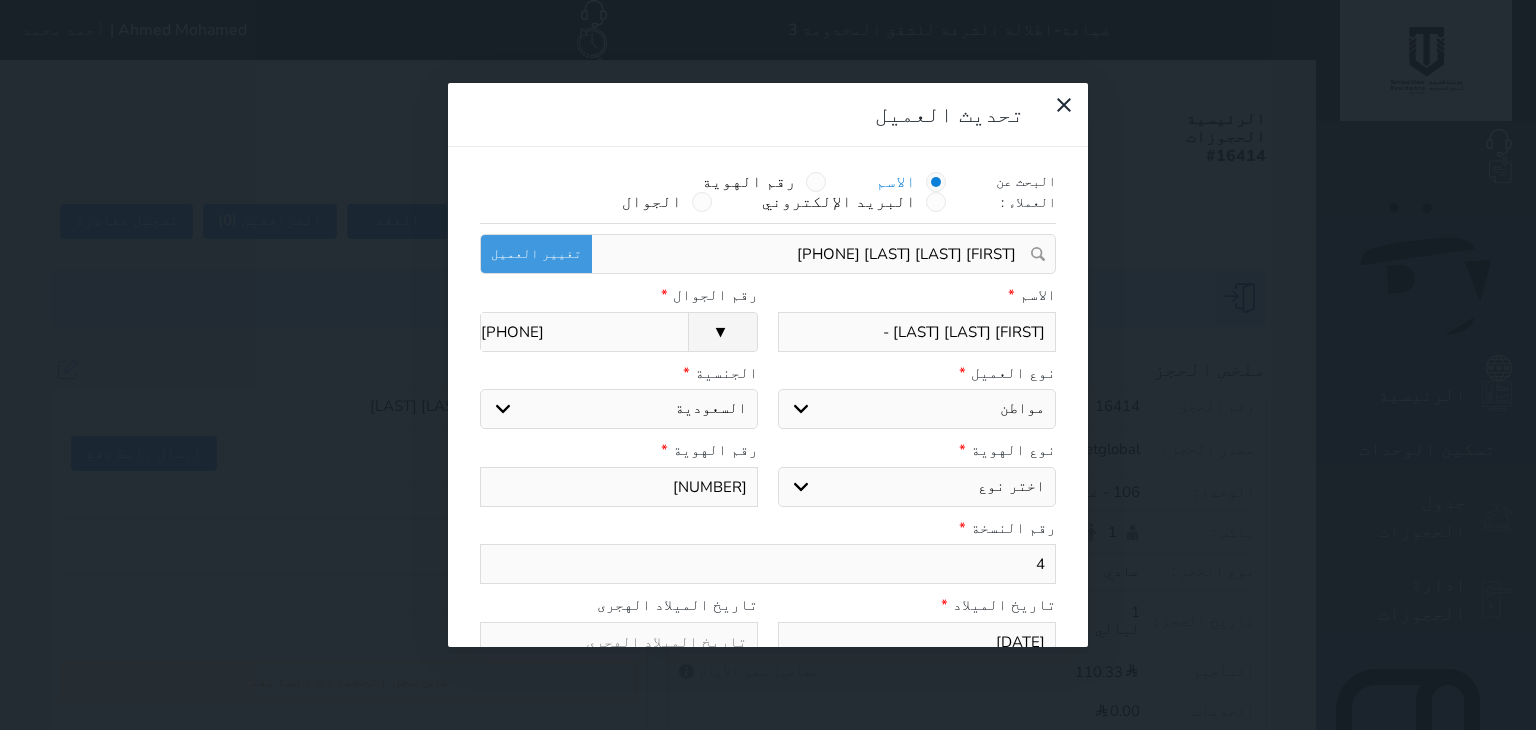 type on "خالد يحيى علي جراح -" 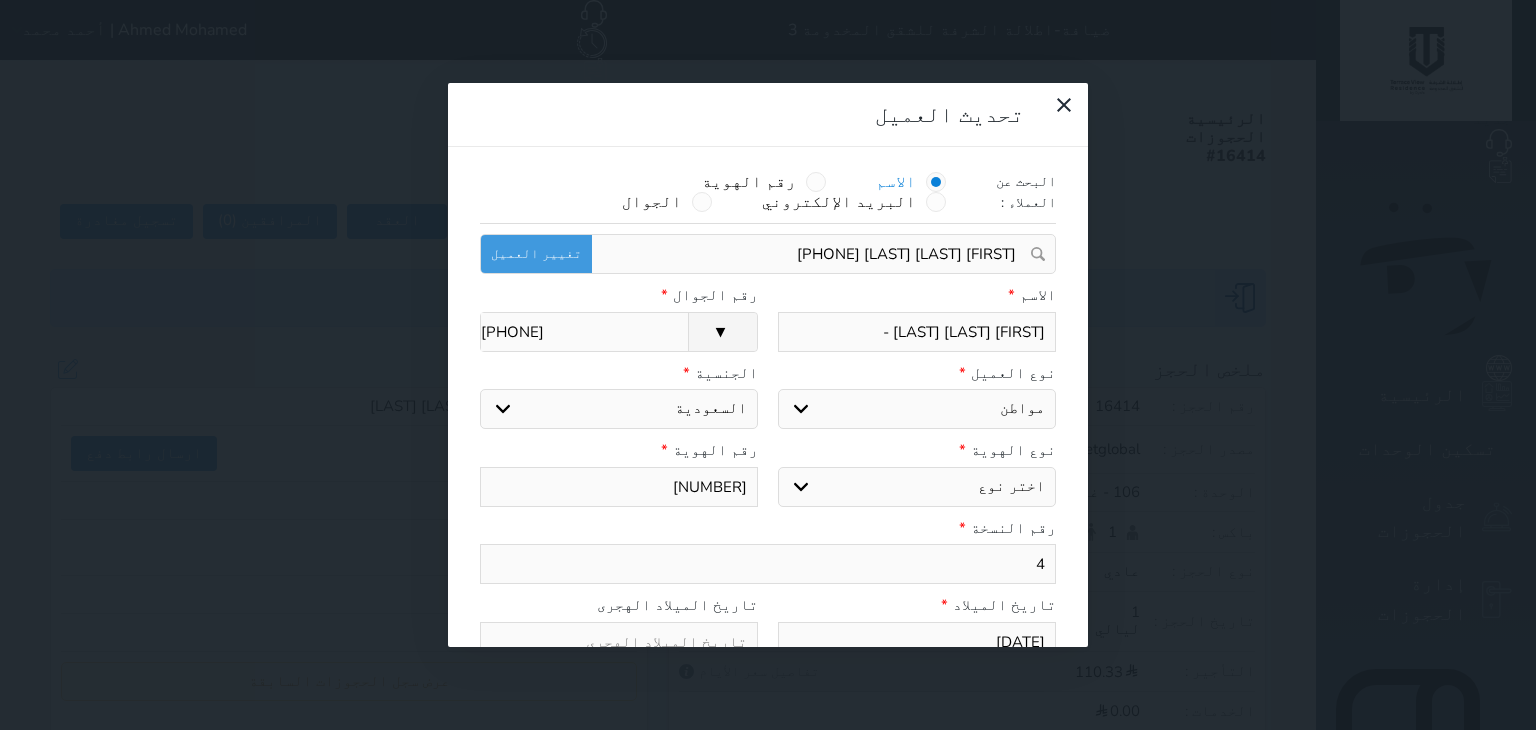 paste on "GZGFC4" 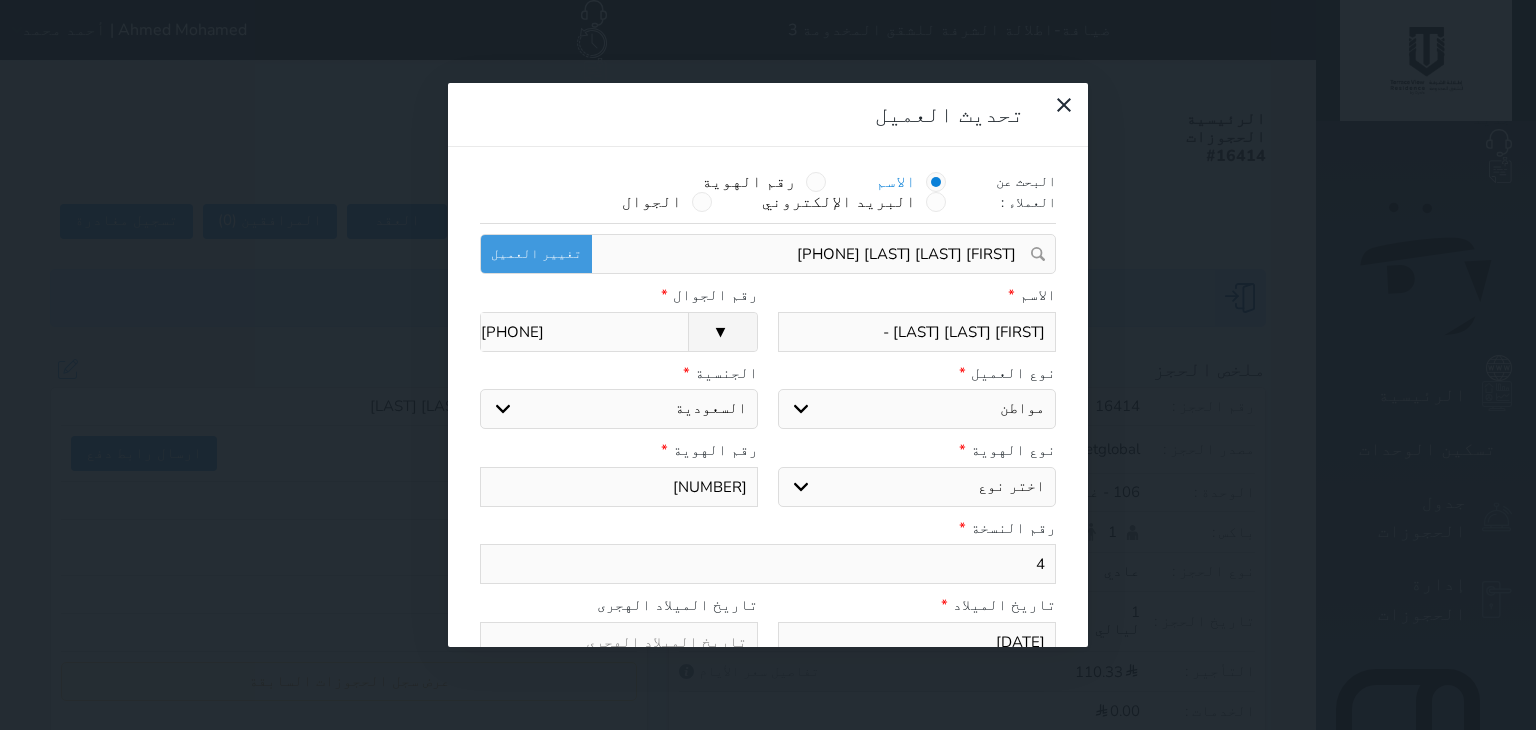 type on "خالد يحيى علي جراح - GZGFC4" 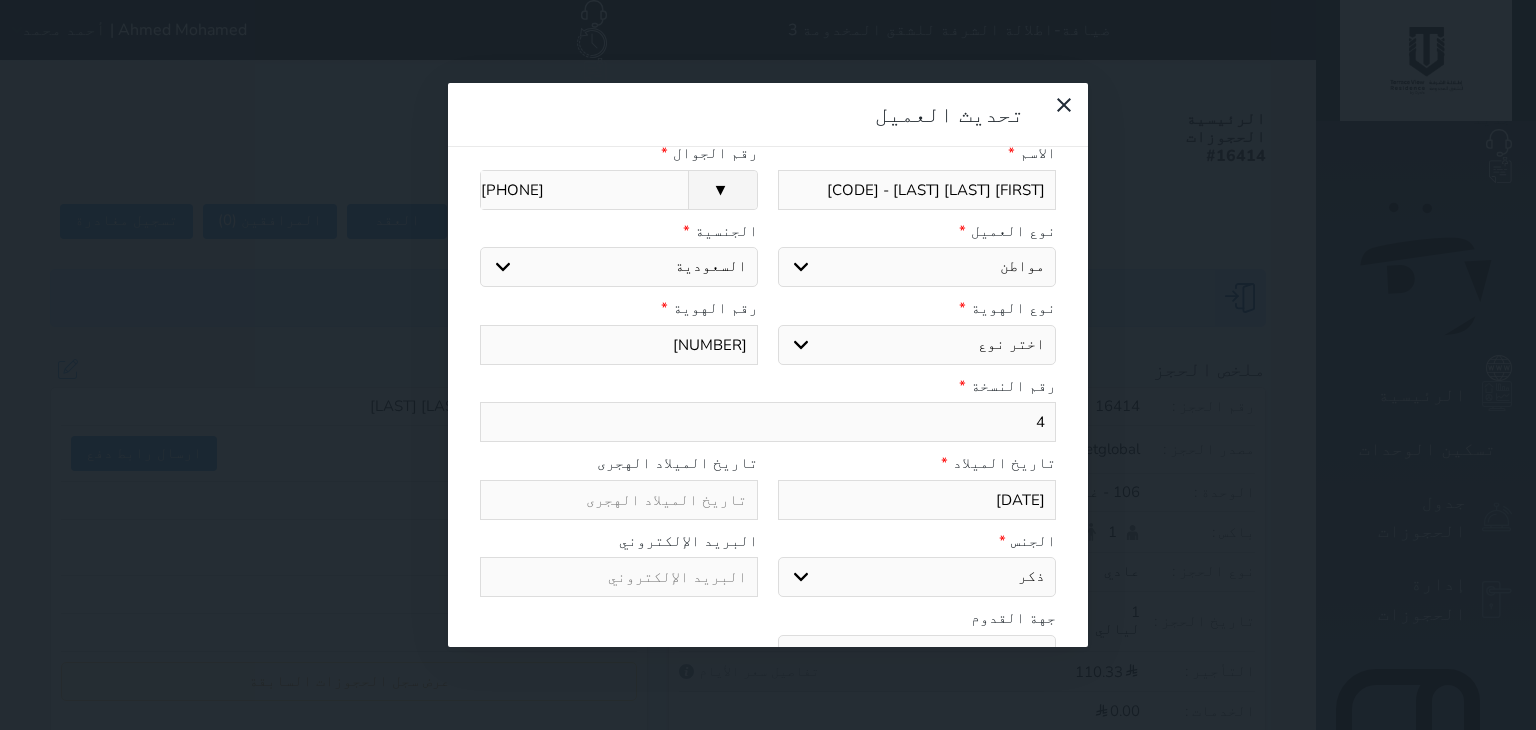 scroll, scrollTop: 199, scrollLeft: 0, axis: vertical 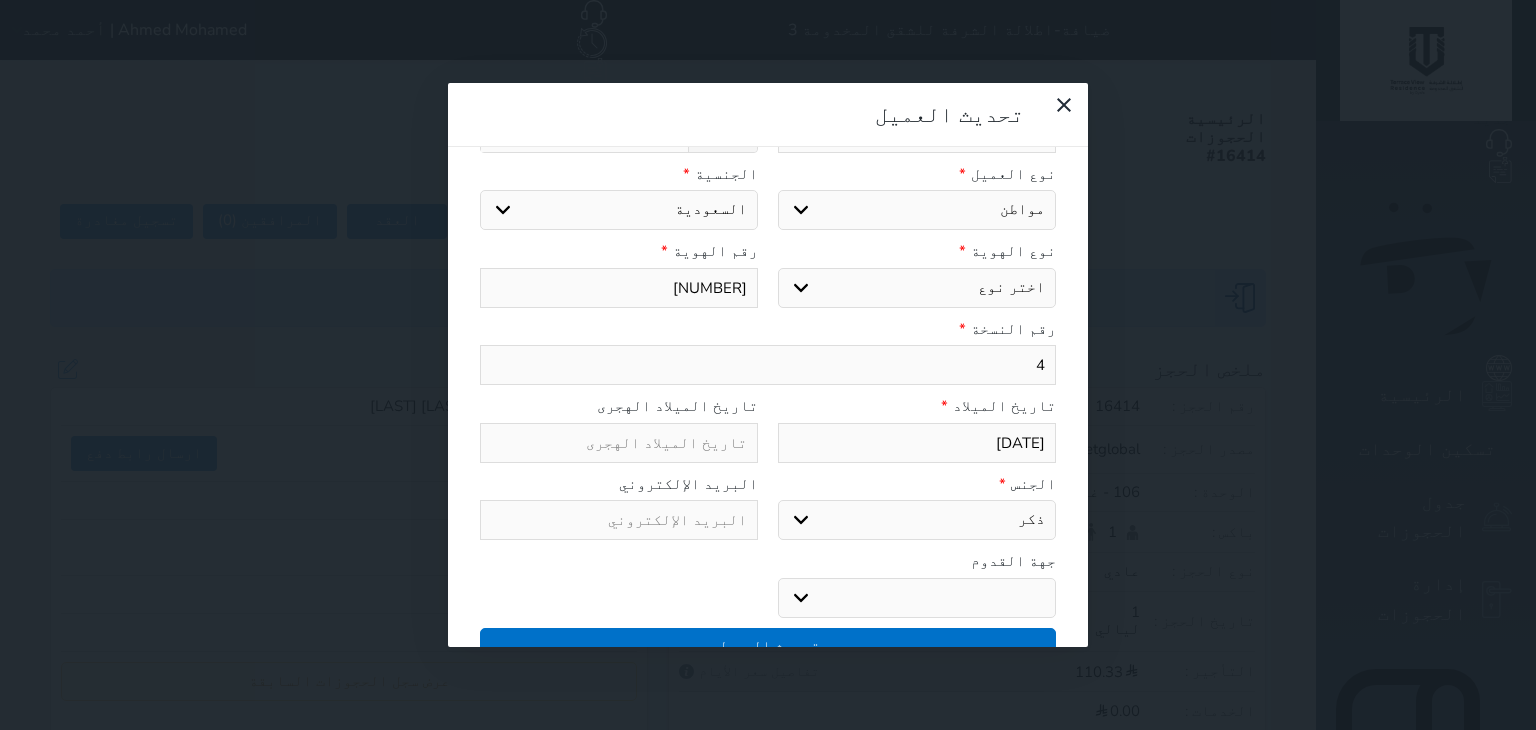 type on "خالد يحيى علي جراح - GZGFC4" 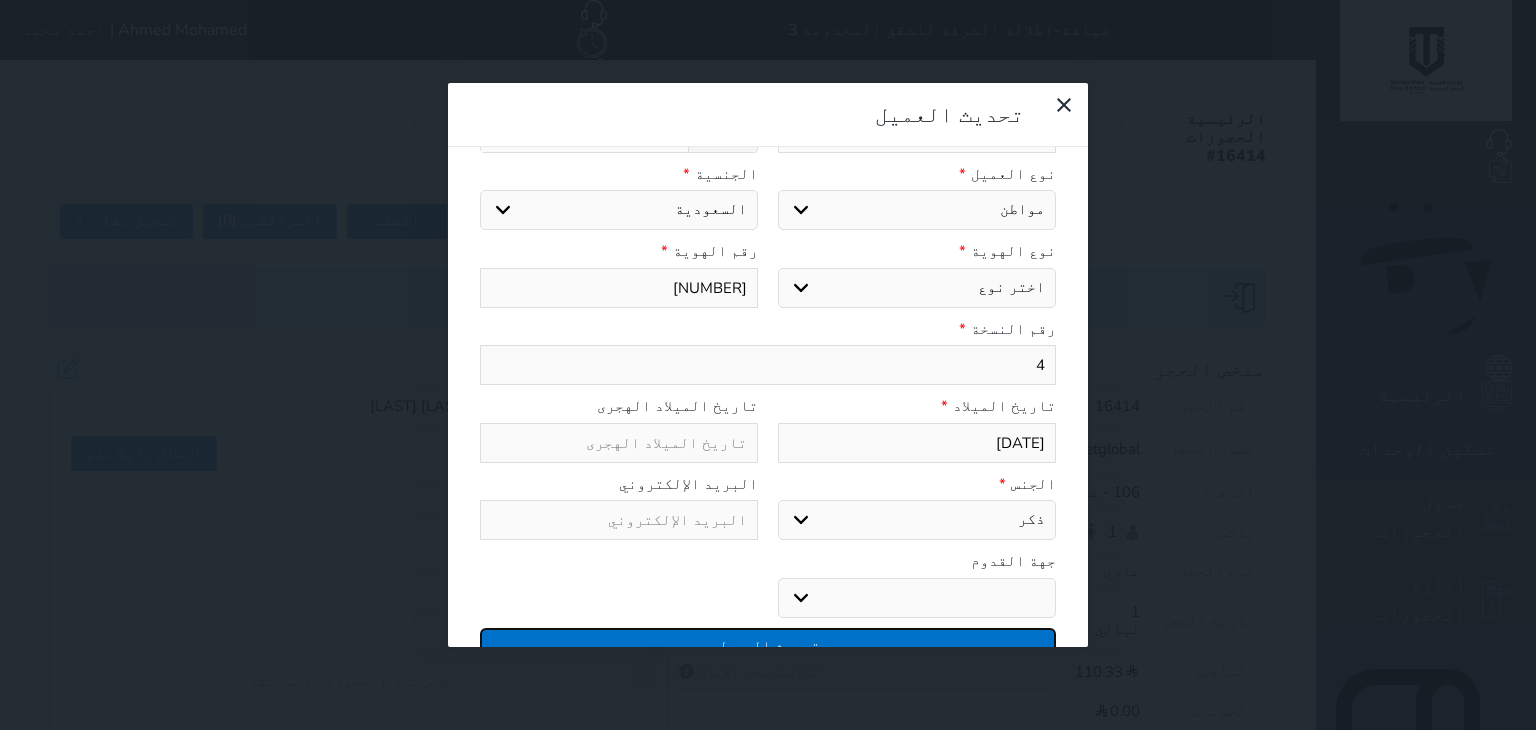 click on "تحديث العميل" at bounding box center [768, 645] 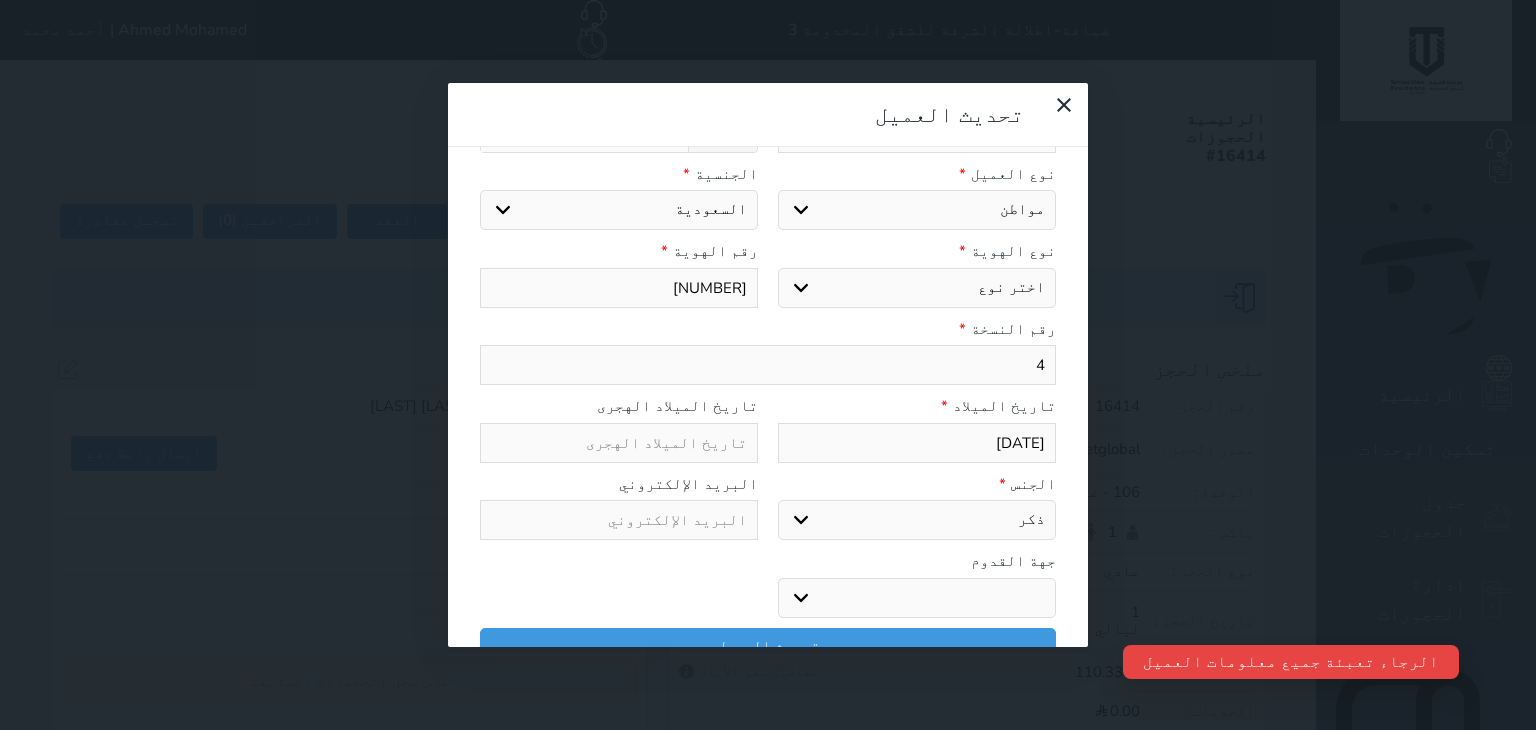 click on "جو
بحر
ارض" at bounding box center (917, 598) 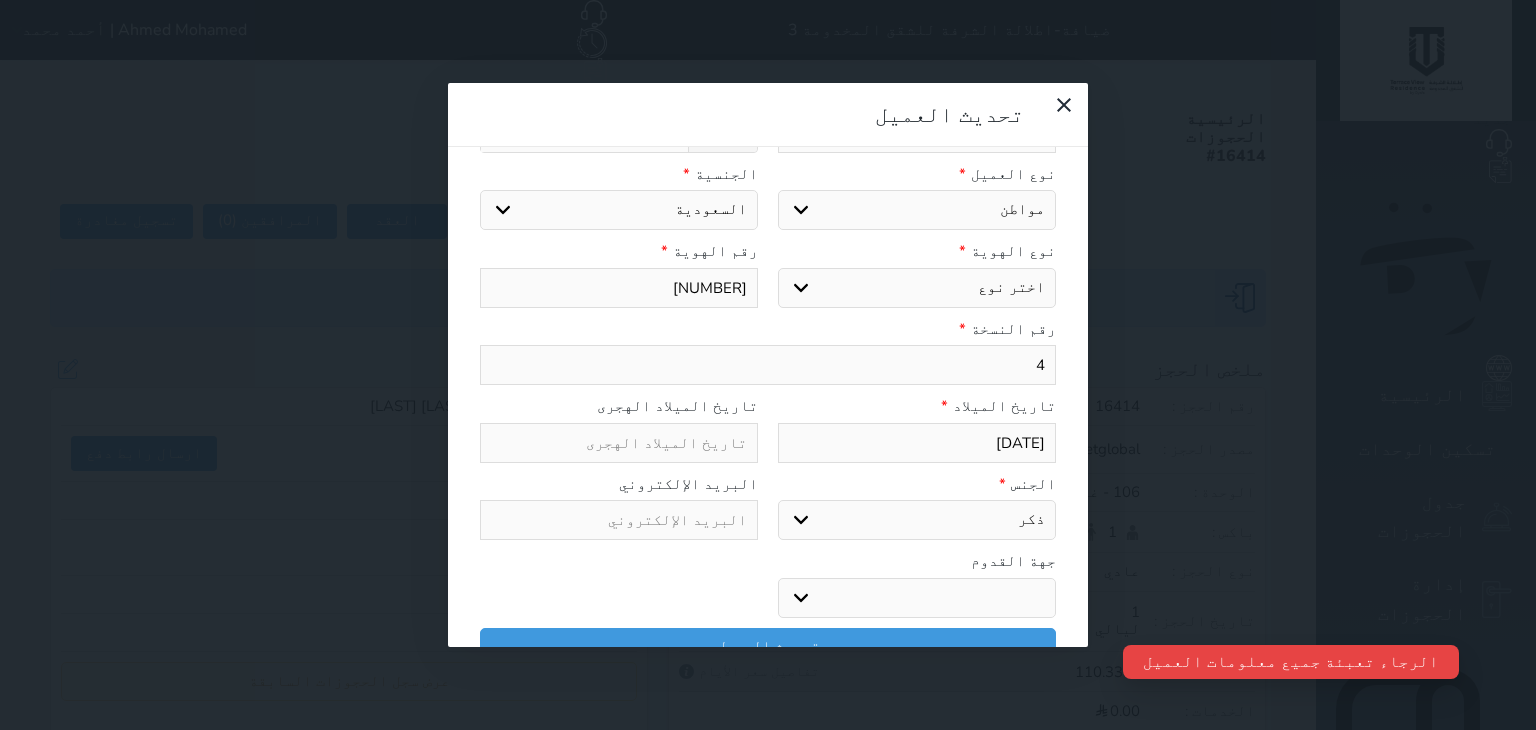 select on "9" 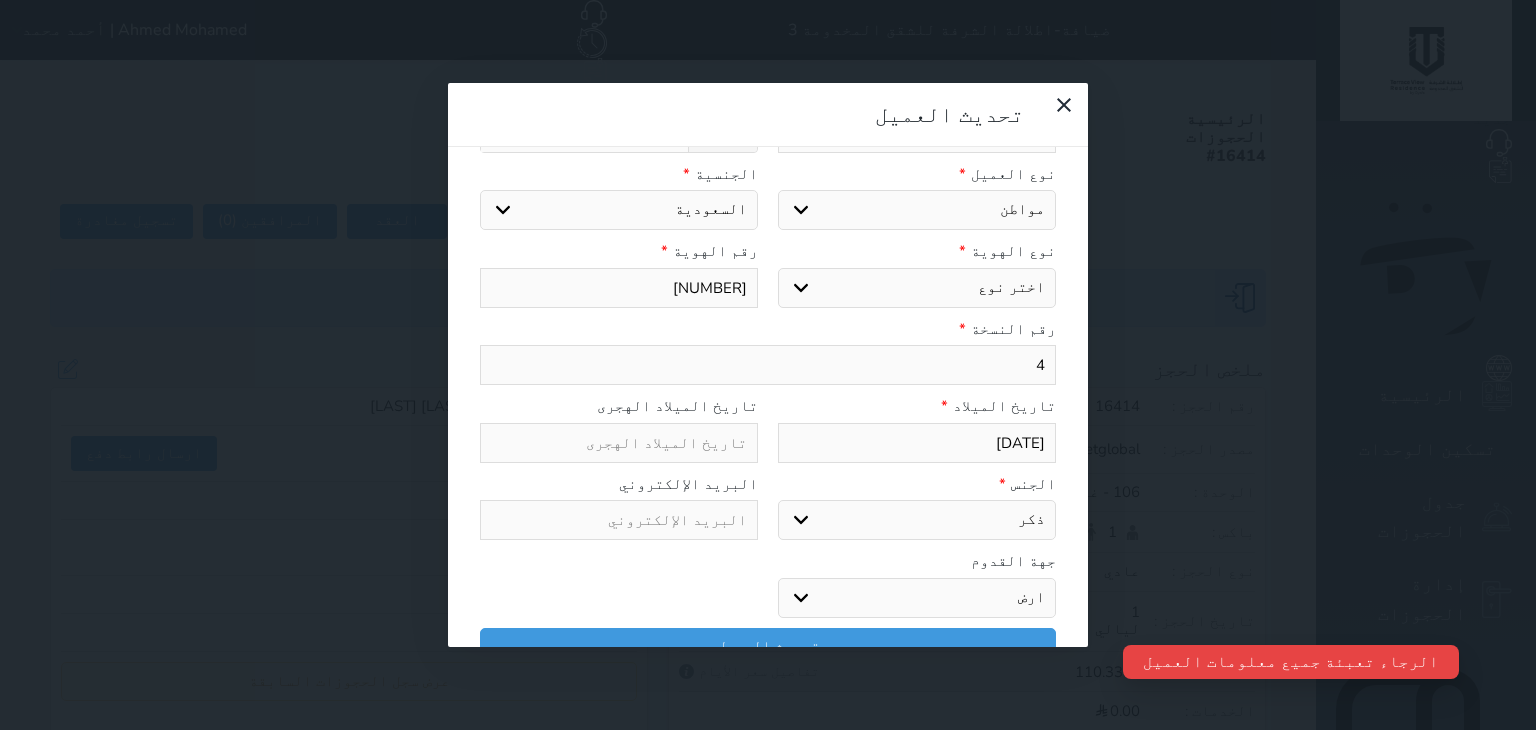 click on "جو
بحر
ارض" at bounding box center (917, 598) 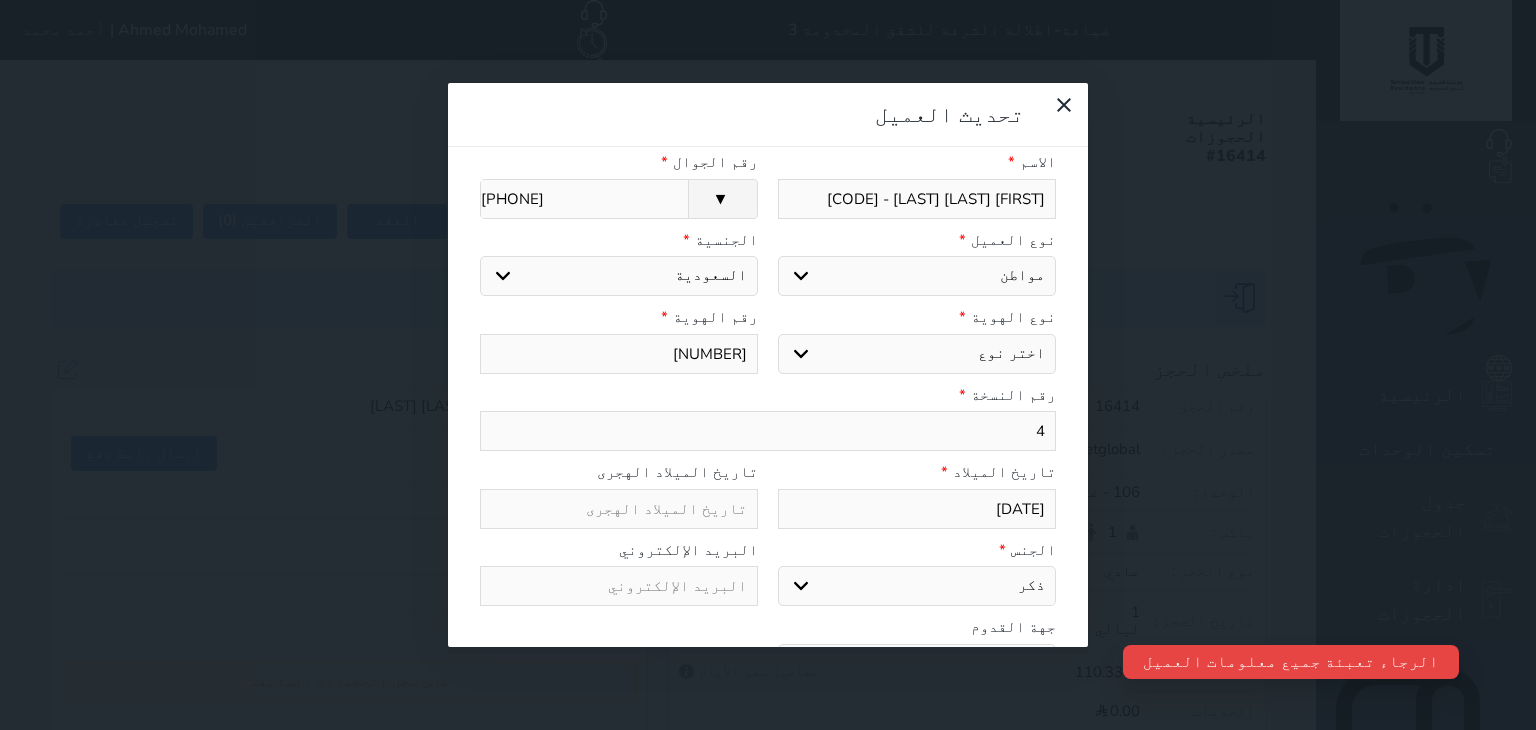 scroll, scrollTop: 99, scrollLeft: 0, axis: vertical 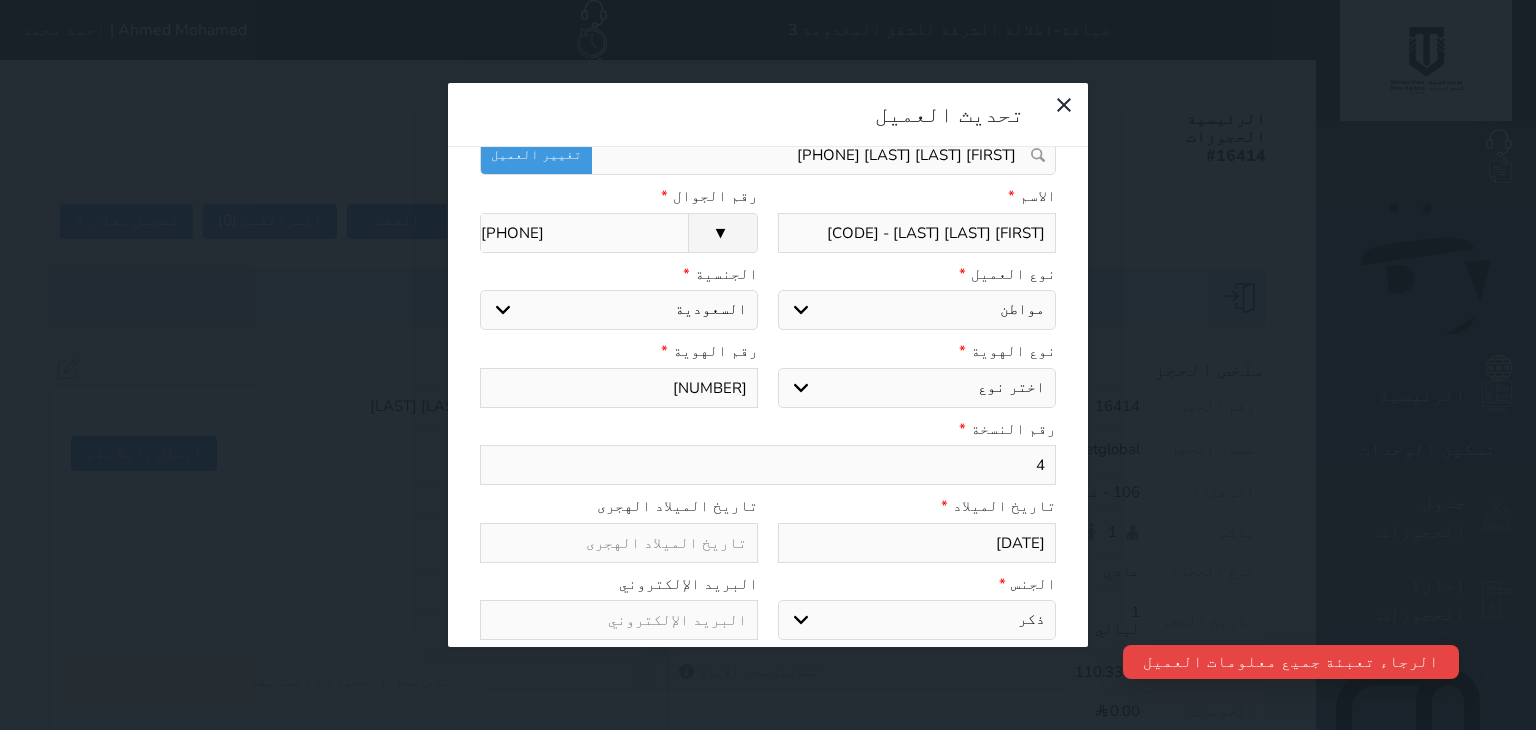 click on "اختر نوع   هوية وطنية هوية عائلية جواز السفر" at bounding box center [917, 388] 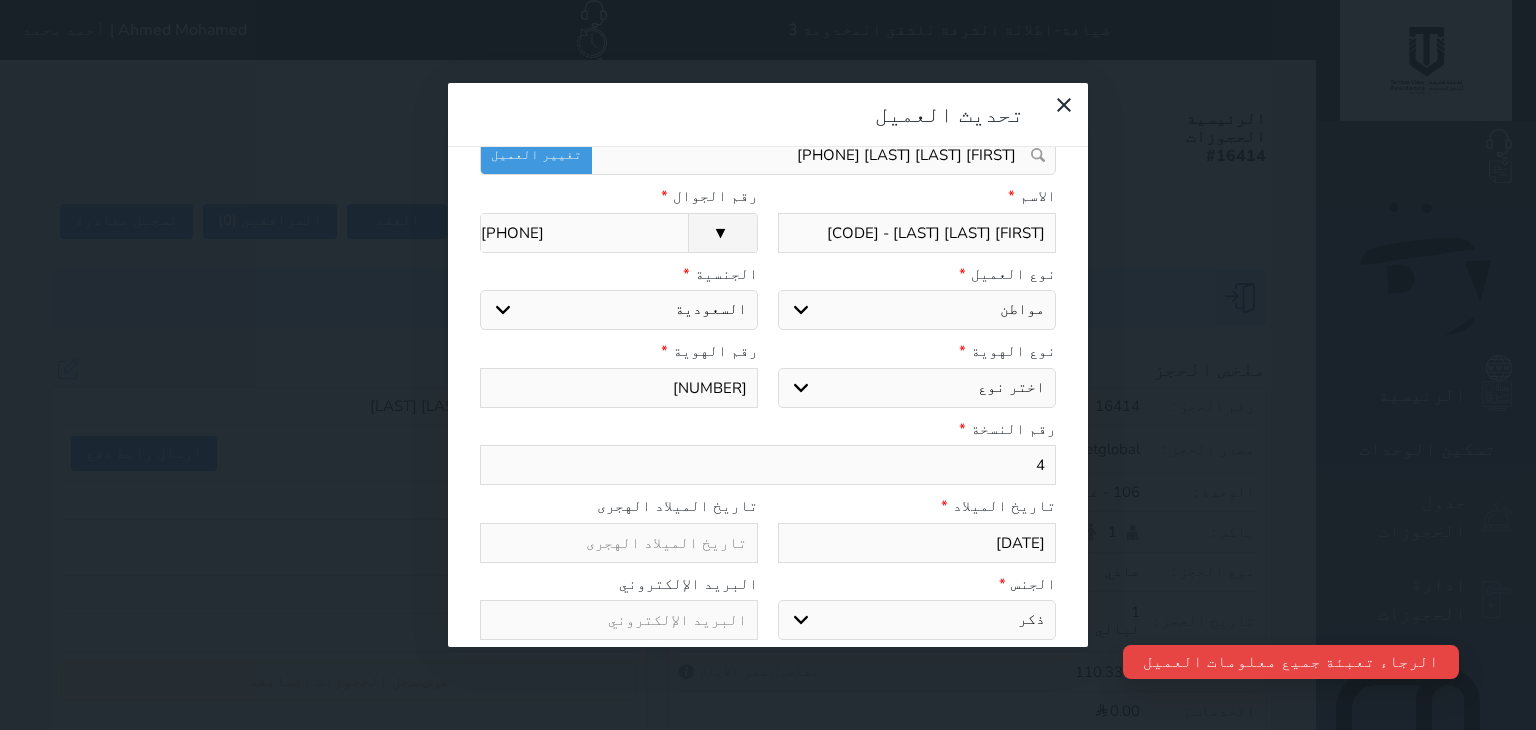 select on "1" 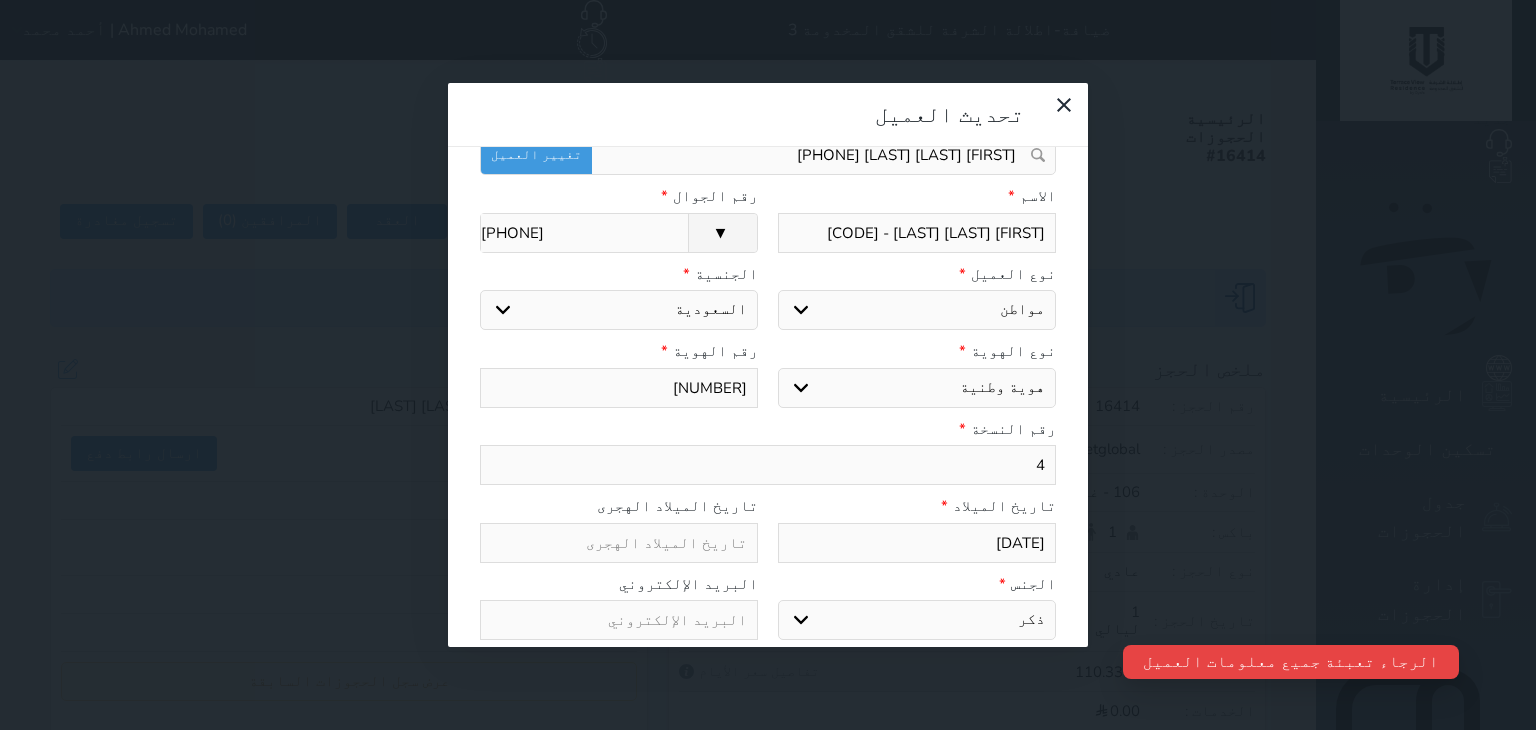 click on "اختر نوع   هوية وطنية هوية عائلية جواز السفر" at bounding box center [917, 388] 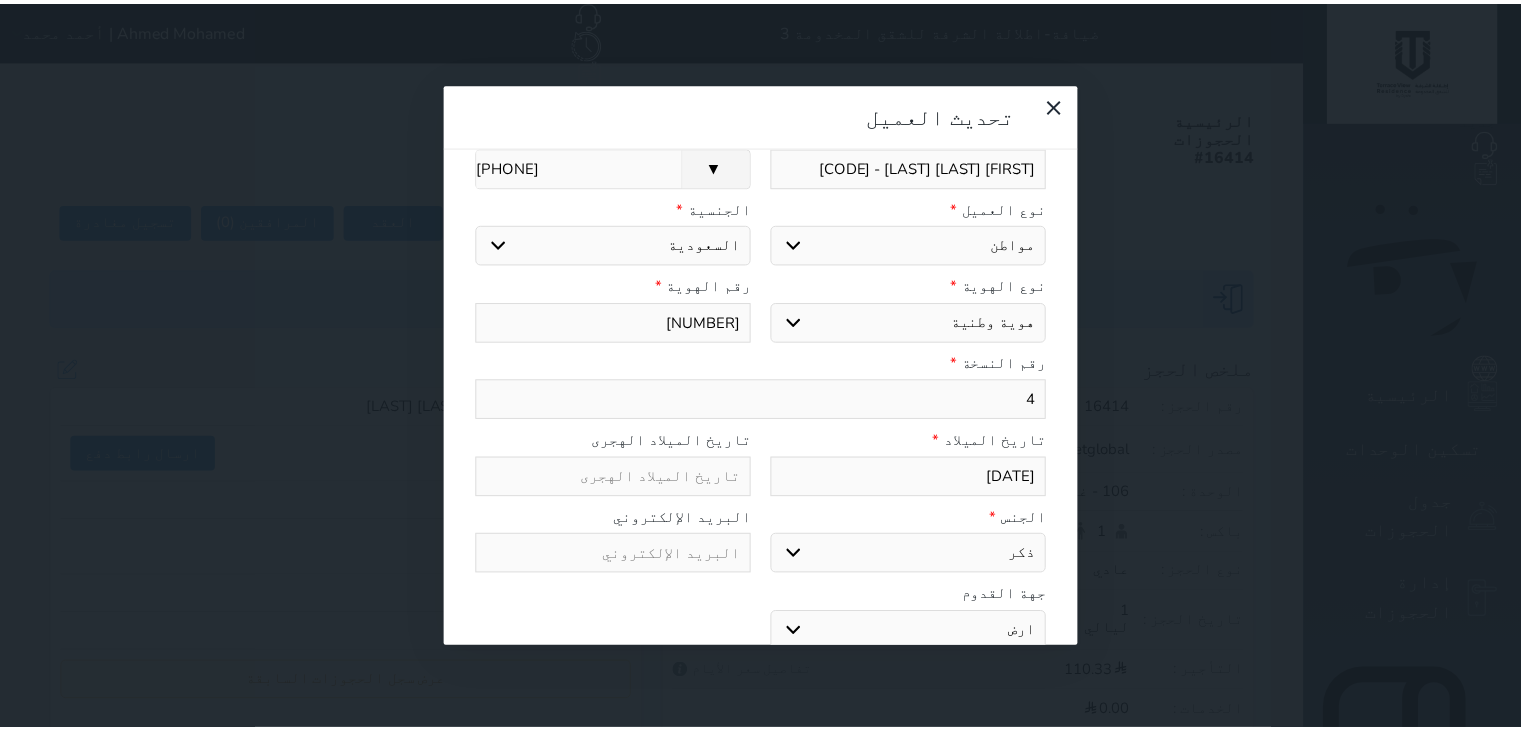 scroll, scrollTop: 199, scrollLeft: 0, axis: vertical 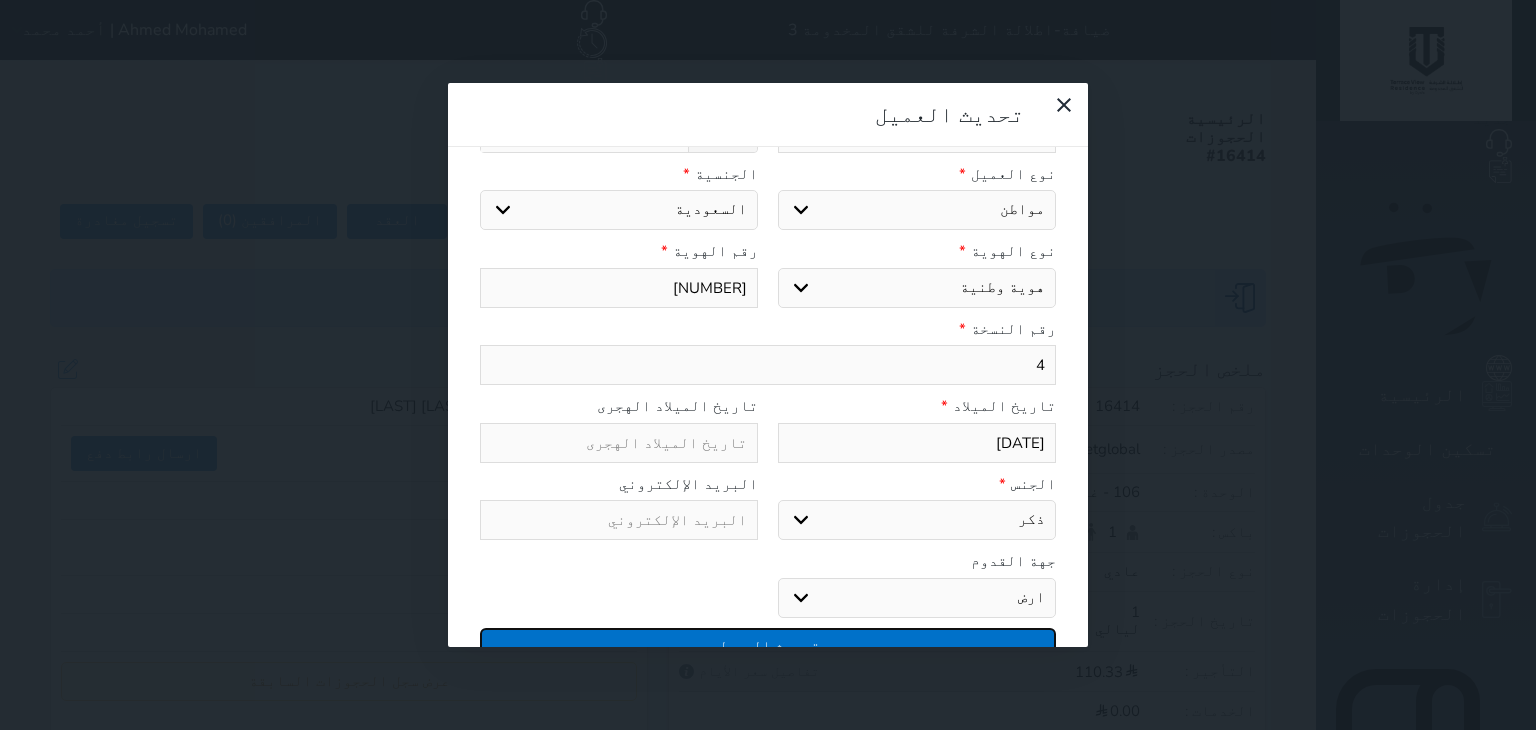 click on "تحديث العميل" at bounding box center [768, 645] 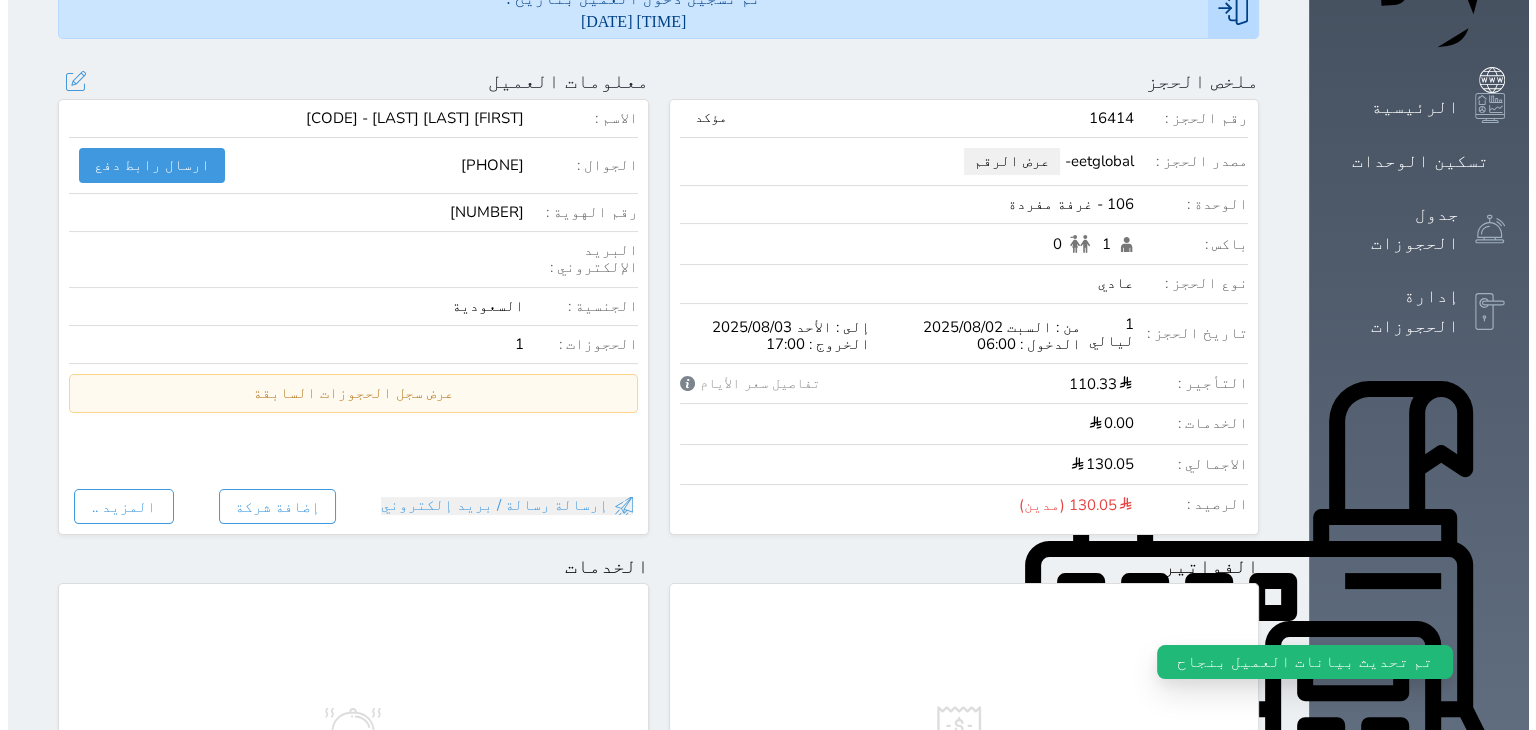 scroll, scrollTop: 300, scrollLeft: 0, axis: vertical 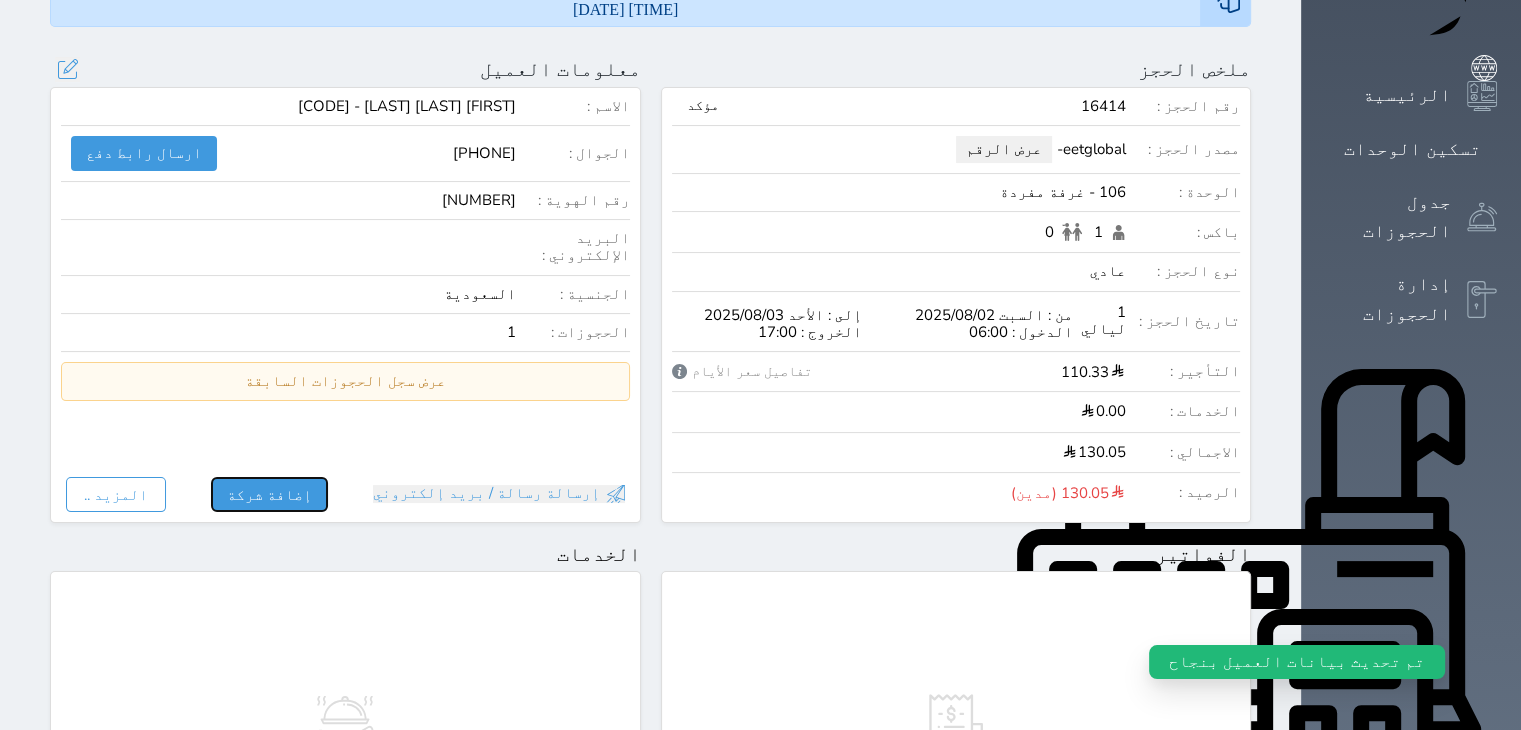 click on "إضافة شركة" at bounding box center (269, 494) 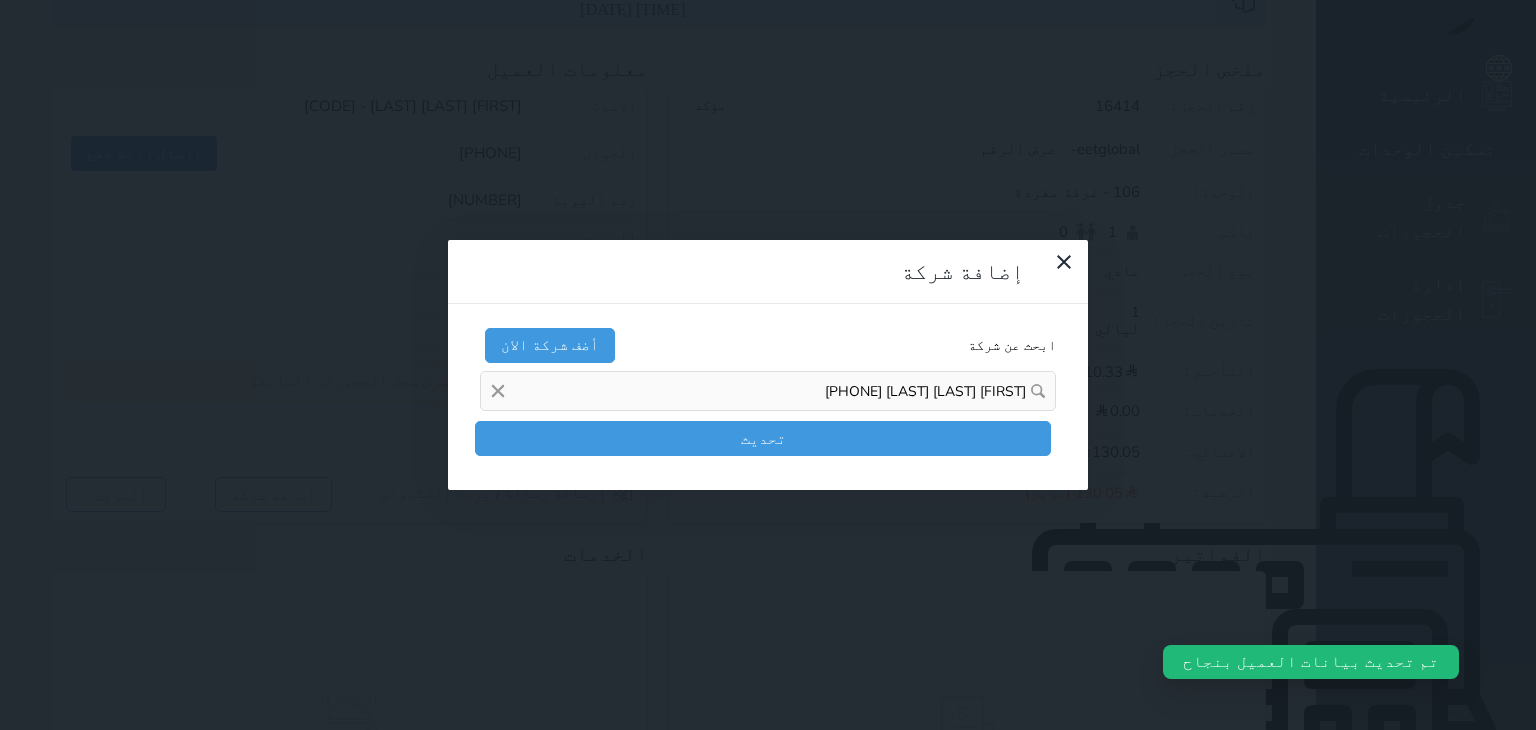 click at bounding box center (498, 391) 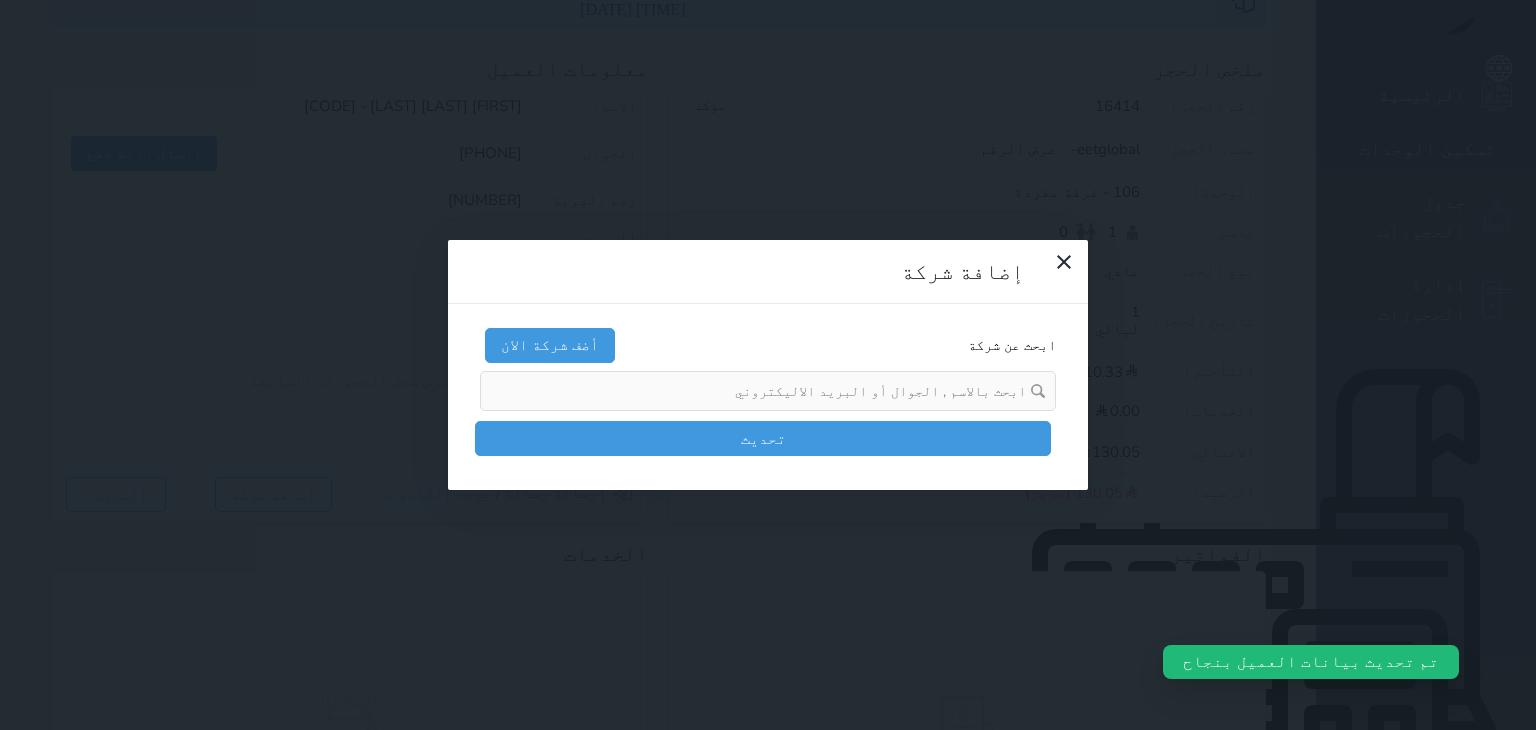 click at bounding box center [761, 391] 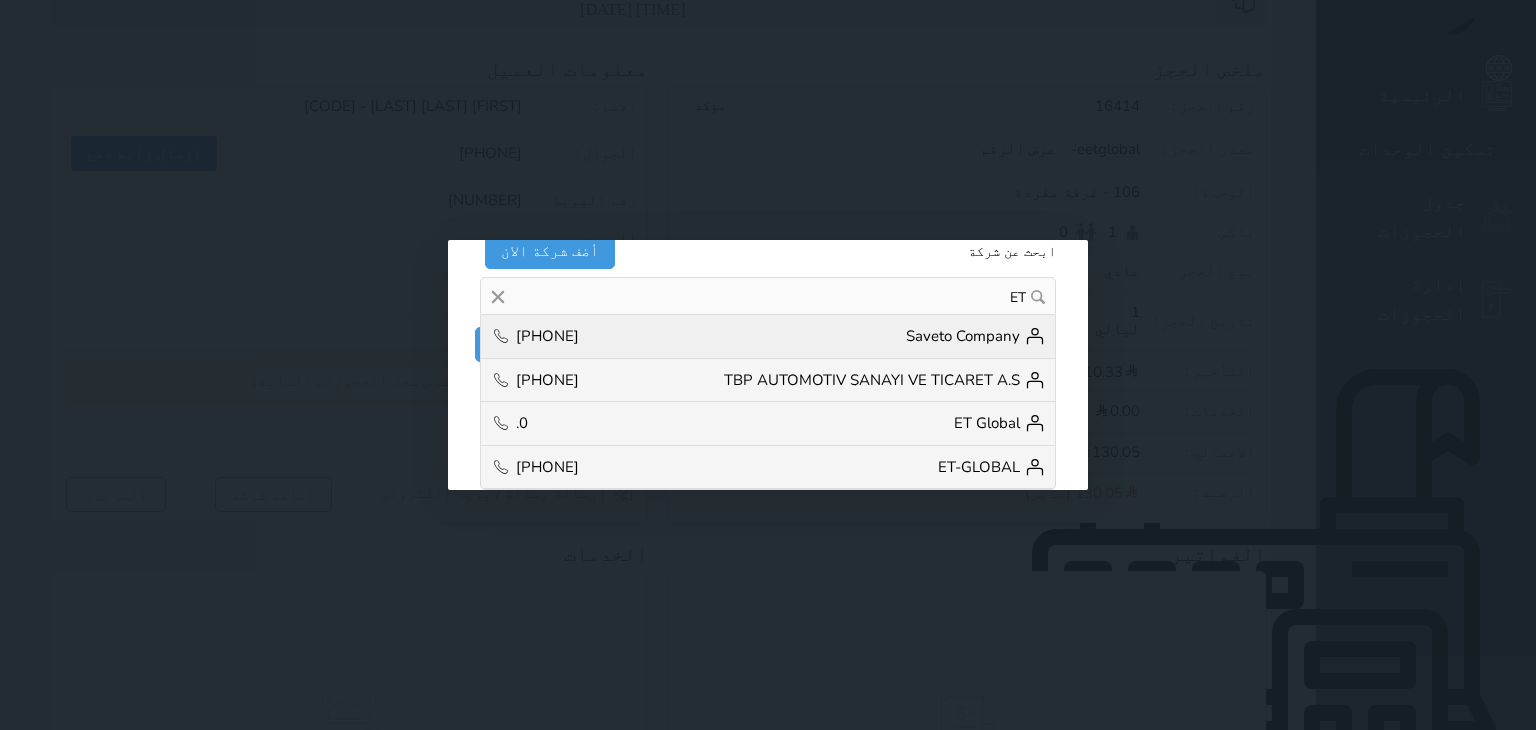 scroll, scrollTop: 109, scrollLeft: 0, axis: vertical 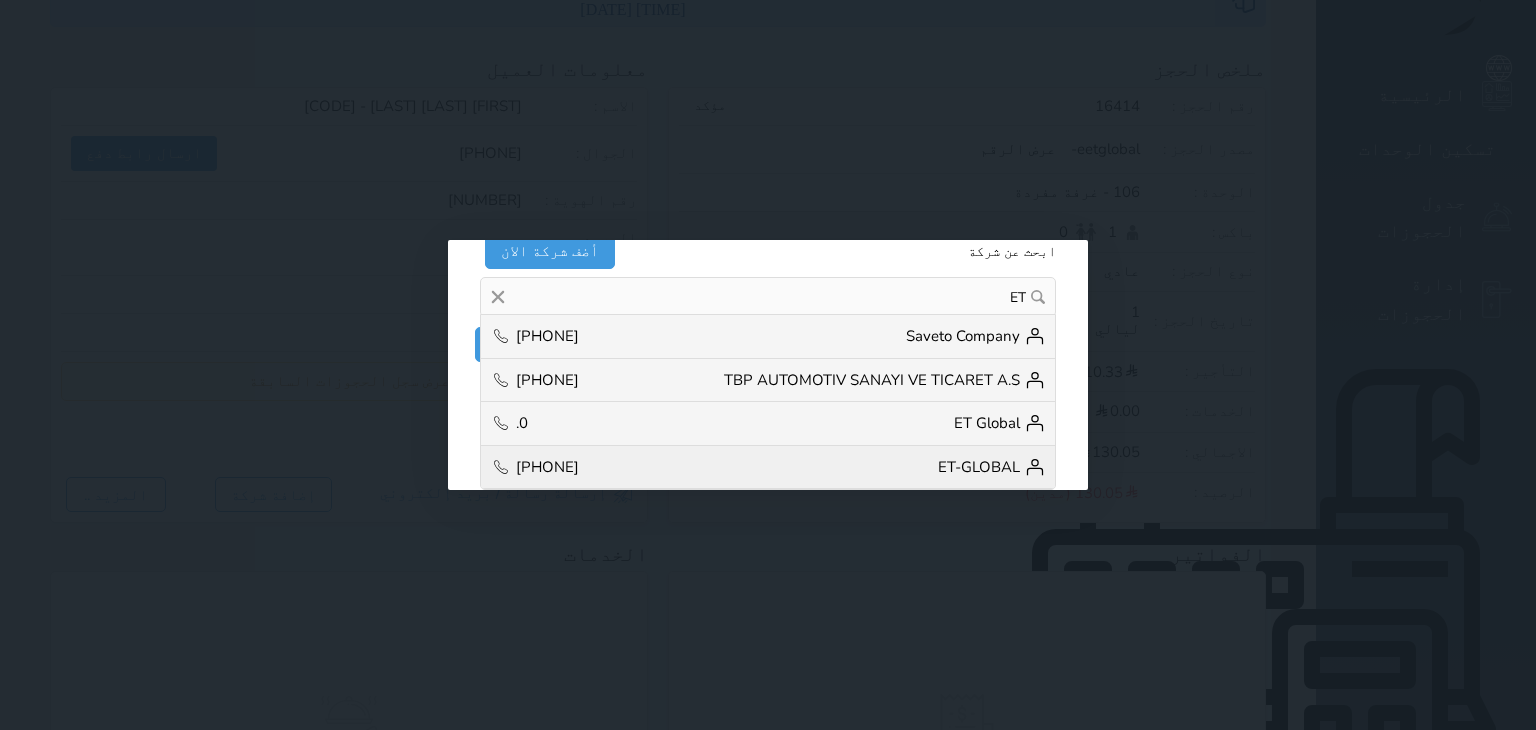 click on "ET-GLOBAL   555962422" at bounding box center [768, 468] 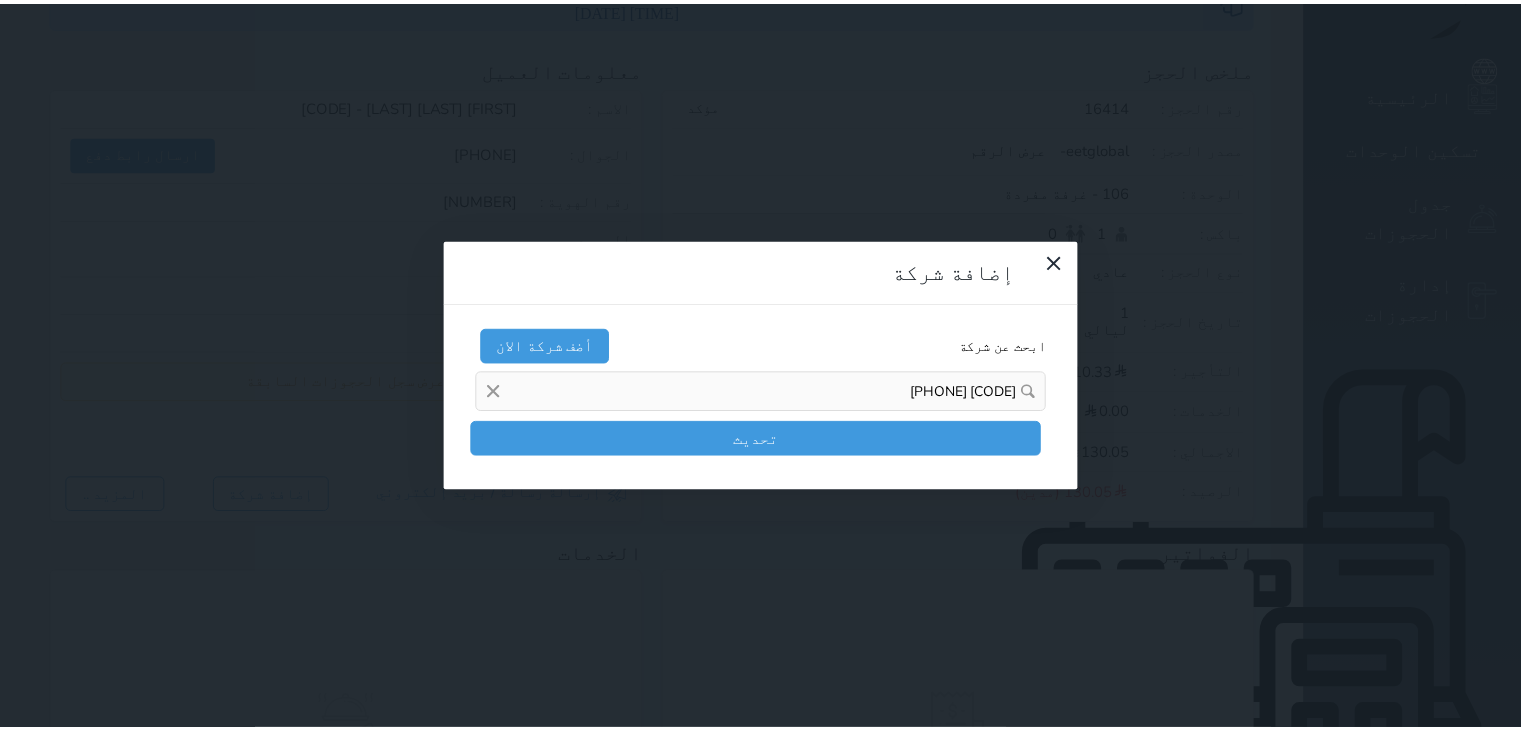 scroll, scrollTop: 0, scrollLeft: 0, axis: both 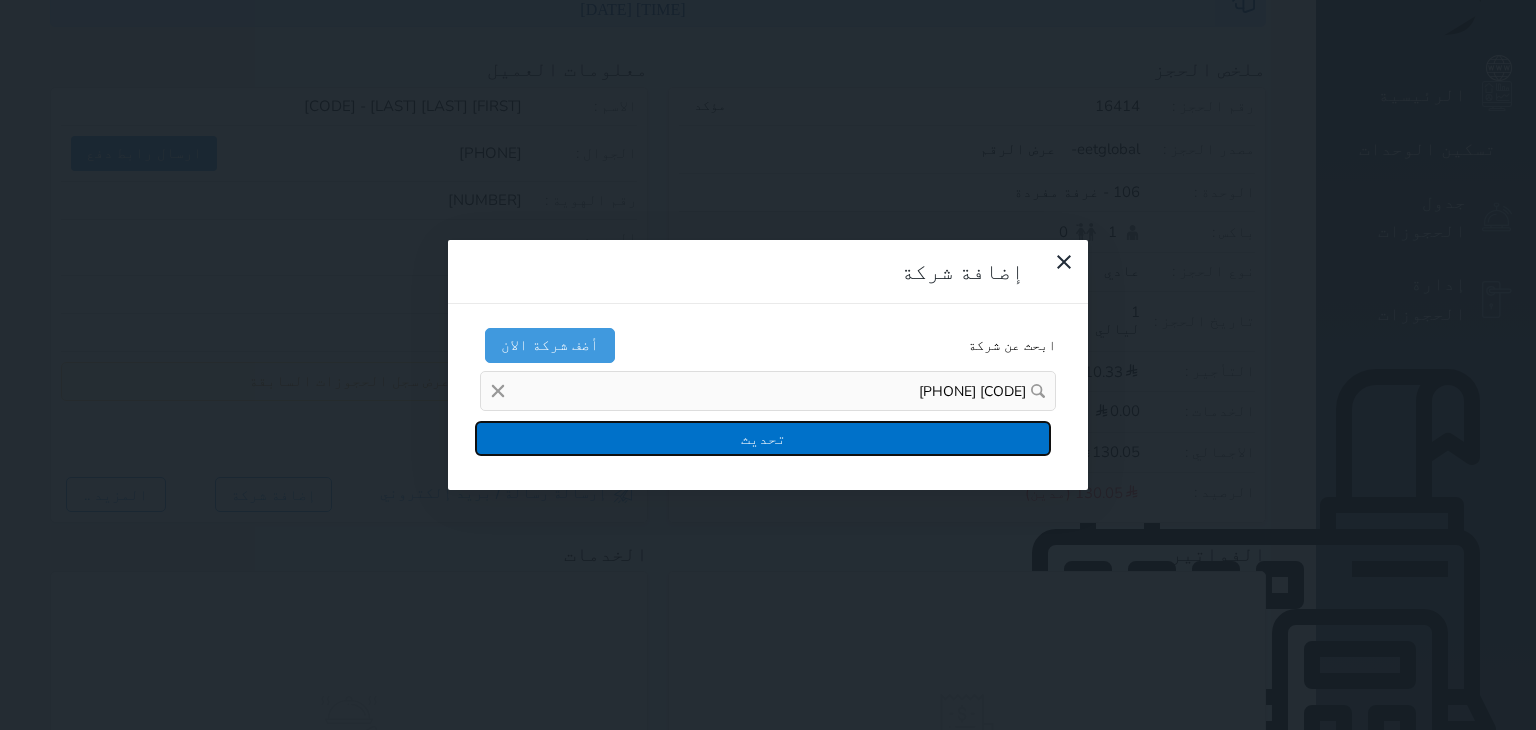 click on "تحديث" at bounding box center [763, 438] 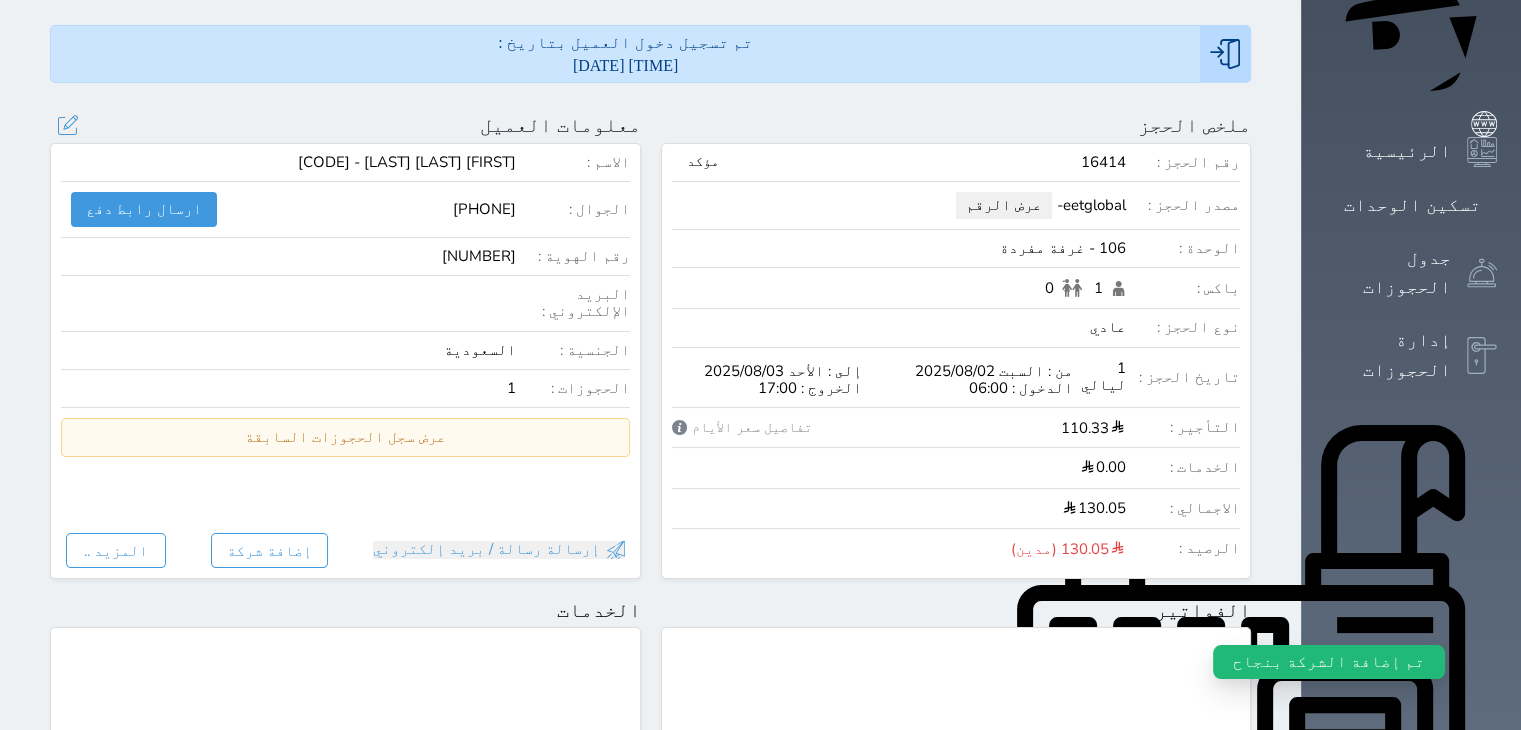 scroll, scrollTop: 0, scrollLeft: 0, axis: both 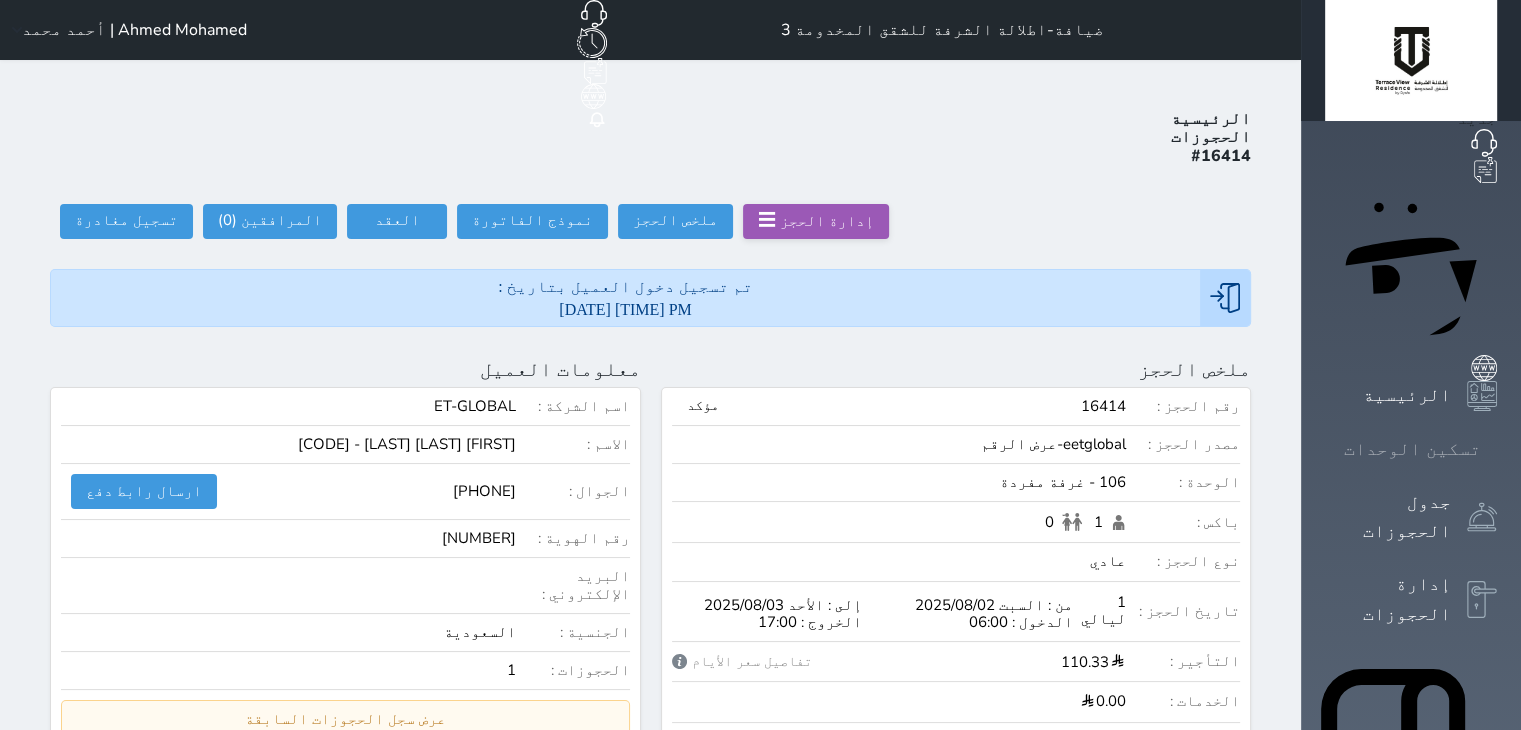 click on "تسكين الوحدات" at bounding box center [1412, 449] 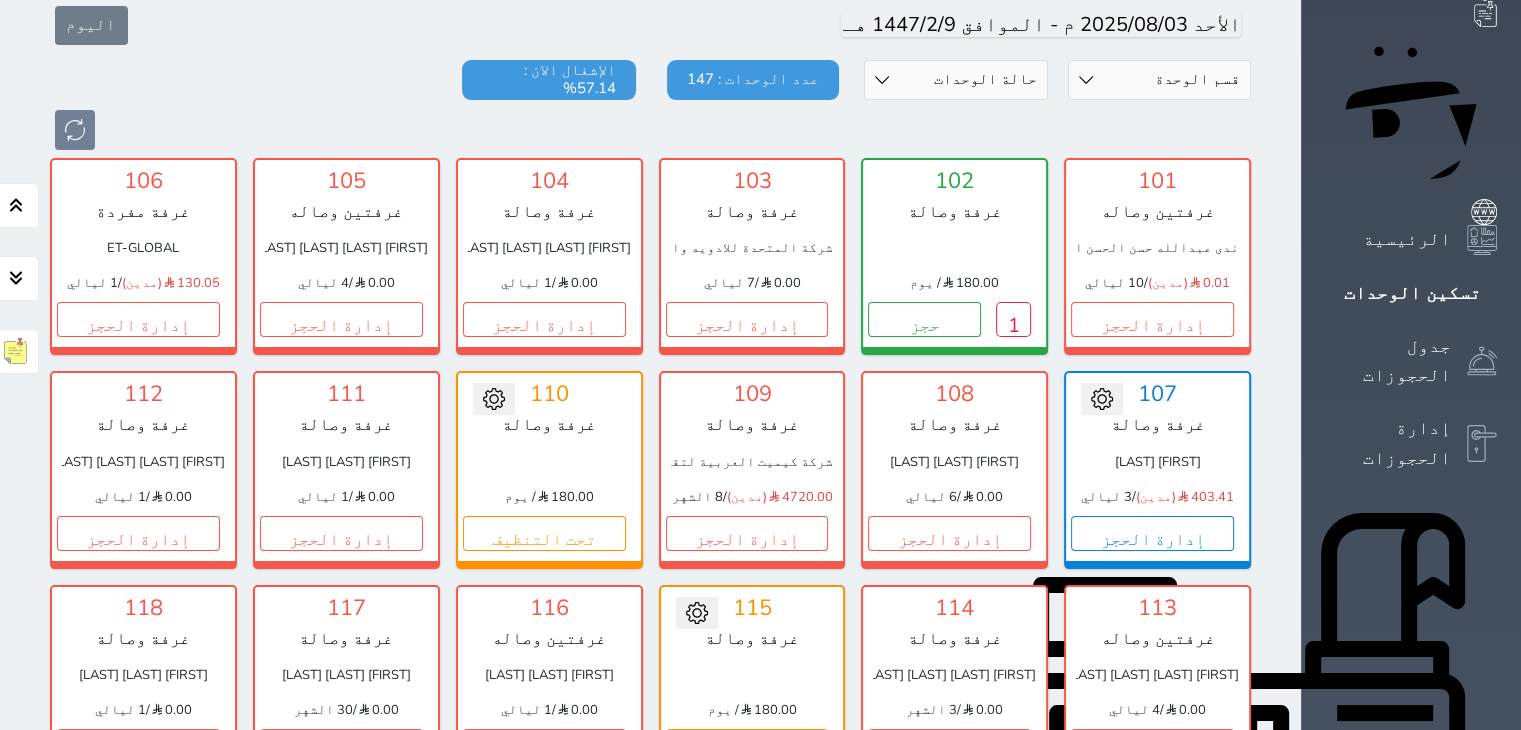 scroll, scrollTop: 278, scrollLeft: 0, axis: vertical 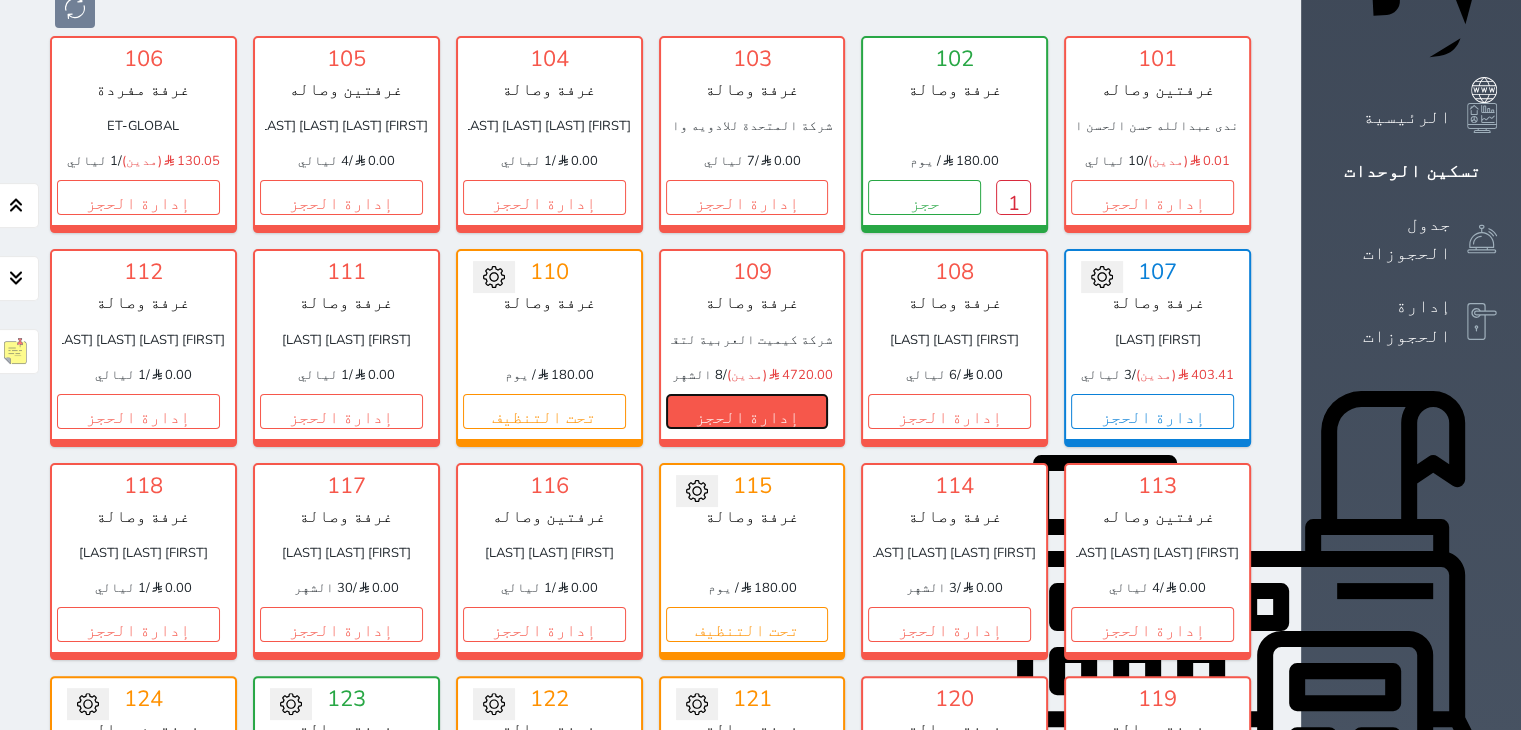 click on "إدارة الحجز" at bounding box center (747, 411) 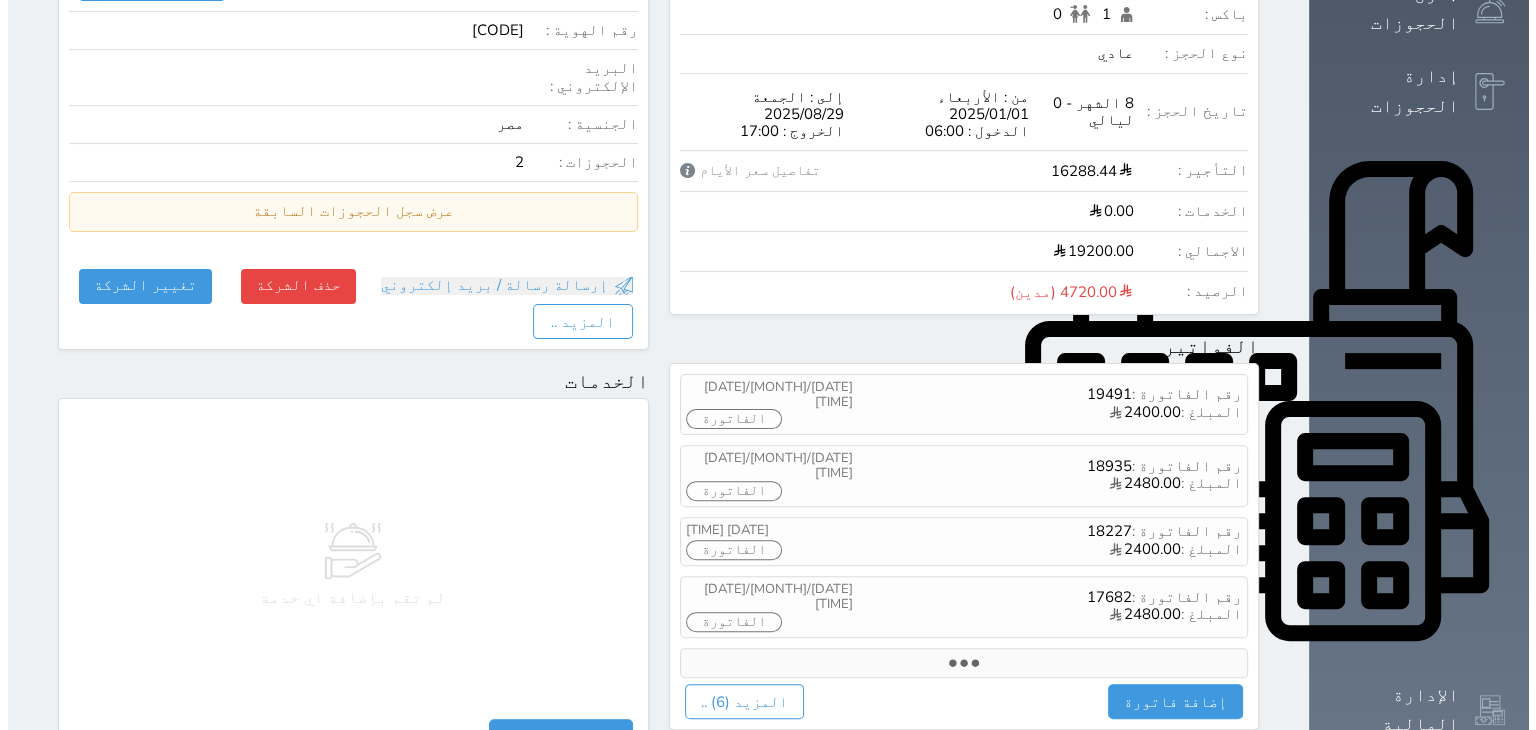 scroll, scrollTop: 700, scrollLeft: 0, axis: vertical 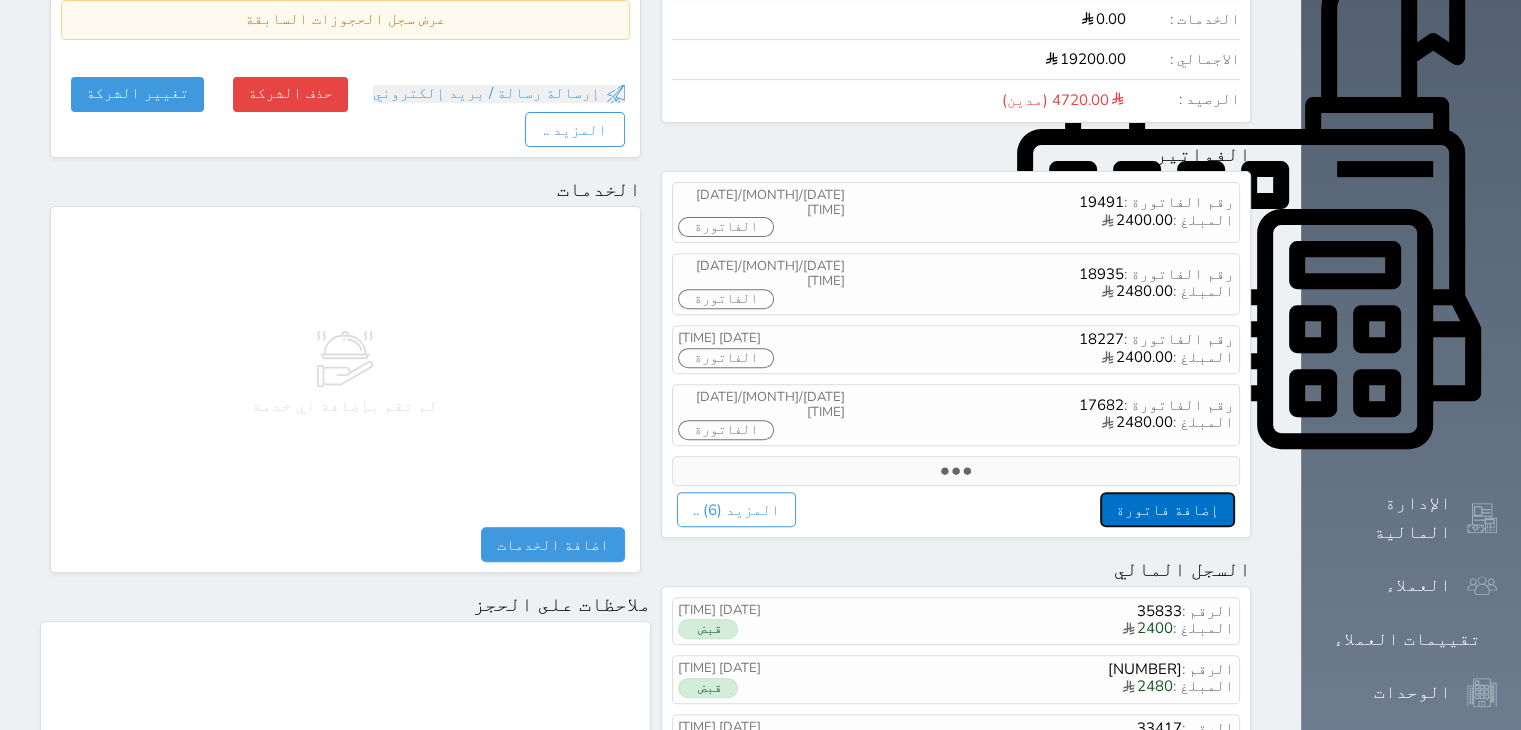 click on "إضافة فاتورة" at bounding box center [1167, 509] 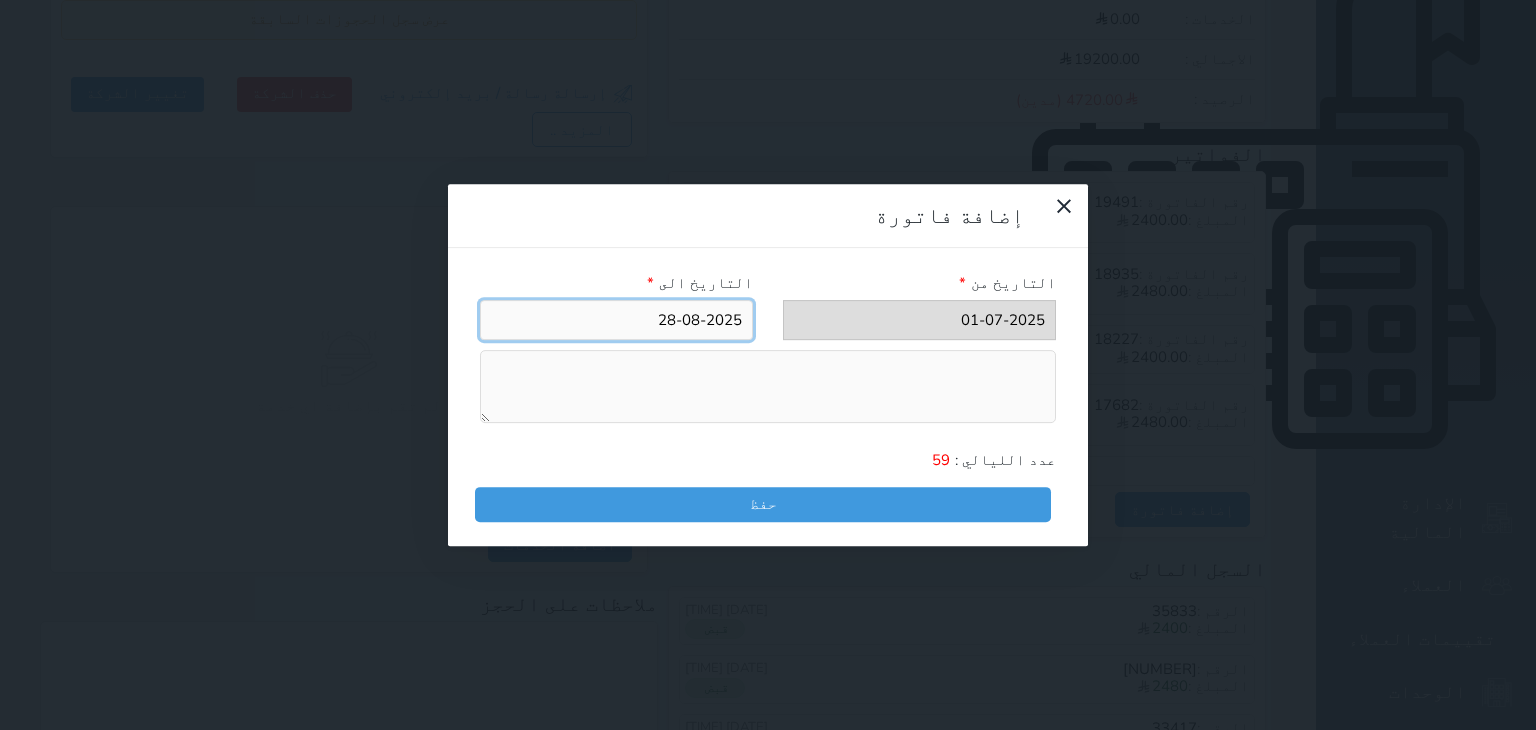 click at bounding box center (616, 320) 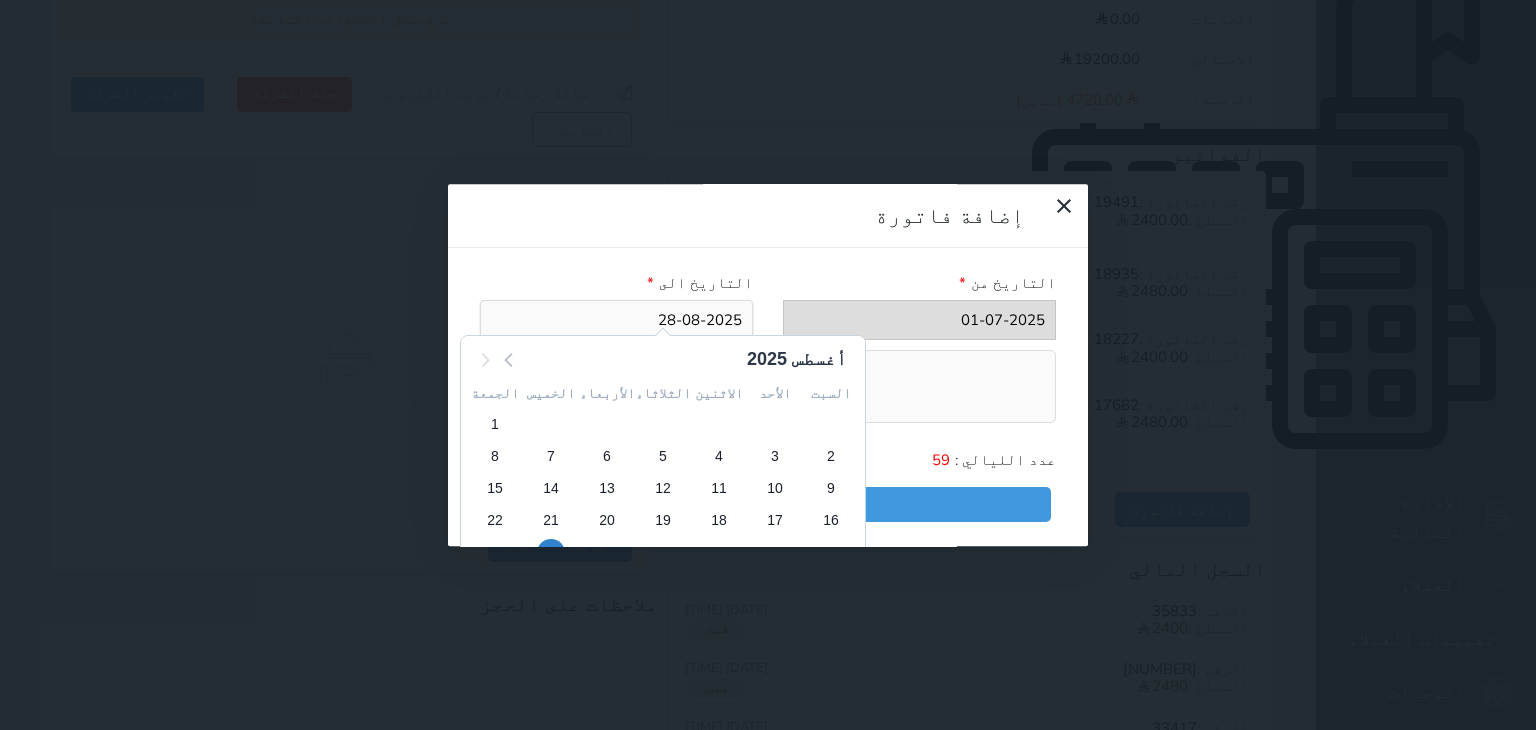 click 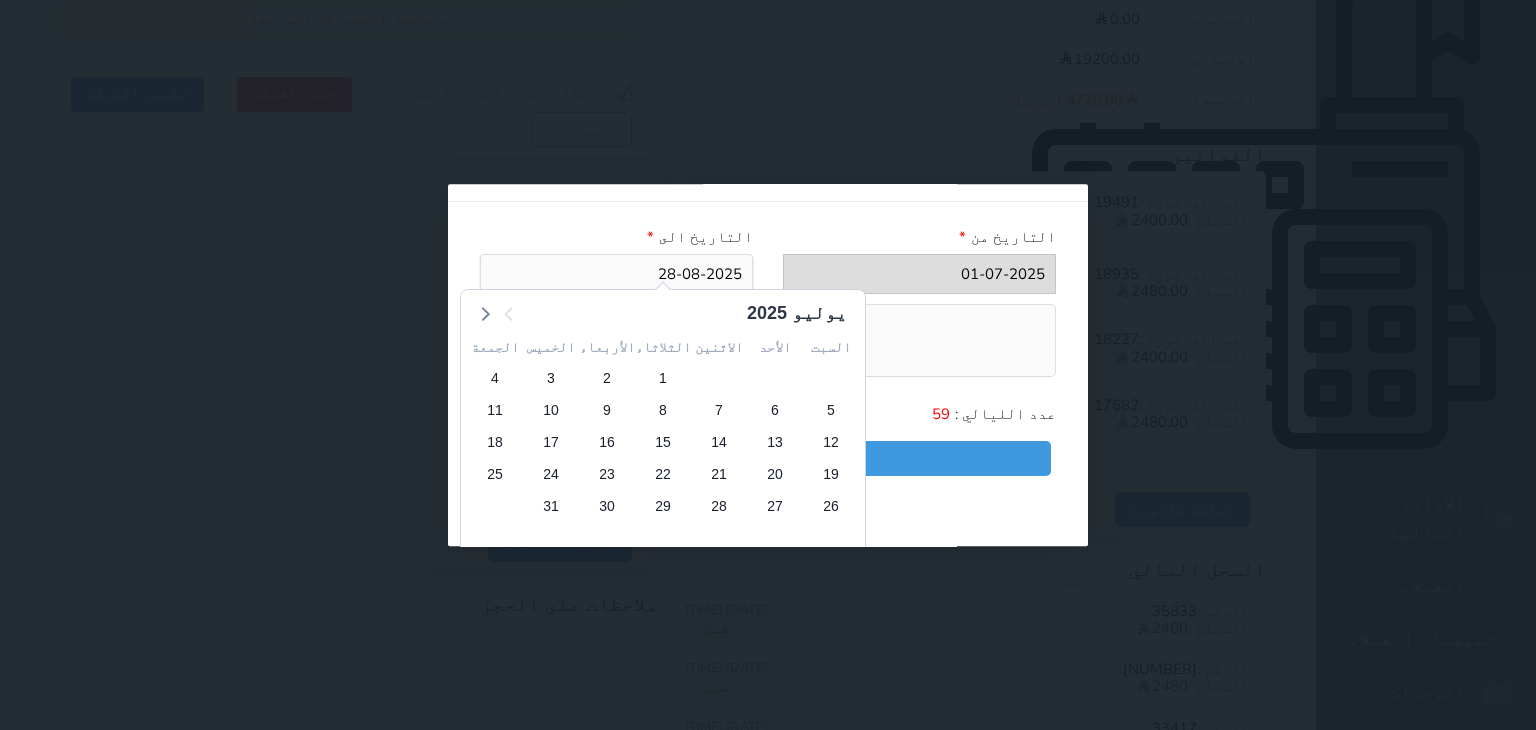 scroll, scrollTop: 91, scrollLeft: 0, axis: vertical 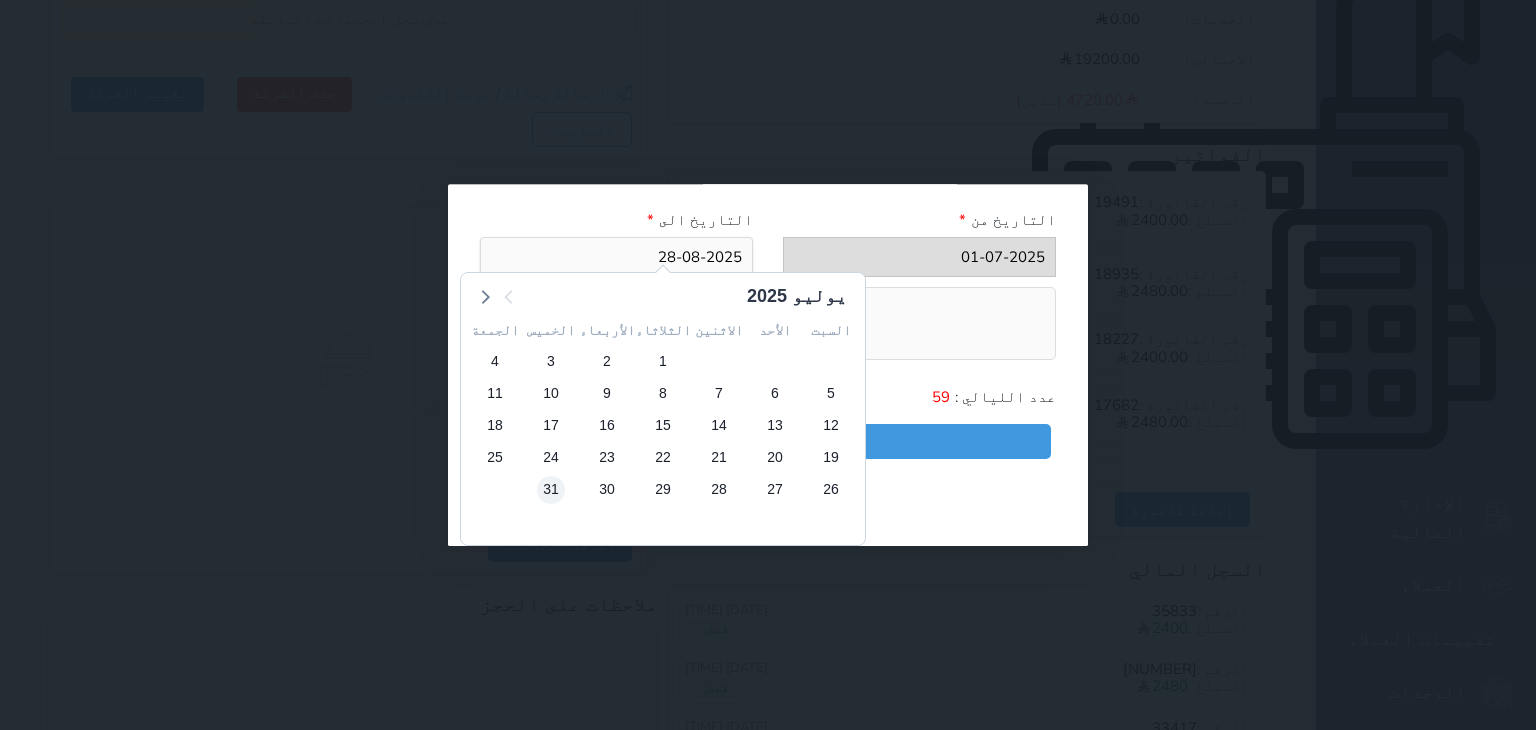 click on "31" at bounding box center [551, 490] 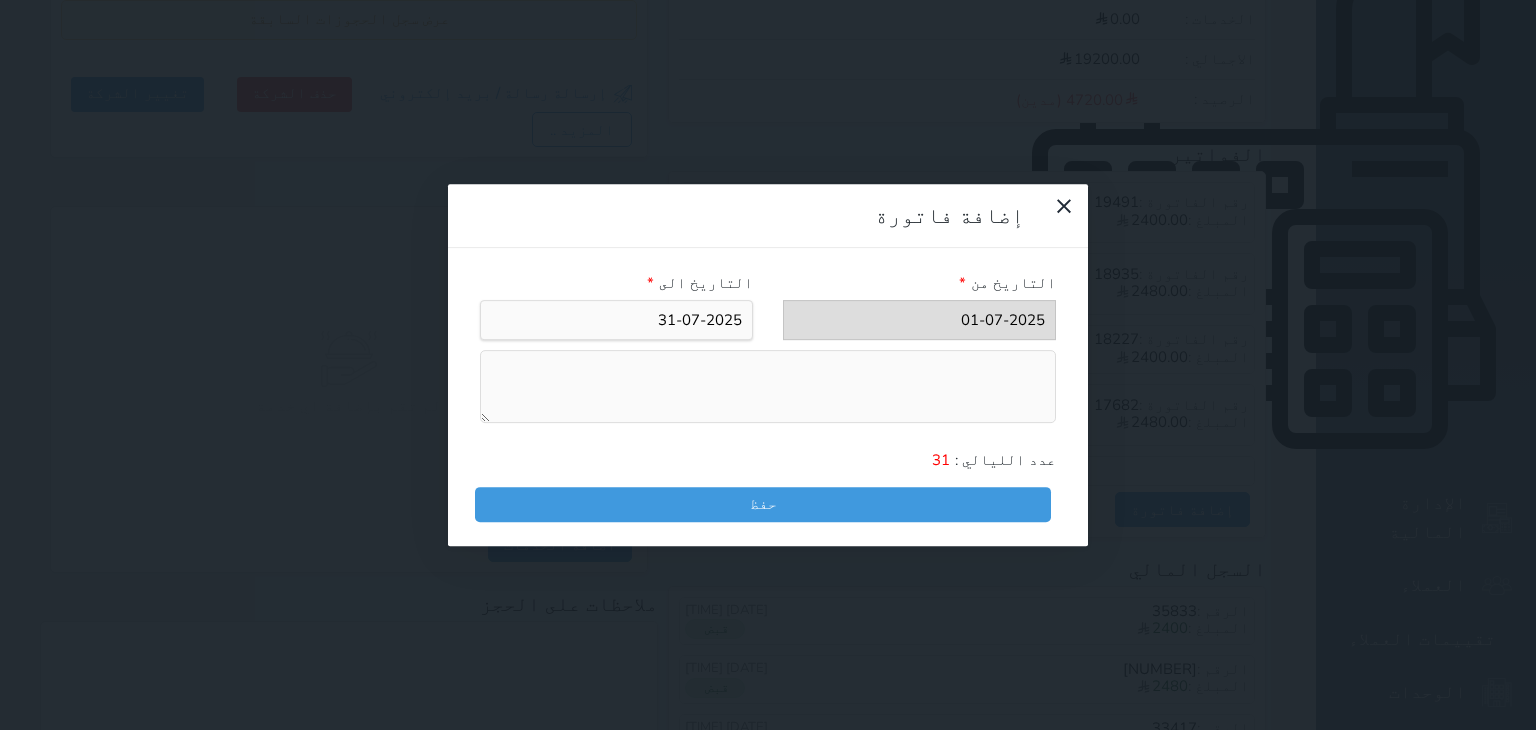 scroll, scrollTop: 0, scrollLeft: 0, axis: both 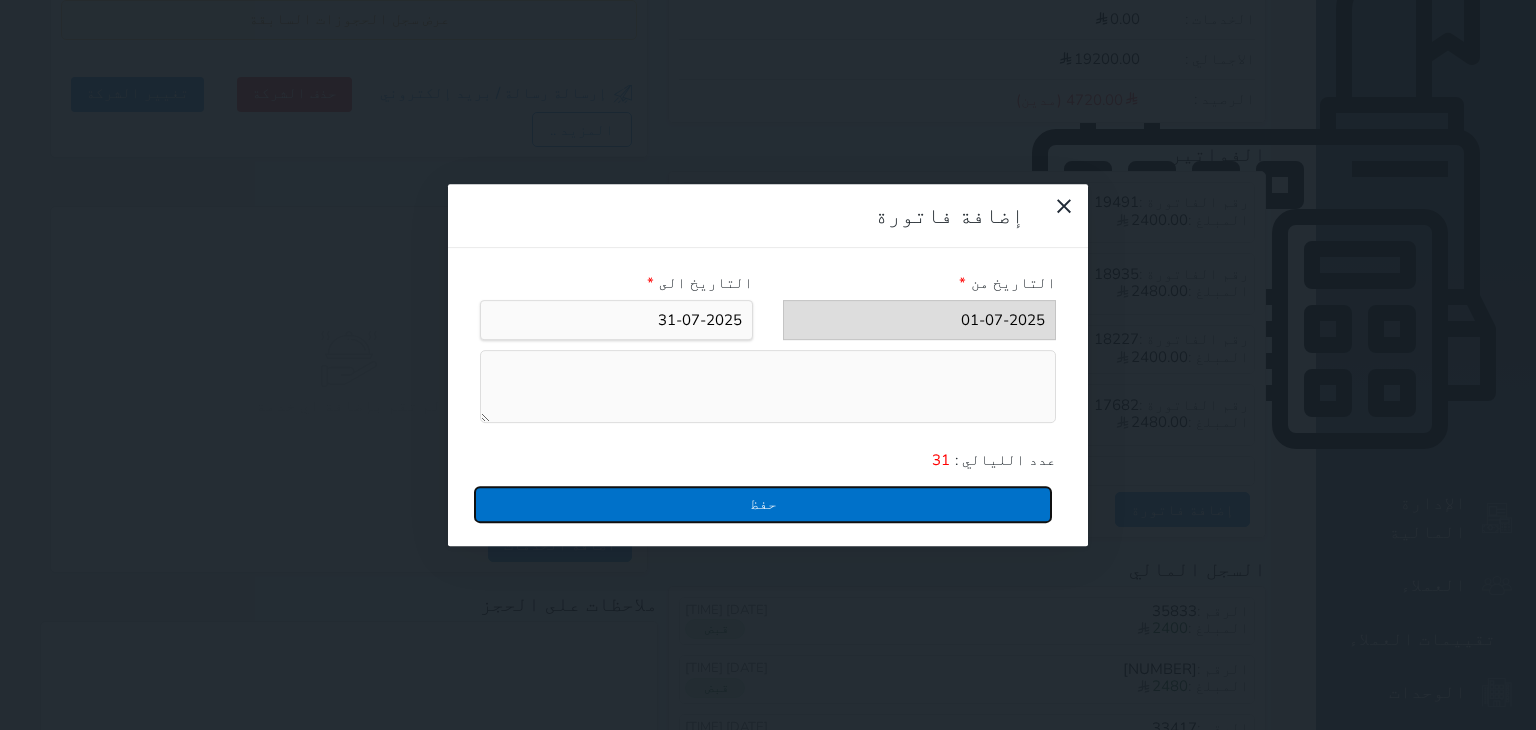 click on "حفظ" at bounding box center [763, 504] 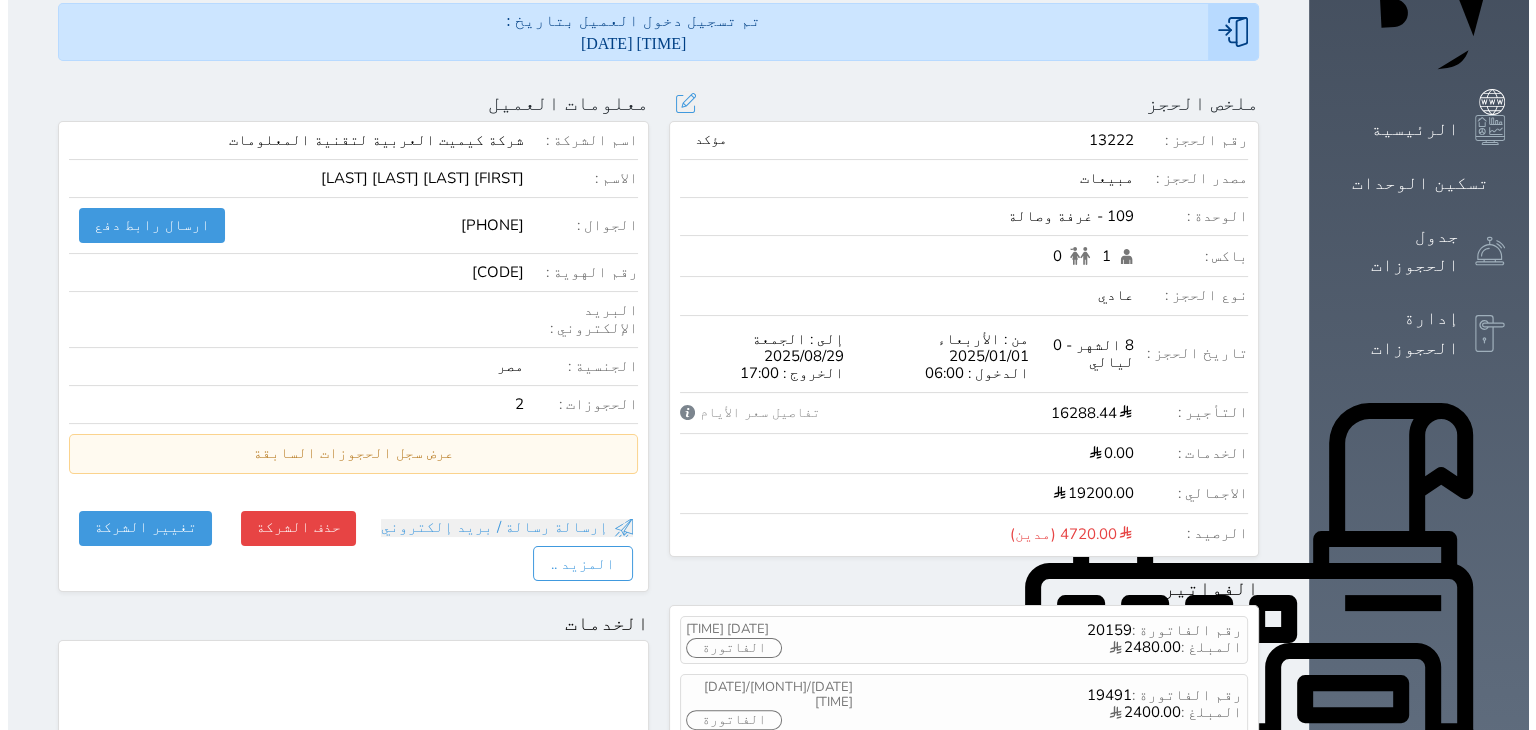 scroll, scrollTop: 372, scrollLeft: 0, axis: vertical 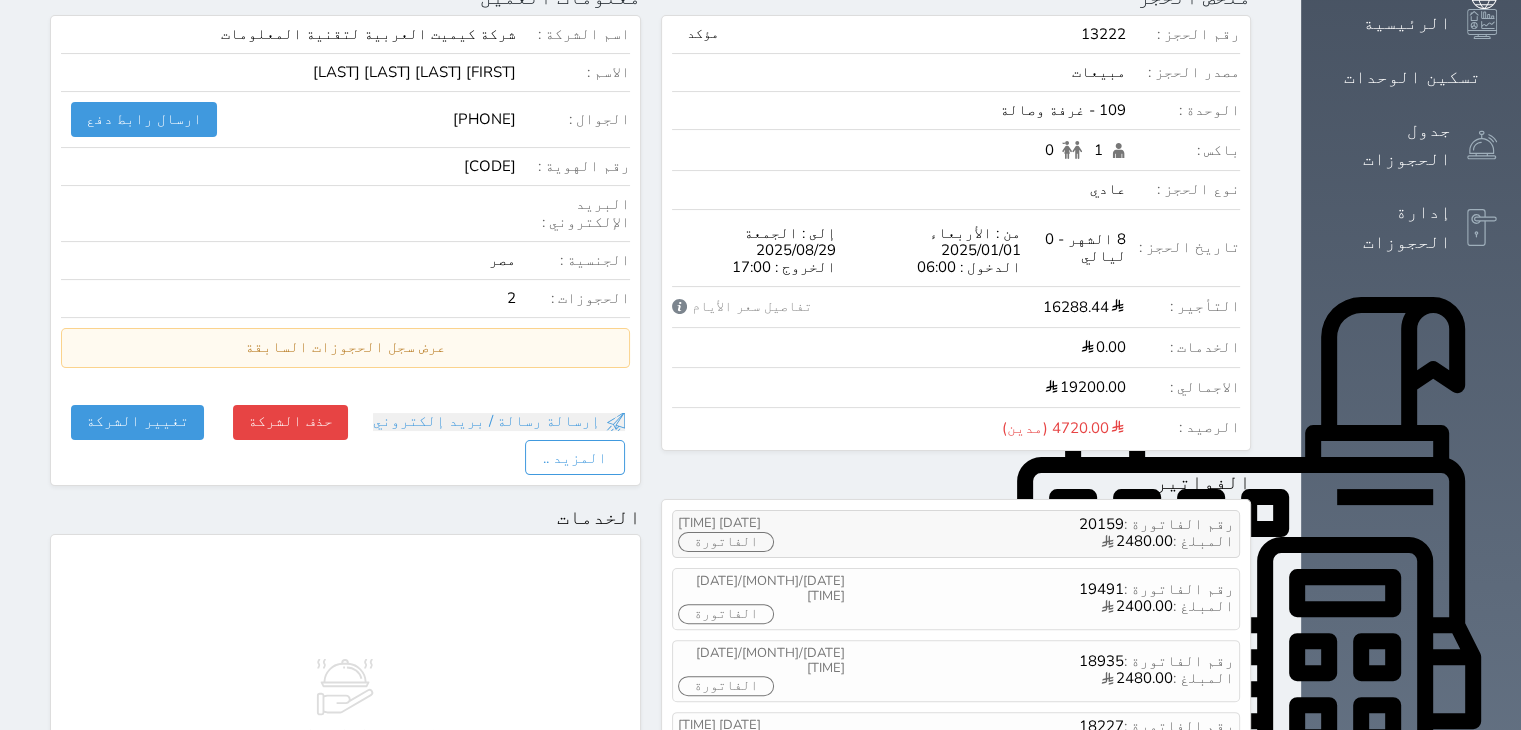 click on "الفاتورة" at bounding box center [726, 542] 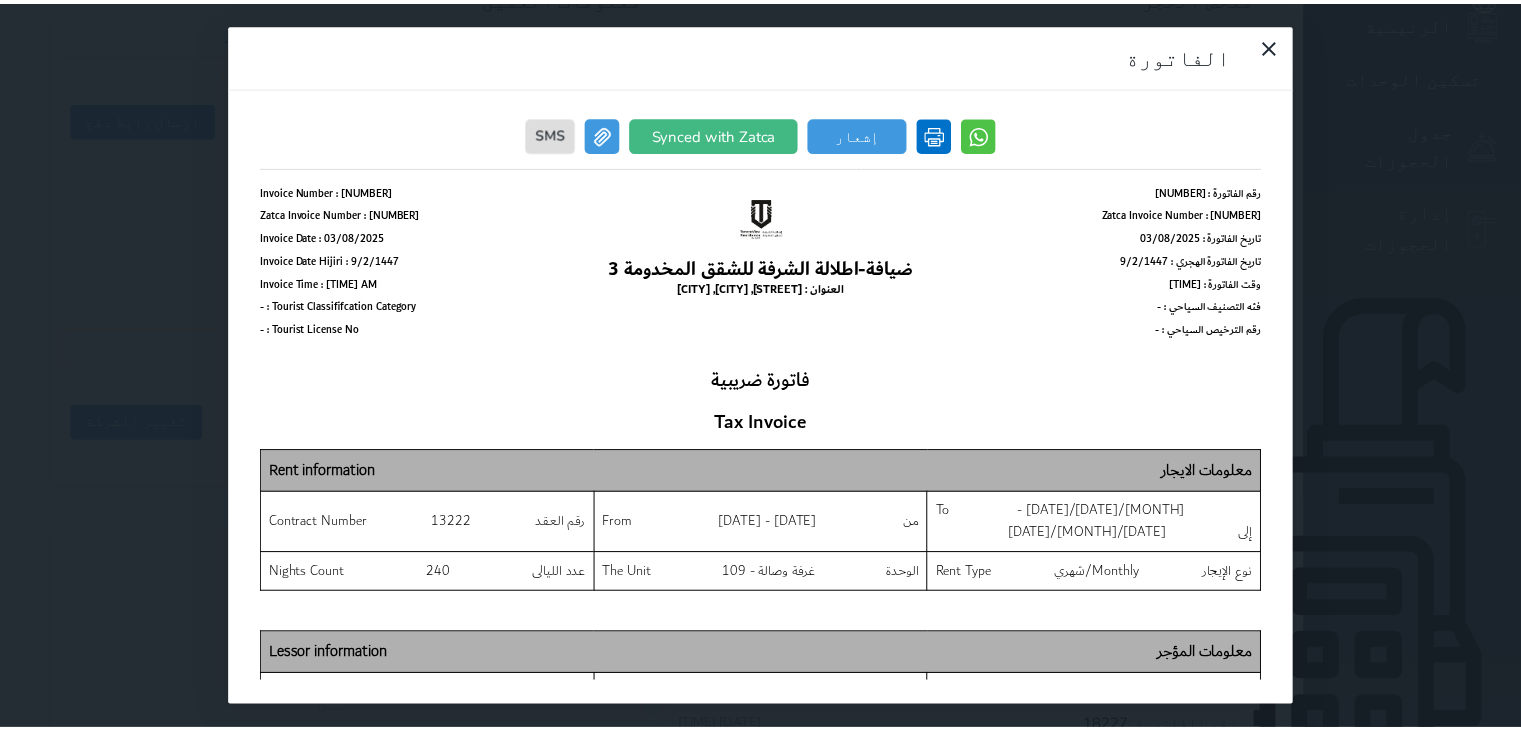 scroll, scrollTop: 0, scrollLeft: 0, axis: both 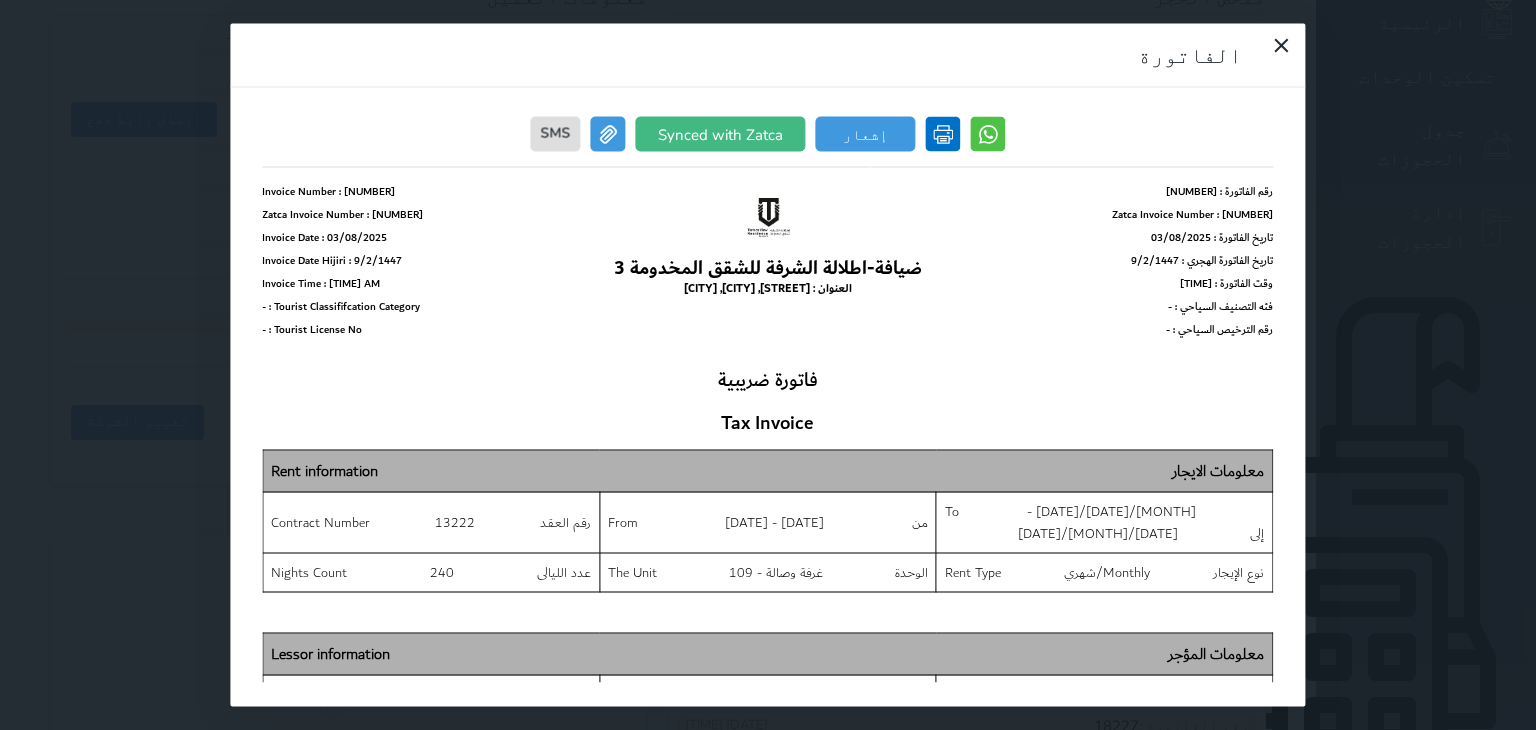 click at bounding box center (943, 134) 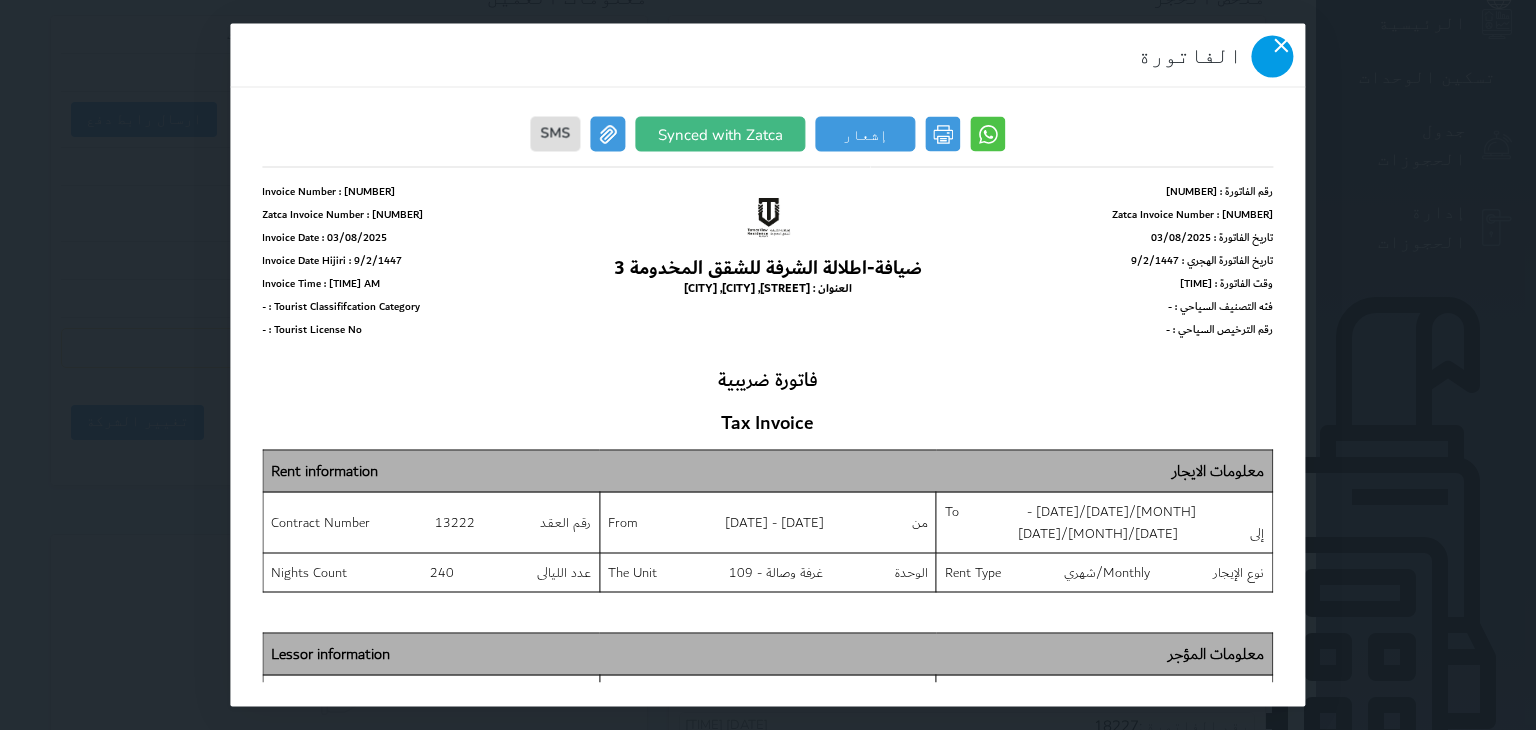 click 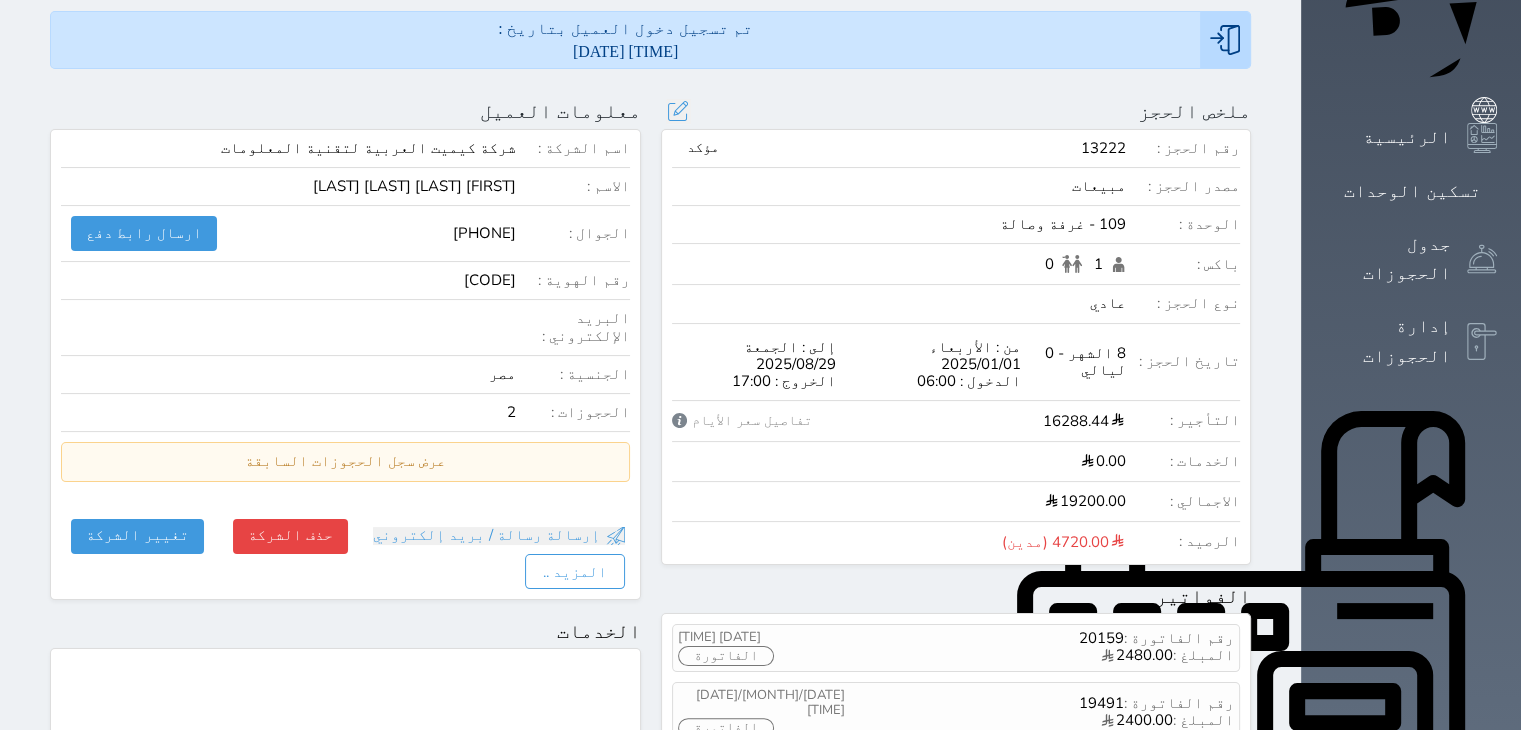 scroll, scrollTop: 172, scrollLeft: 0, axis: vertical 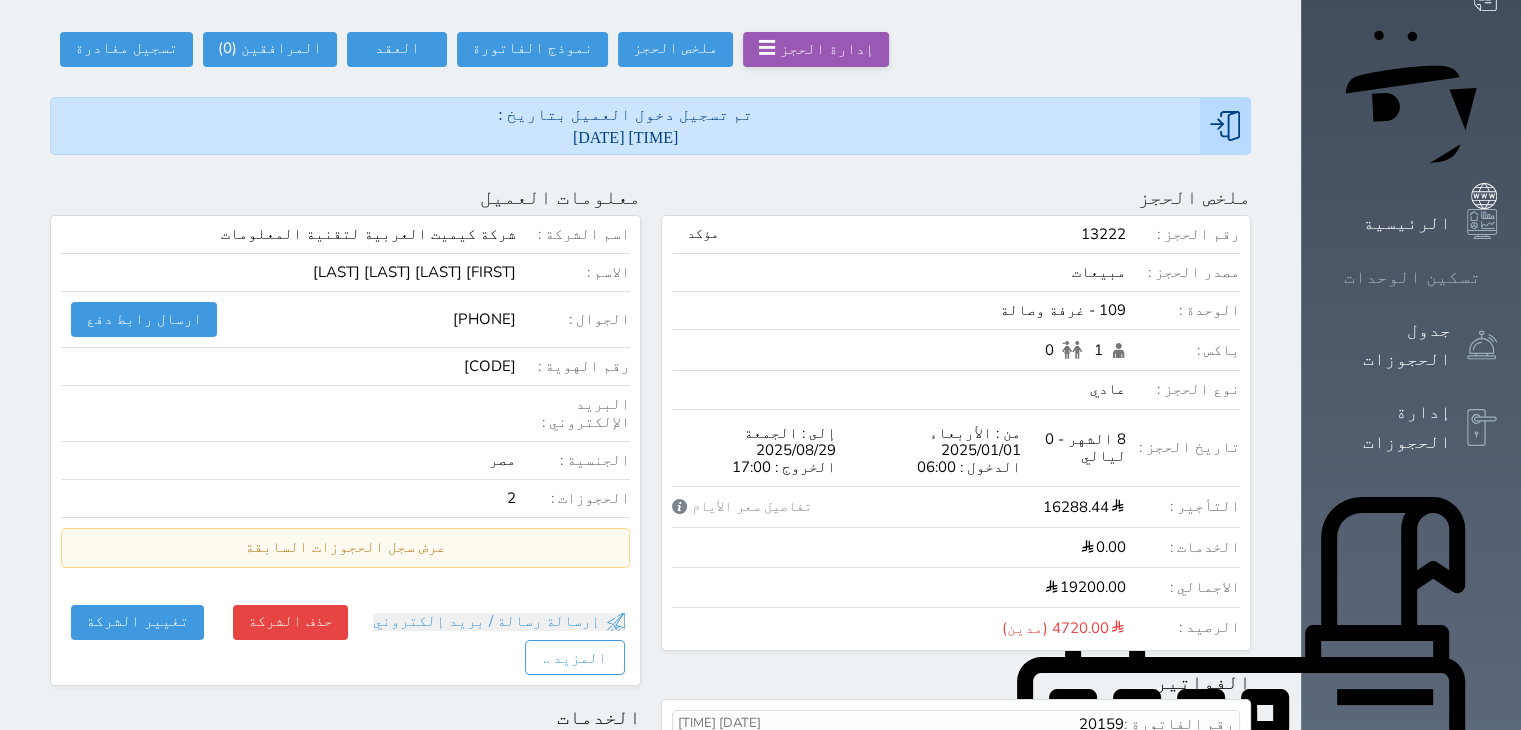 click on "تسكين الوحدات" at bounding box center [1412, 277] 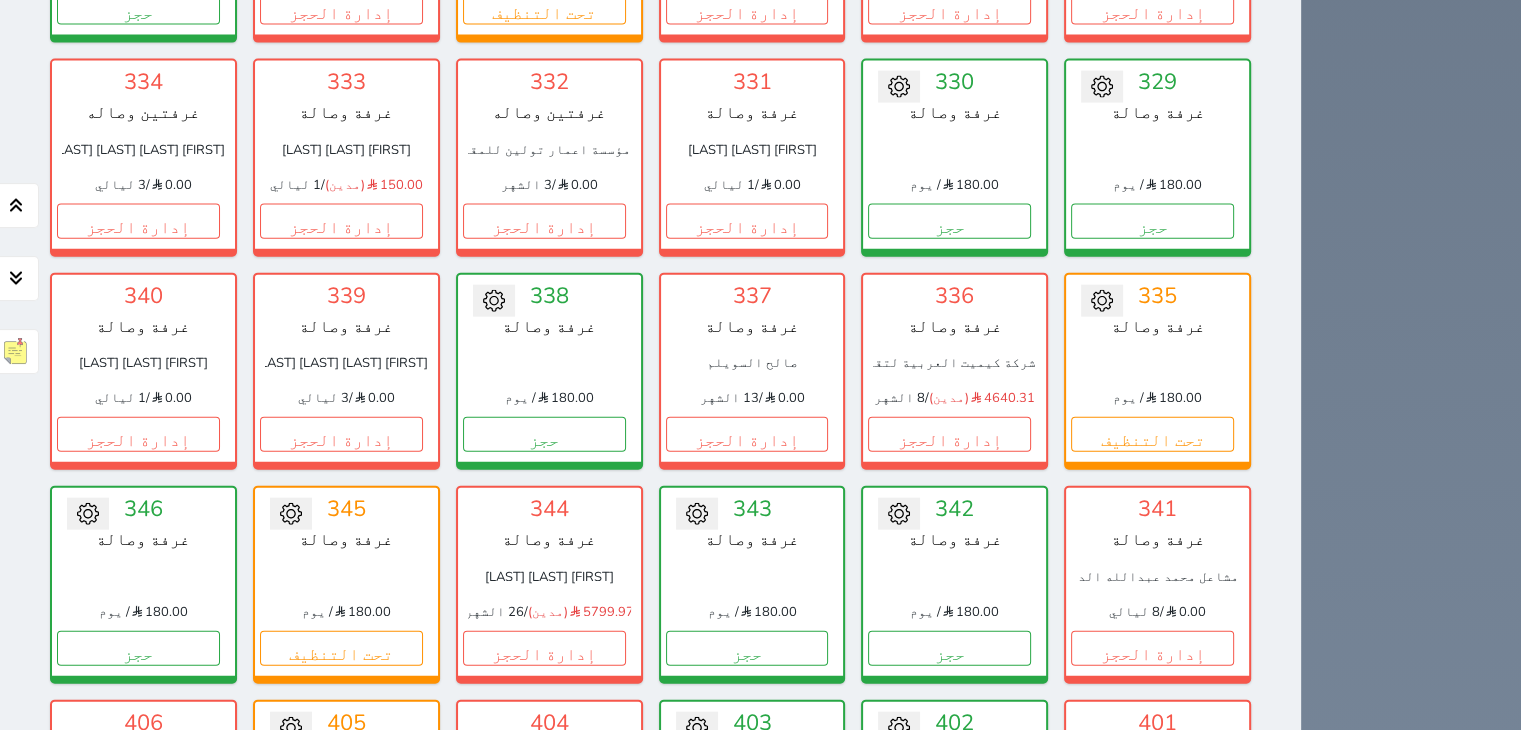 scroll, scrollTop: 4578, scrollLeft: 0, axis: vertical 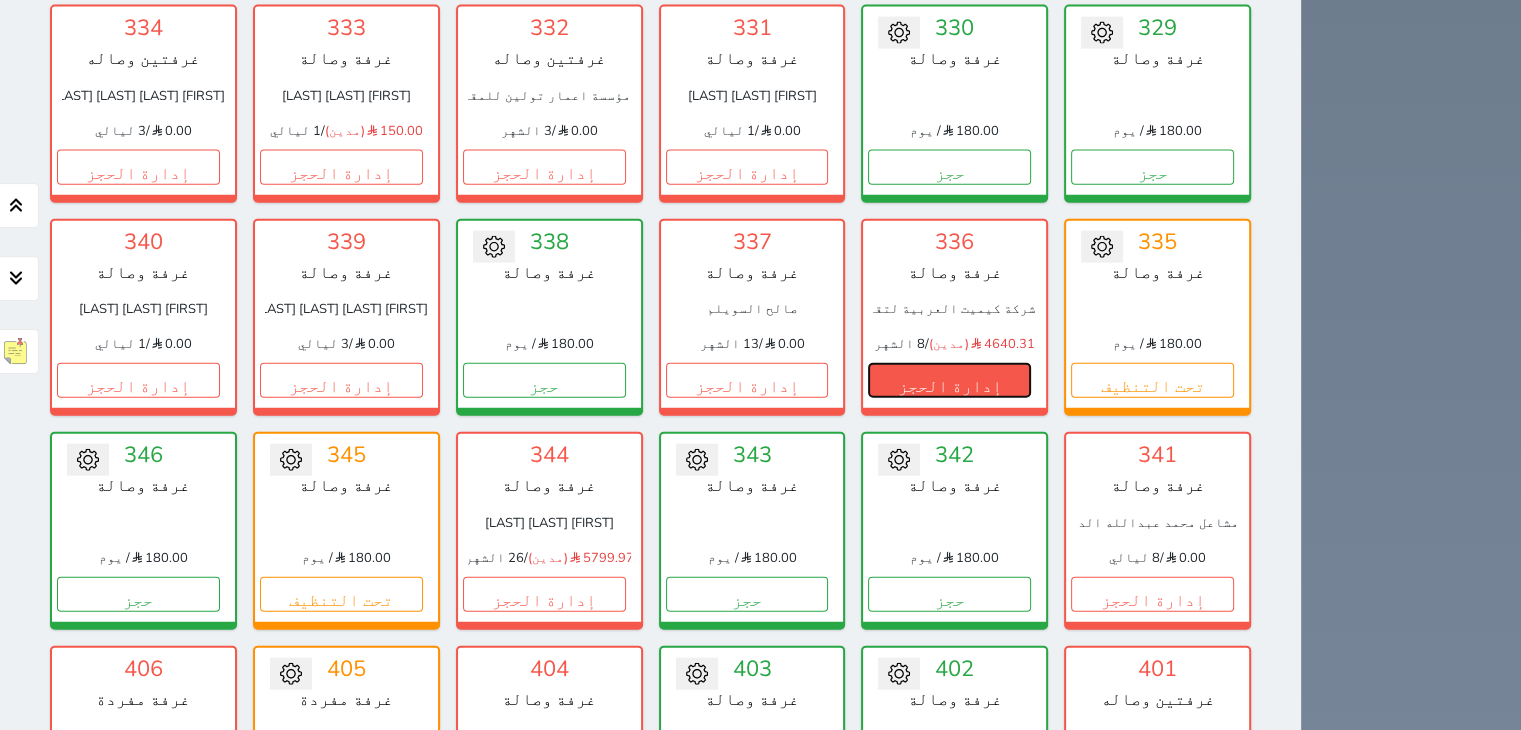 click on "إدارة الحجز" at bounding box center (949, 380) 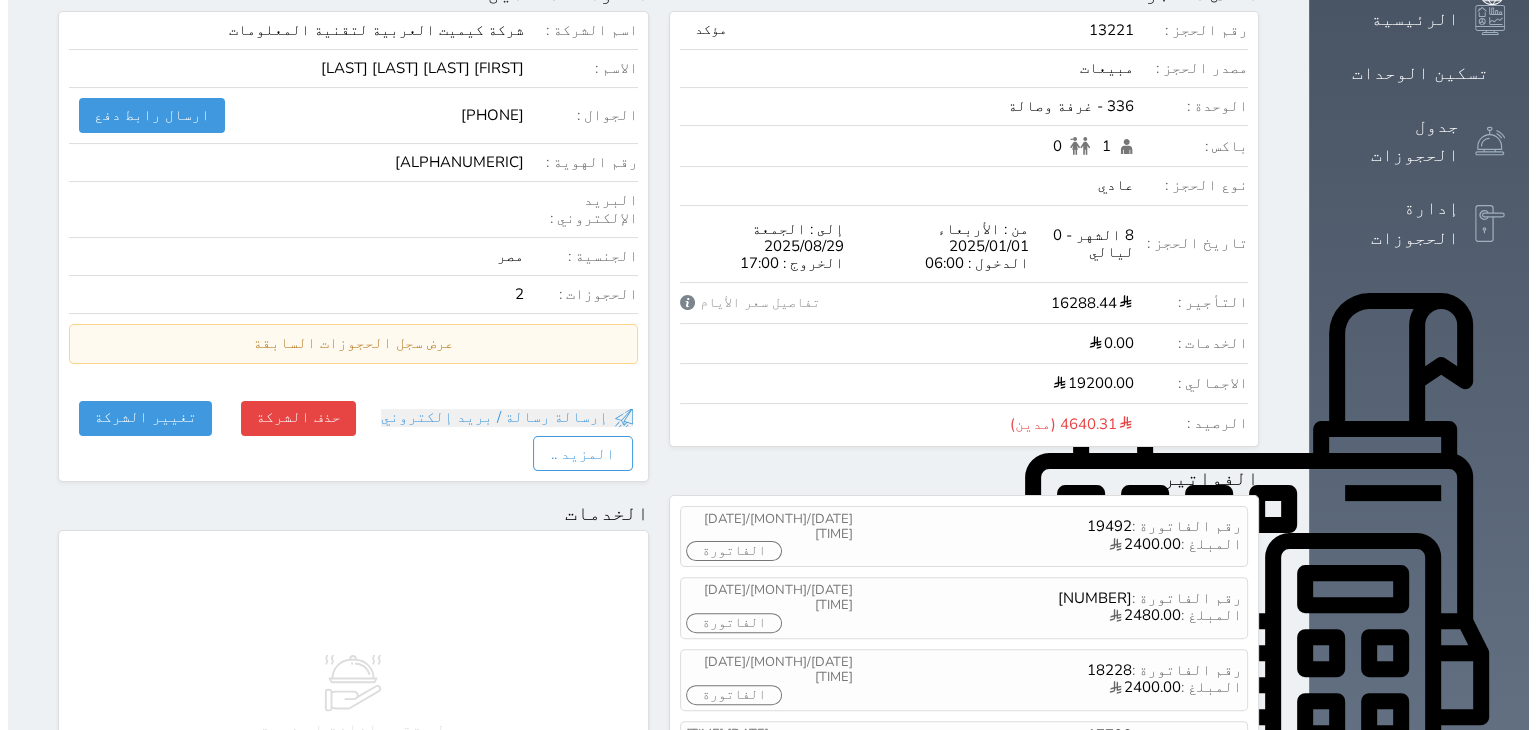 scroll, scrollTop: 500, scrollLeft: 0, axis: vertical 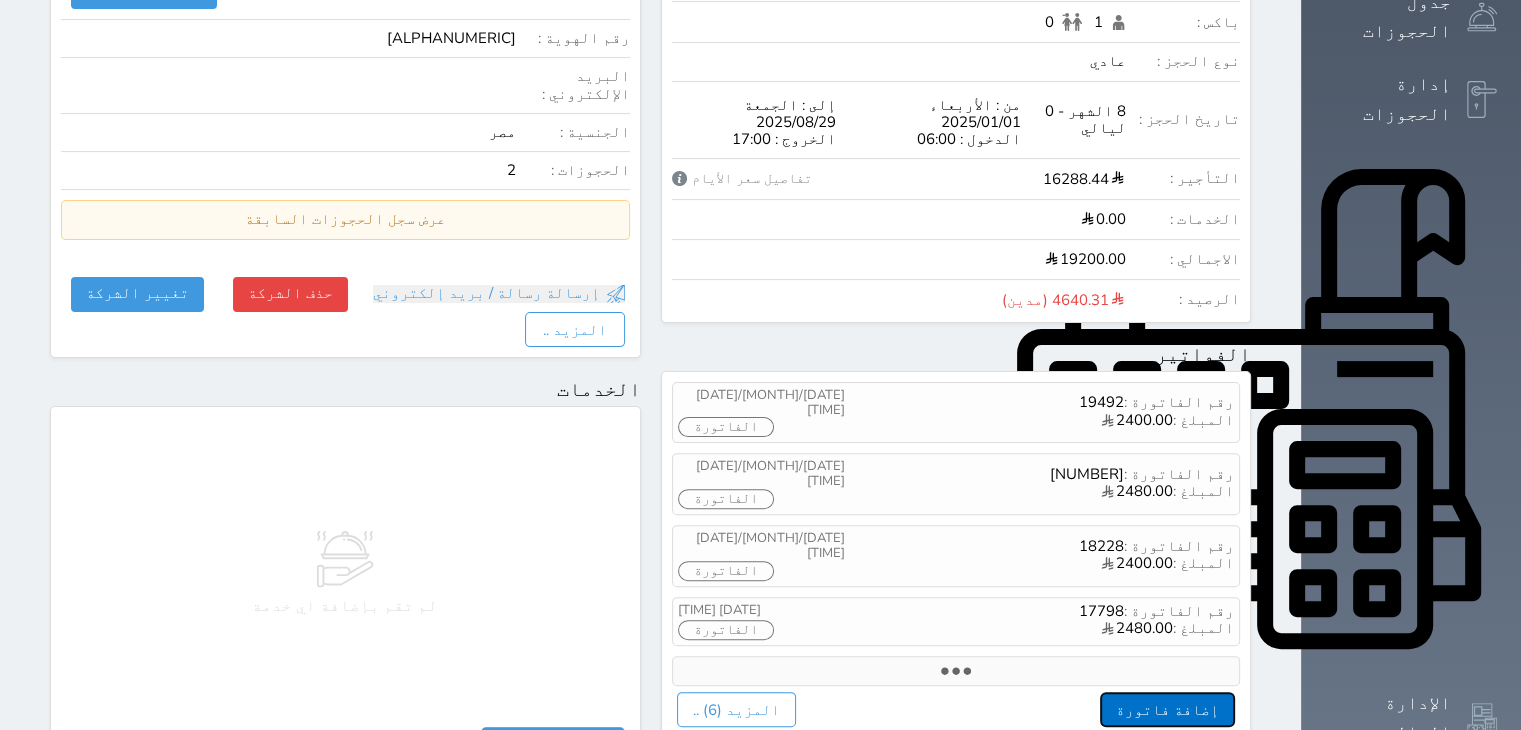 click on "إضافة فاتورة" at bounding box center (1167, 709) 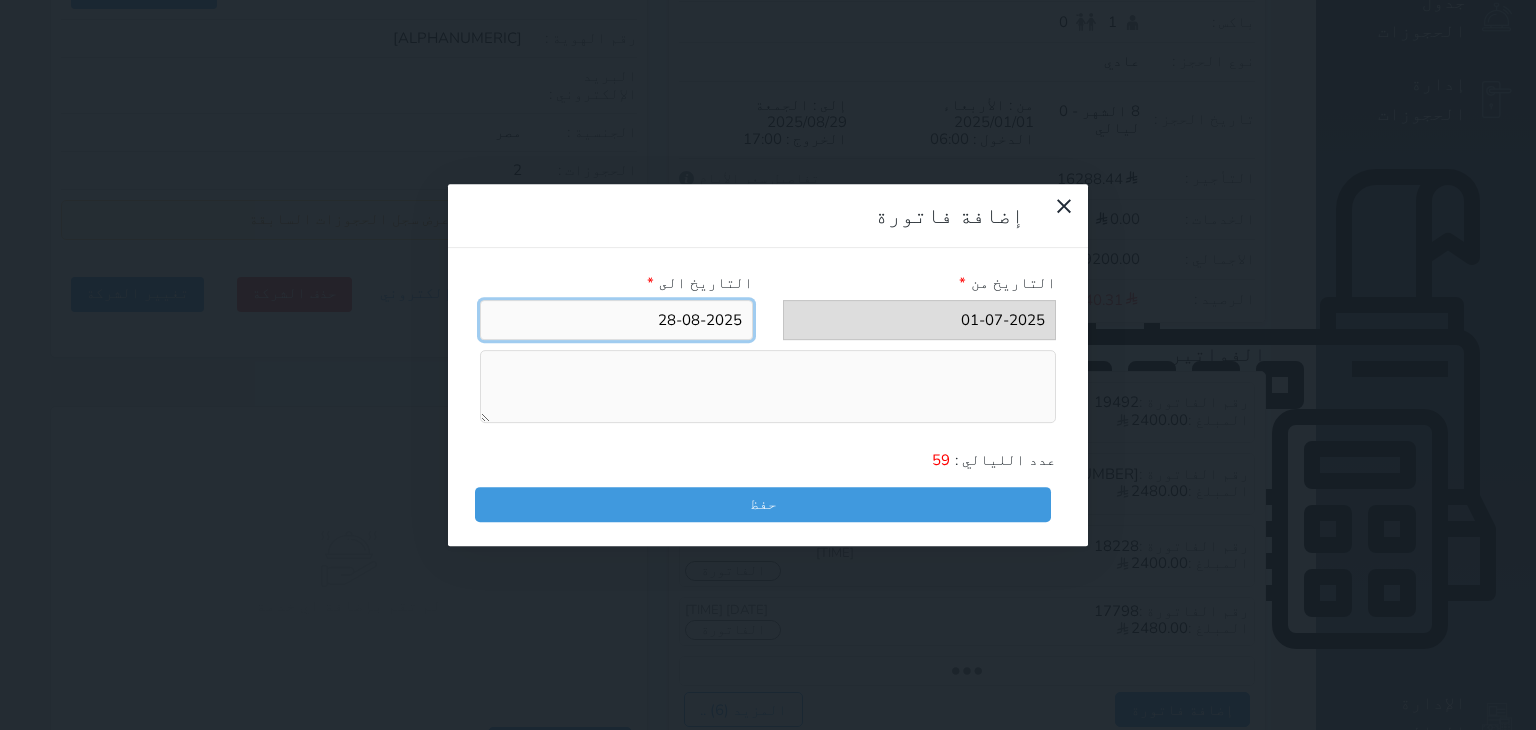 click at bounding box center [616, 320] 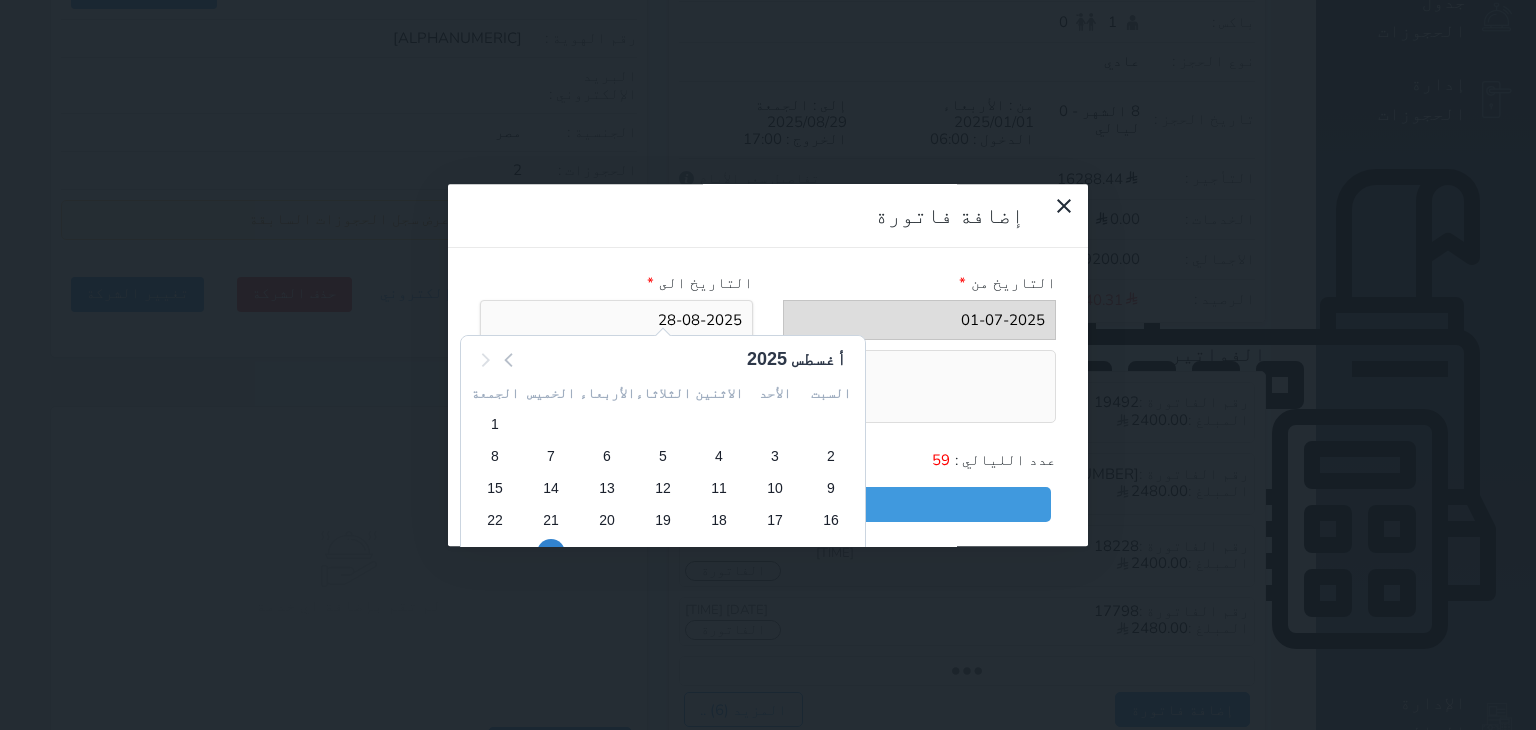click 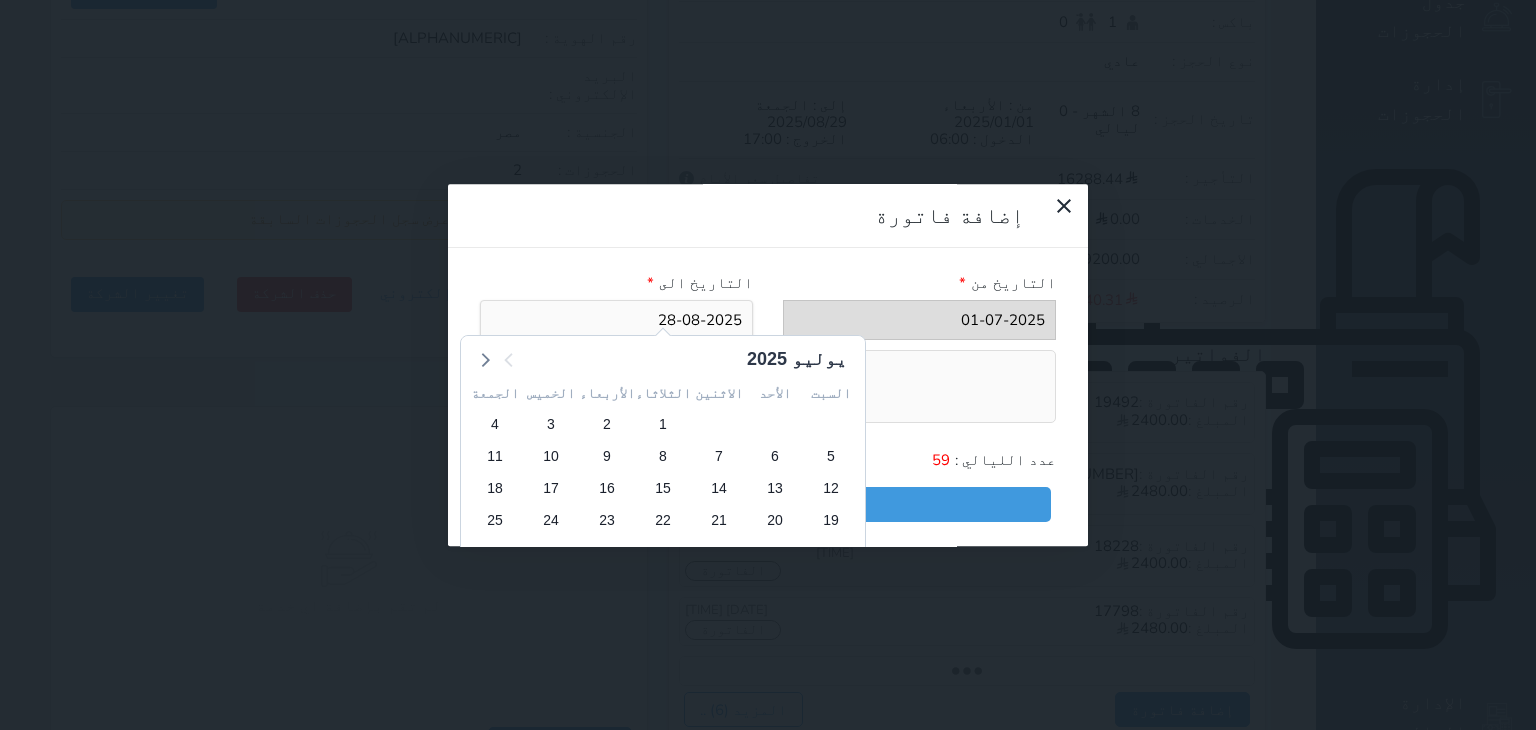 scroll, scrollTop: 91, scrollLeft: 0, axis: vertical 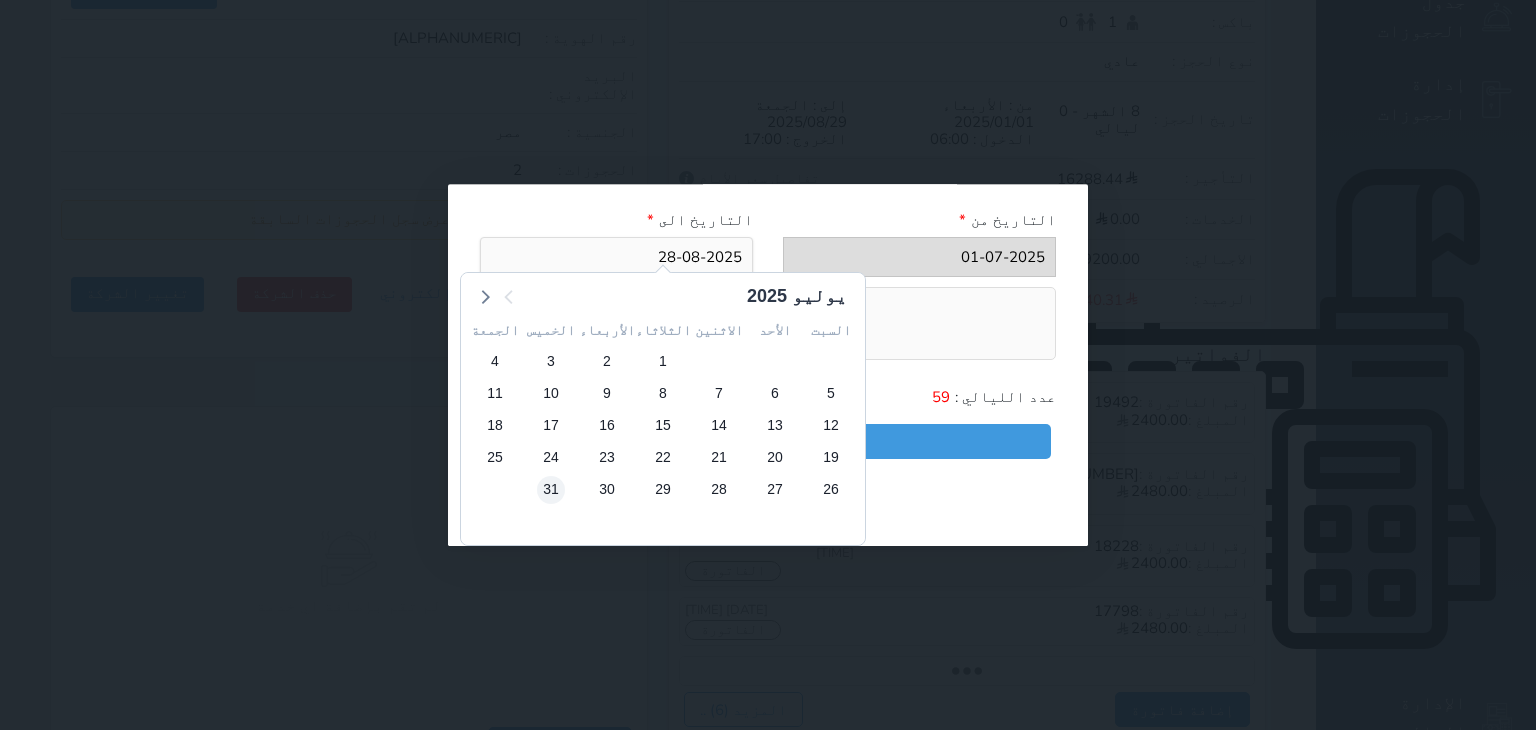 click on "31" at bounding box center (551, 490) 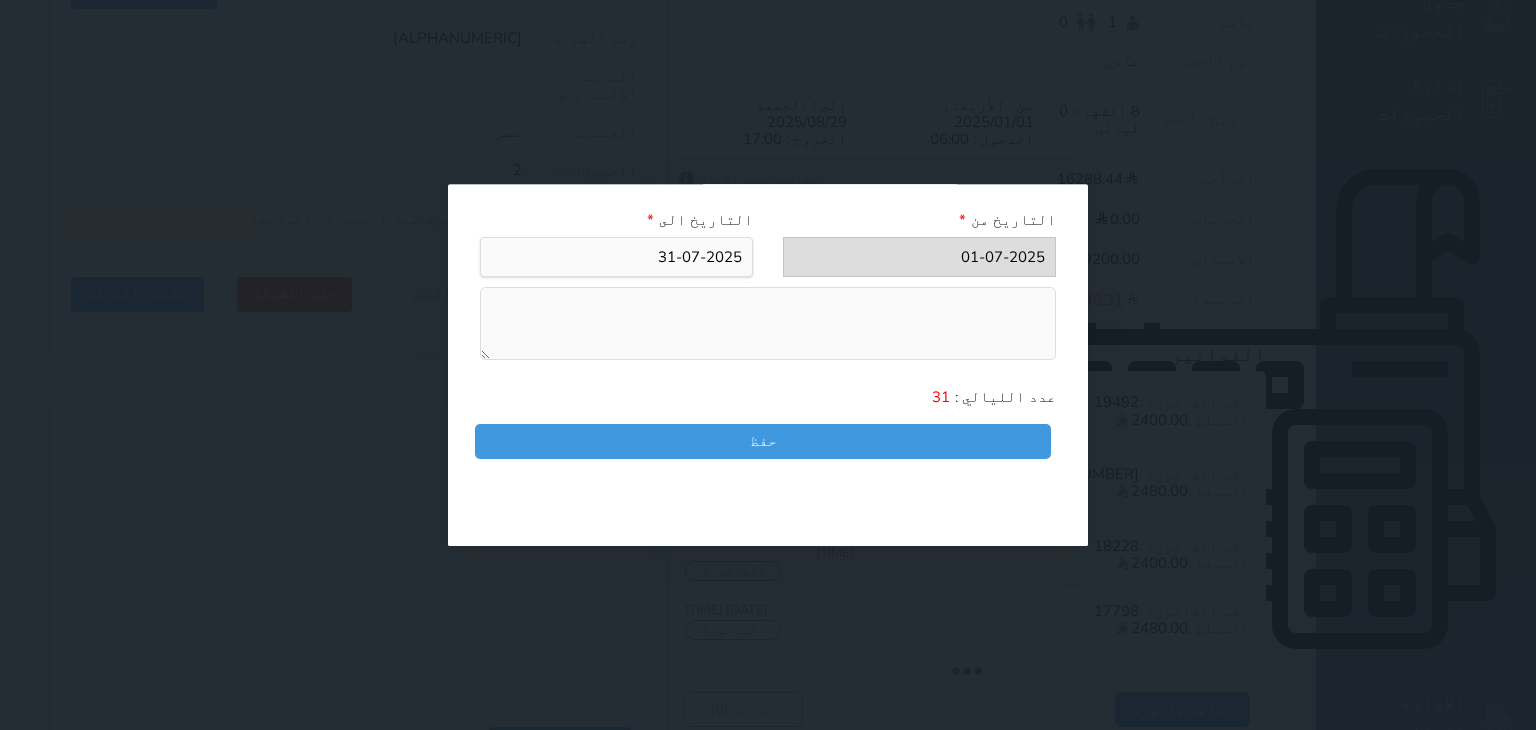 scroll, scrollTop: 0, scrollLeft: 0, axis: both 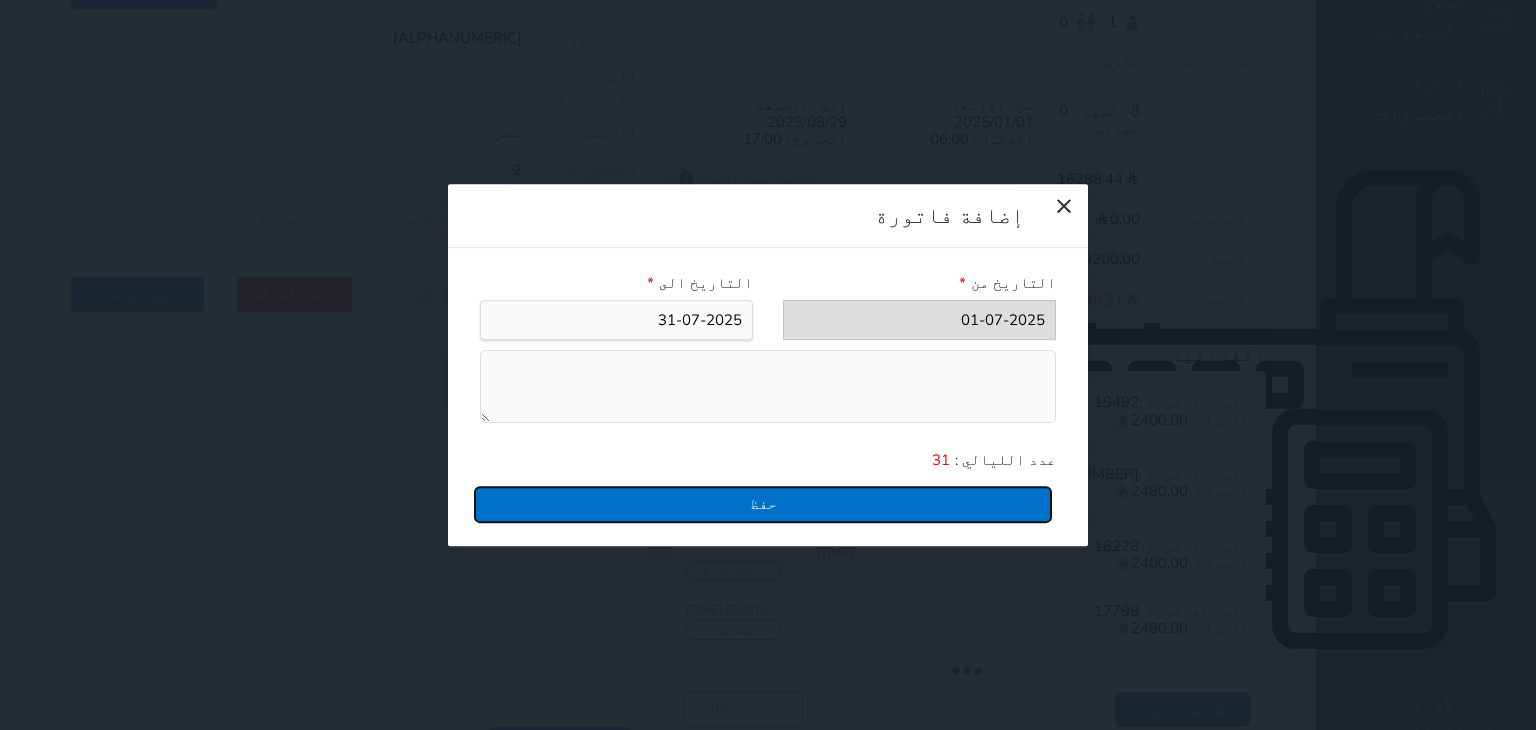 click on "حفظ" at bounding box center [763, 504] 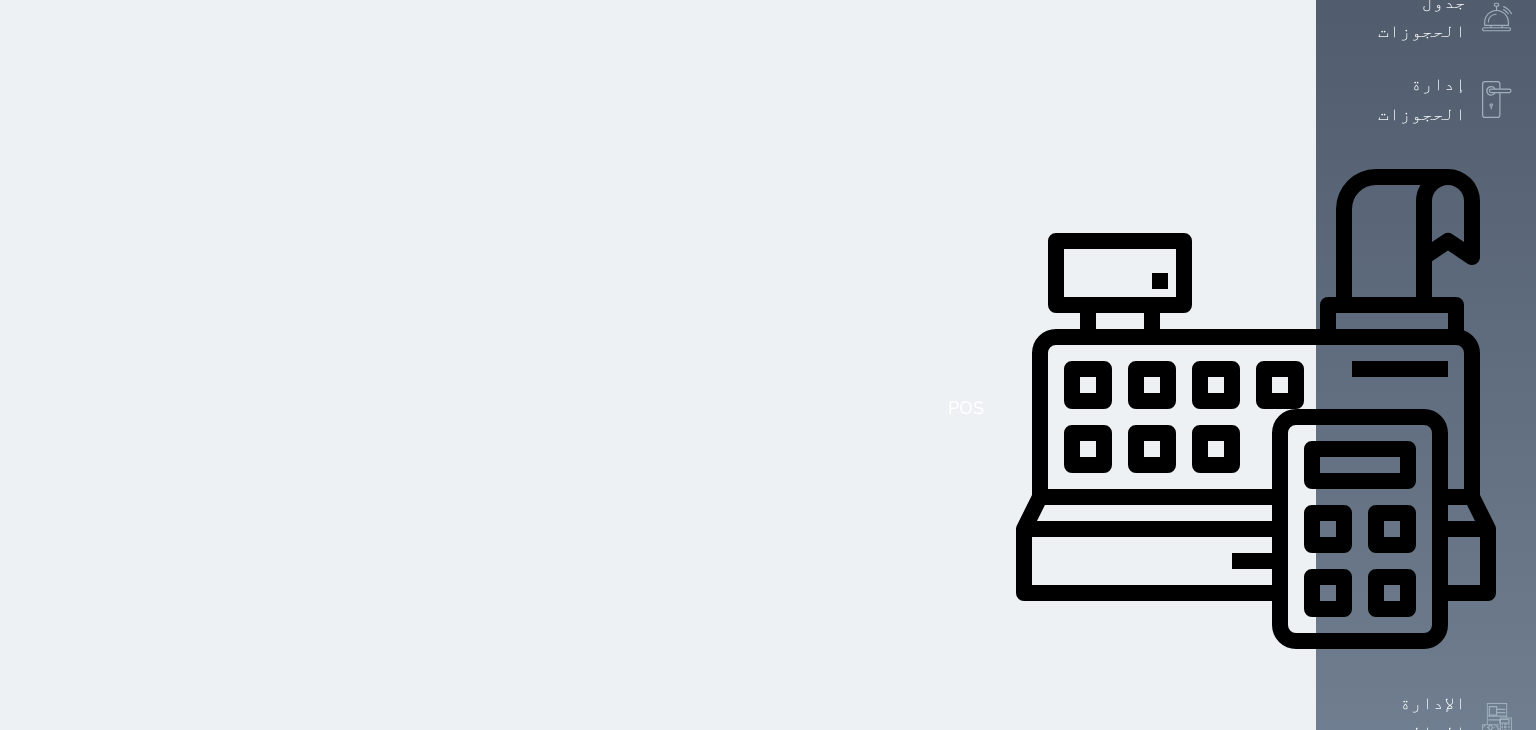 scroll, scrollTop: 372, scrollLeft: 0, axis: vertical 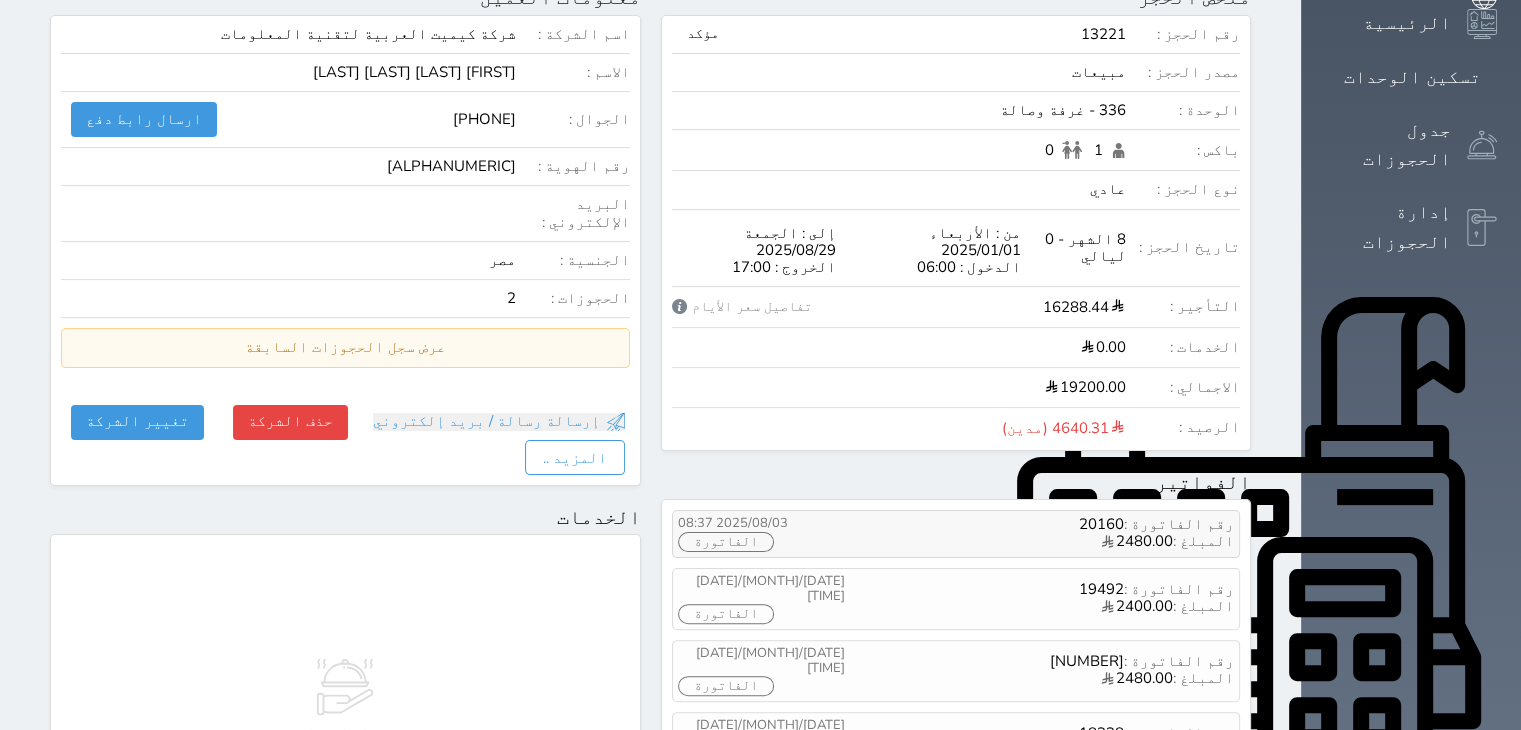 click on "الفاتورة" at bounding box center [726, 542] 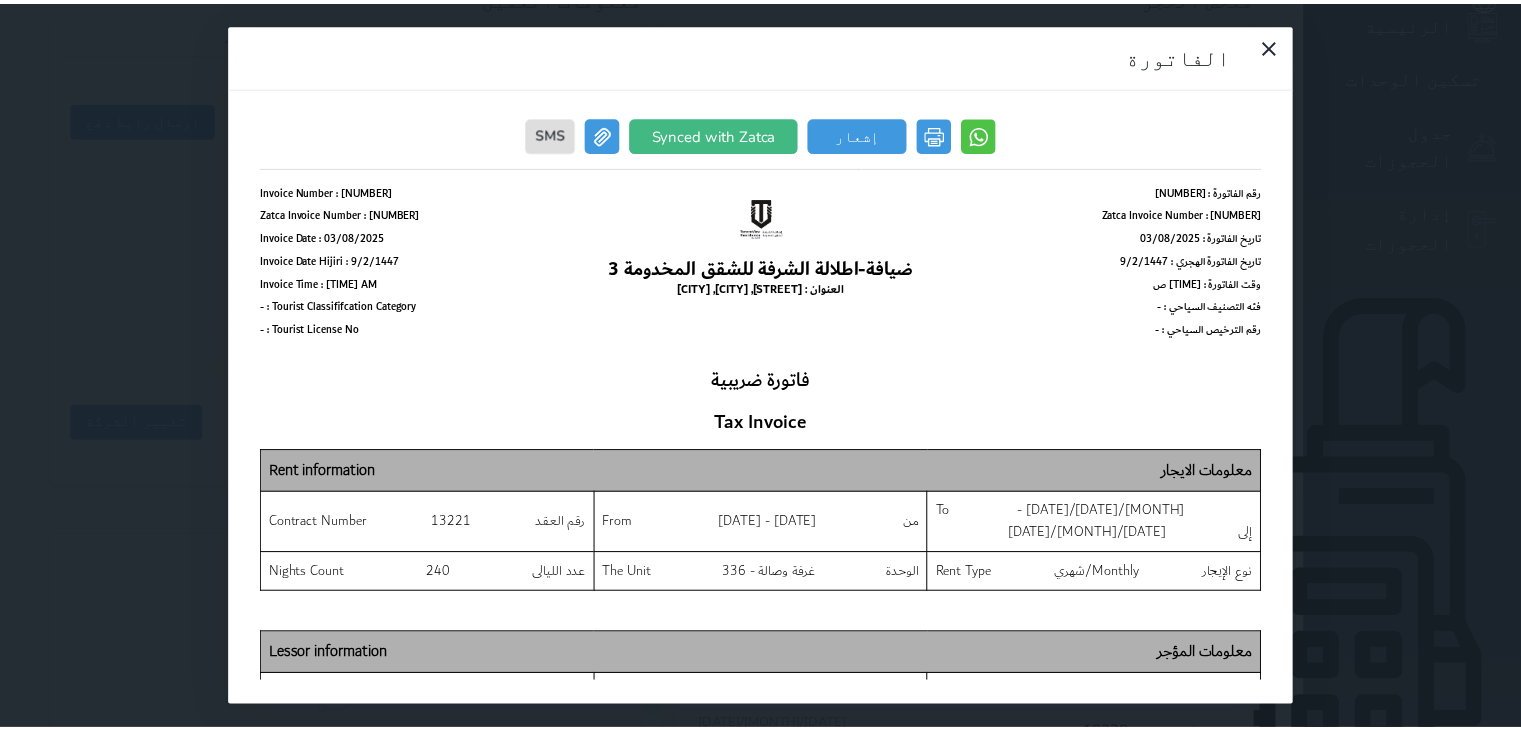 scroll, scrollTop: 0, scrollLeft: 0, axis: both 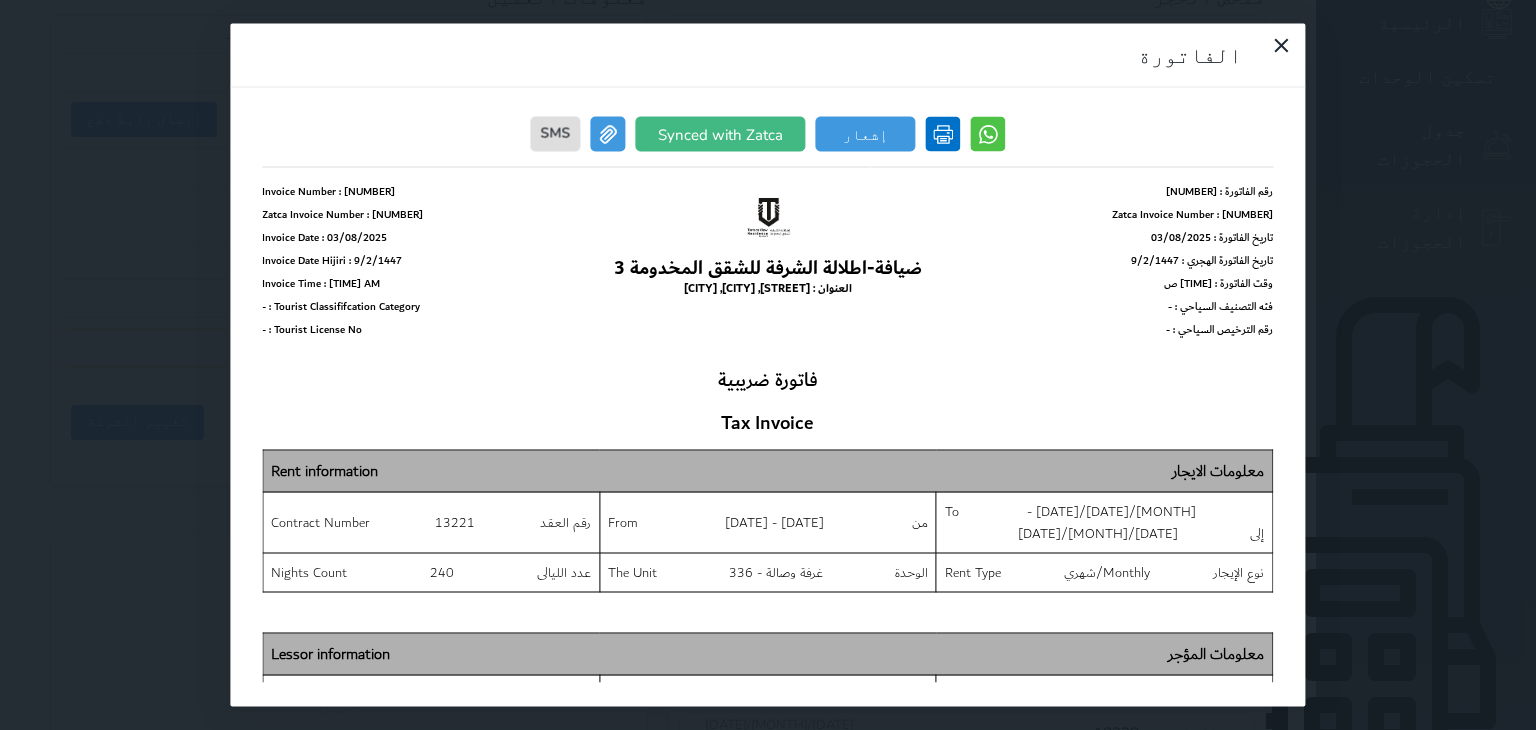 click at bounding box center (943, 134) 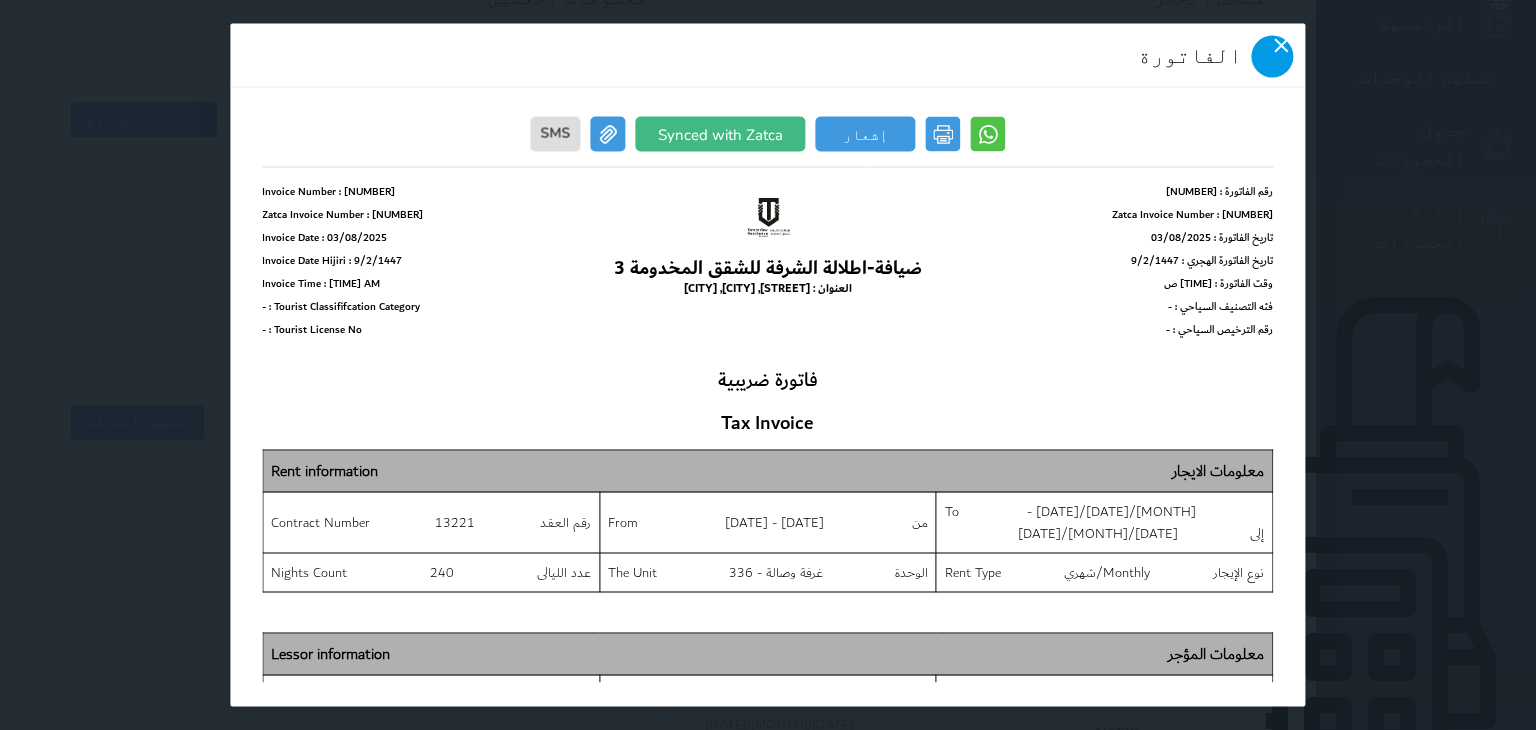 click 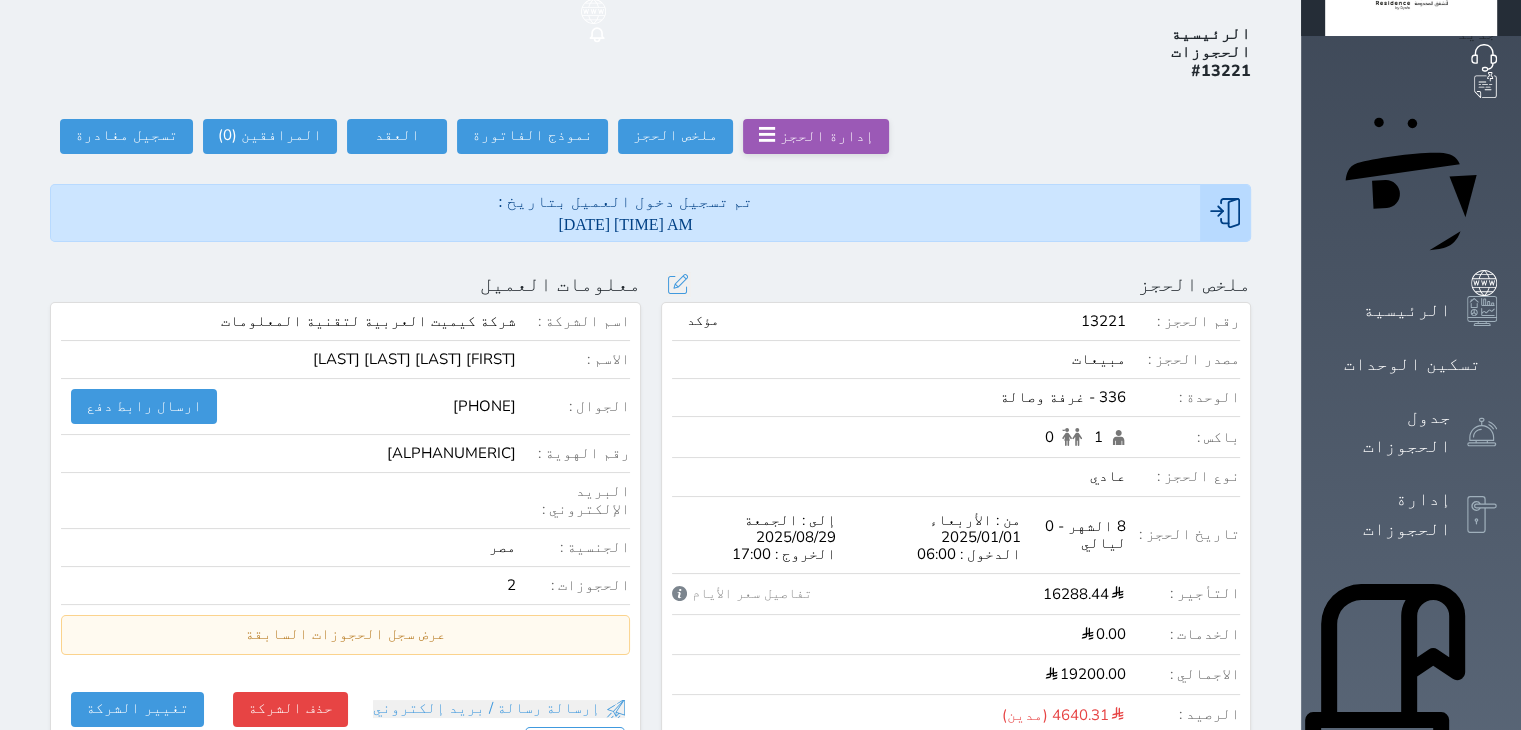 scroll, scrollTop: 0, scrollLeft: 0, axis: both 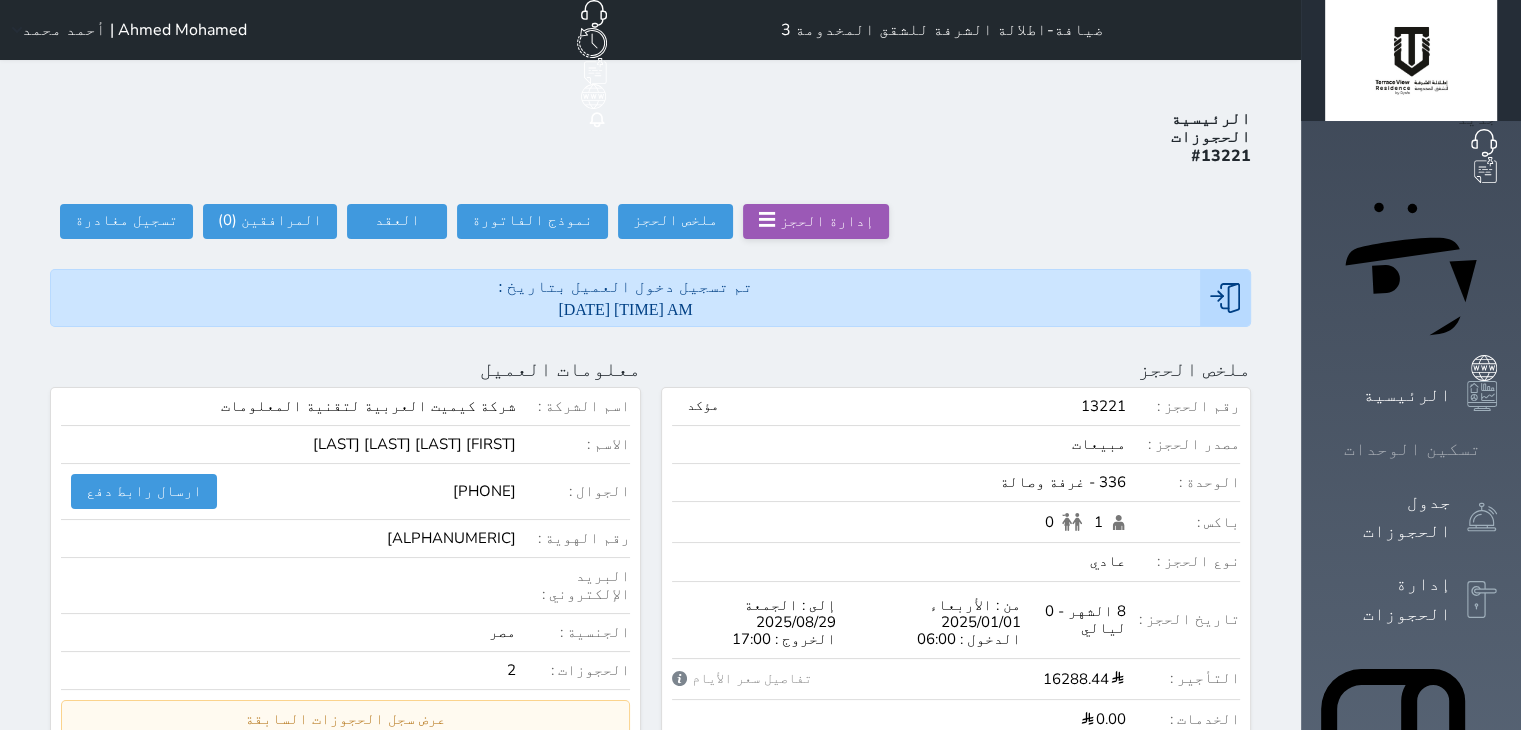 click on "تسكين الوحدات" at bounding box center [1412, 449] 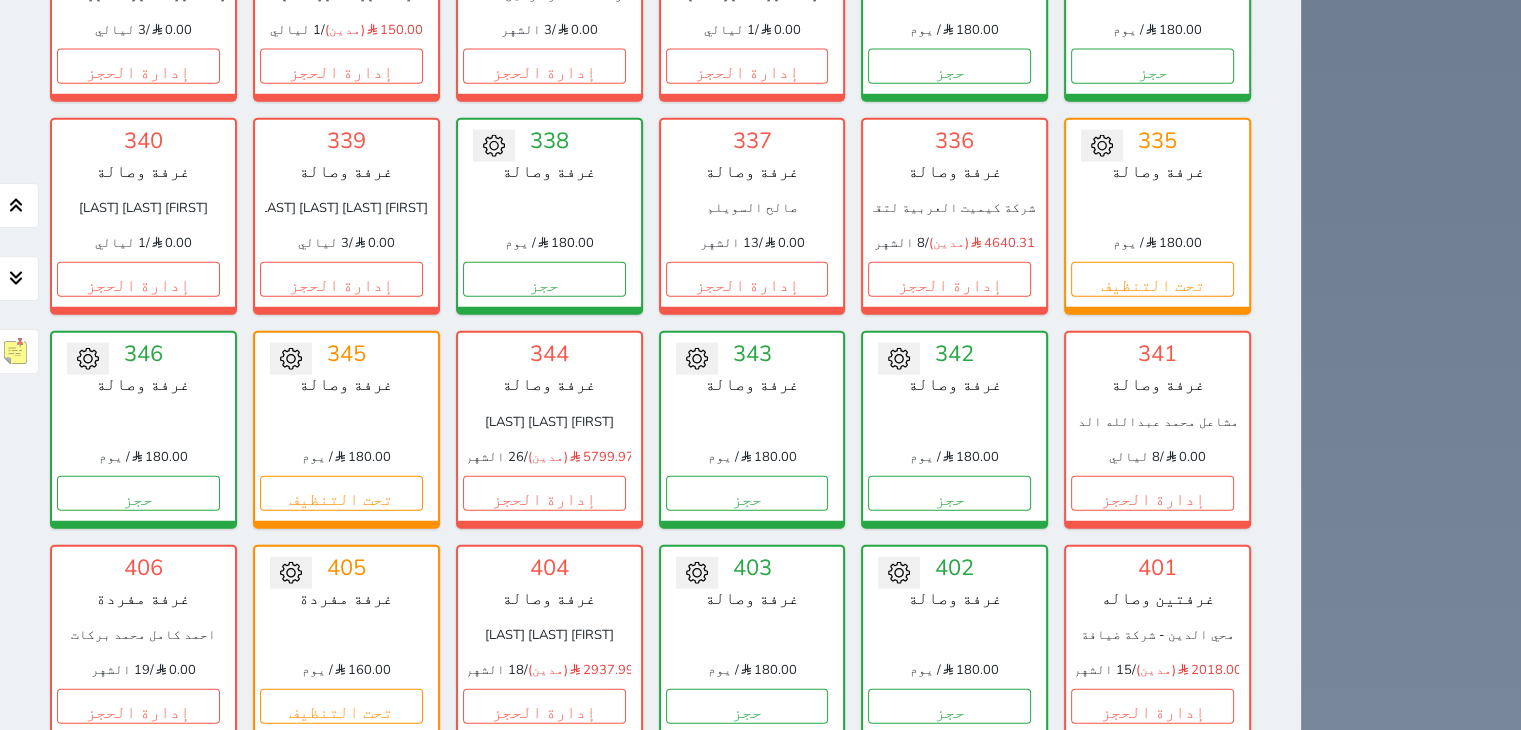 scroll, scrollTop: 4578, scrollLeft: 0, axis: vertical 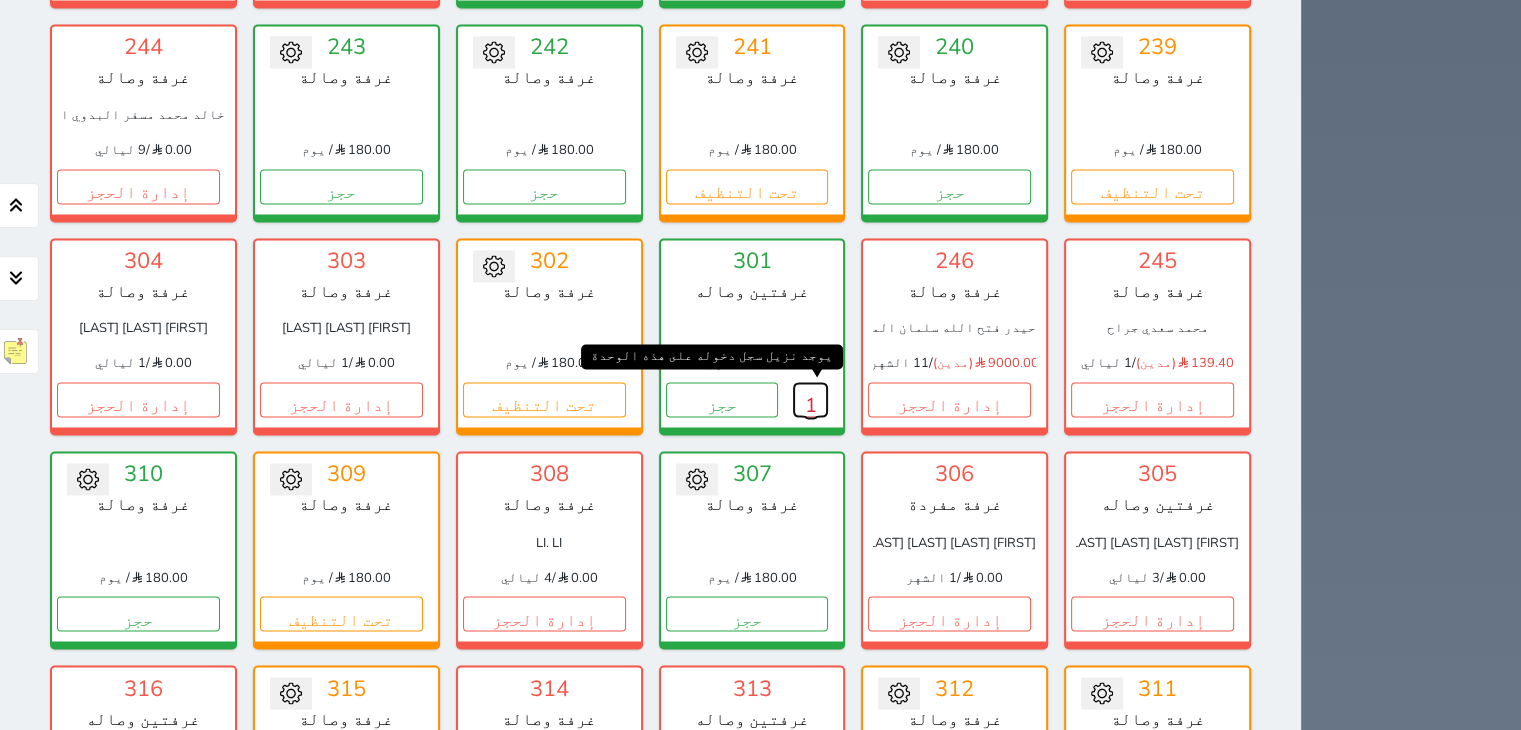 click on "1" at bounding box center [810, 399] 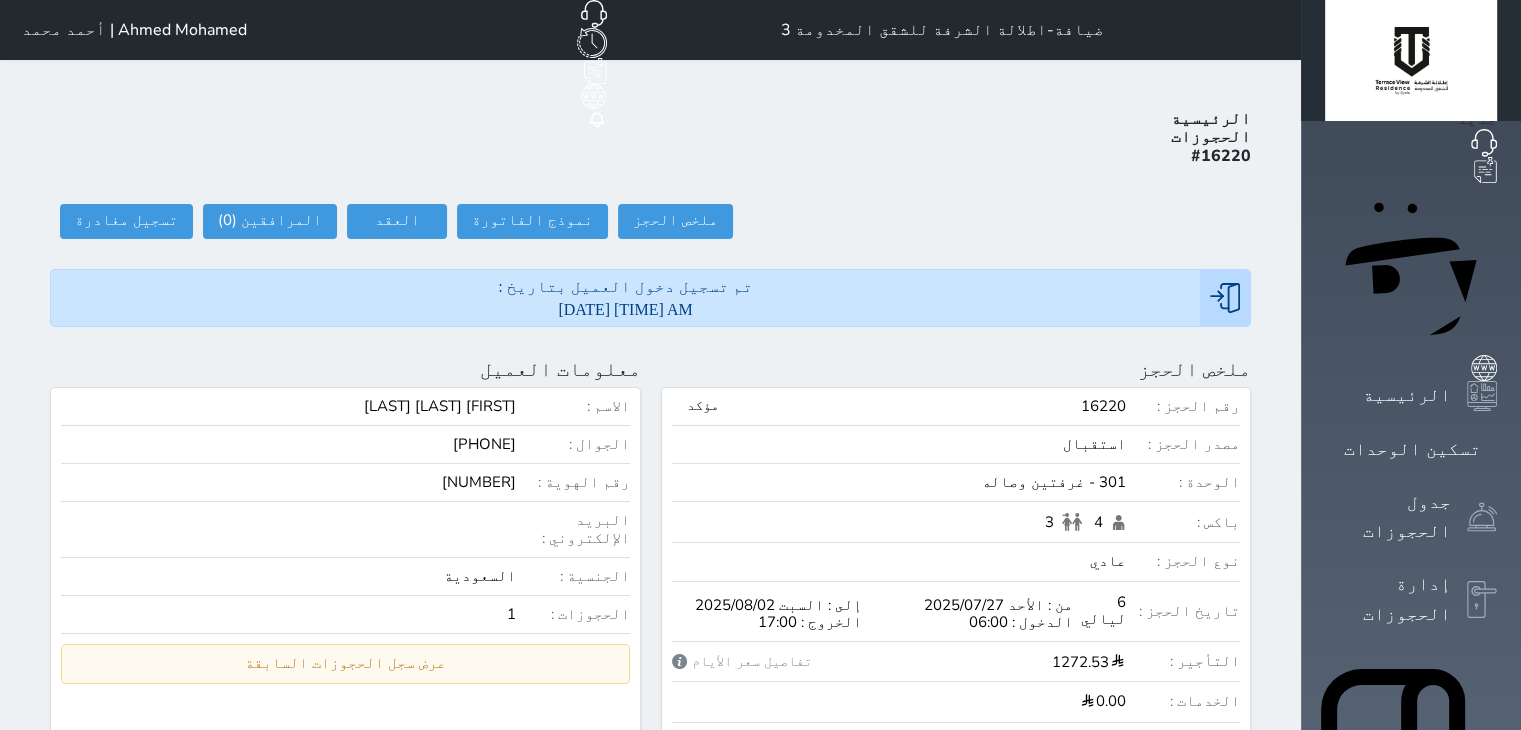 scroll, scrollTop: 0, scrollLeft: 0, axis: both 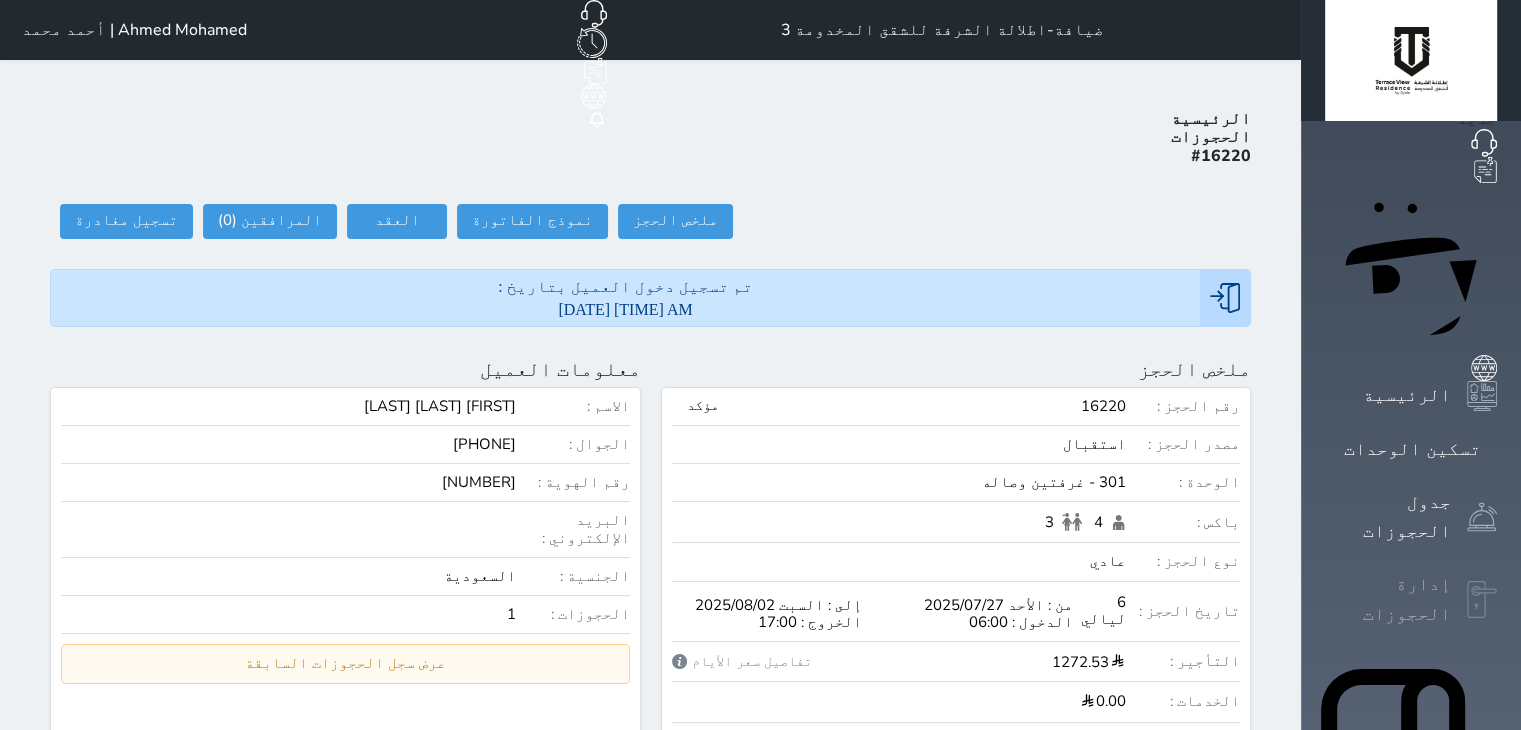 click on "إدارة الحجوزات" at bounding box center (1388, 599) 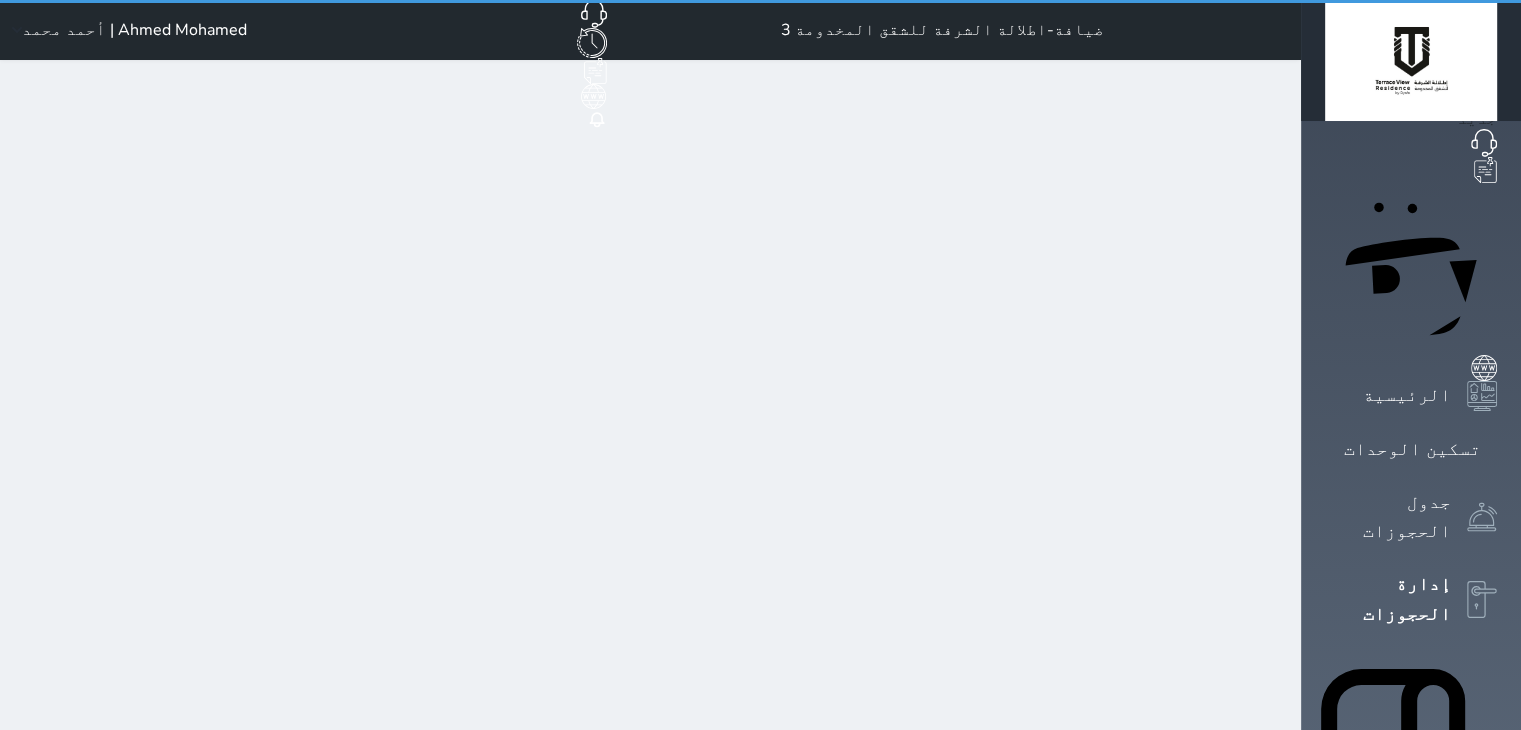 select on "open_all" 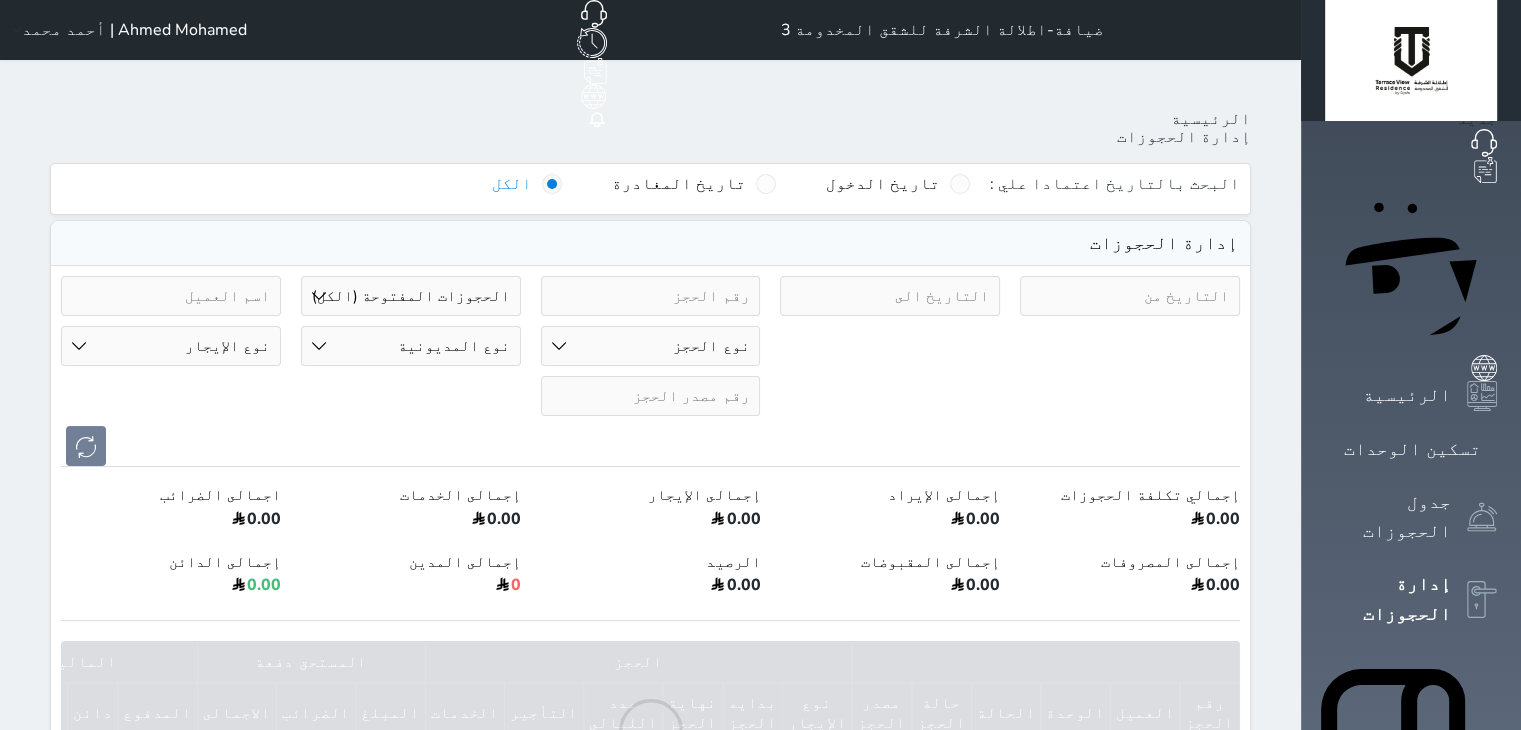 click at bounding box center (171, 296) 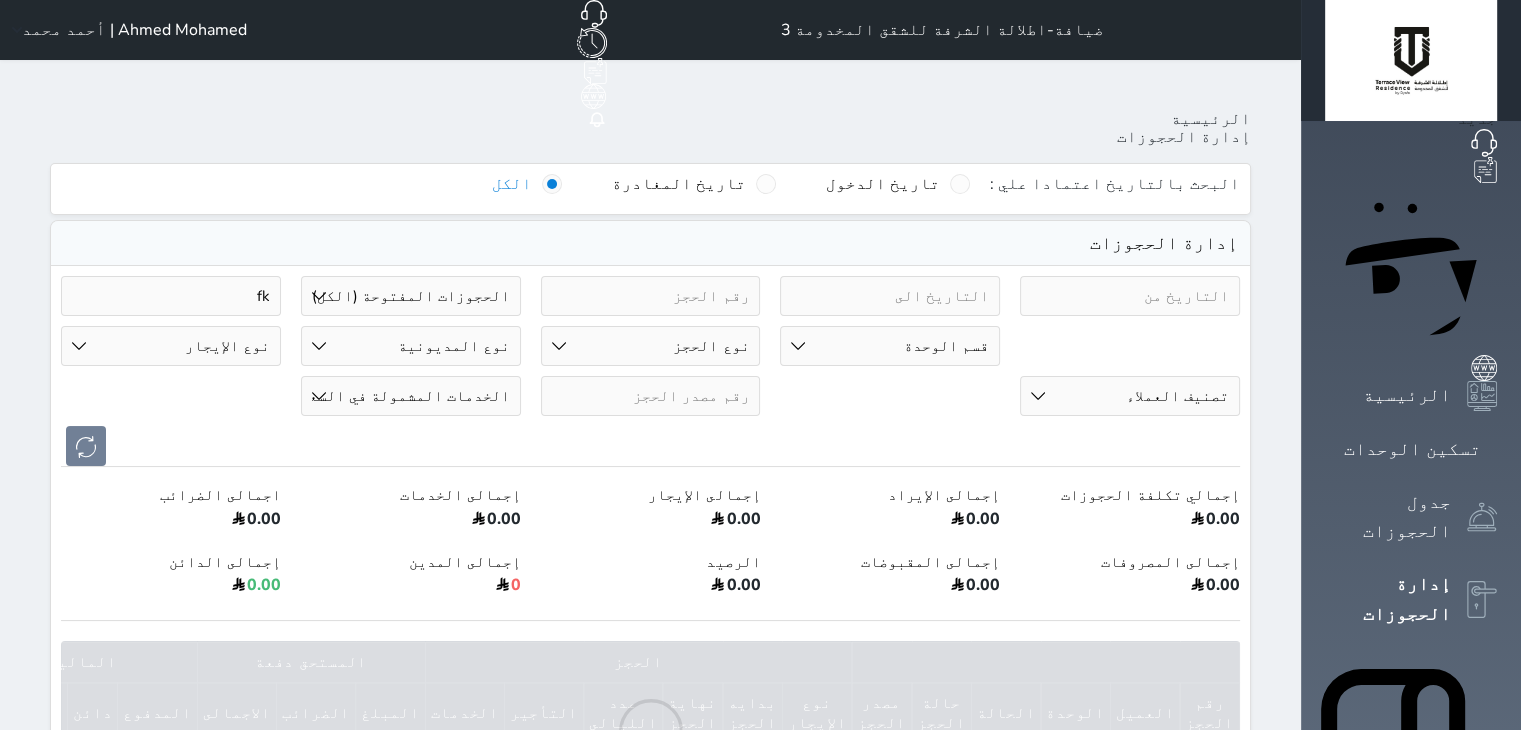 type on "f" 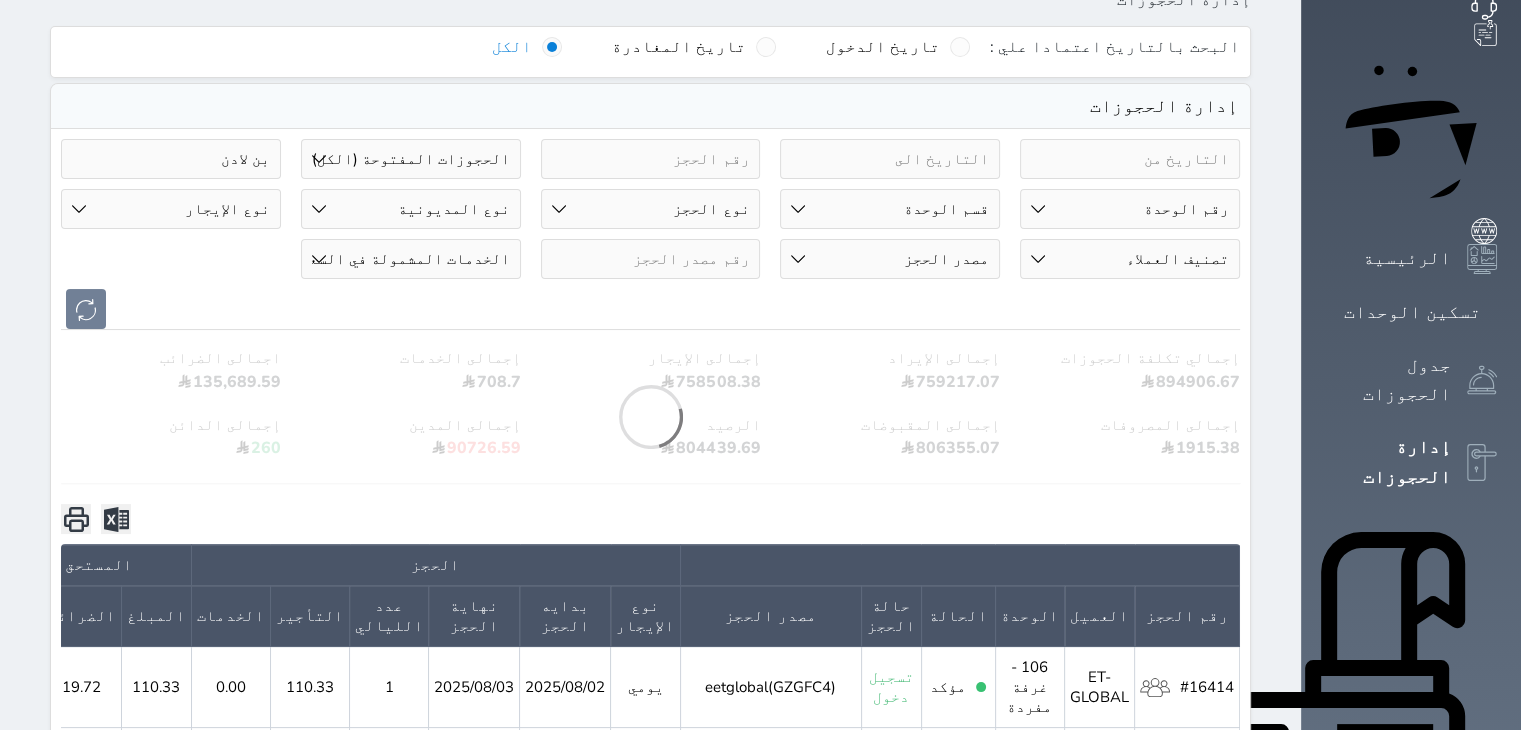scroll, scrollTop: 0, scrollLeft: 0, axis: both 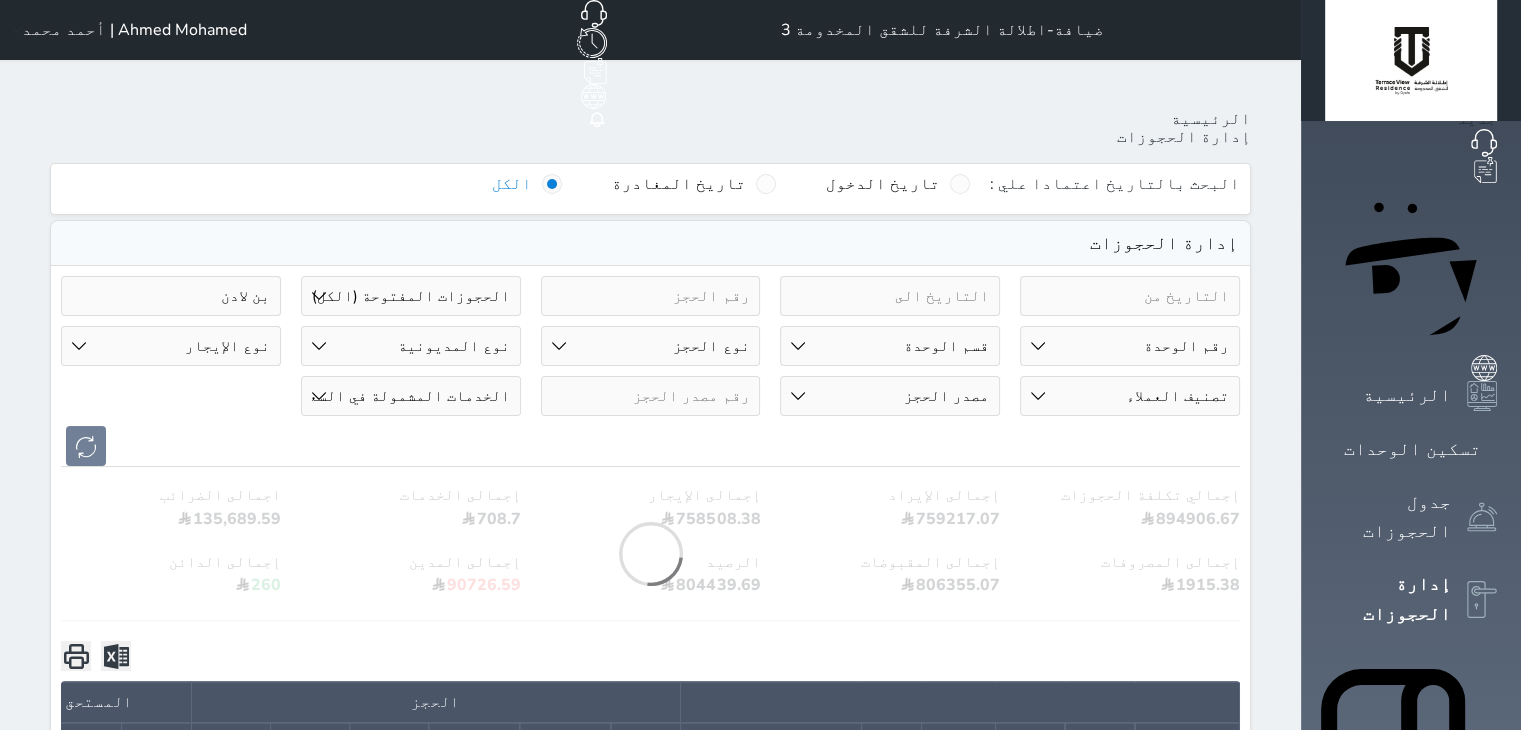 type on "بن لادن" 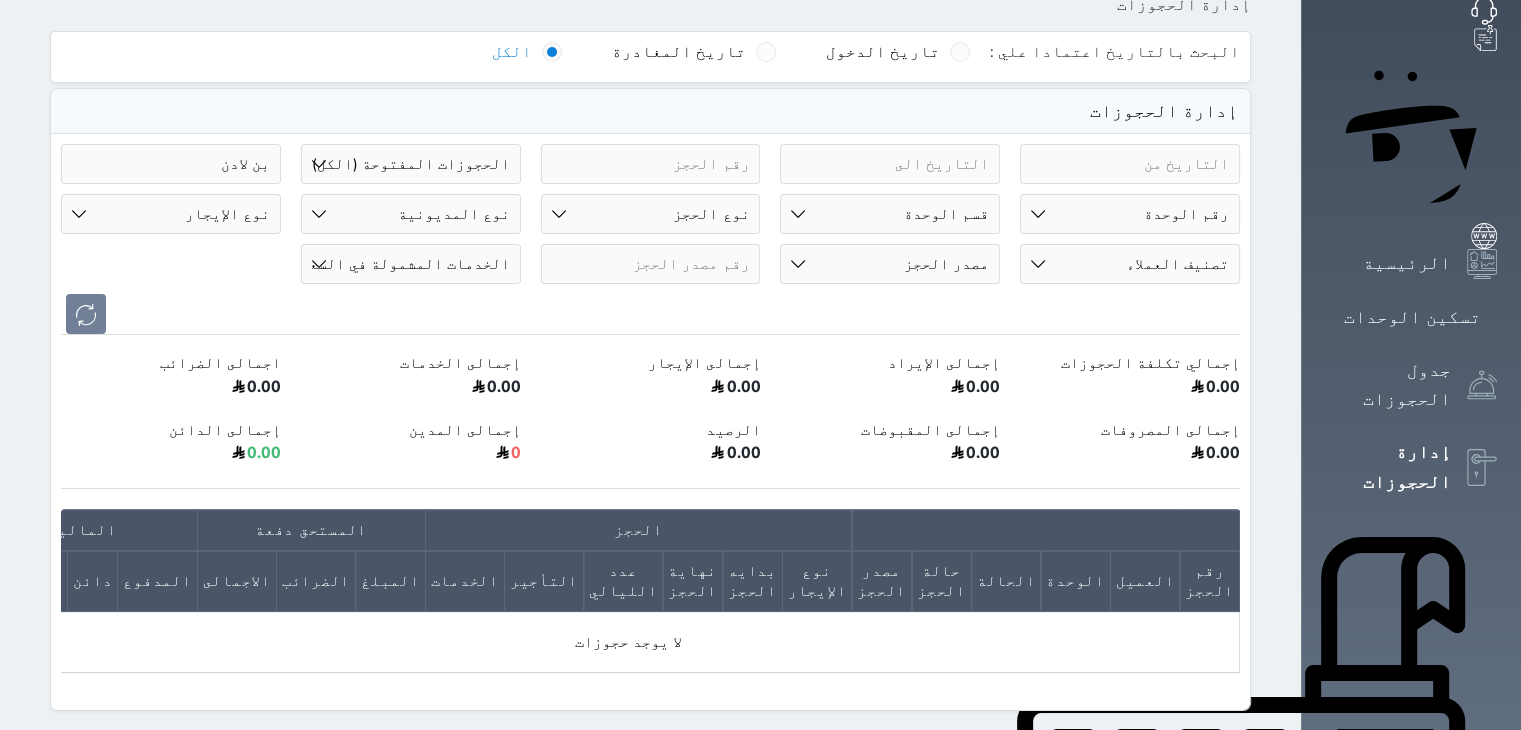 scroll, scrollTop: 0, scrollLeft: 0, axis: both 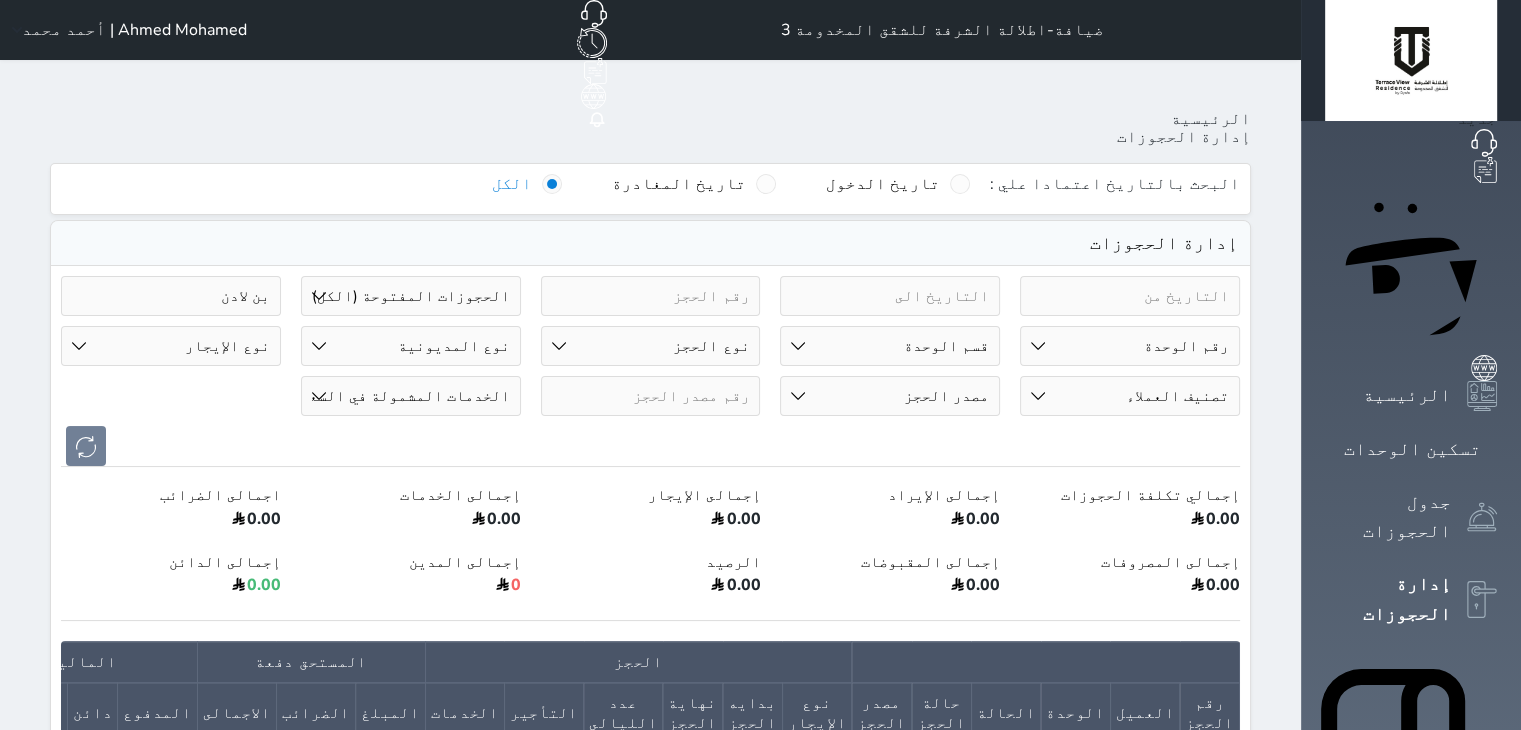 click on "الإدارة المالية" at bounding box center (1388, 1218) 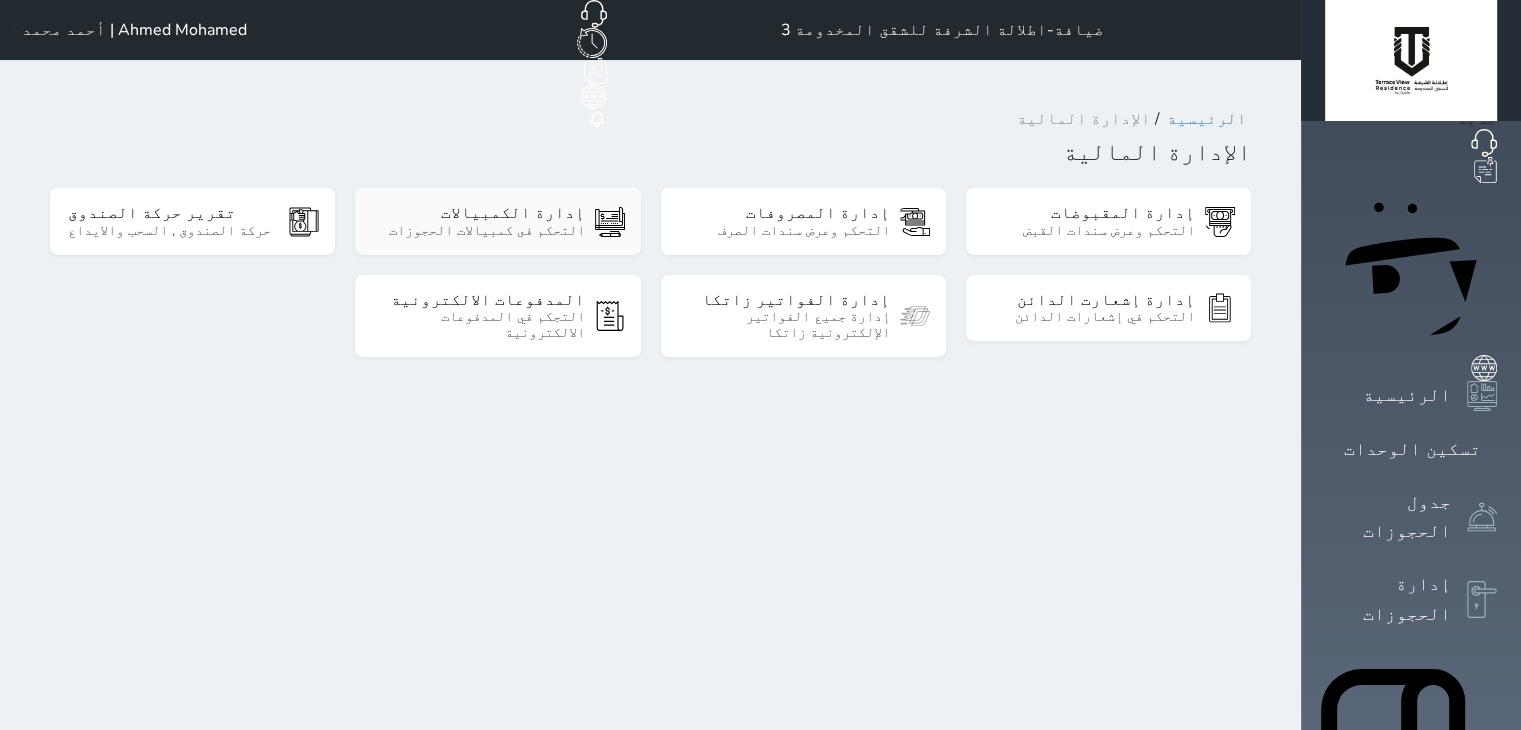 click on "إدارة الكمبيالات" at bounding box center (478, 213) 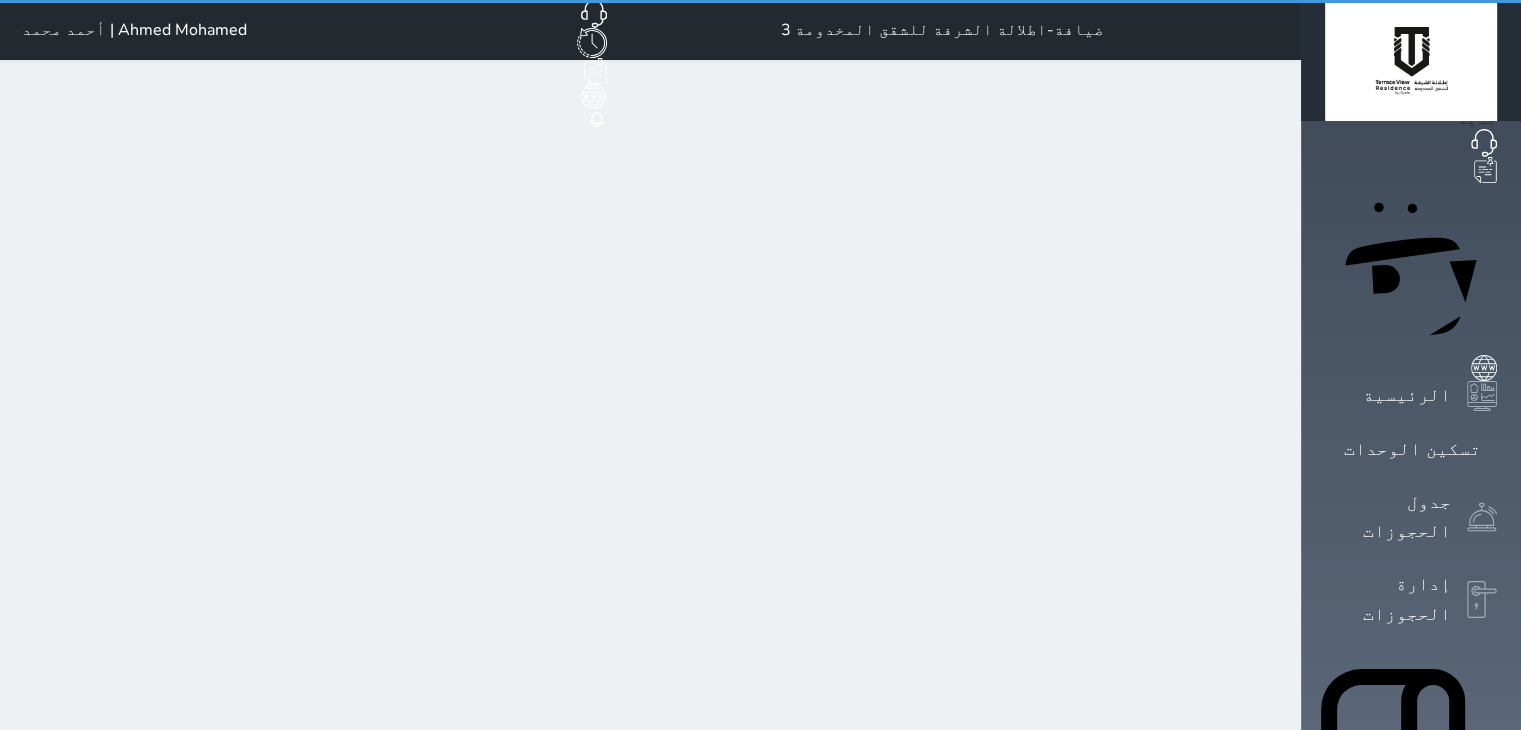 select on "pending" 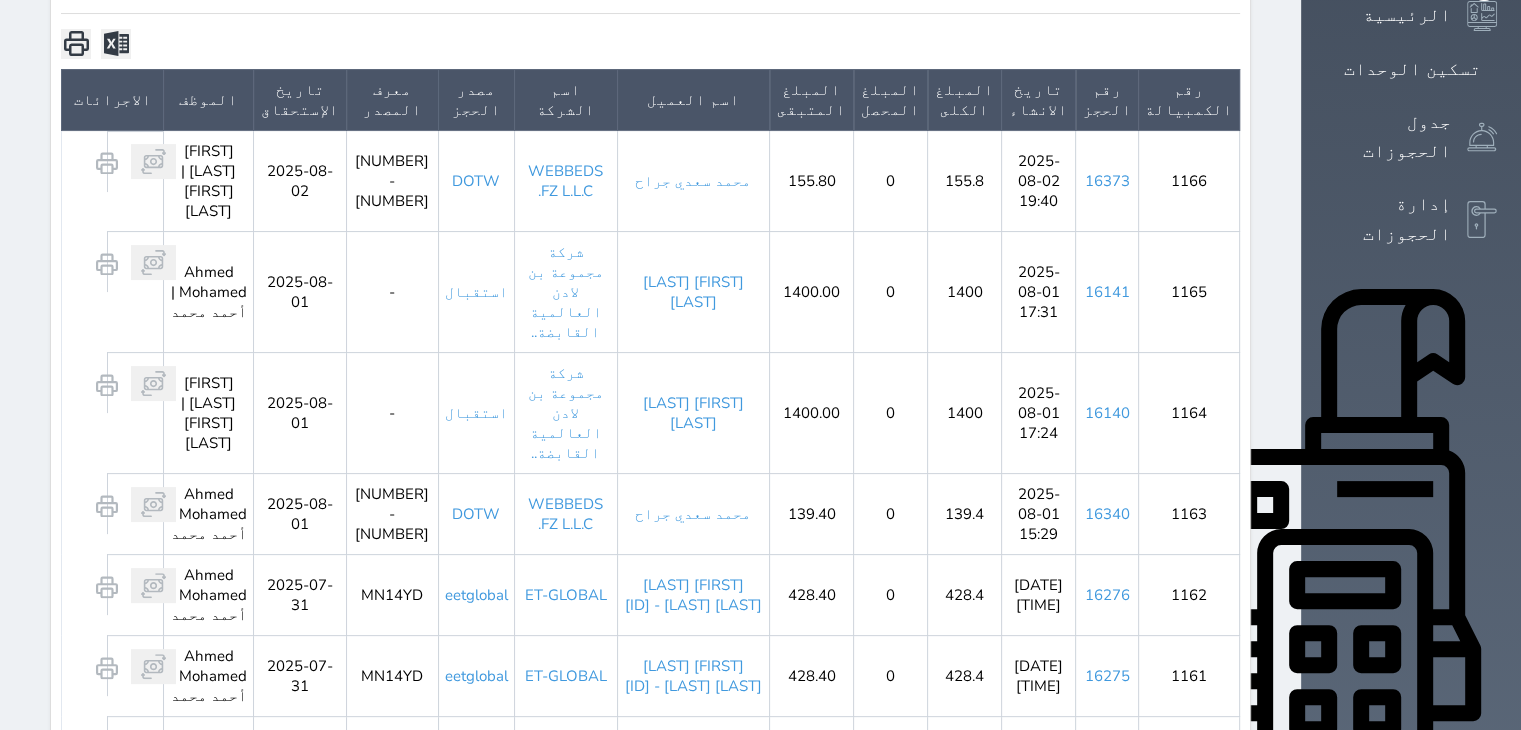 scroll, scrollTop: 0, scrollLeft: 0, axis: both 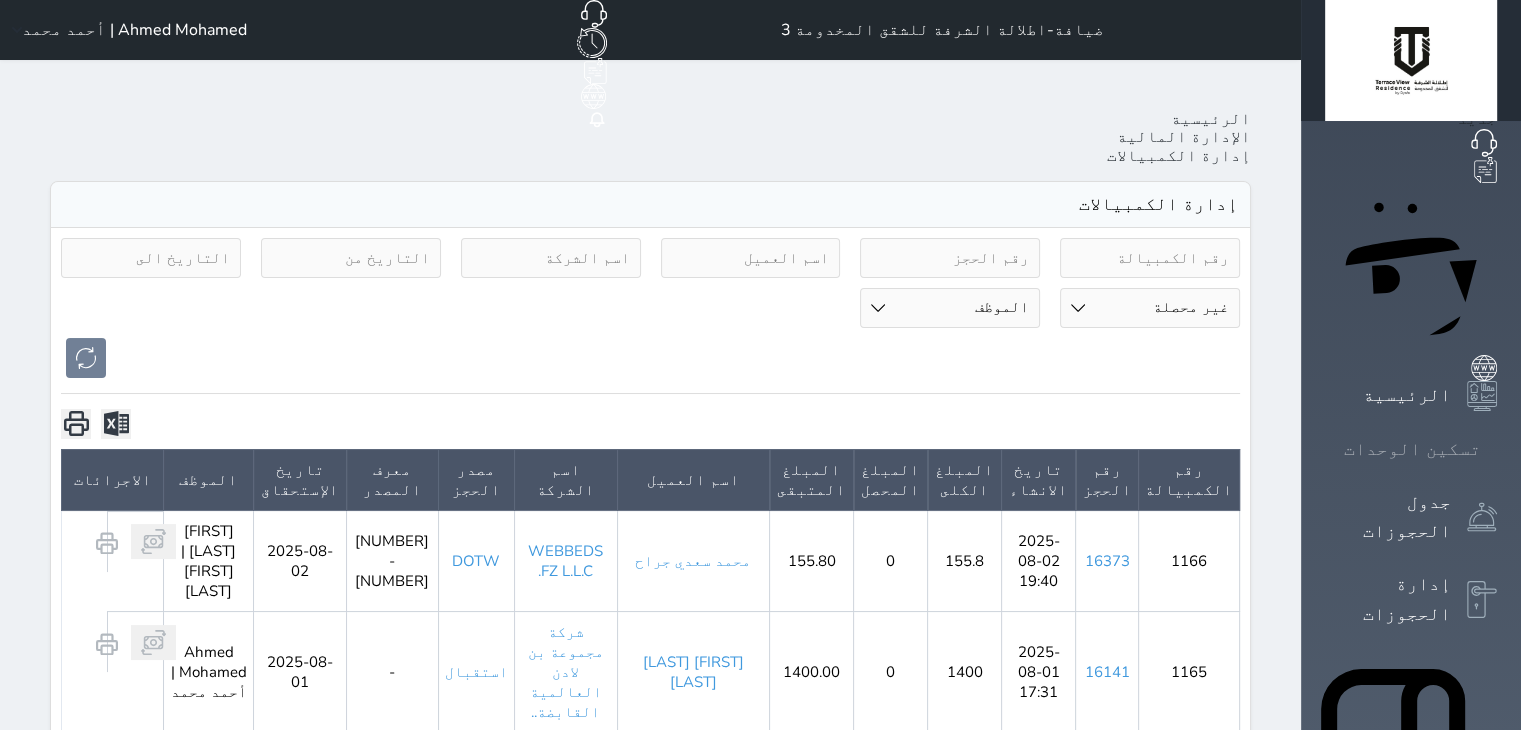 click on "تسكين الوحدات" at bounding box center [1412, 449] 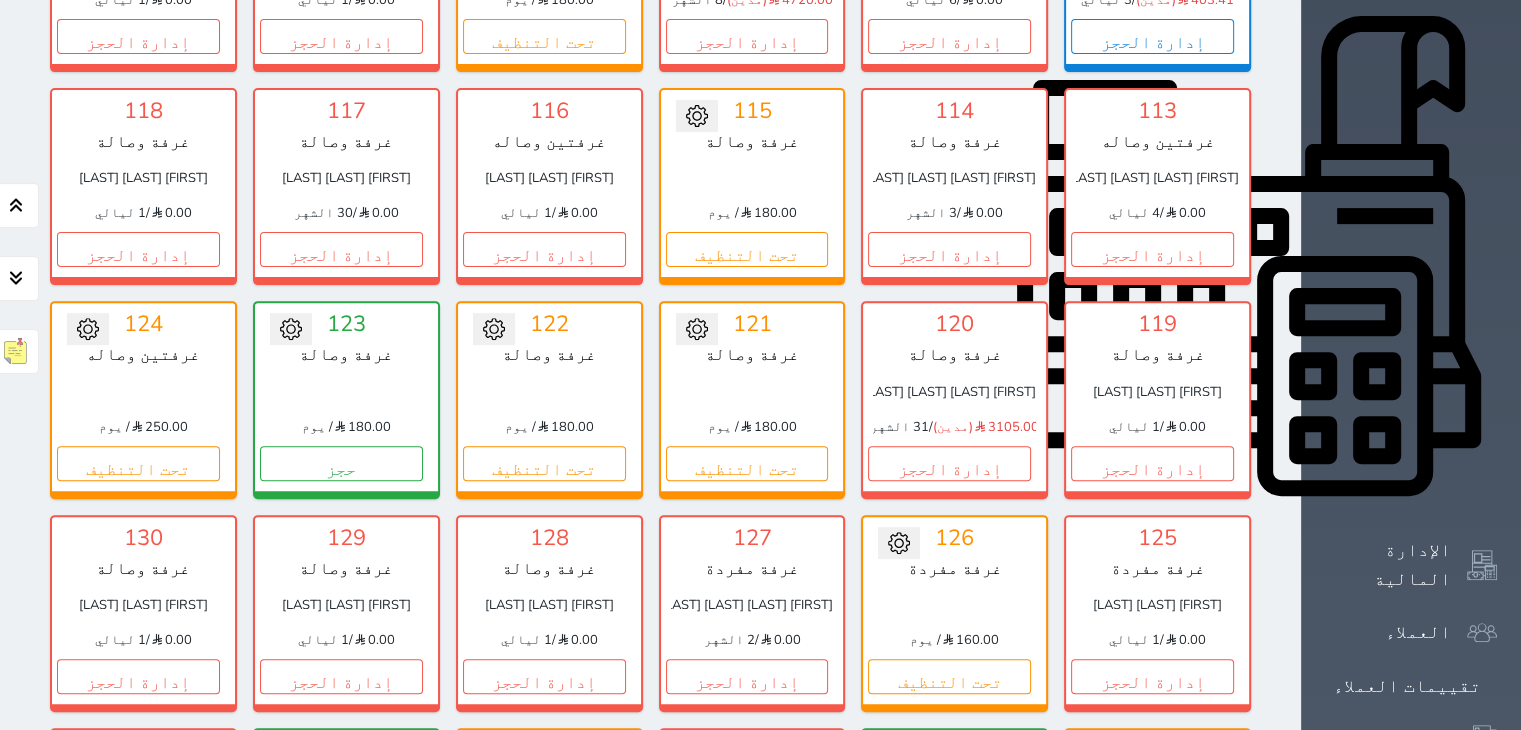 scroll, scrollTop: 478, scrollLeft: 0, axis: vertical 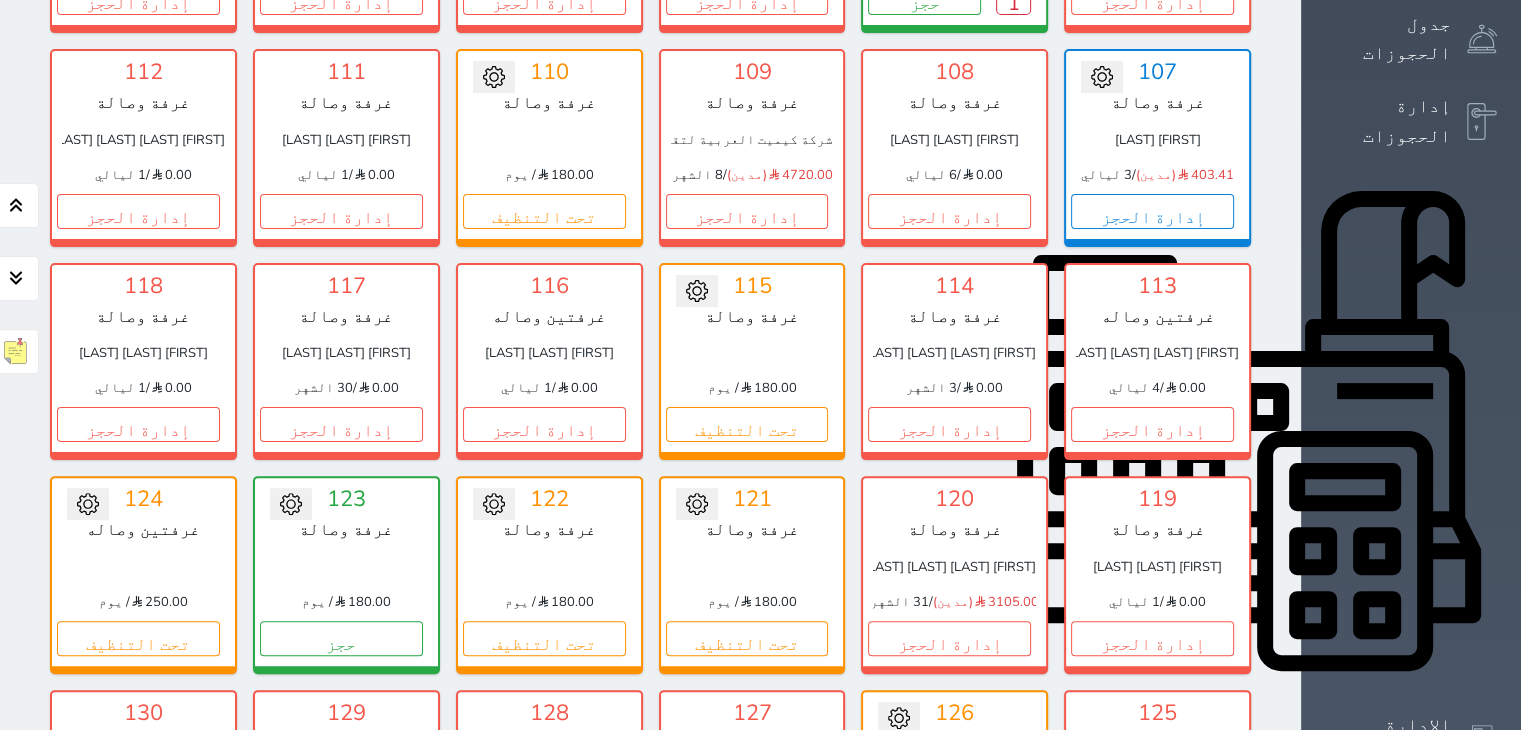 click 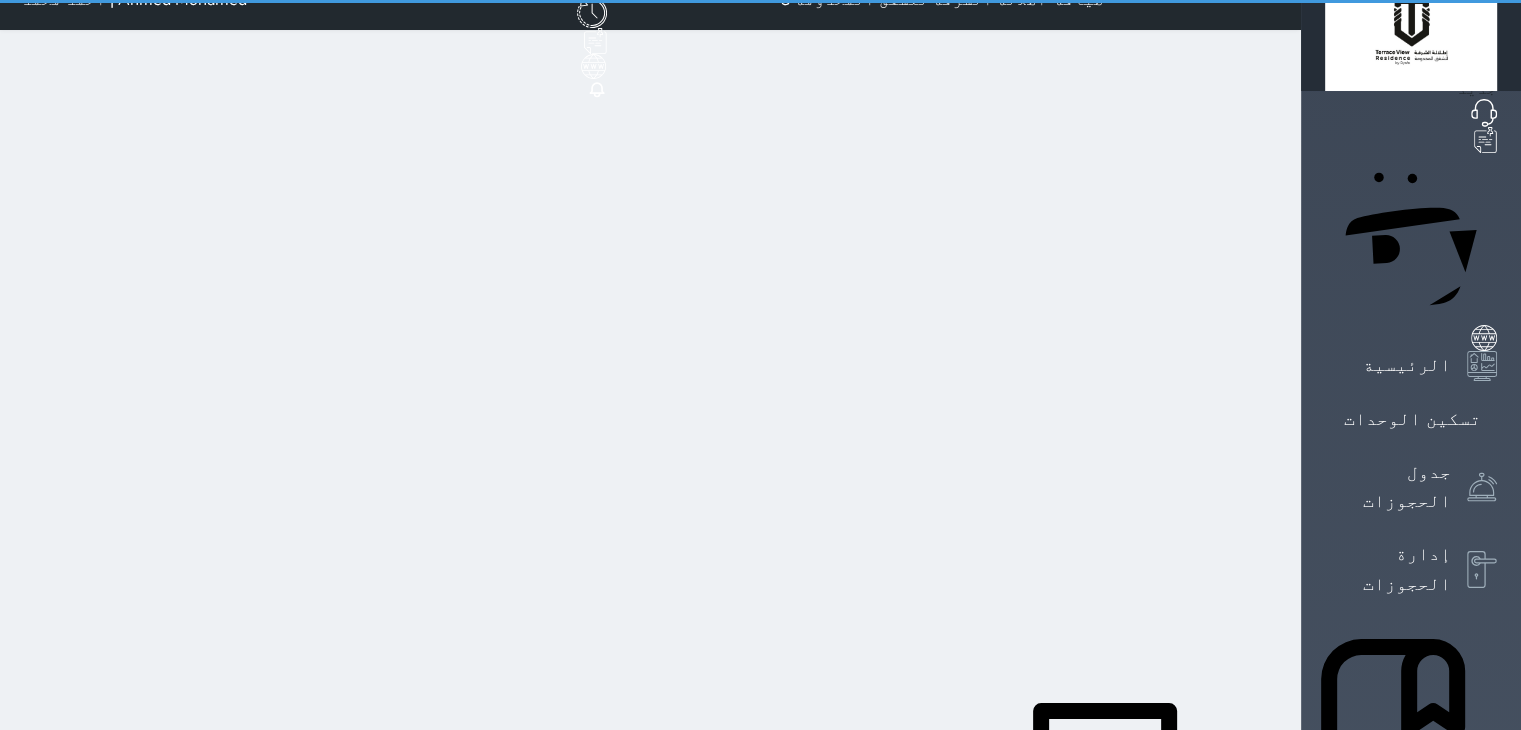scroll, scrollTop: 0, scrollLeft: 0, axis: both 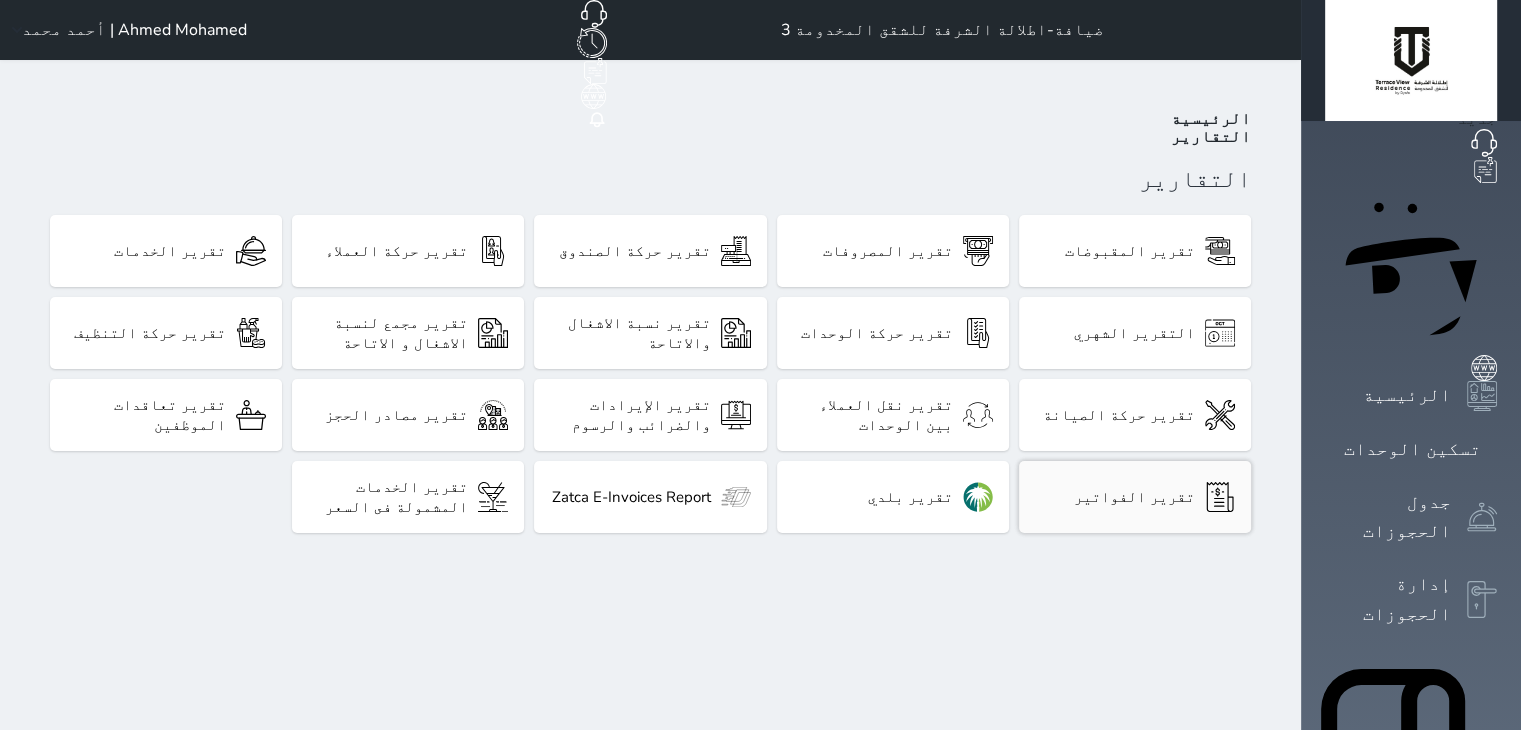 click on "تقرير الفواتير" at bounding box center (1134, 497) 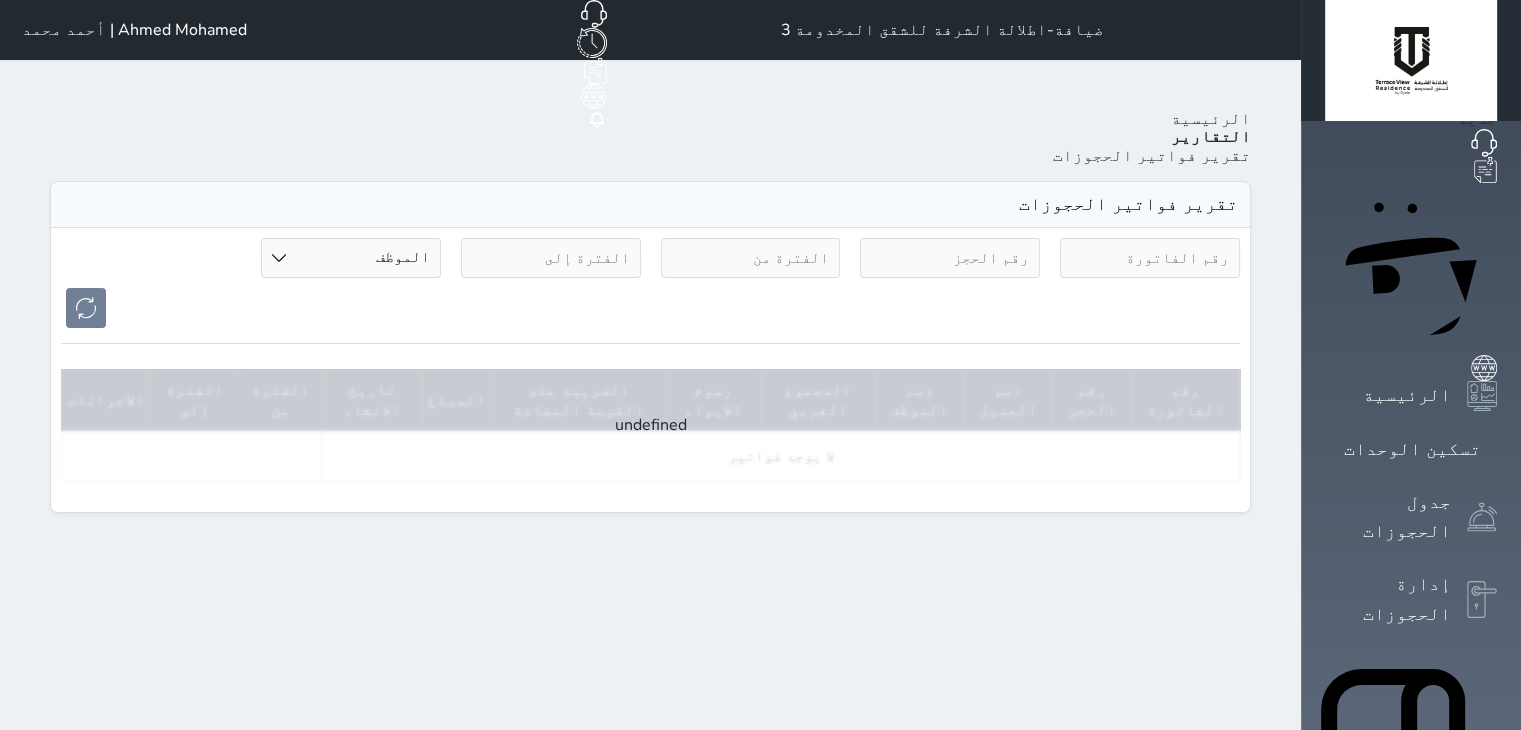 click at bounding box center (751, 258) 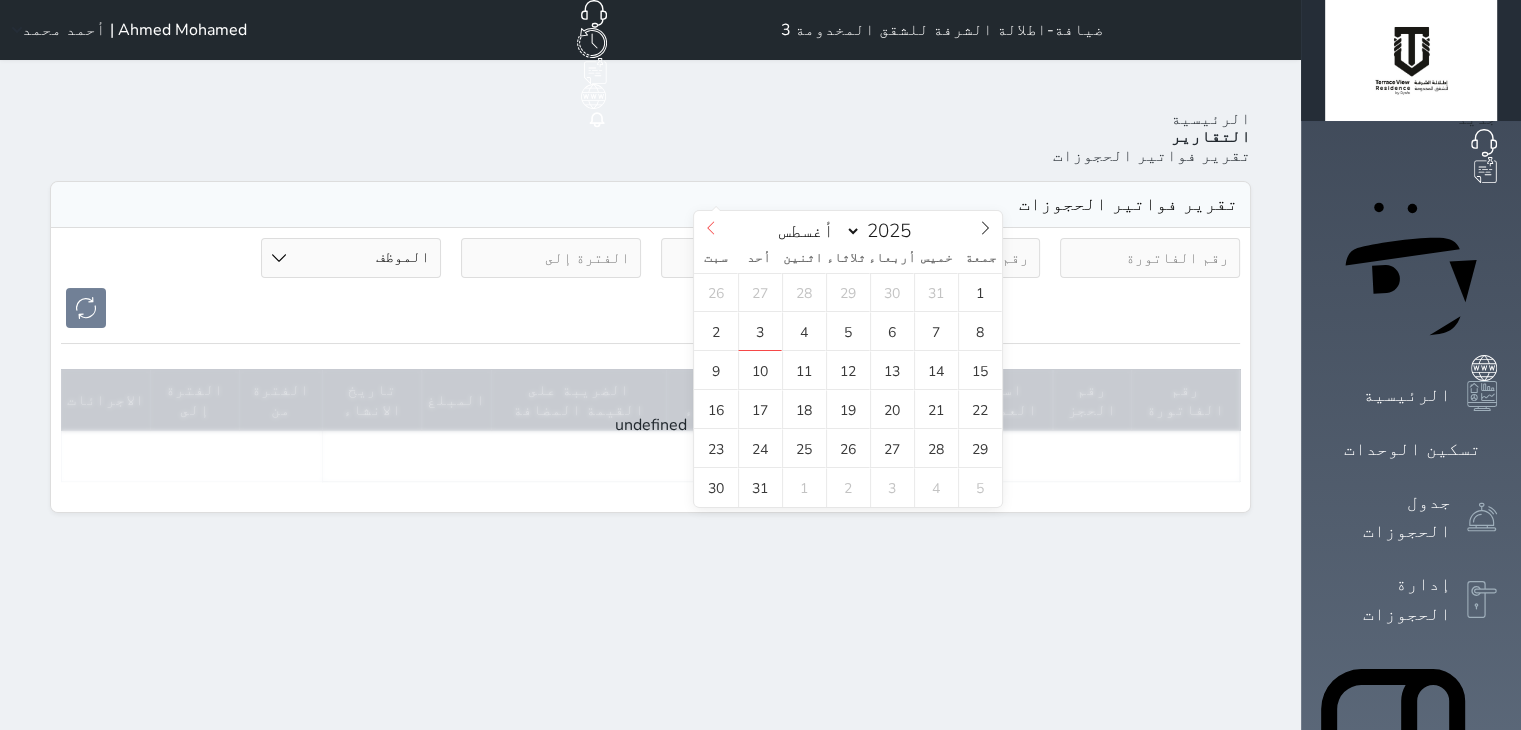 click at bounding box center (711, 228) 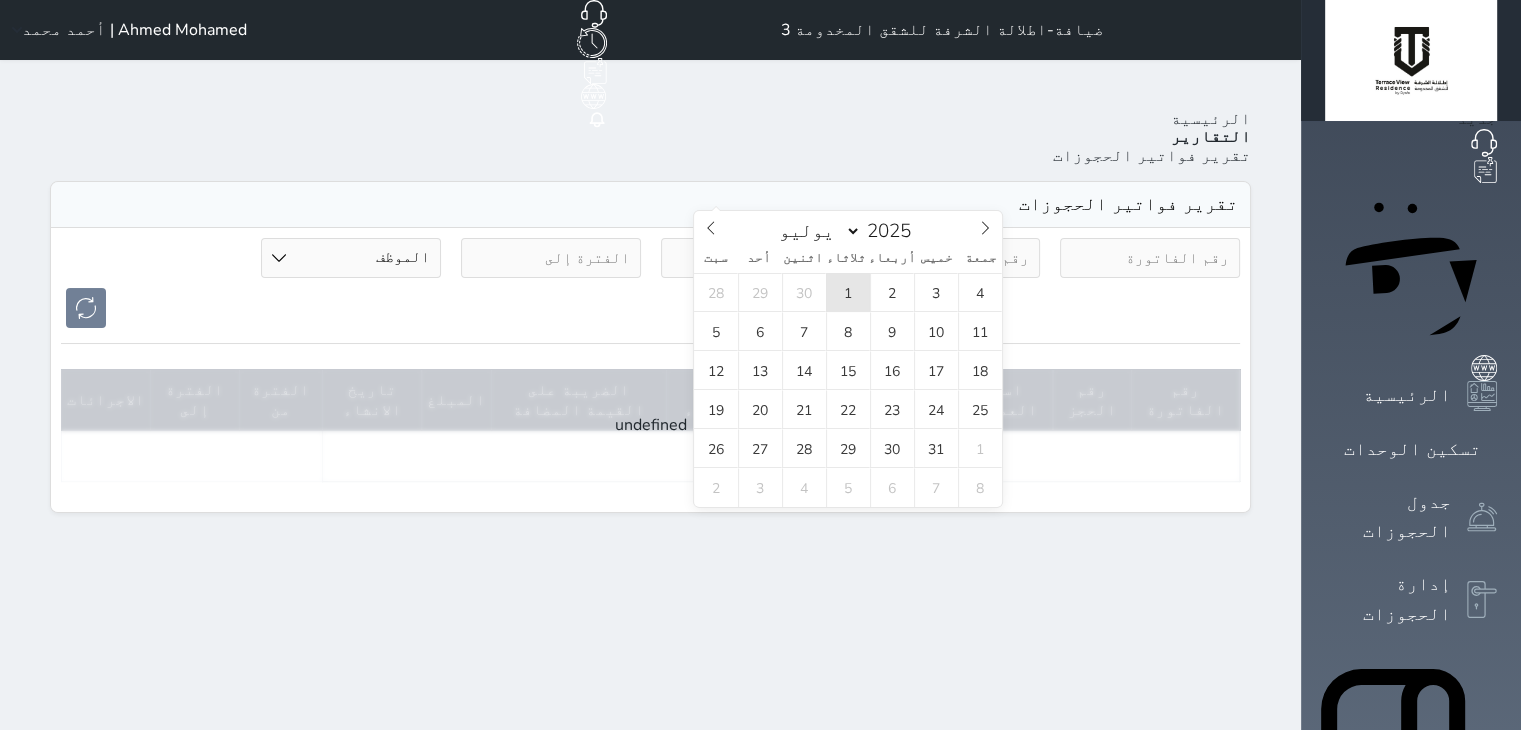 click on "1" at bounding box center [848, 292] 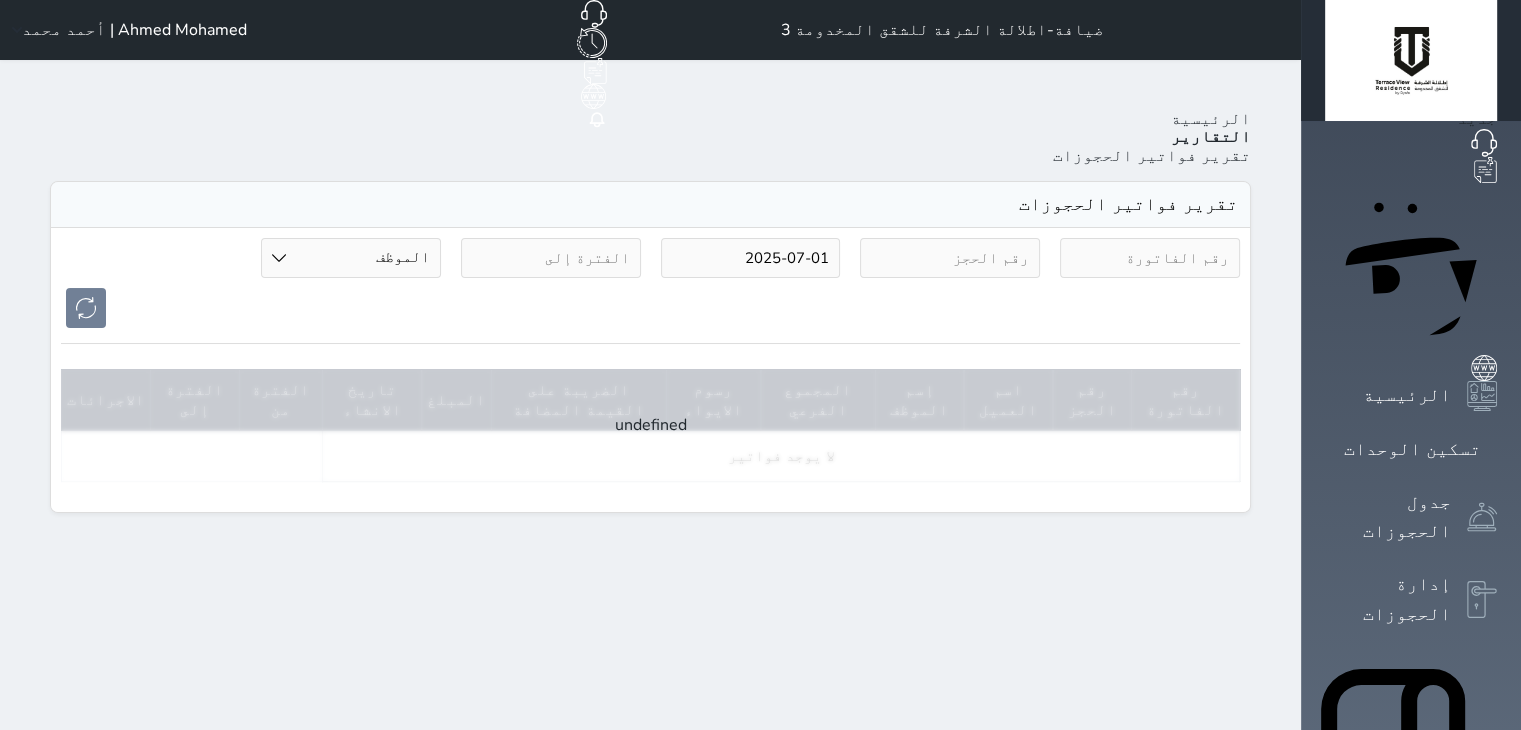 click at bounding box center [551, 258] 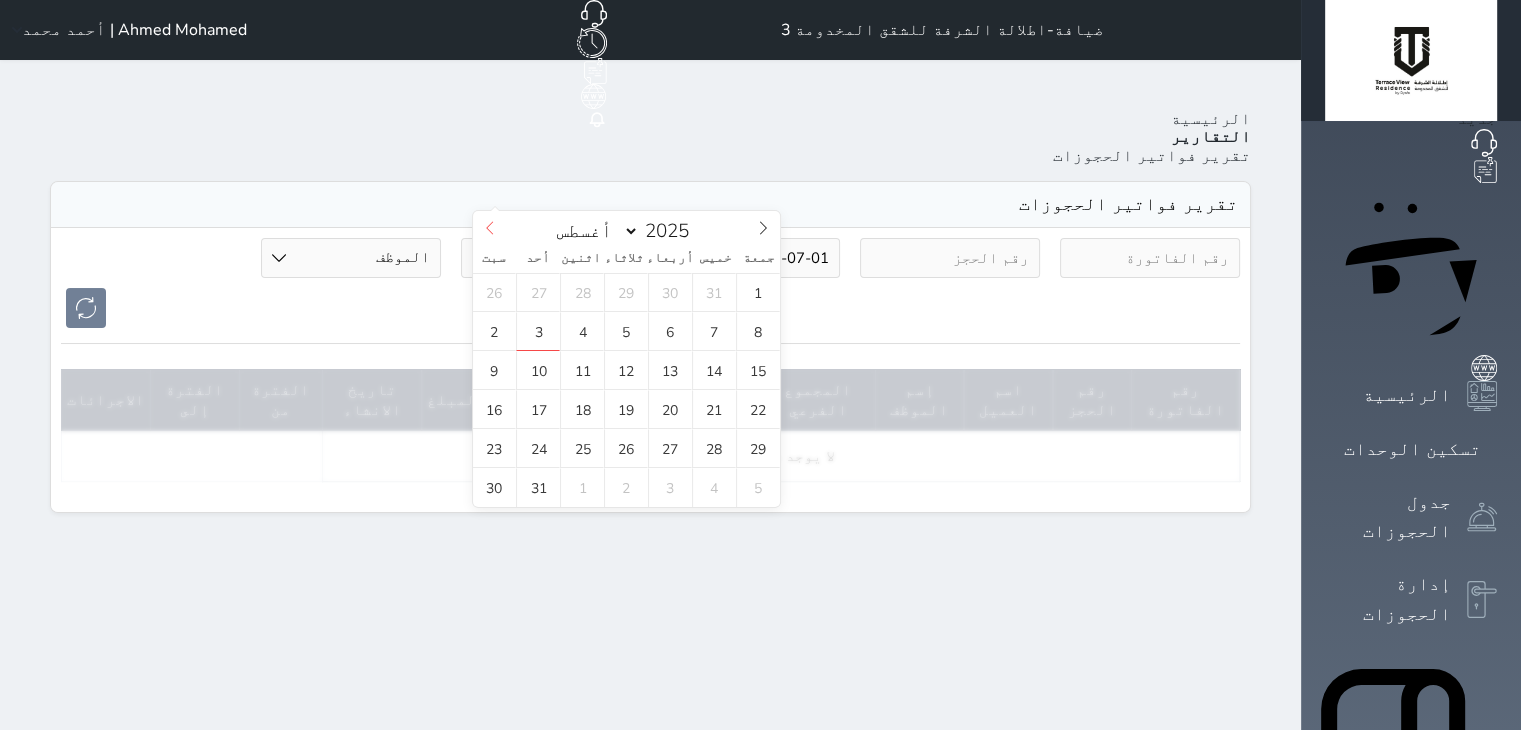 click 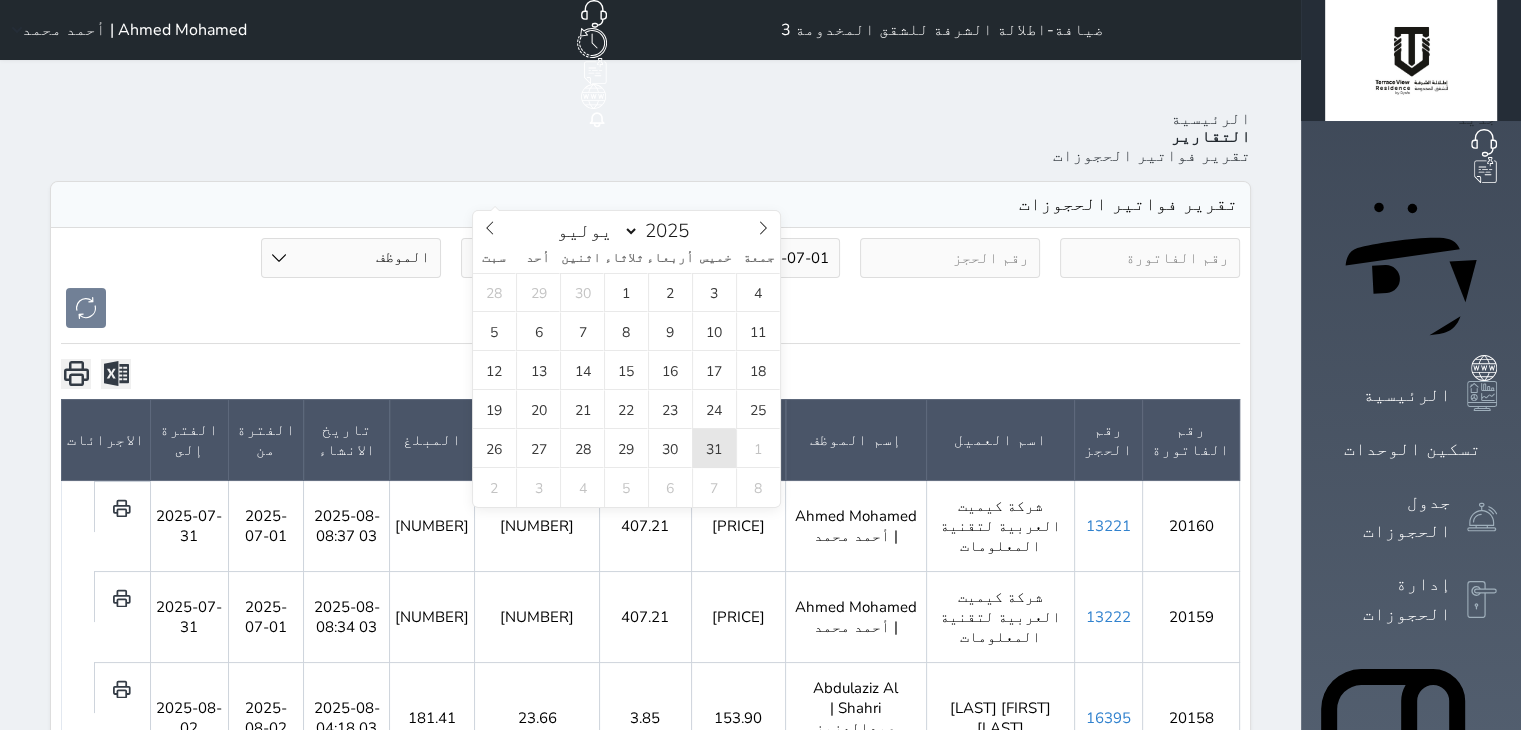 click on "31" at bounding box center [714, 448] 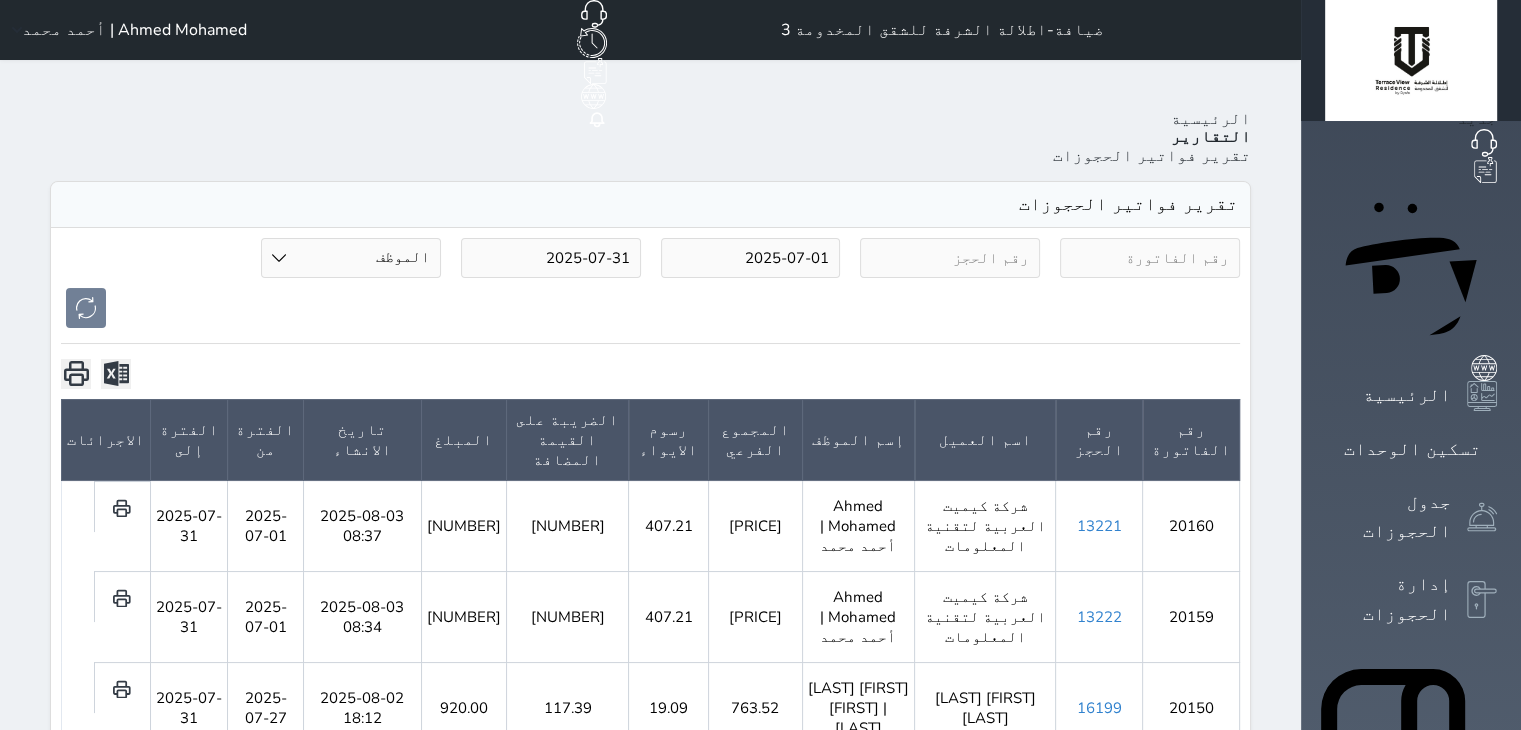 click at bounding box center (116, 374) 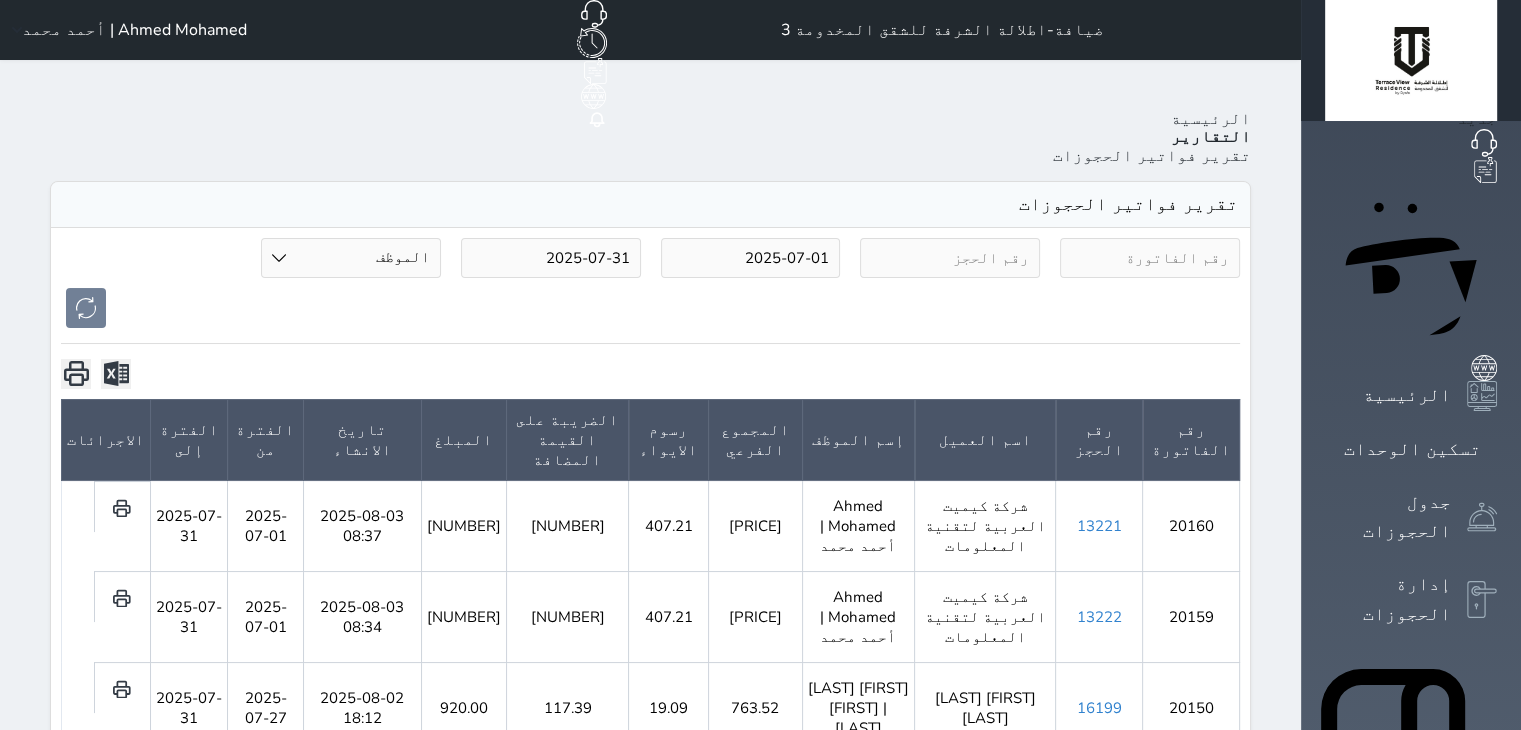 click on "13221" at bounding box center [1099, 526] 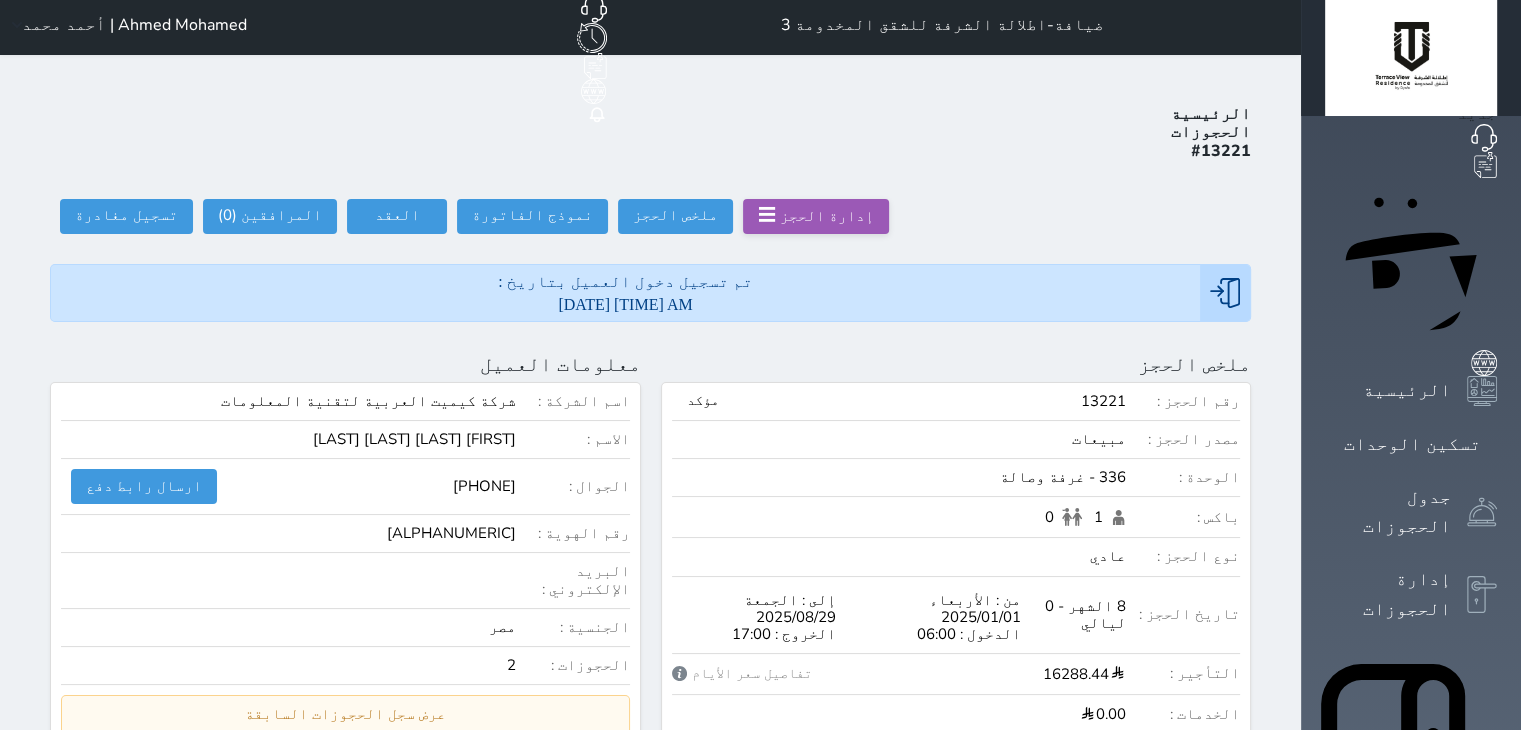 scroll, scrollTop: 0, scrollLeft: 0, axis: both 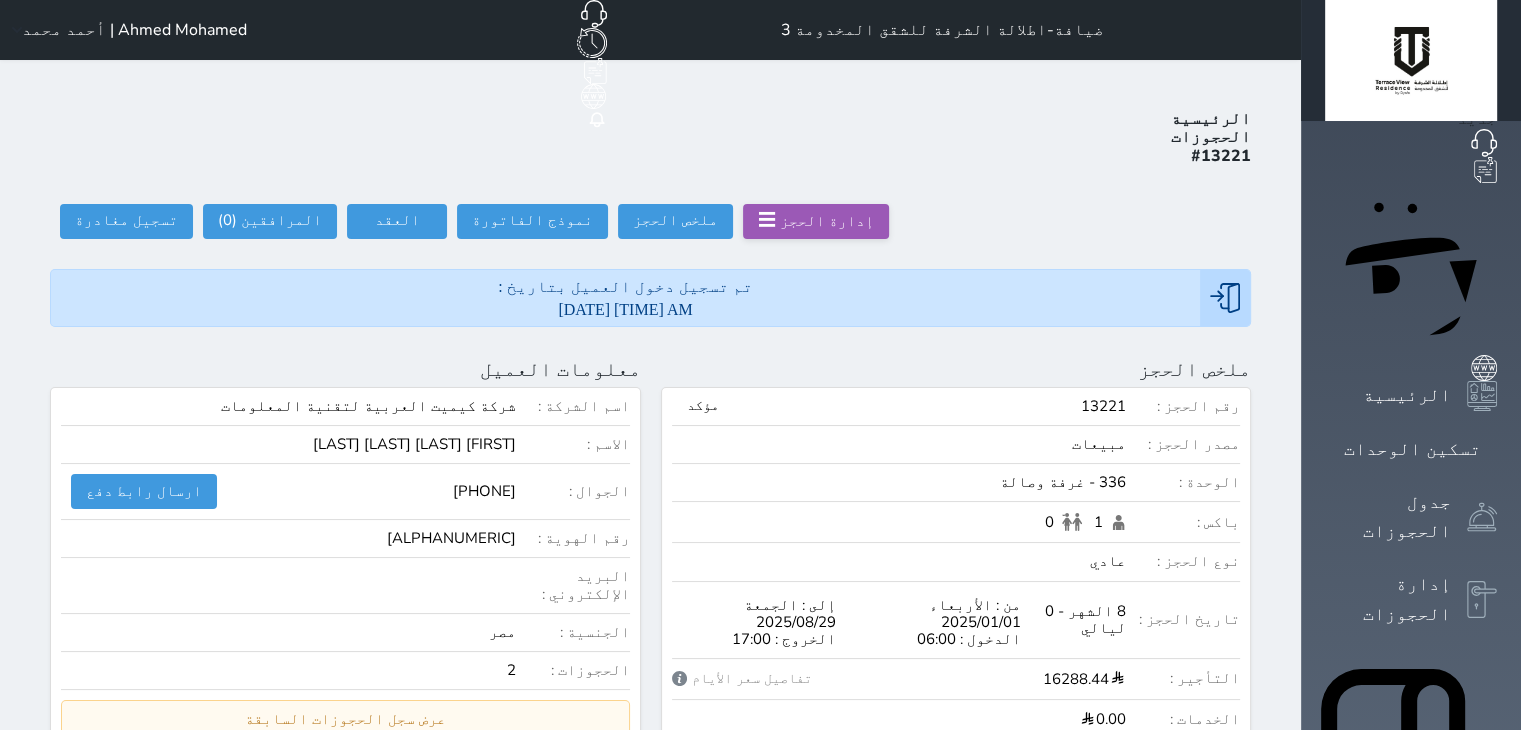 click on "الإدارة المالية" at bounding box center [1388, 1218] 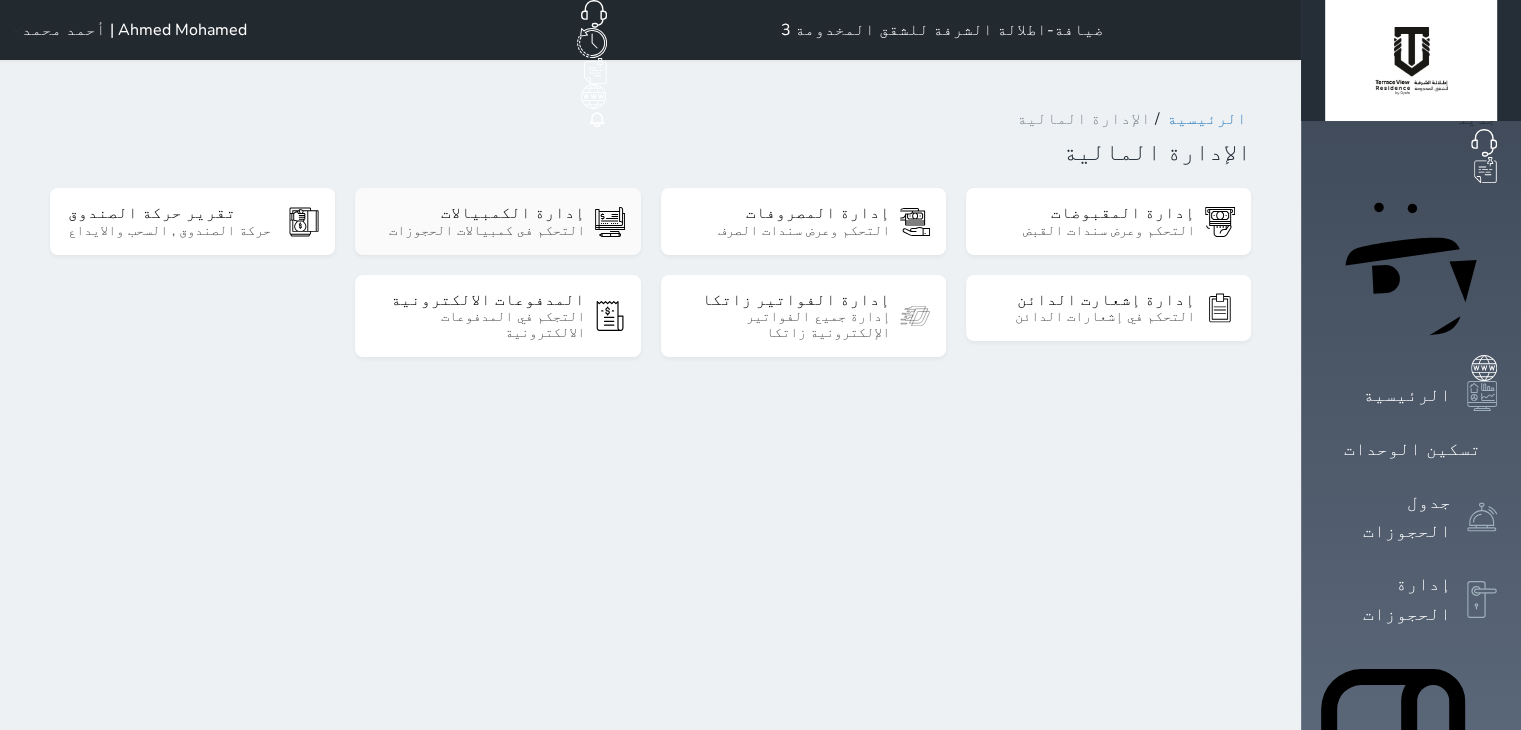click on "التحكم فى كمبيالات الحجوزات" at bounding box center [478, 231] 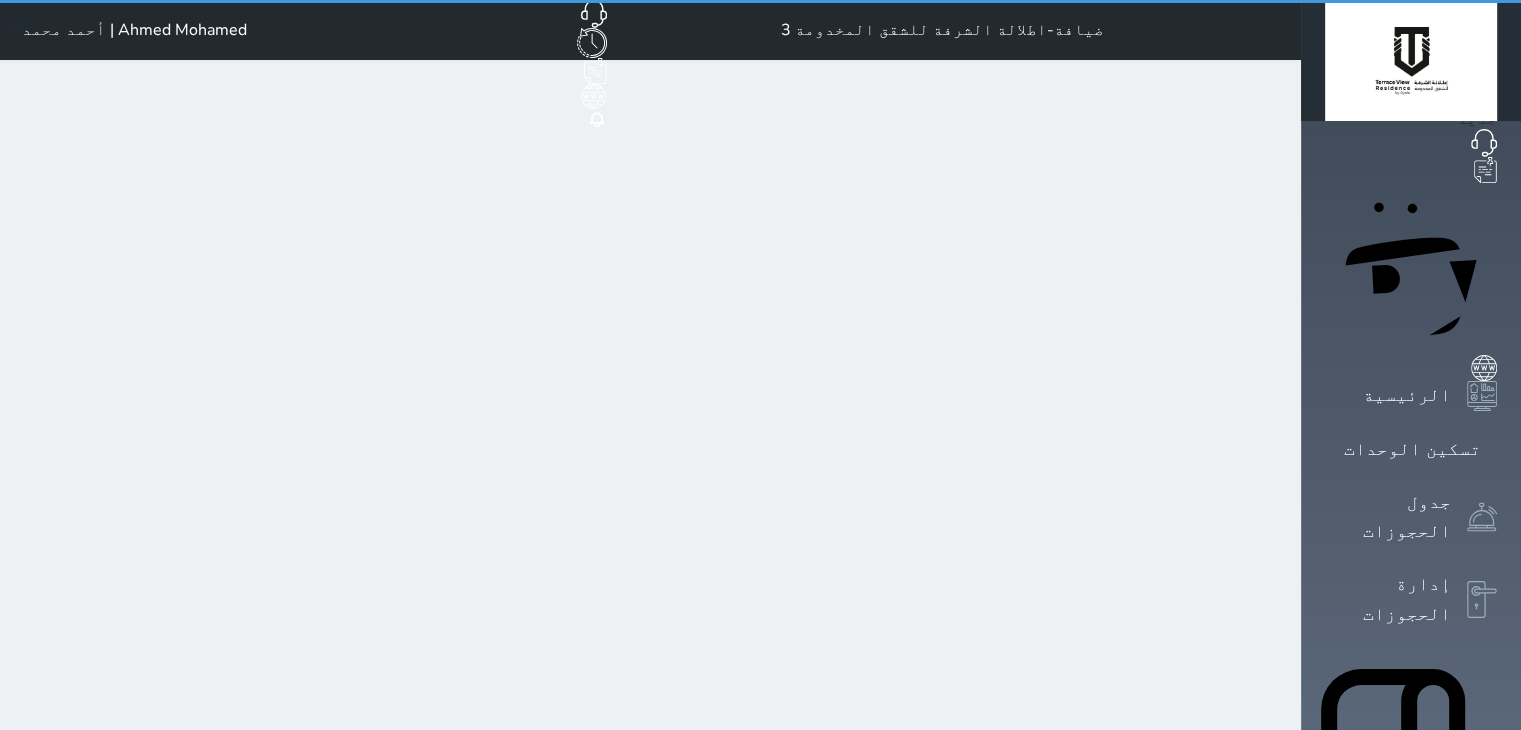 select on "pending" 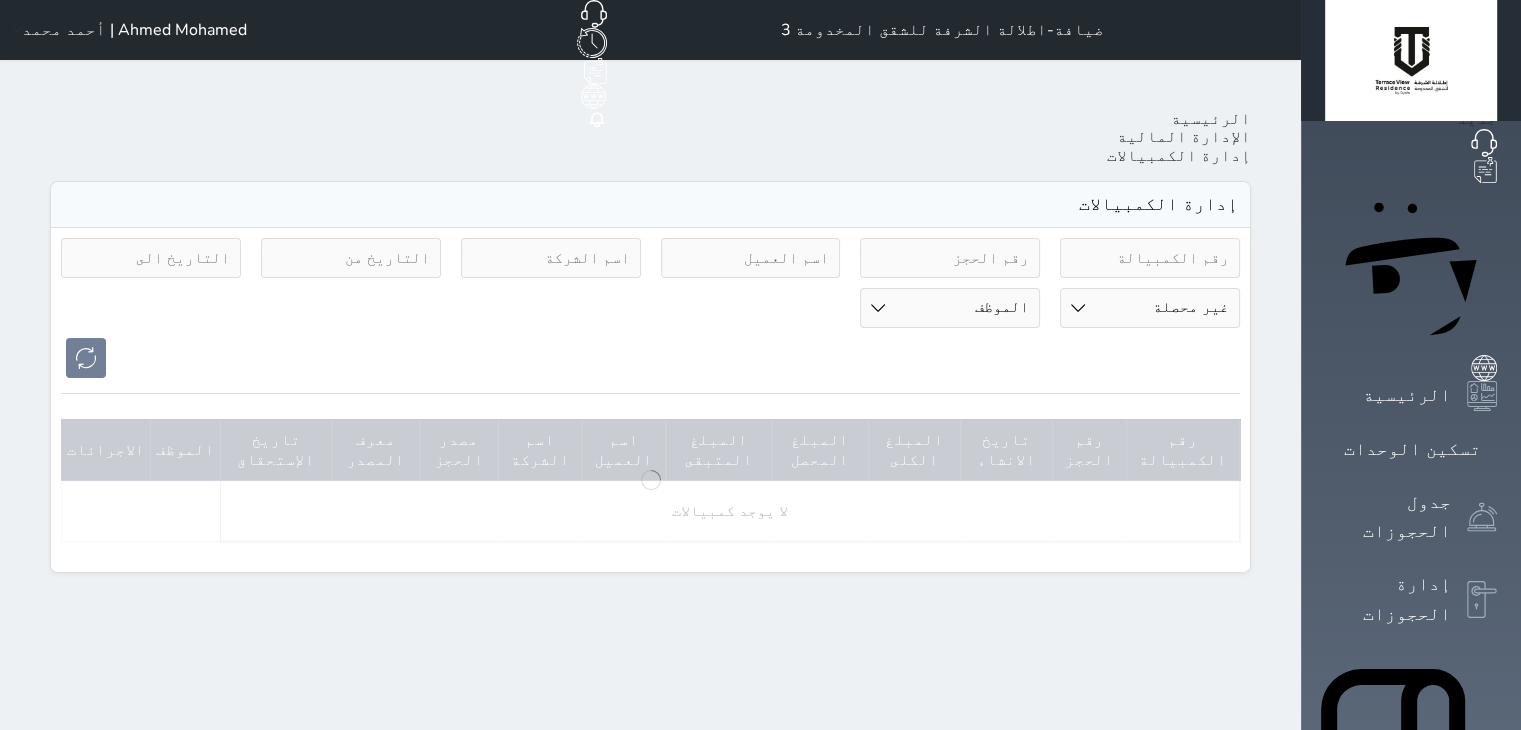 click at bounding box center (551, 258) 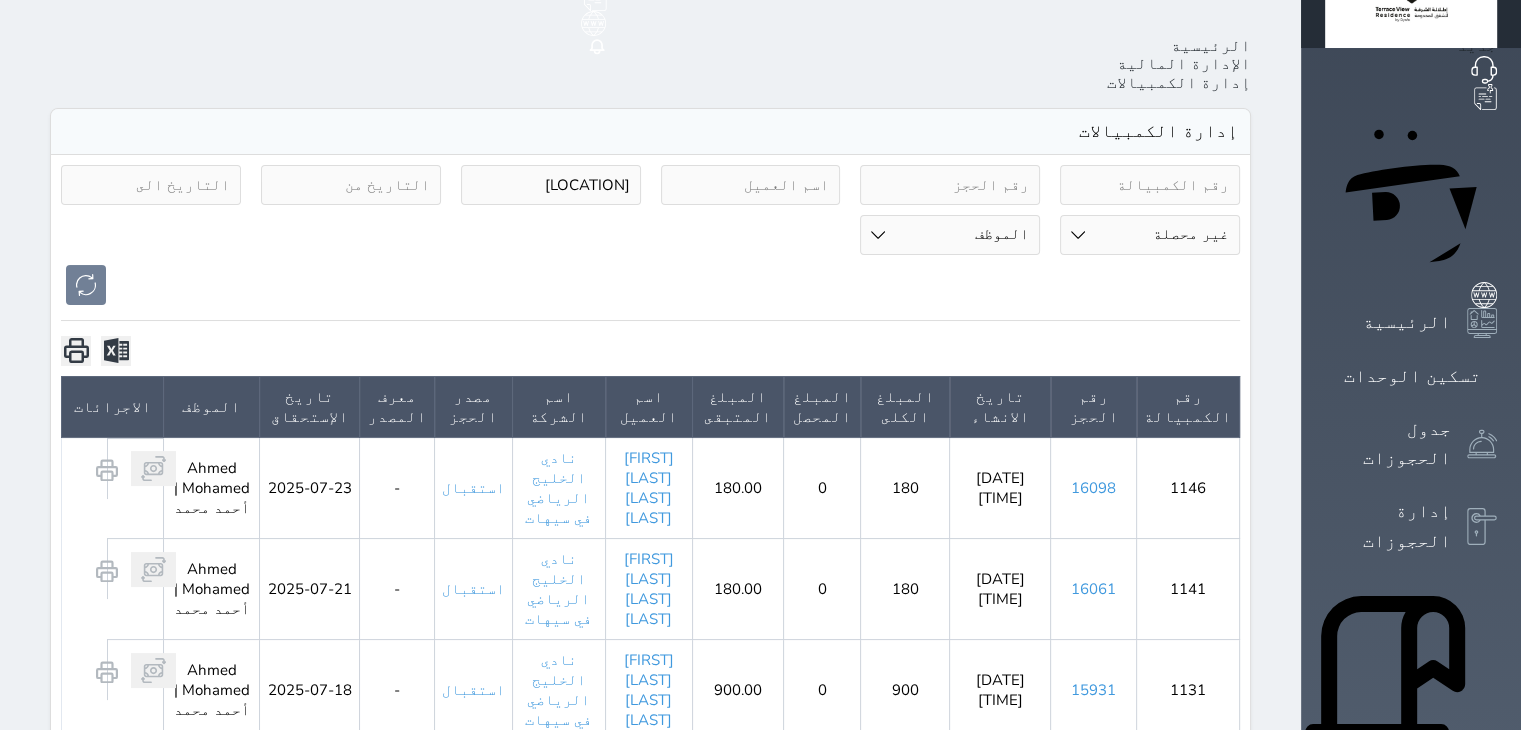 scroll, scrollTop: 100, scrollLeft: 0, axis: vertical 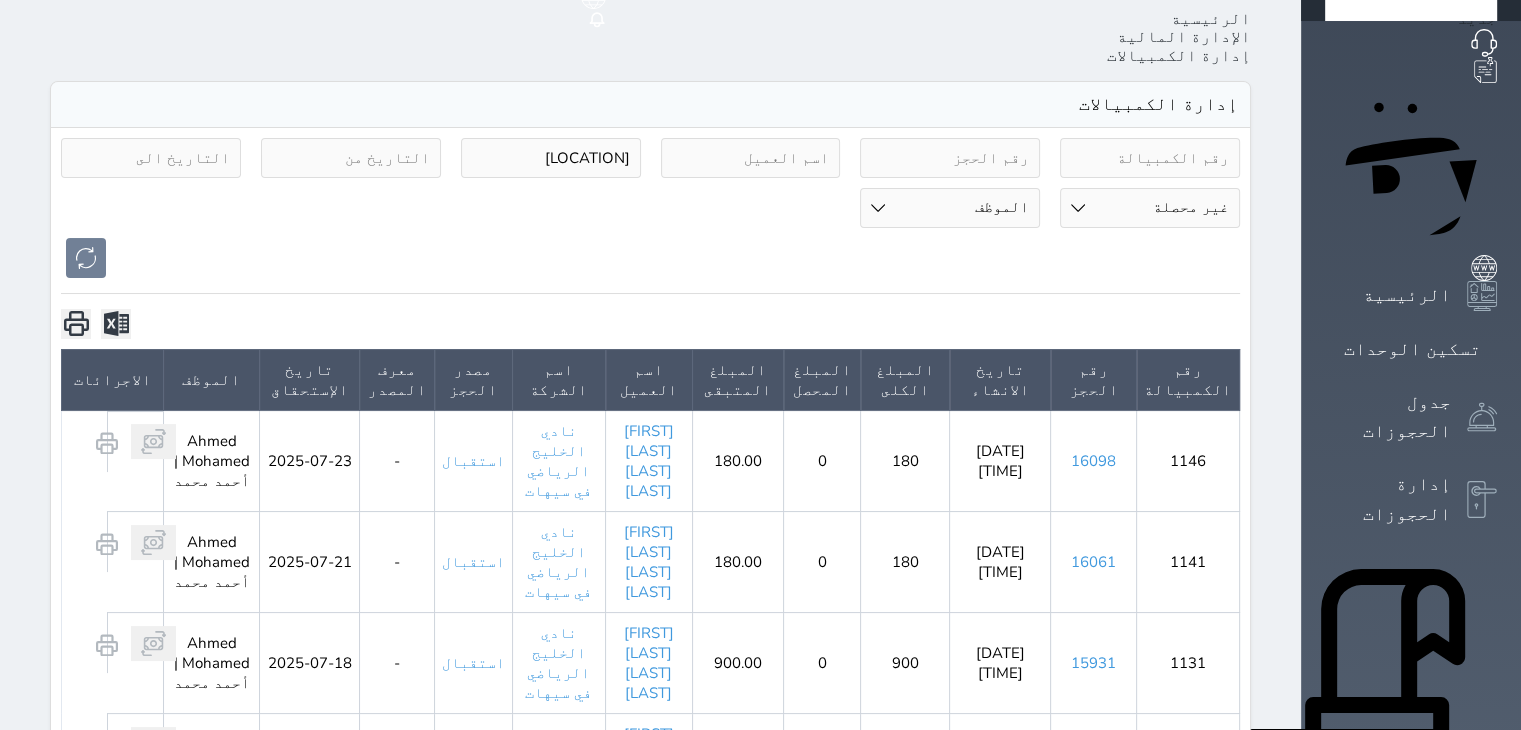 type on "الخليج" 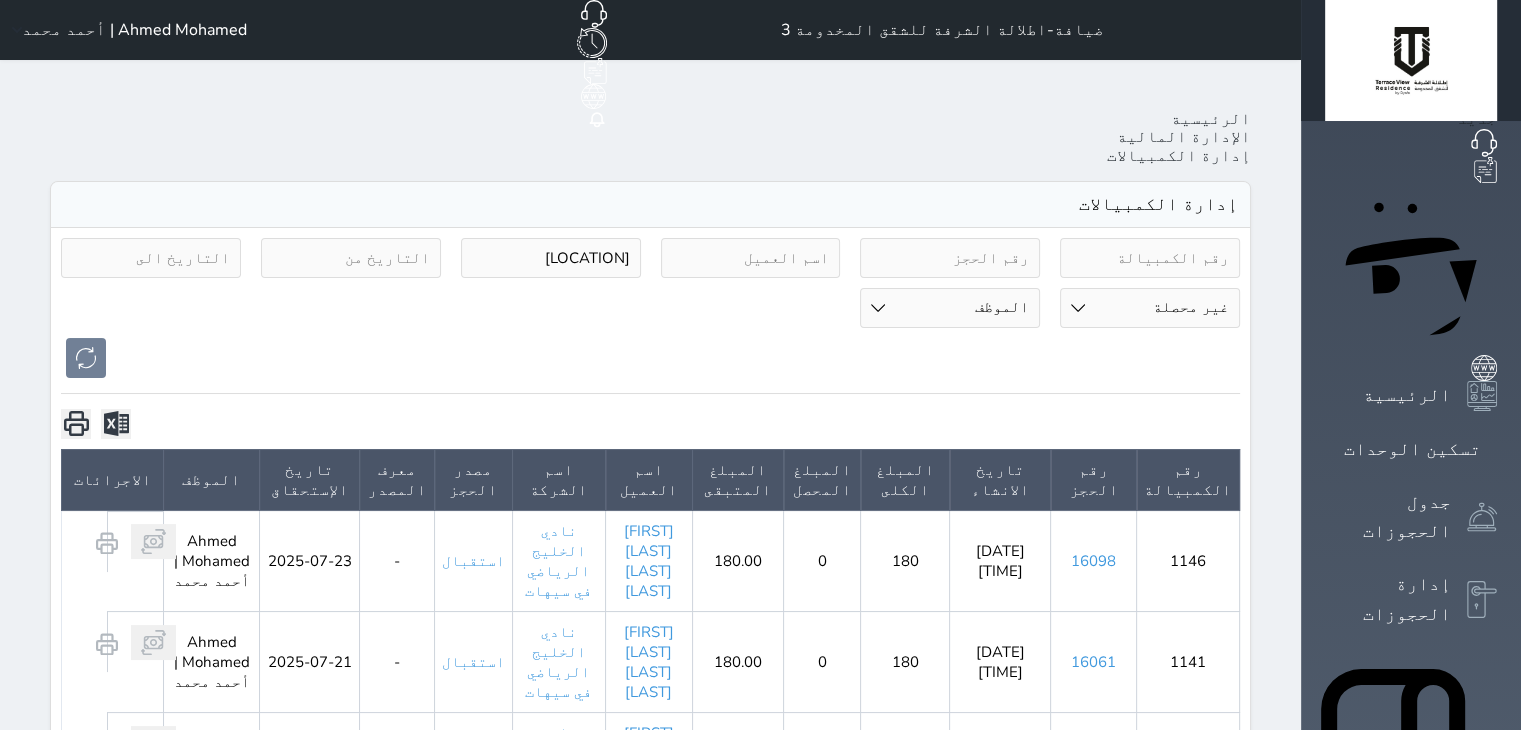 click on "16098" at bounding box center (1093, 561) 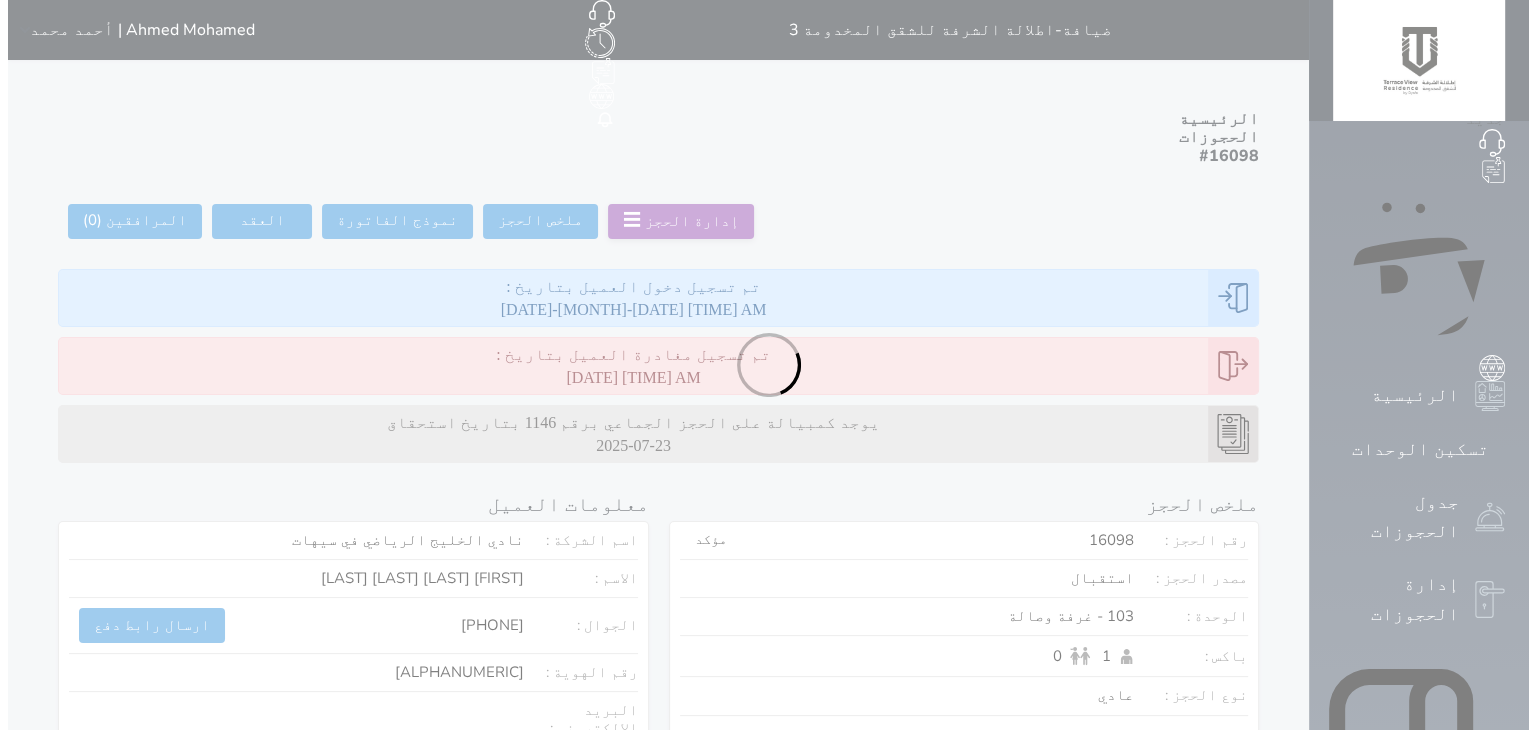 scroll, scrollTop: 500, scrollLeft: 0, axis: vertical 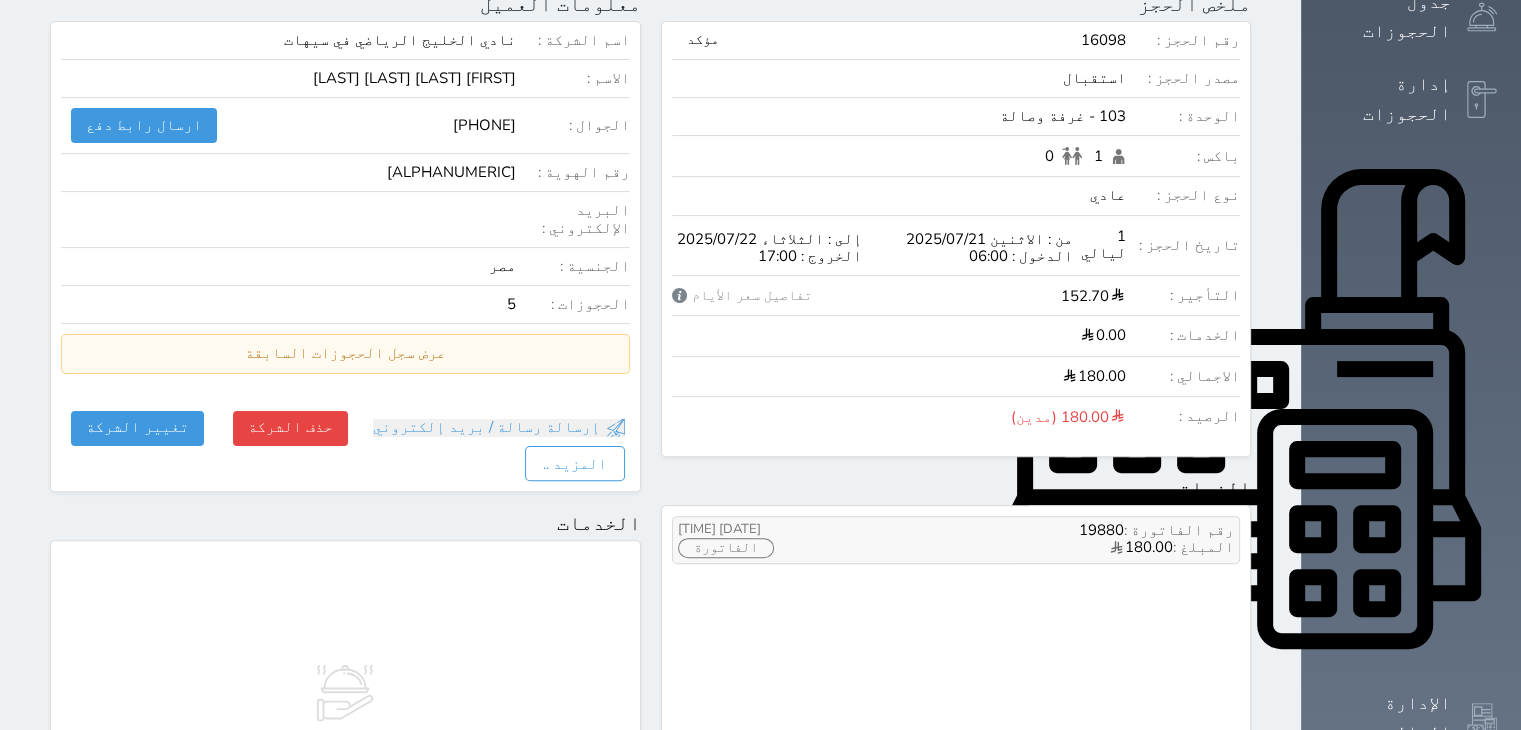 click on "الفاتورة" at bounding box center (726, 548) 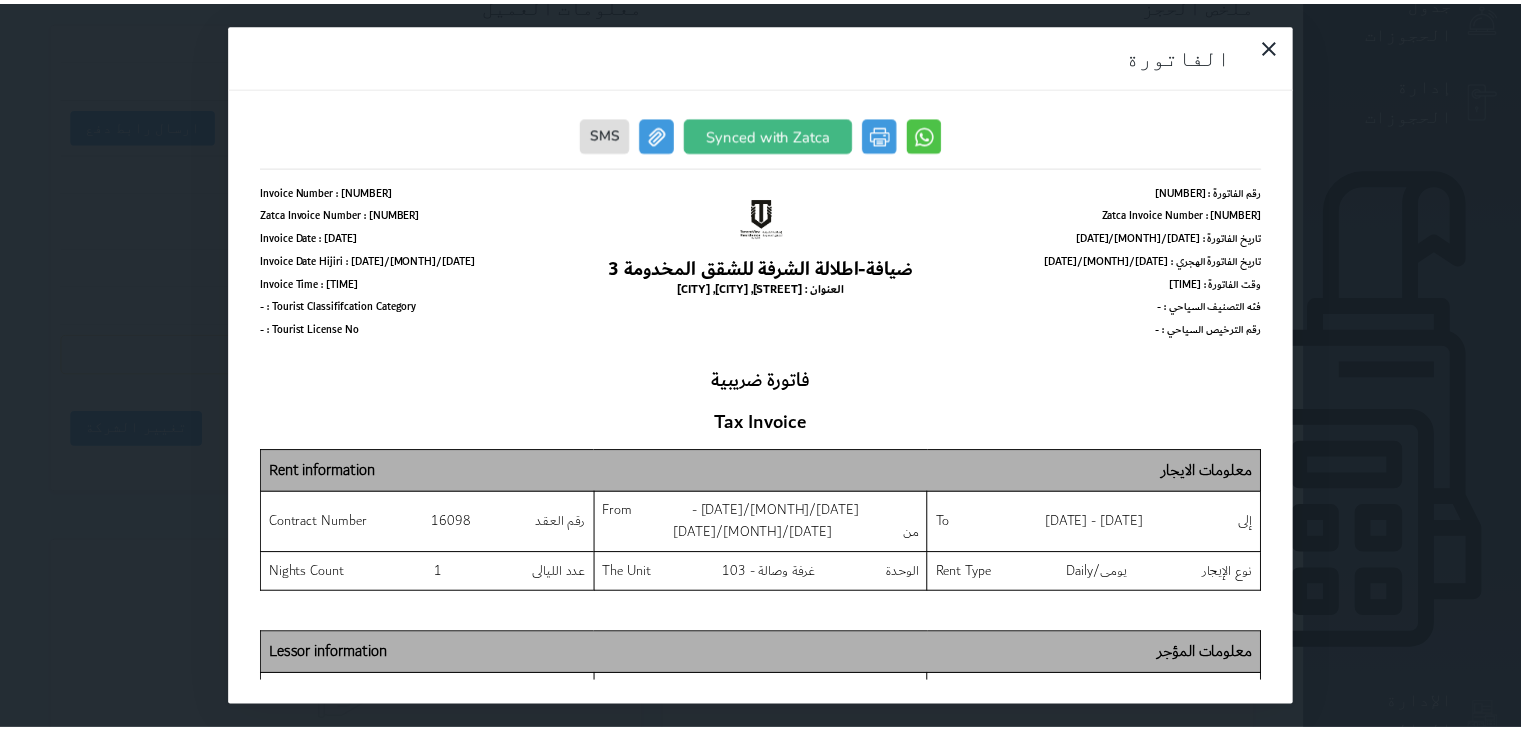 scroll, scrollTop: 0, scrollLeft: 0, axis: both 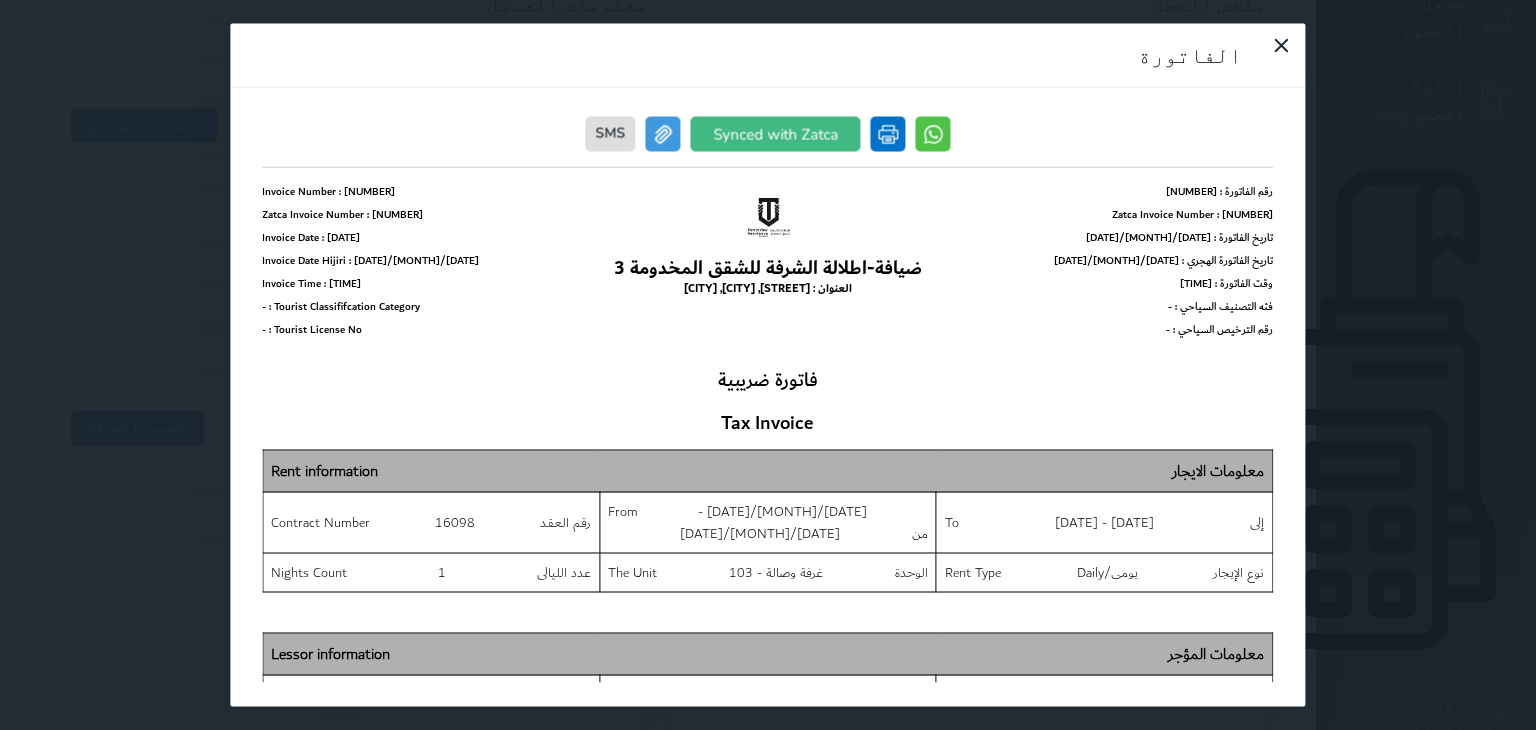 click at bounding box center (888, 134) 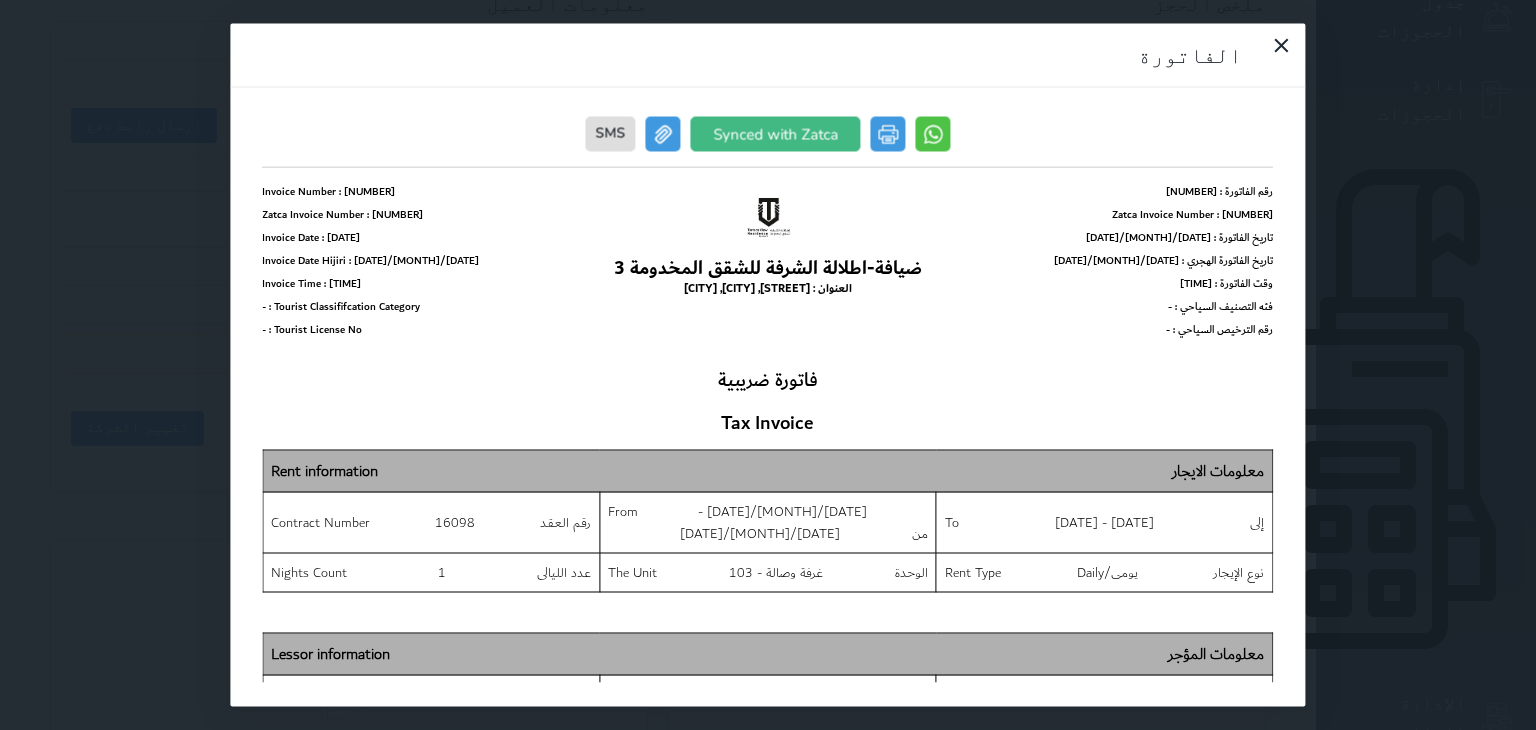 click 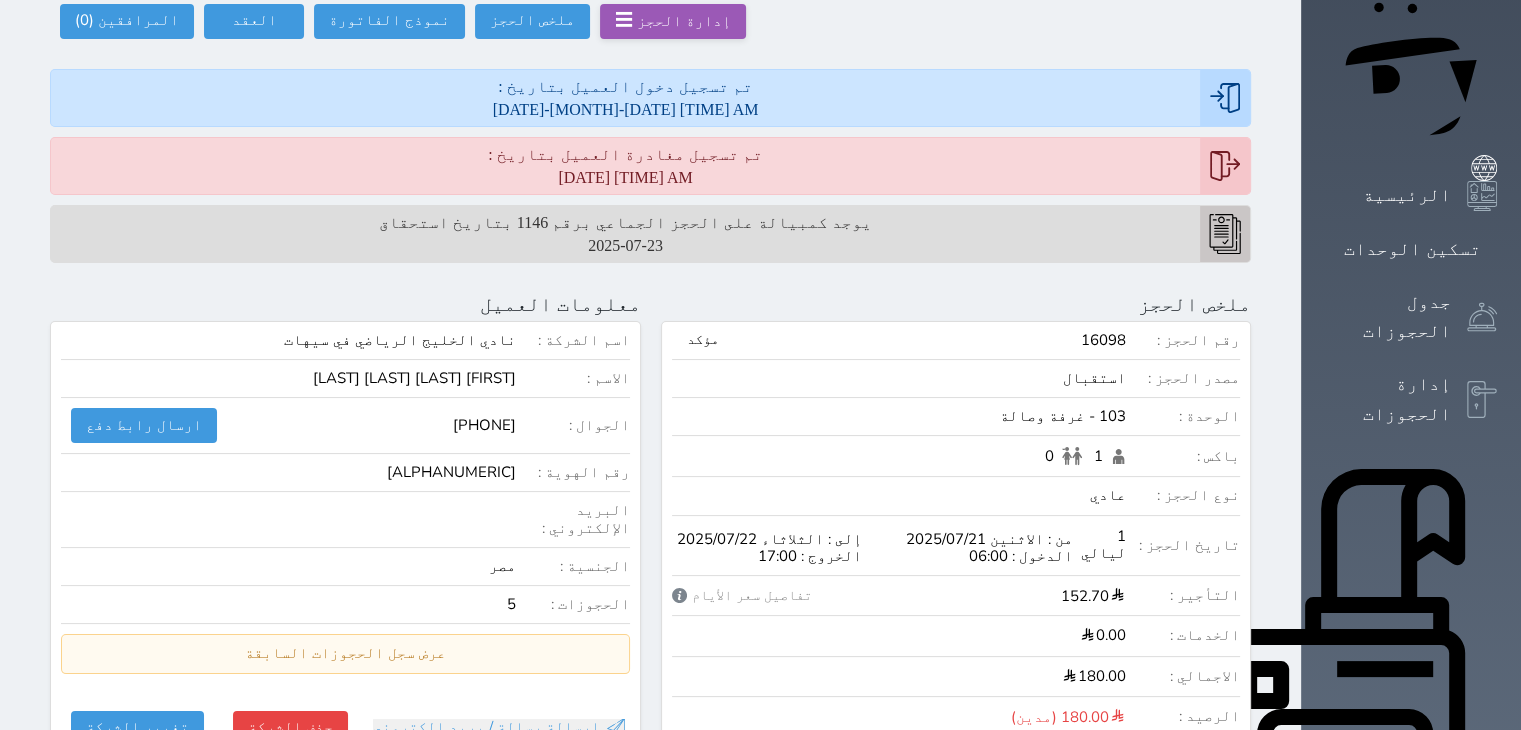 scroll, scrollTop: 200, scrollLeft: 0, axis: vertical 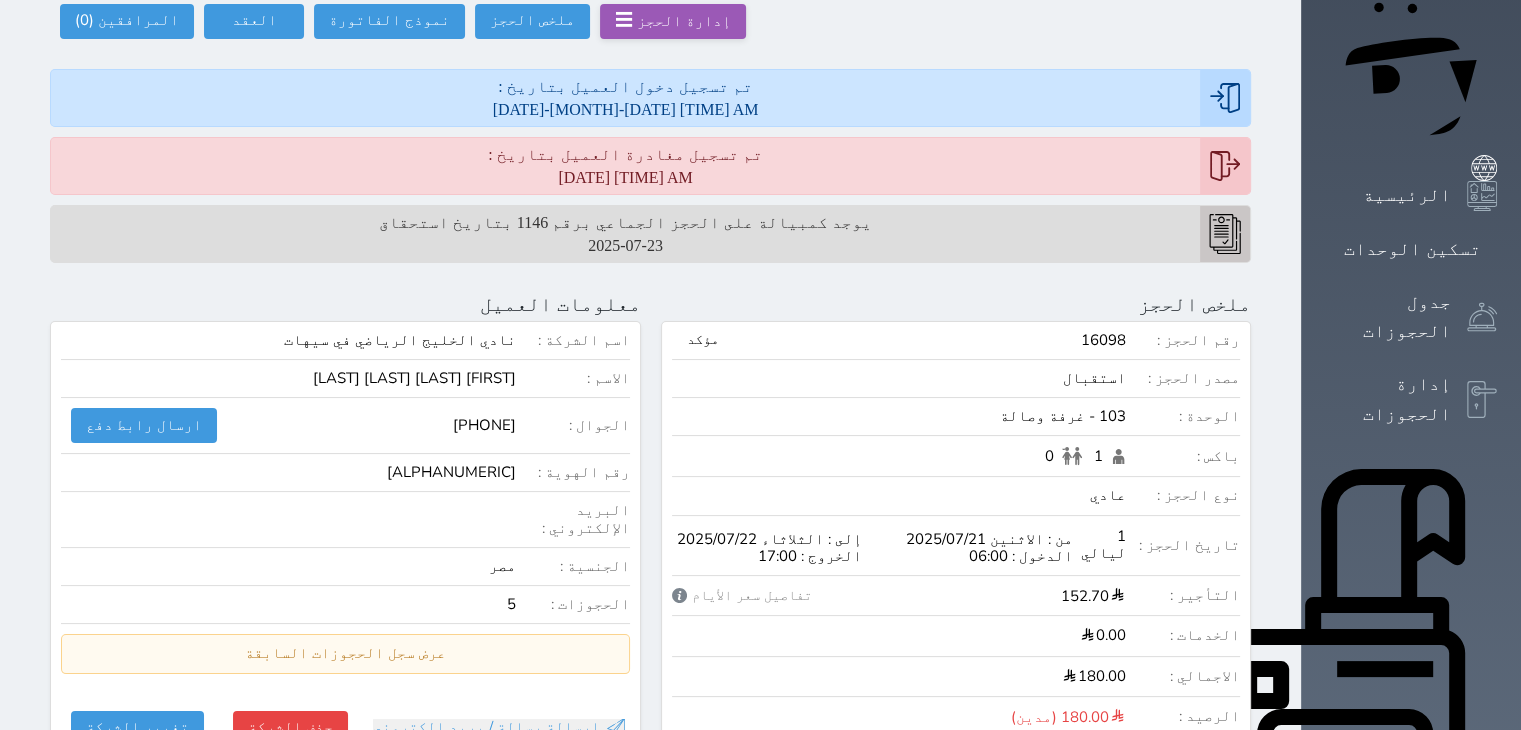 click on "نادي الخليج الرياضي في سيهات" at bounding box center (288, 340) 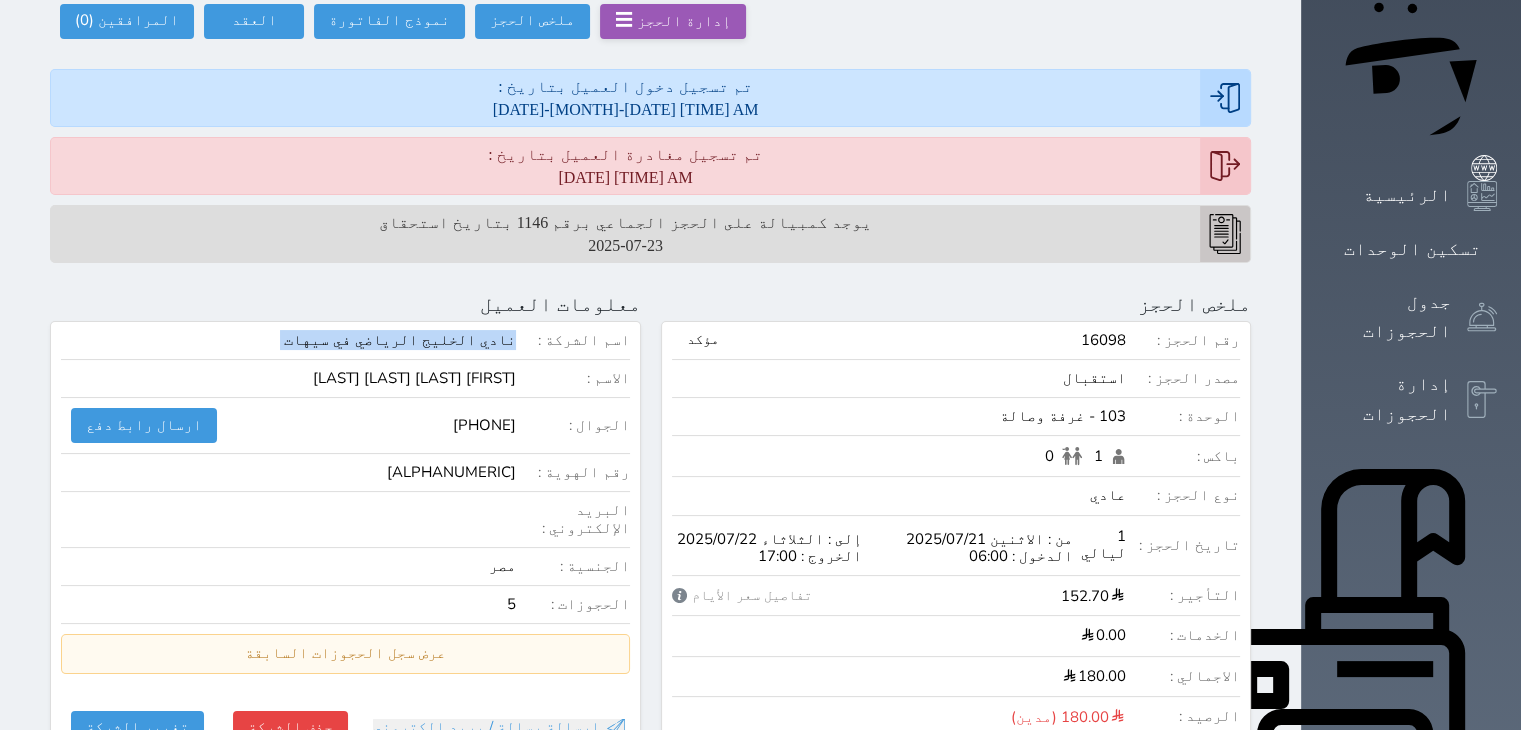 click on "نادي الخليج الرياضي في سيهات" at bounding box center [288, 340] 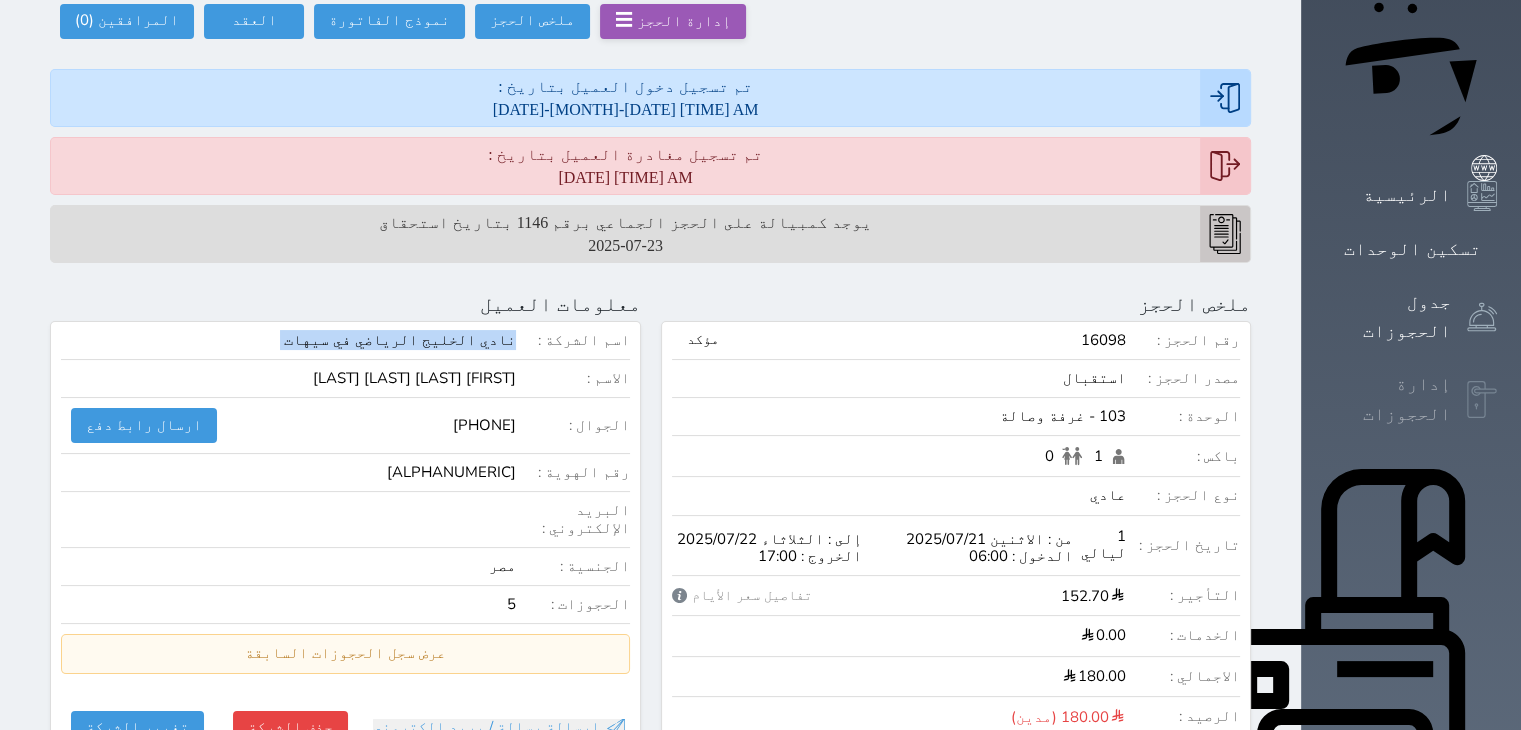 click on "إدارة الحجوزات" at bounding box center (1388, 399) 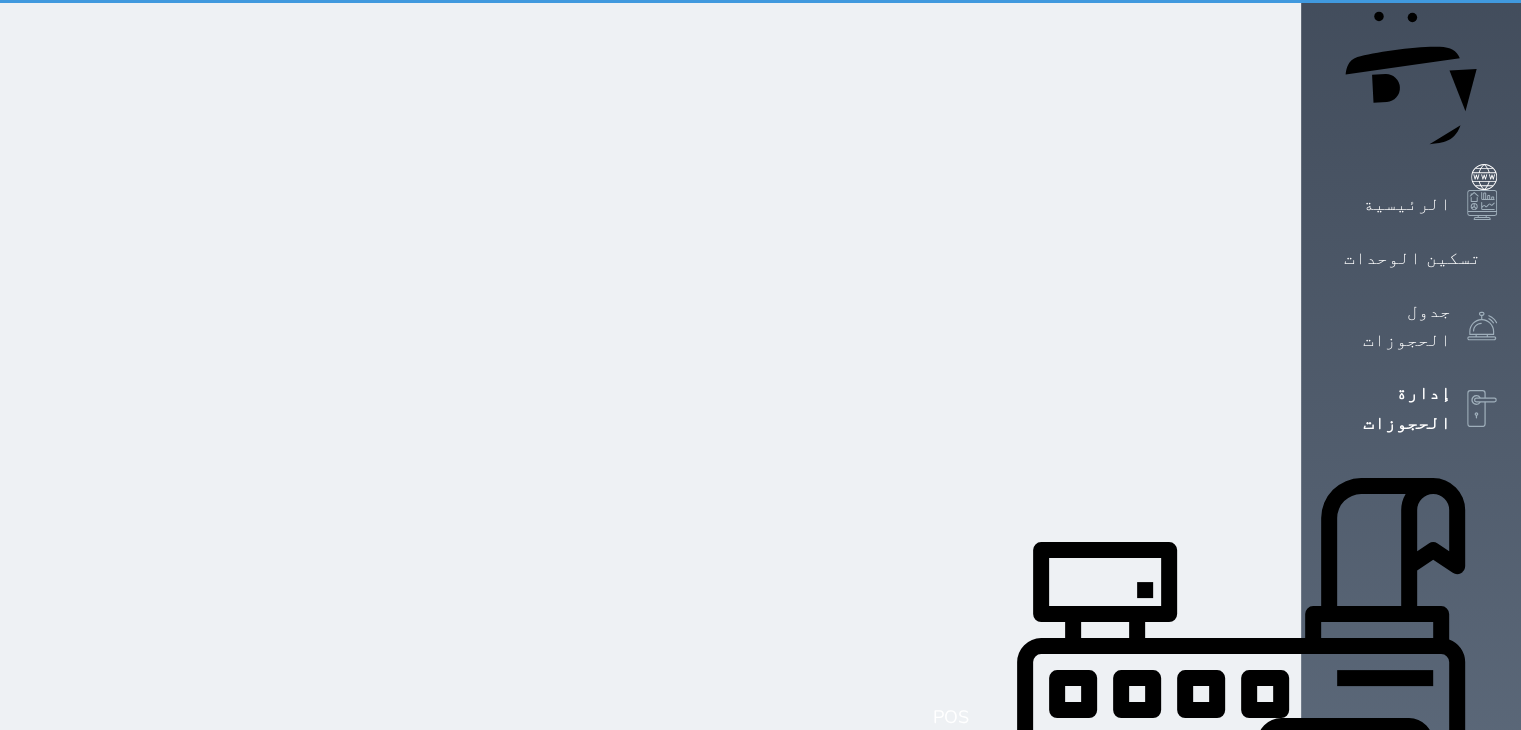 scroll, scrollTop: 0, scrollLeft: 0, axis: both 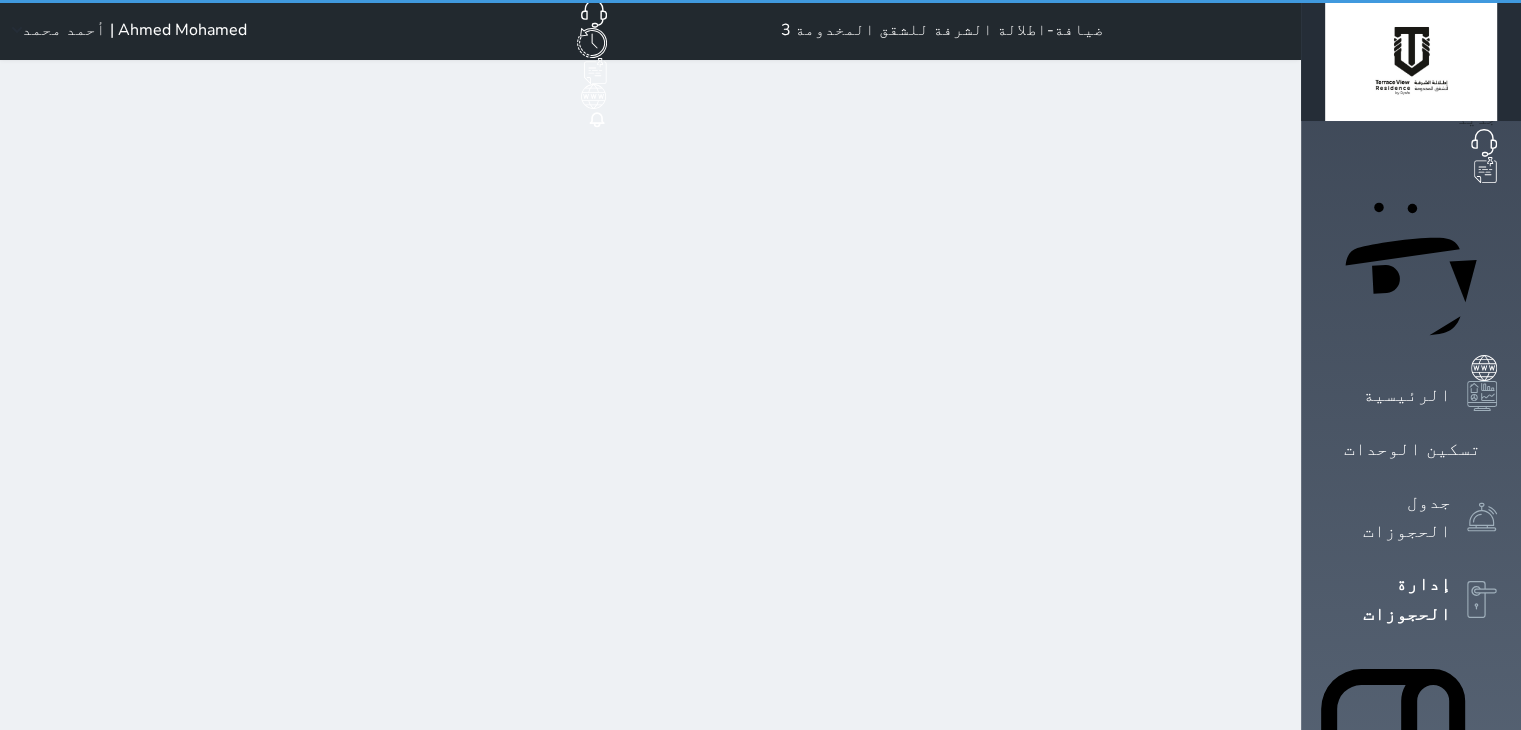 select on "open_all" 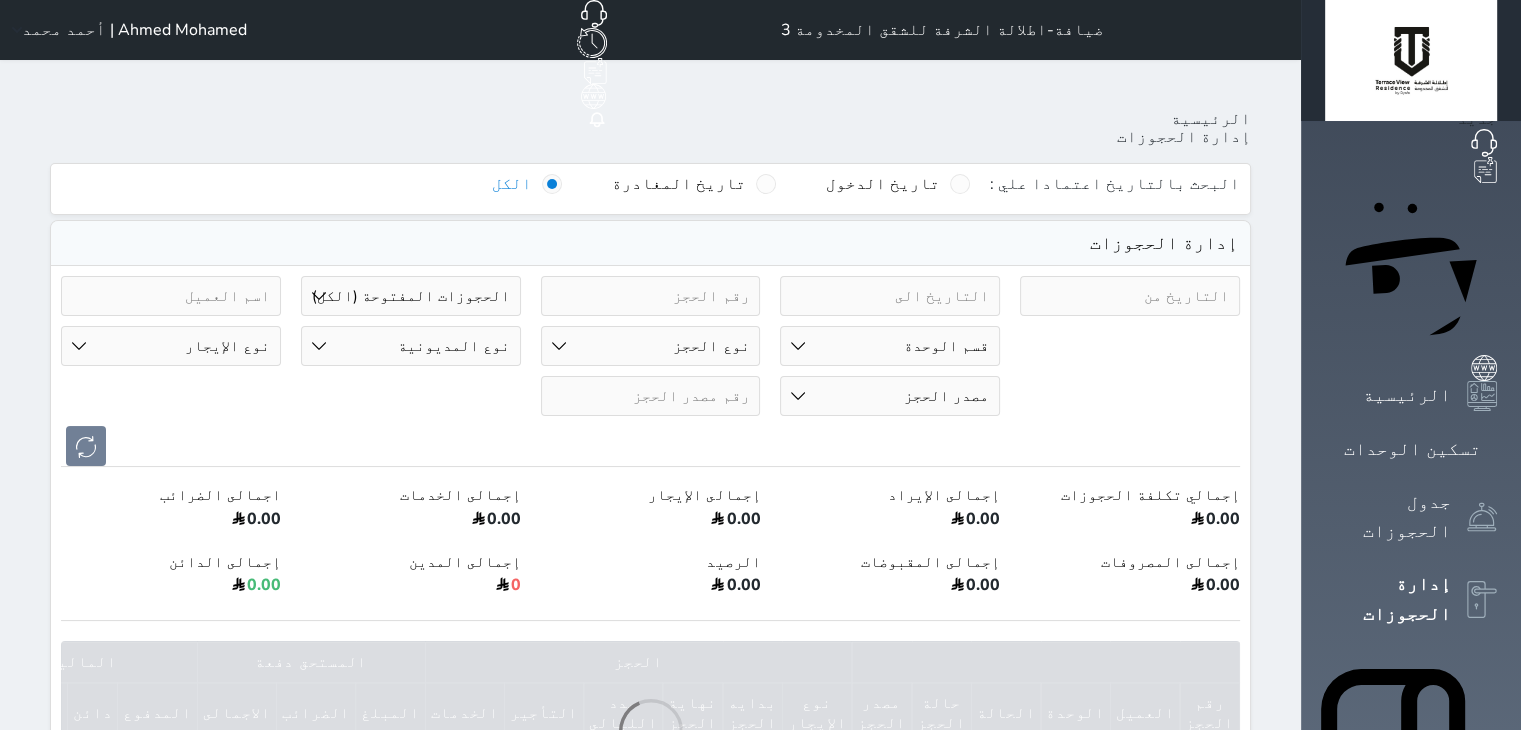paste on "نادي الخليج الرياضي في سيهات" 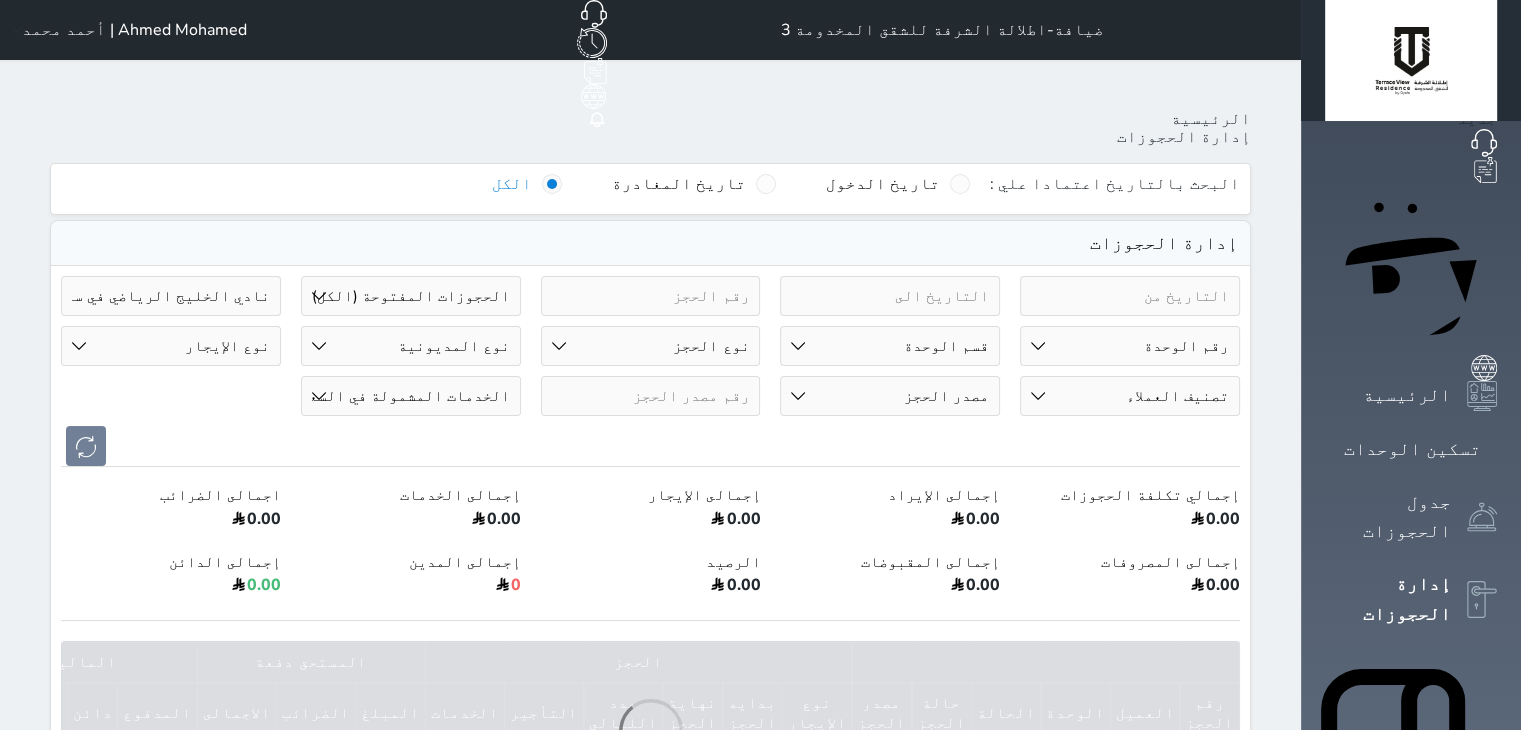 type on "نادي الخليج الرياضي في سيهات" 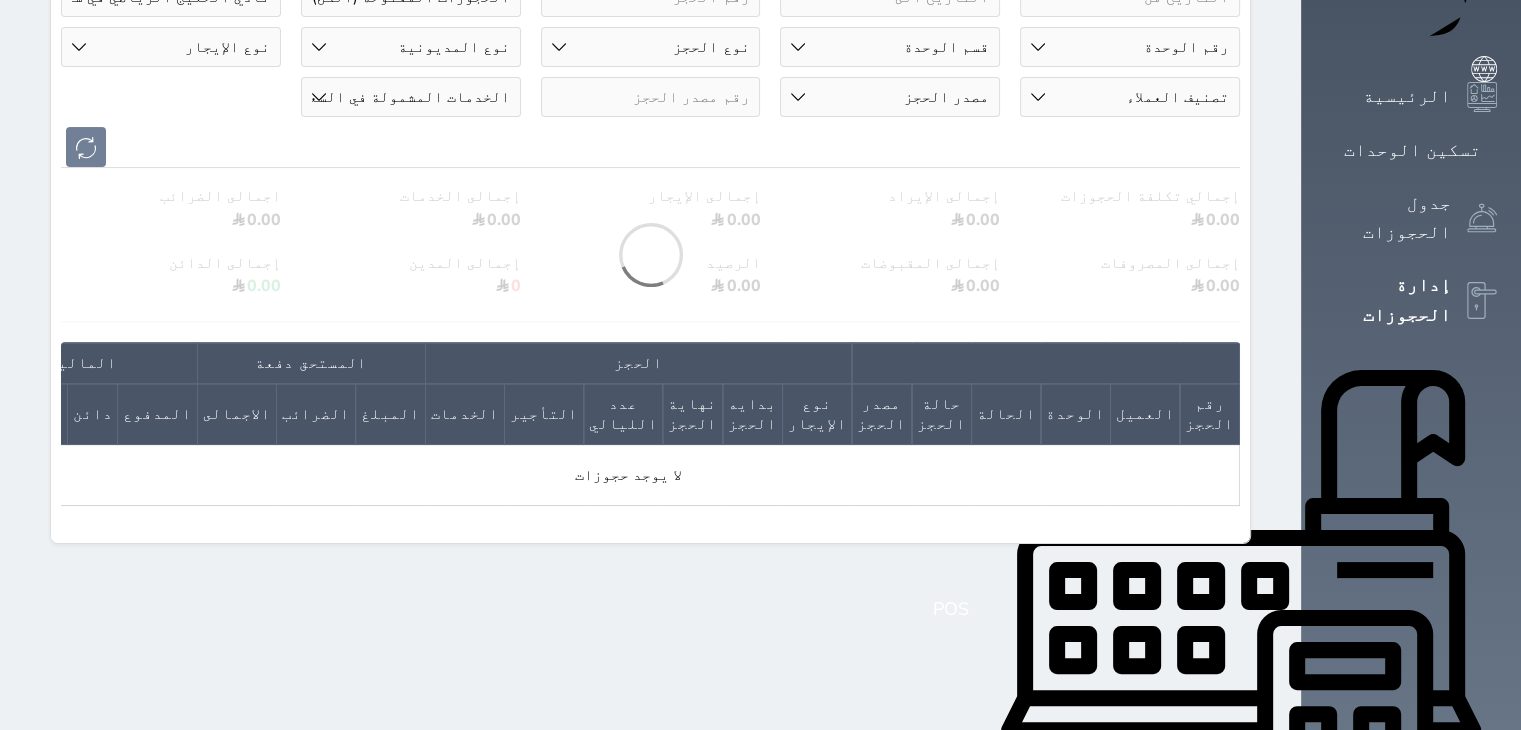 scroll, scrollTop: 300, scrollLeft: 0, axis: vertical 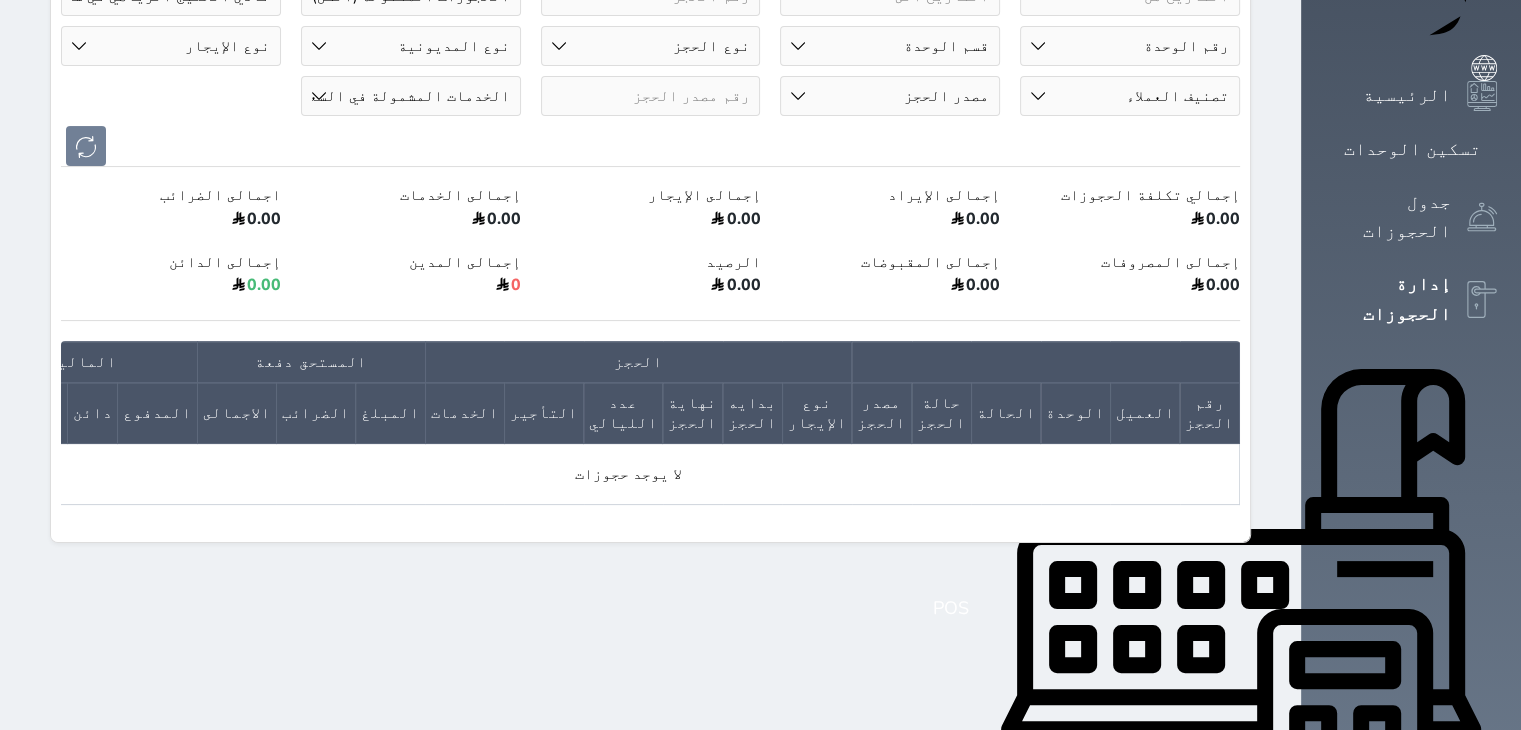 click on "الإدارة المالية" at bounding box center (1388, 918) 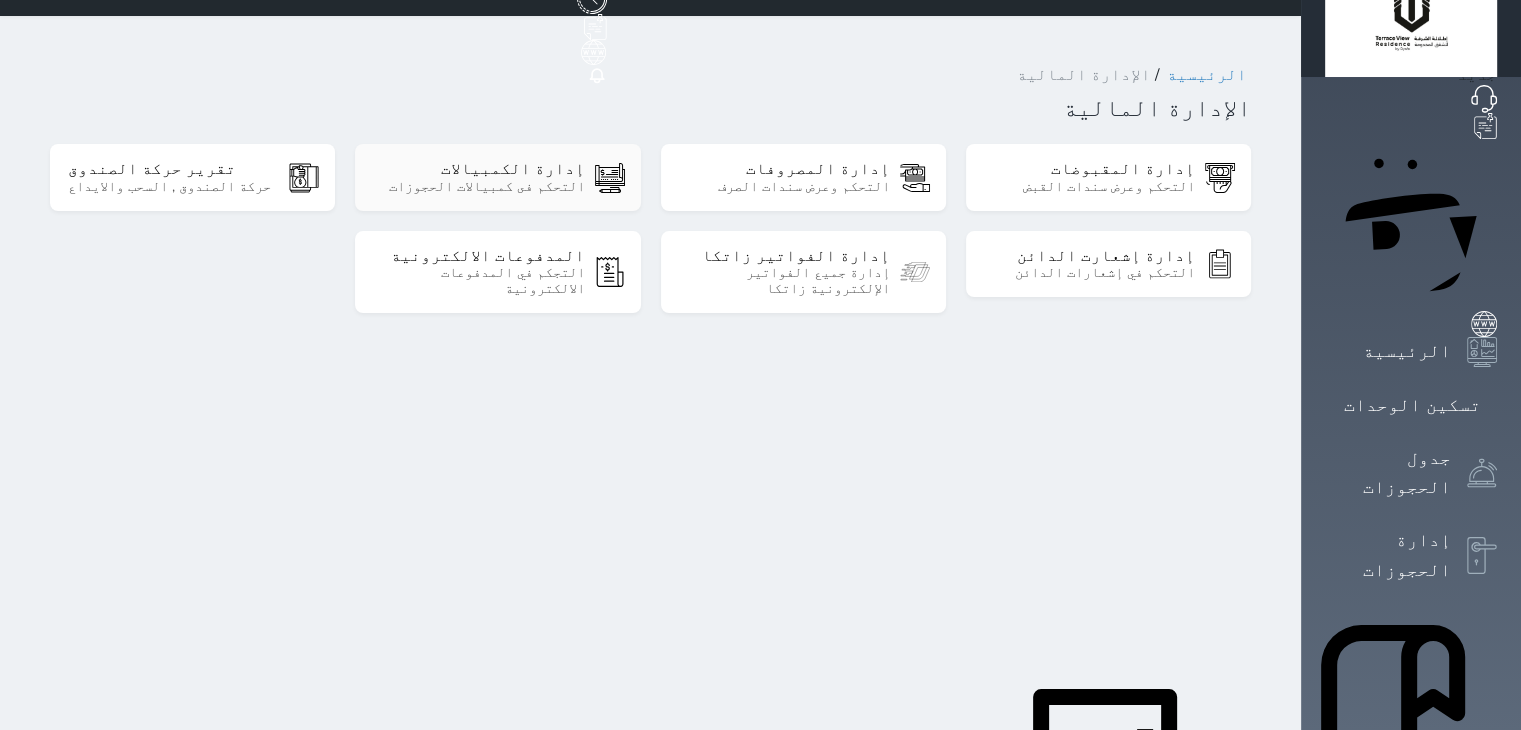 scroll, scrollTop: 0, scrollLeft: 0, axis: both 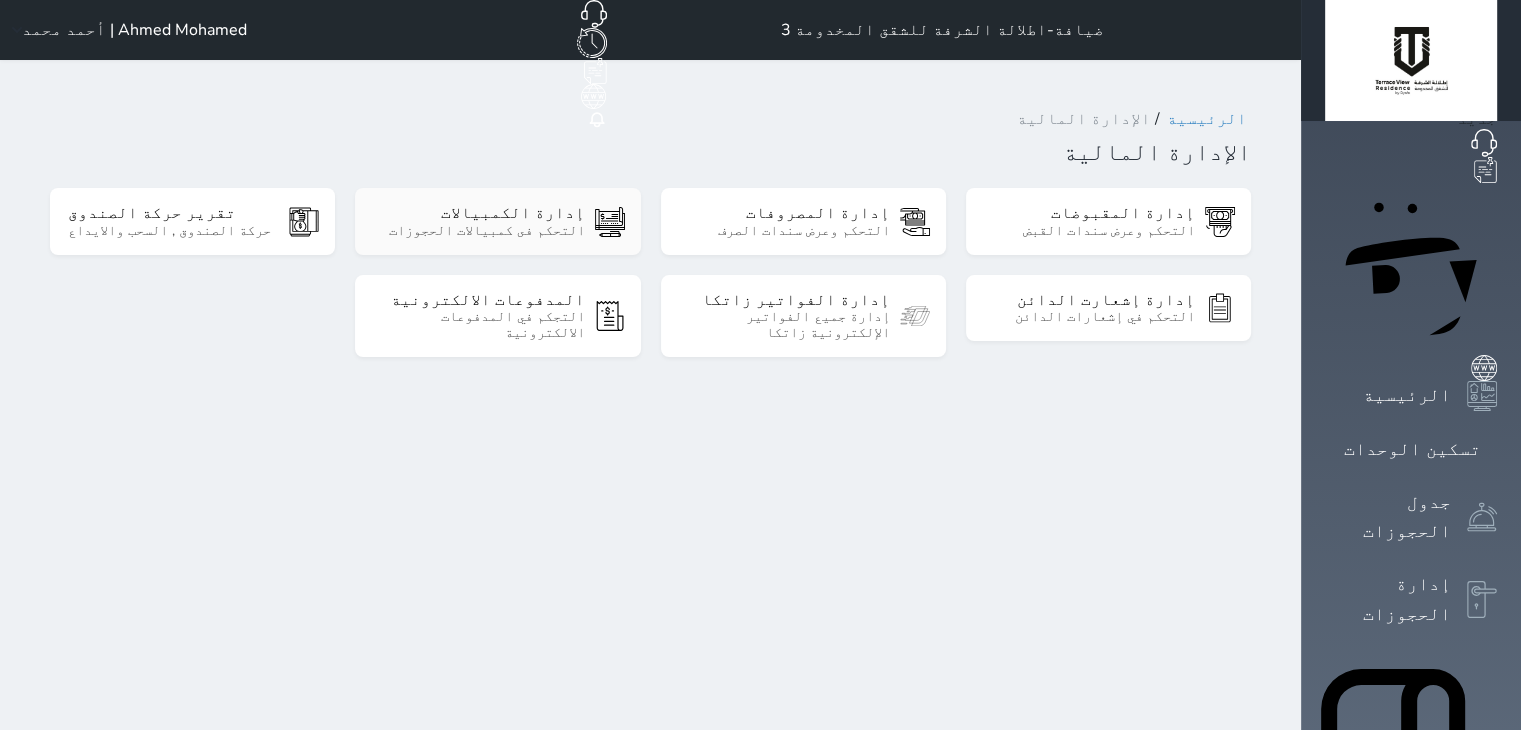 click on "التحكم فى كمبيالات الحجوزات" at bounding box center [478, 231] 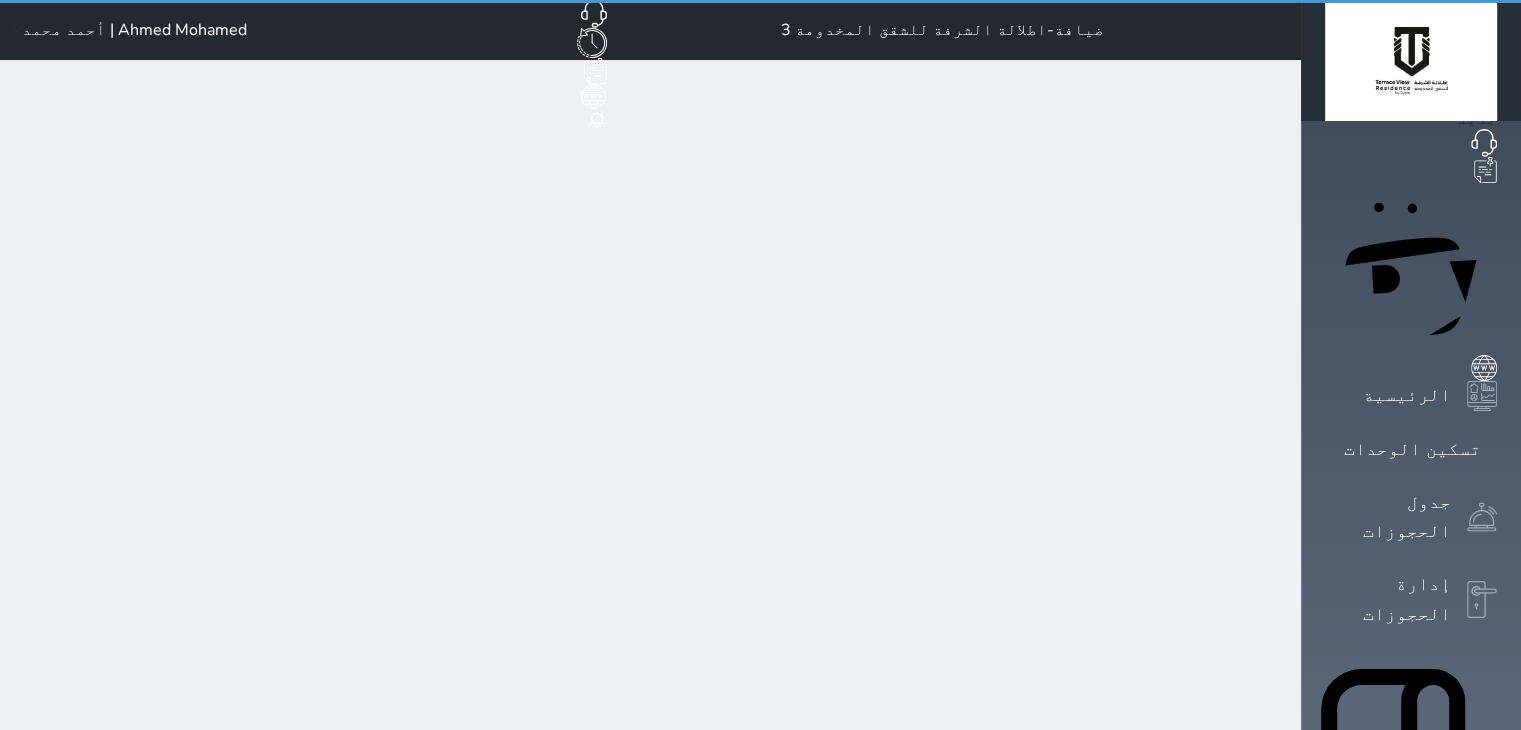 select on "pending" 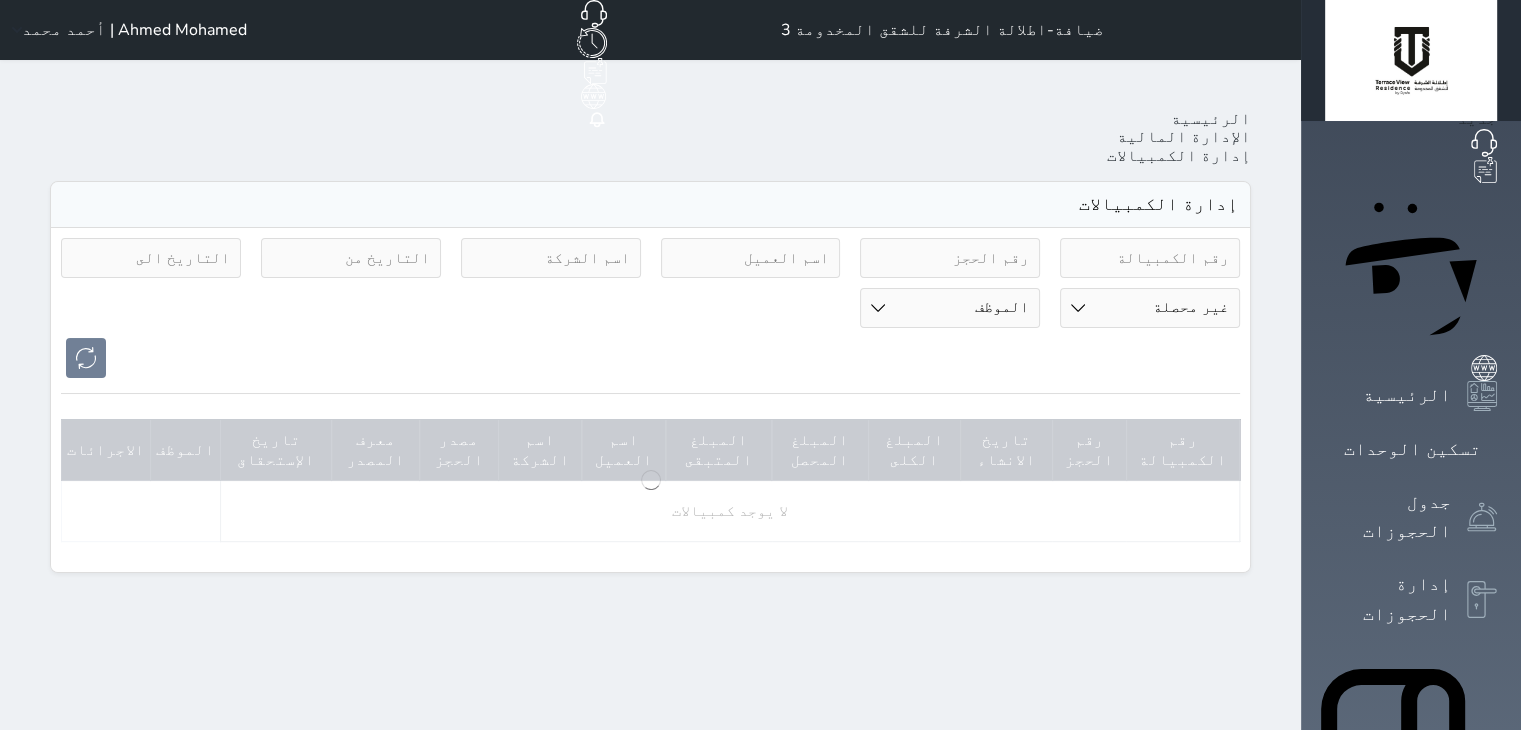 click at bounding box center [551, 258] 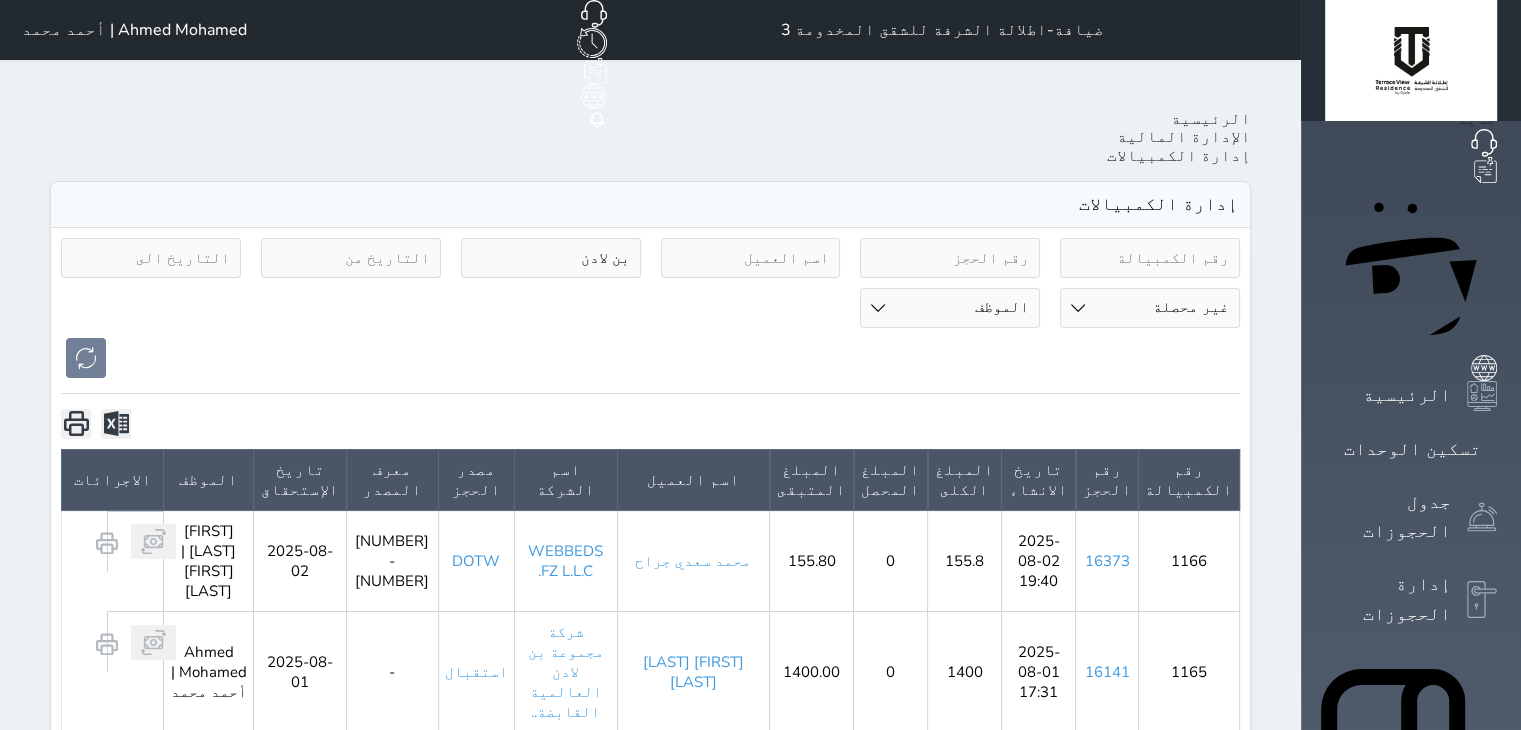 type on "بن لادن" 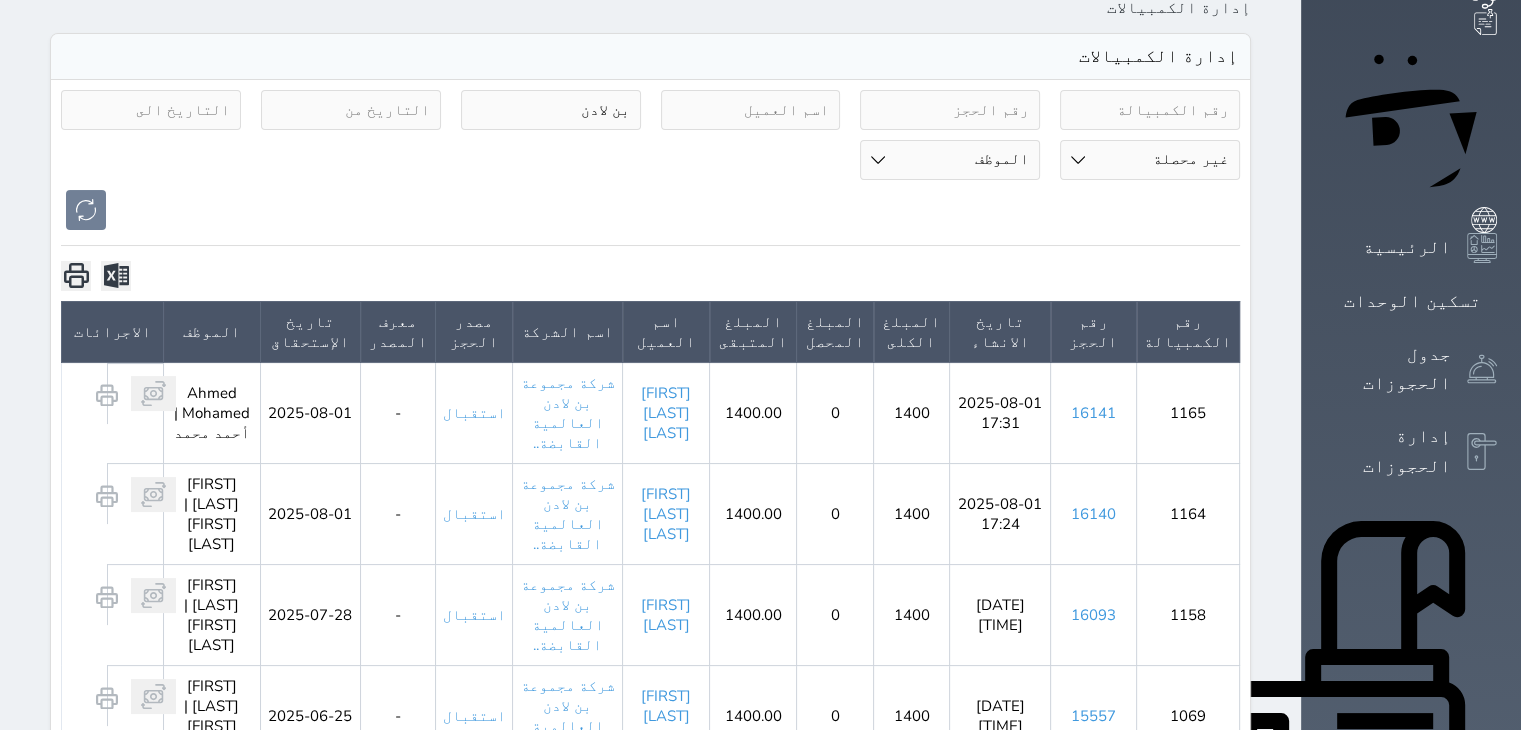 scroll, scrollTop: 200, scrollLeft: 0, axis: vertical 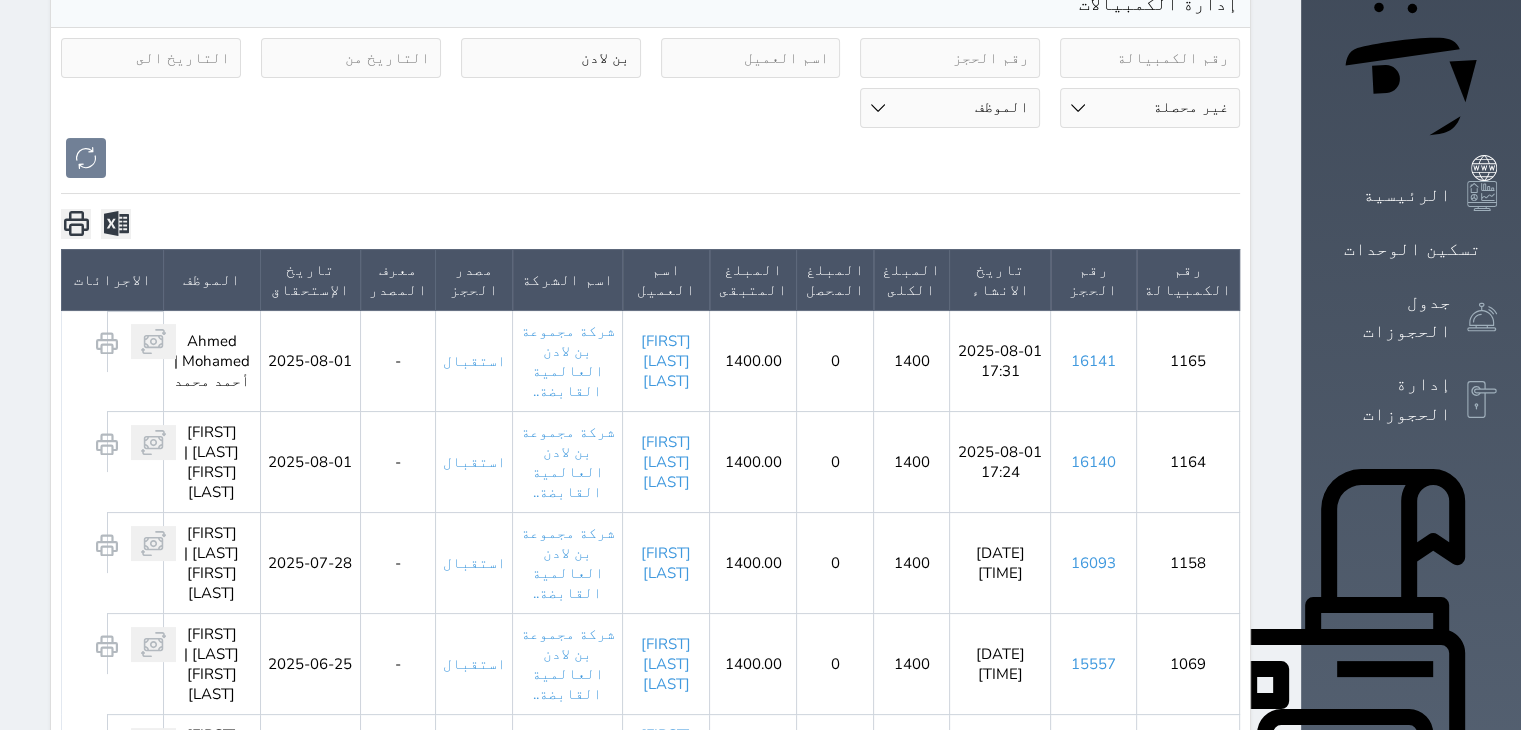 click on "16093" at bounding box center (1093, 563) 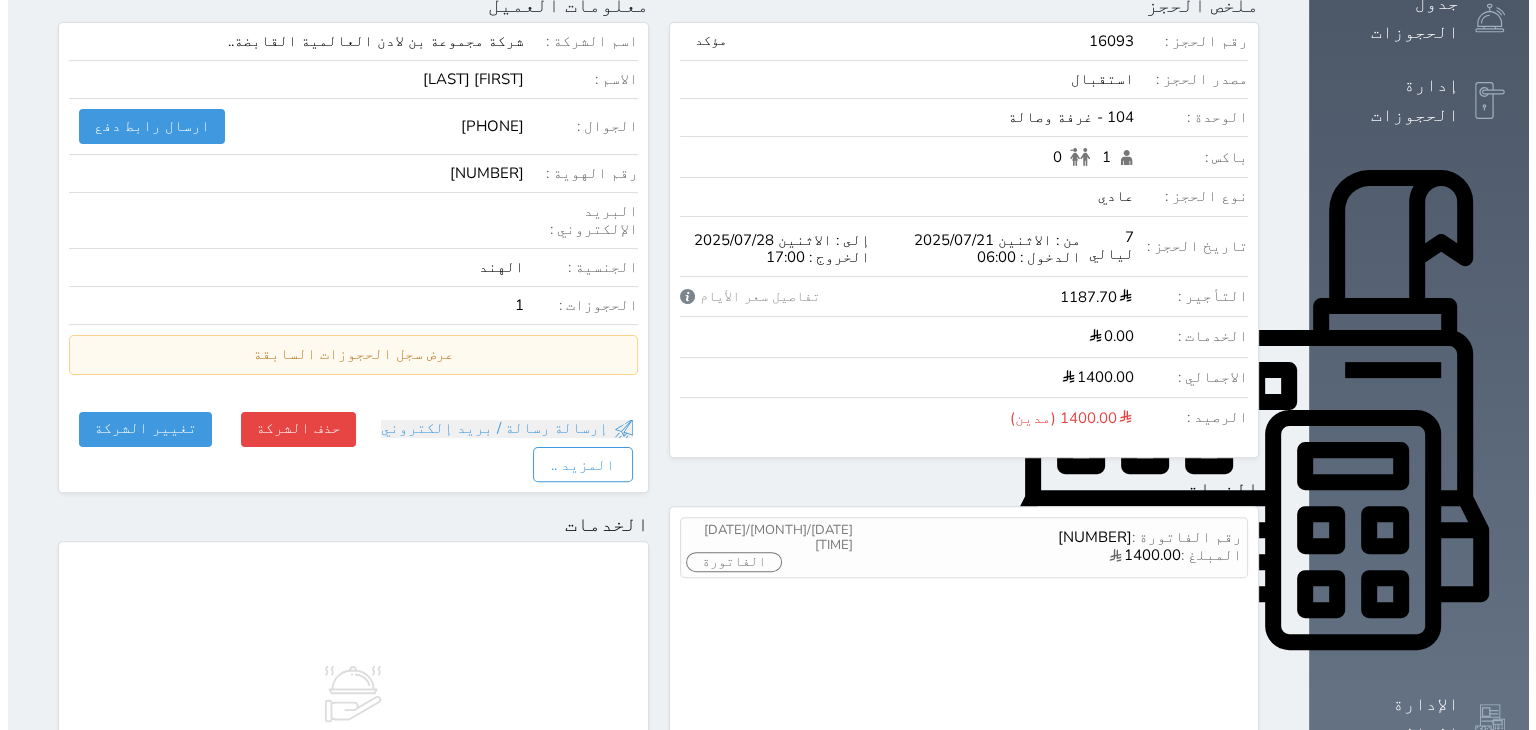scroll, scrollTop: 500, scrollLeft: 0, axis: vertical 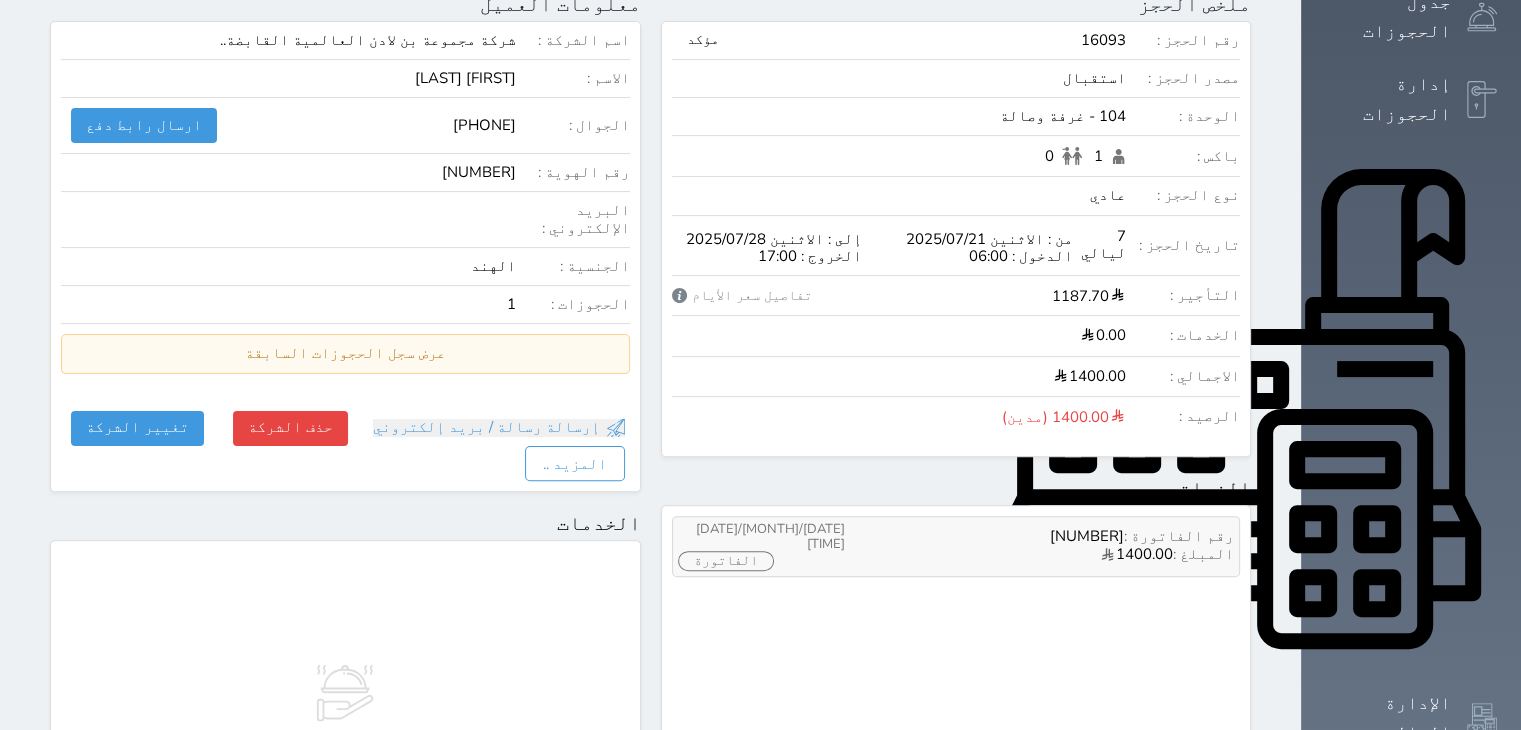click on "الفاتورة" at bounding box center [726, 561] 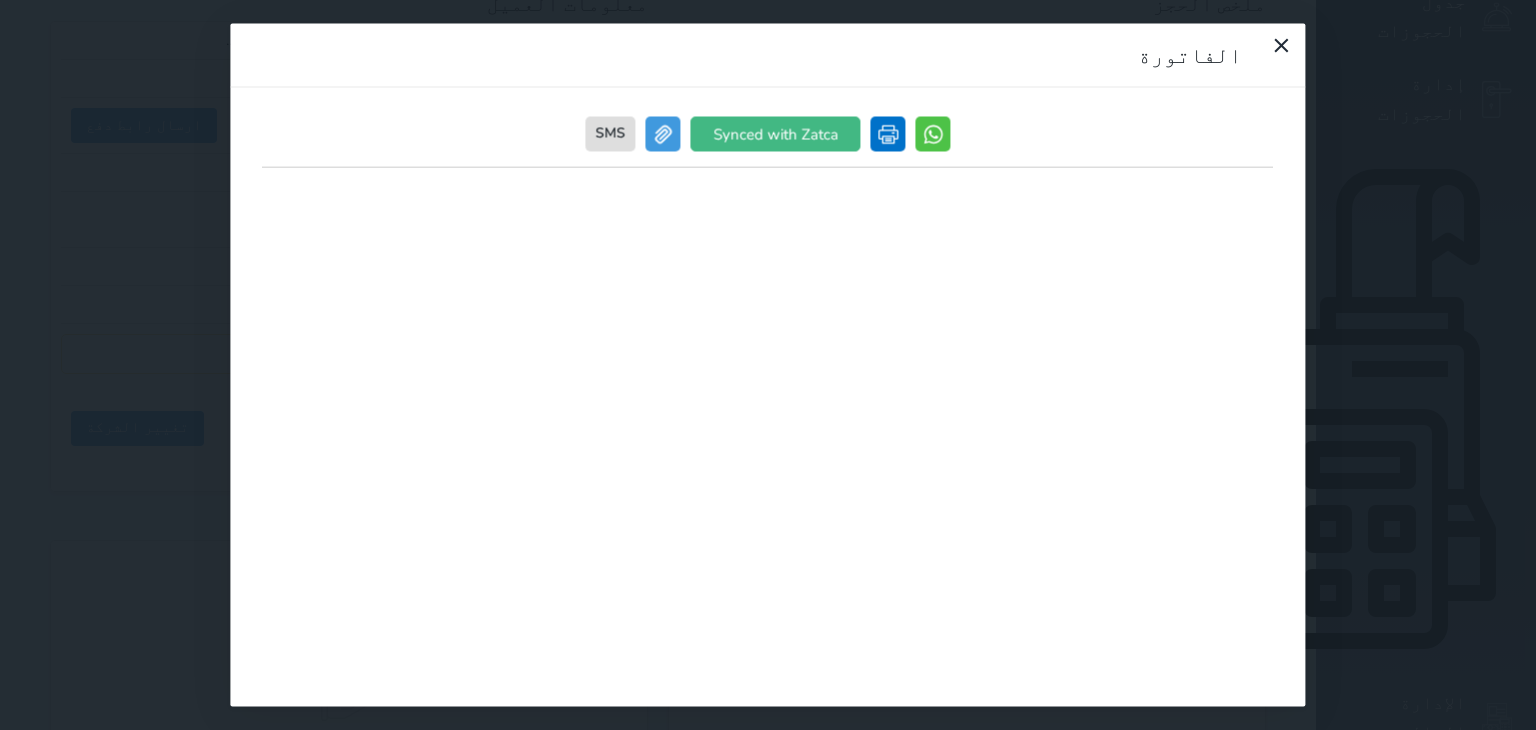 click at bounding box center (888, 134) 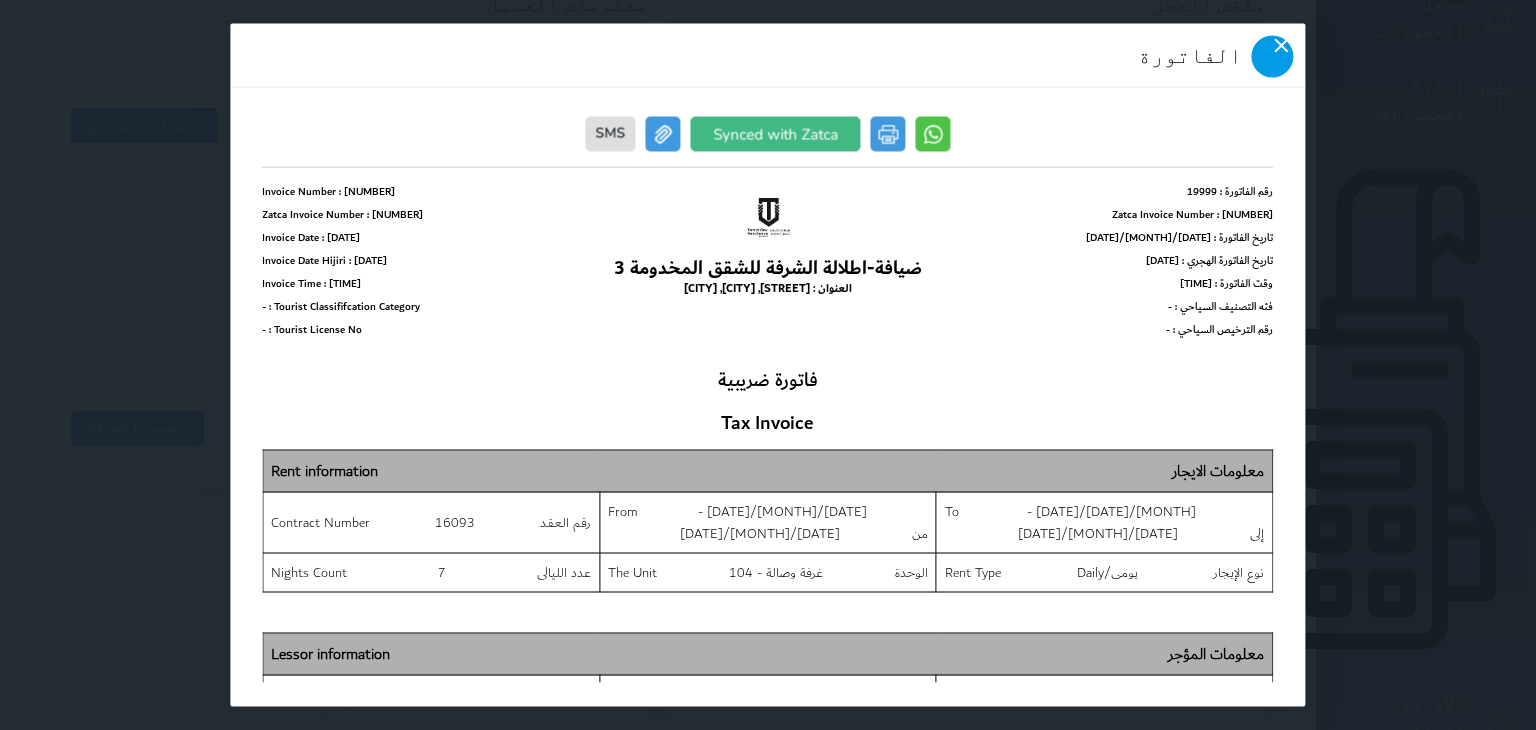 click 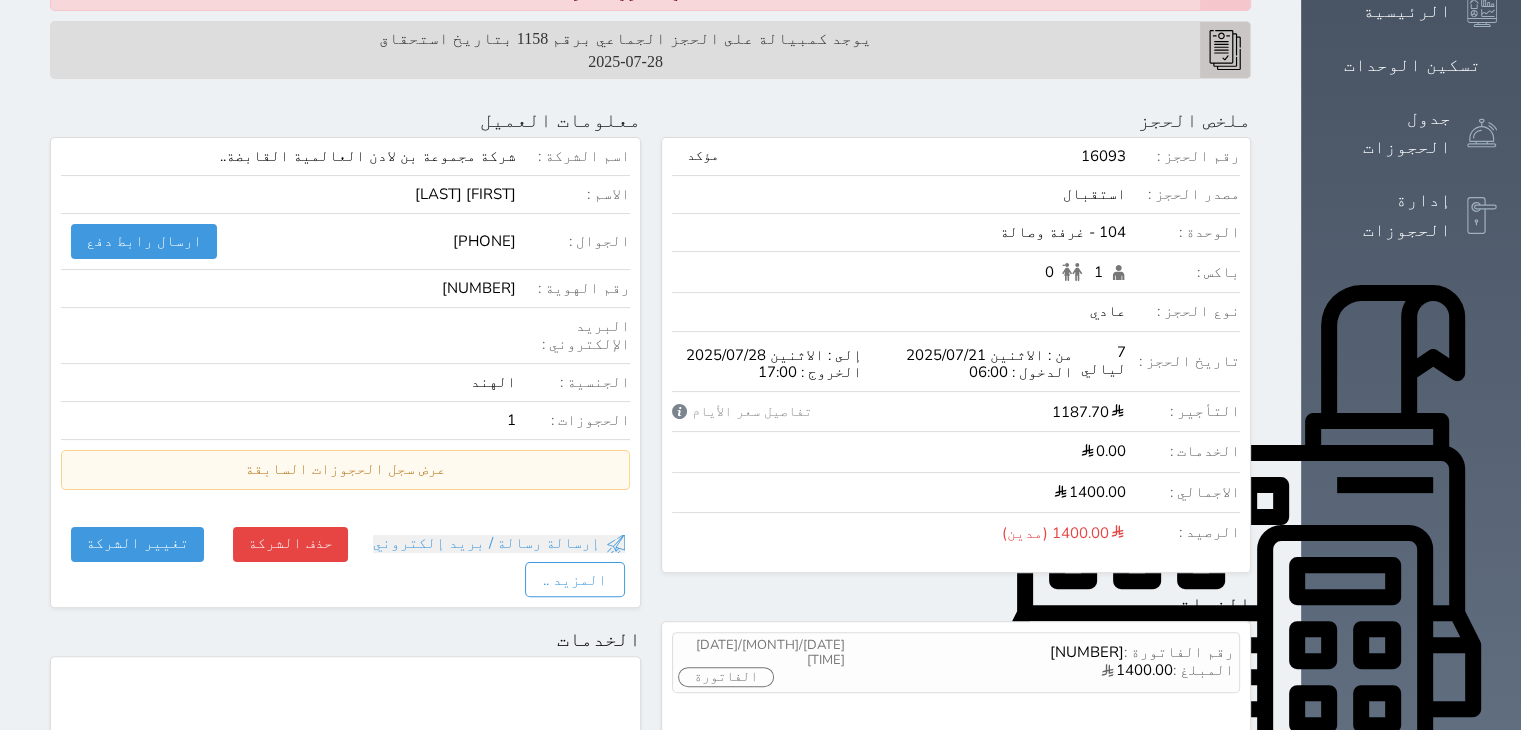 scroll, scrollTop: 300, scrollLeft: 0, axis: vertical 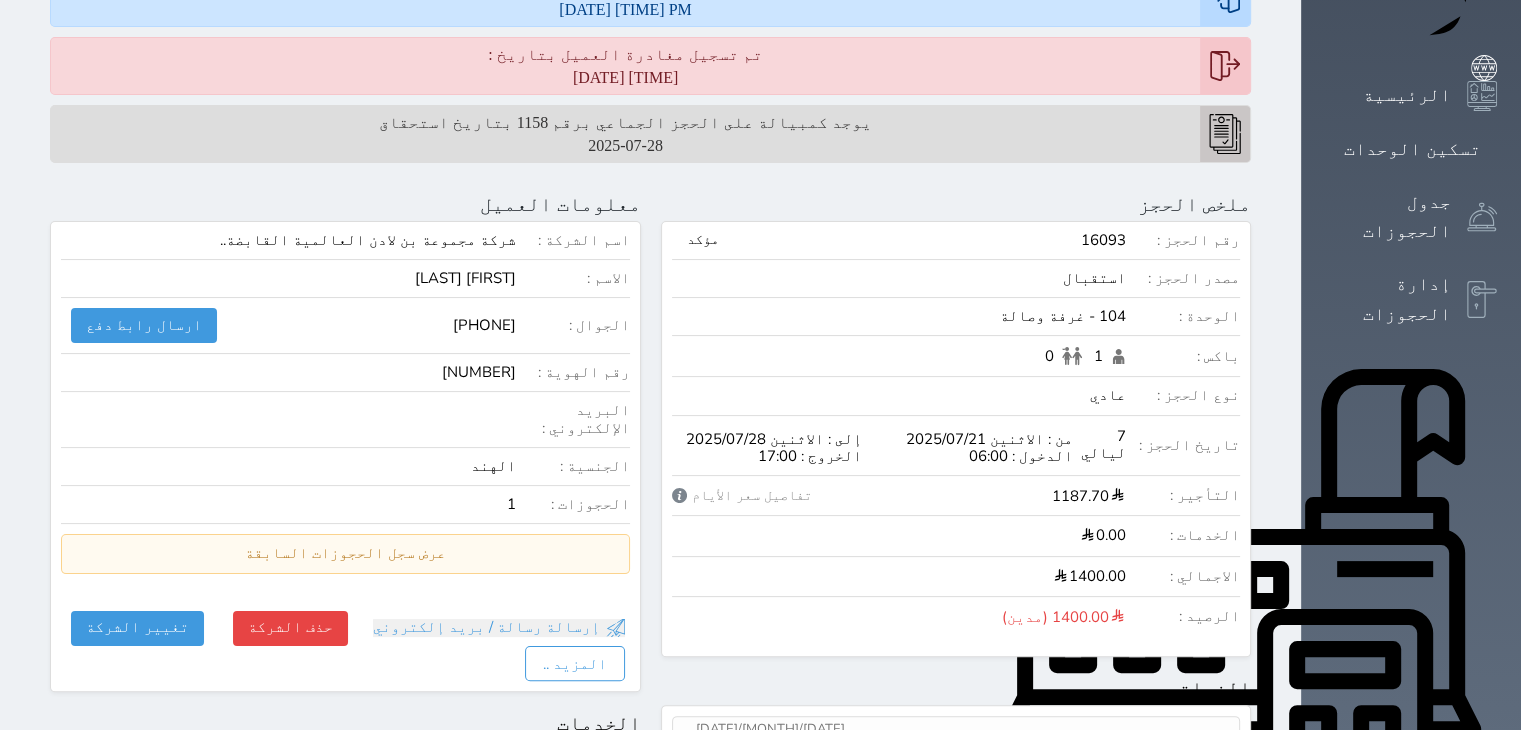 click on "خاجة رحيم الدين" at bounding box center [288, 278] 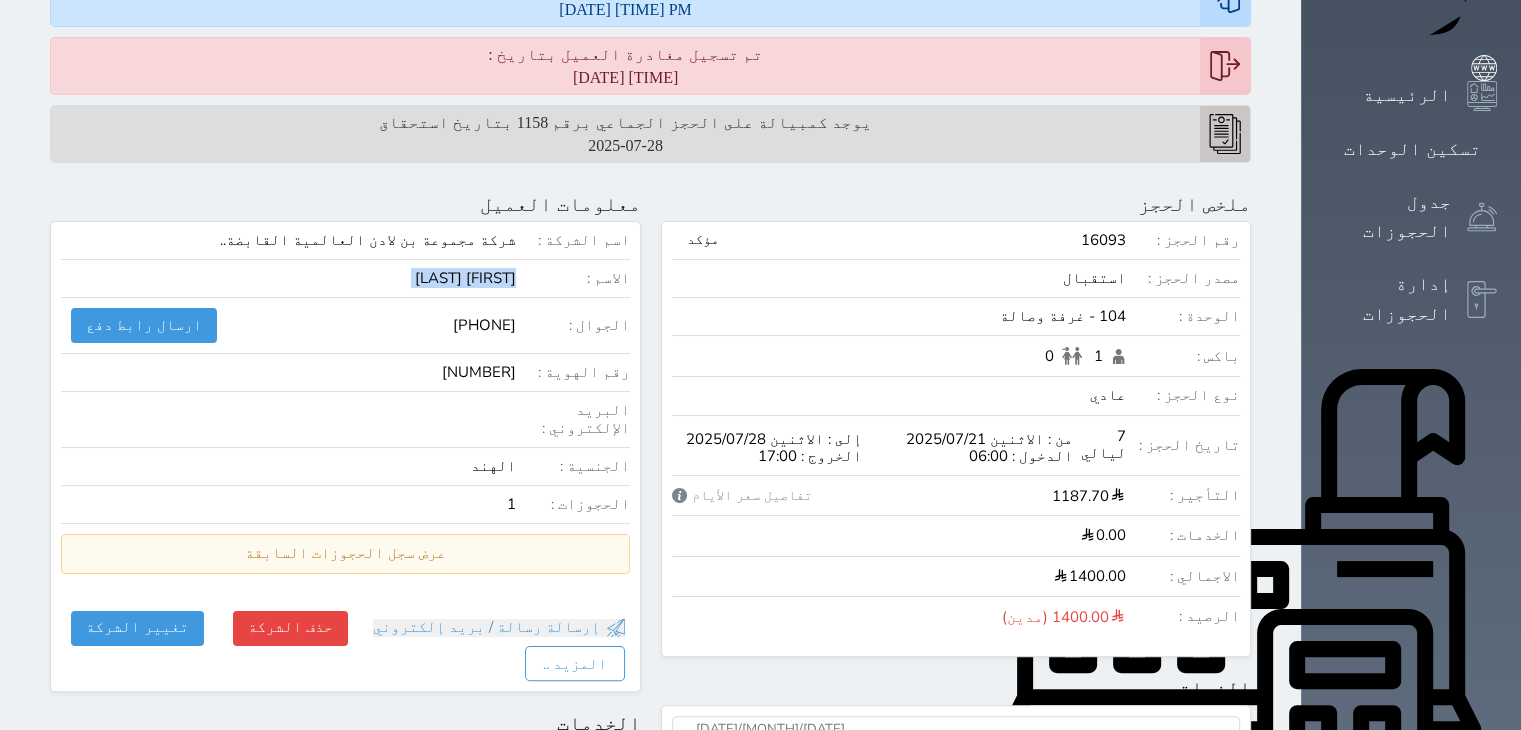 click on "خاجة رحيم الدين" at bounding box center [288, 278] 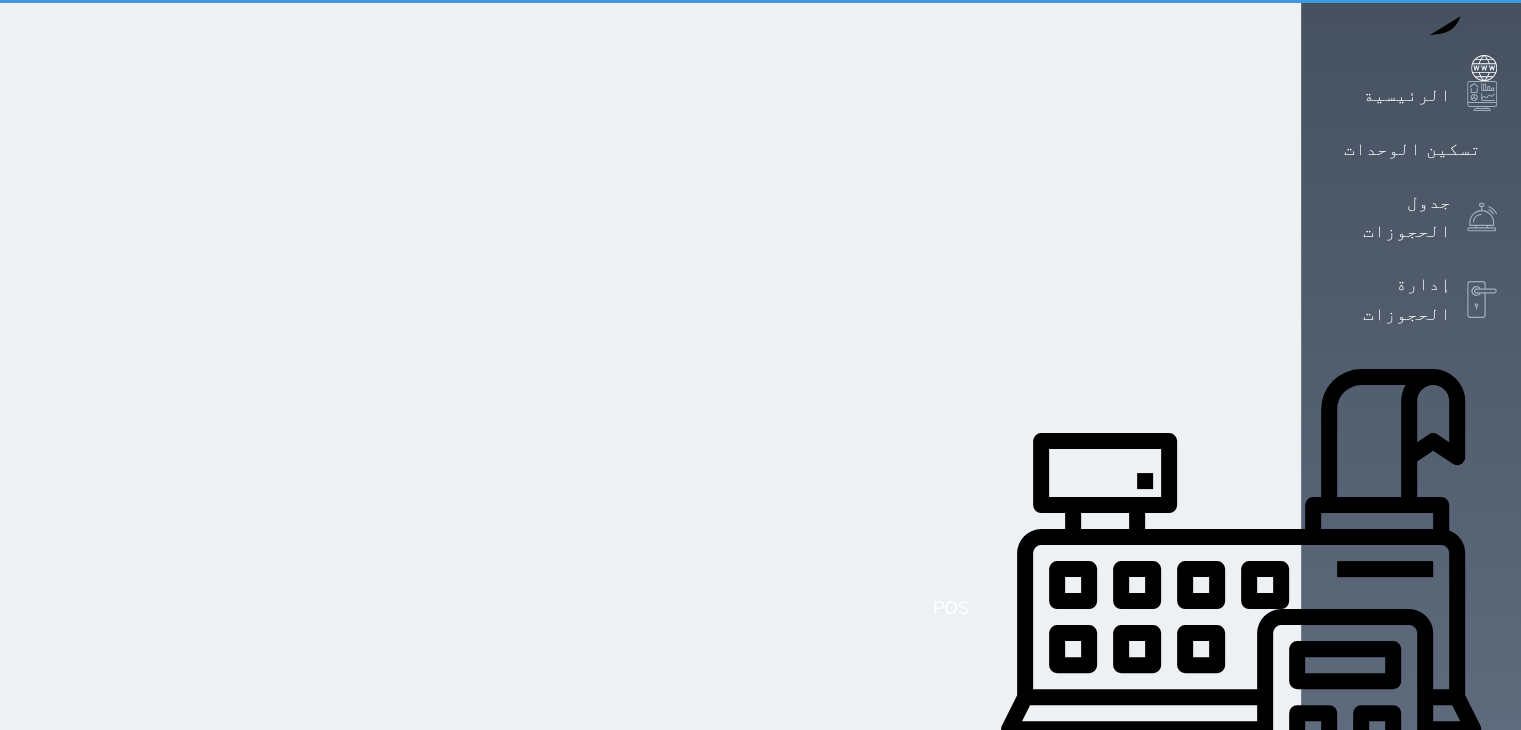 scroll, scrollTop: 6, scrollLeft: 0, axis: vertical 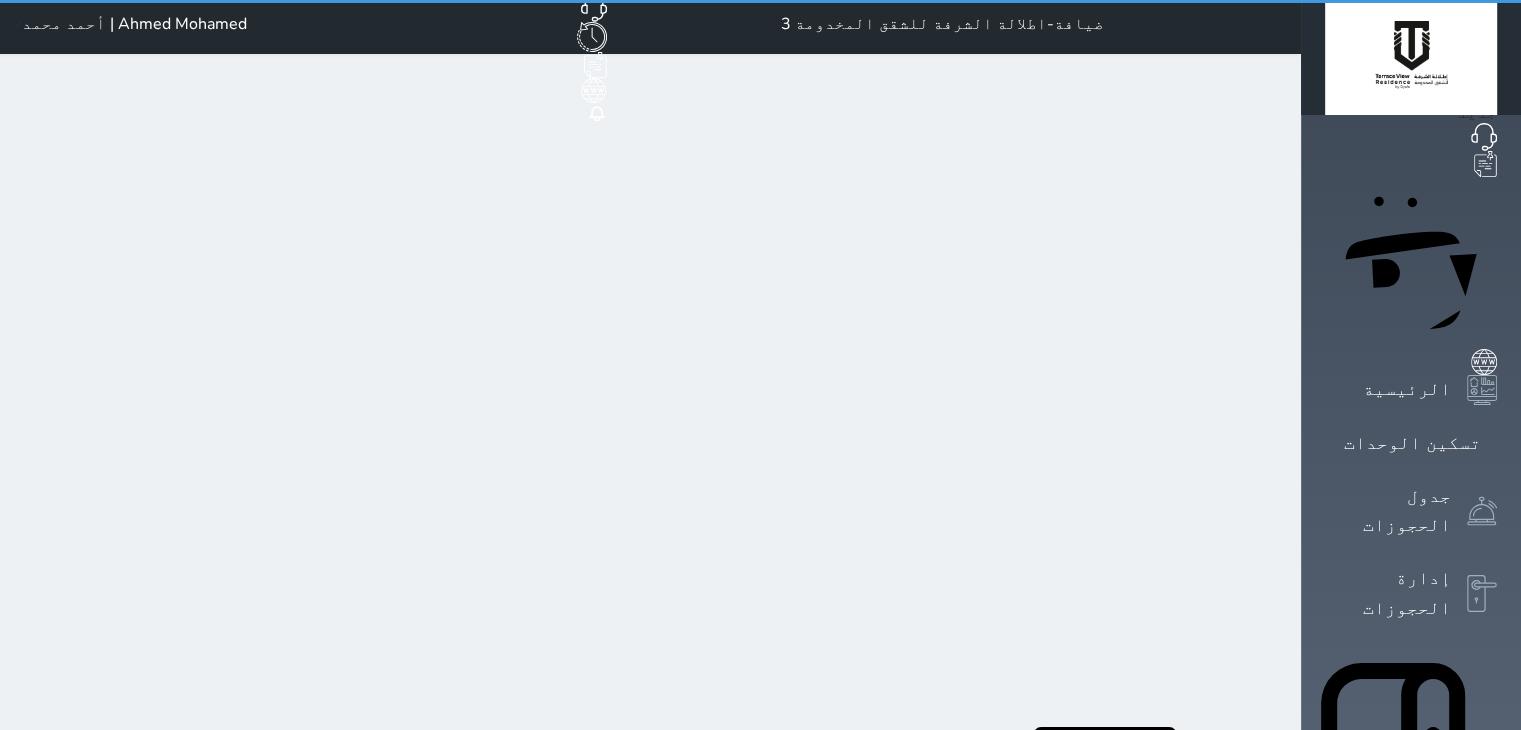 select on "pending" 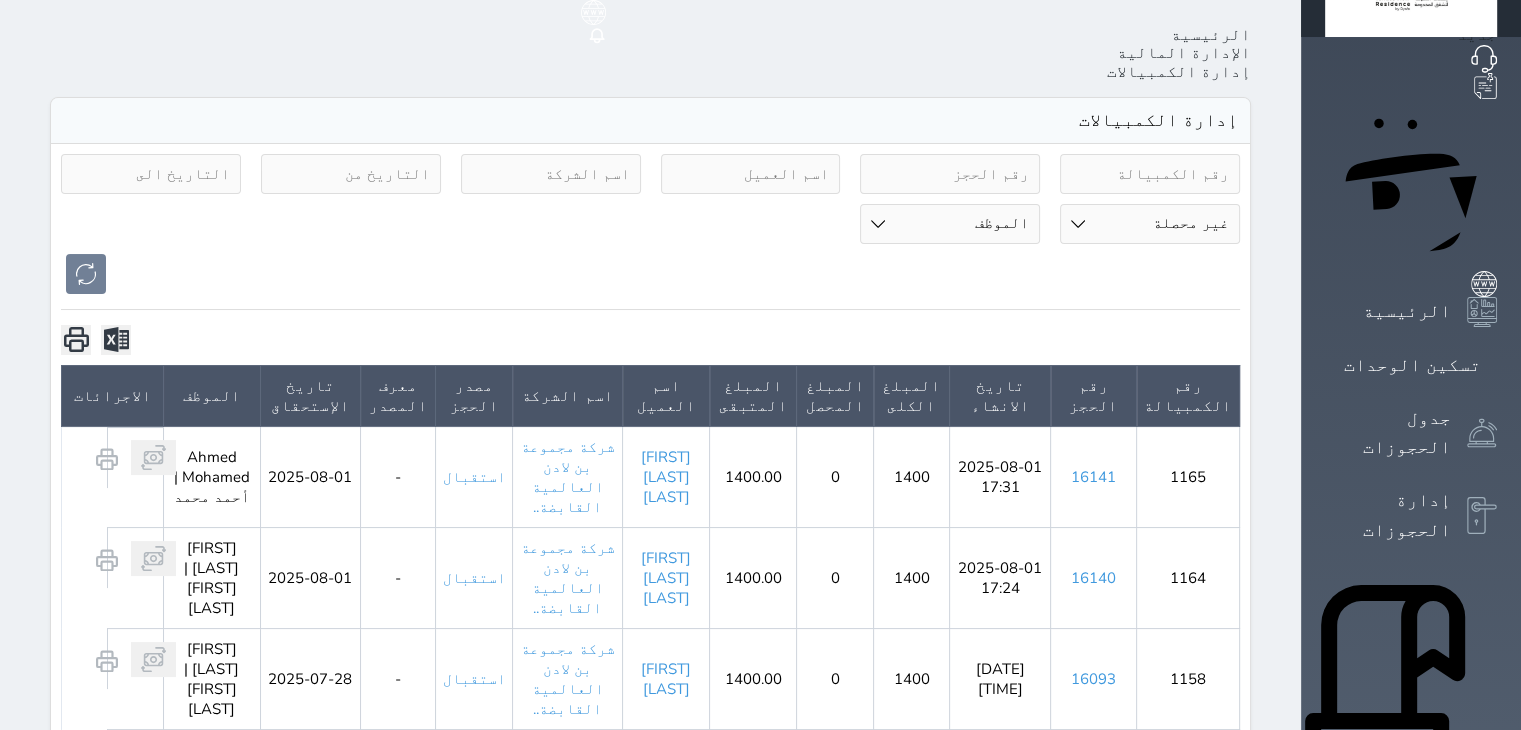 scroll, scrollTop: 200, scrollLeft: 0, axis: vertical 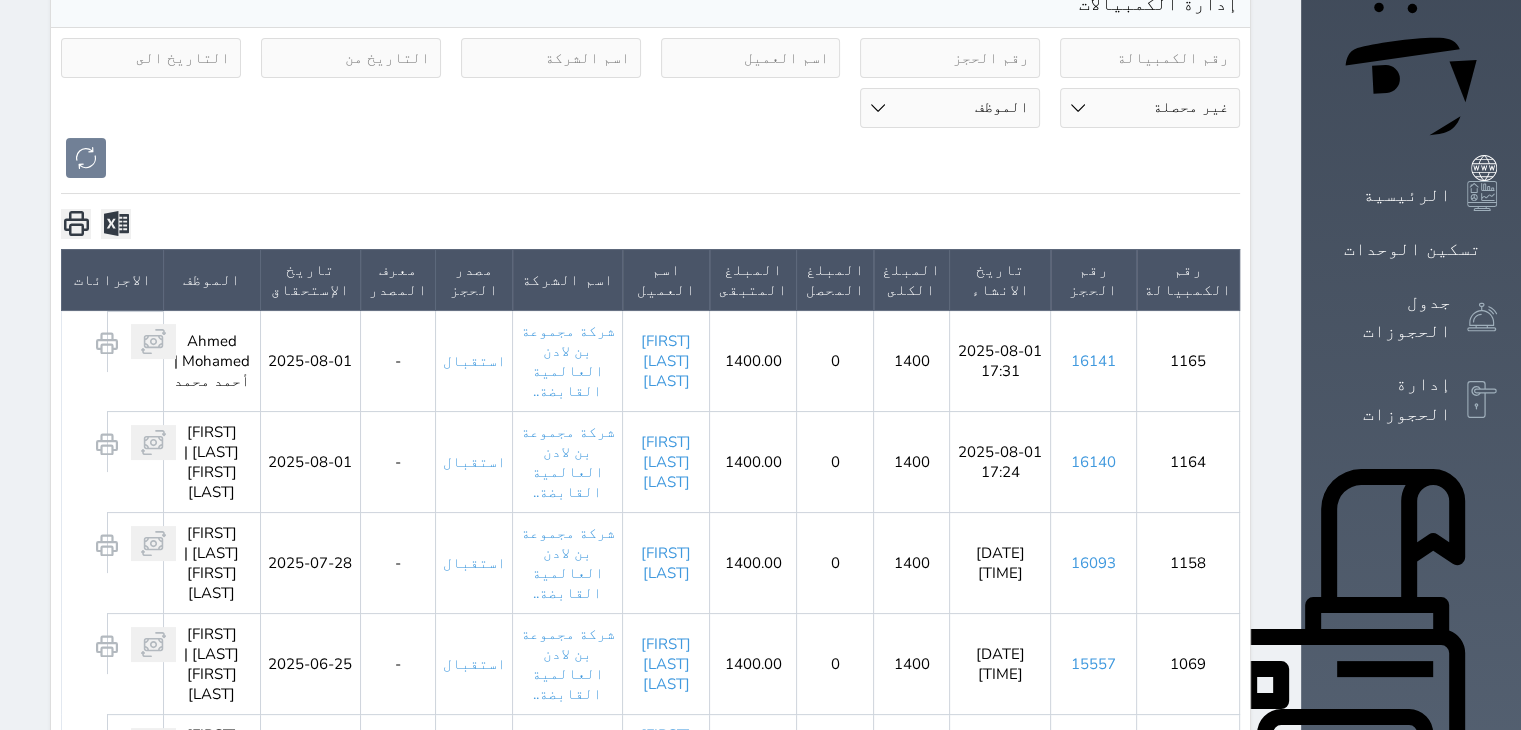 click on "16140" at bounding box center (1093, 462) 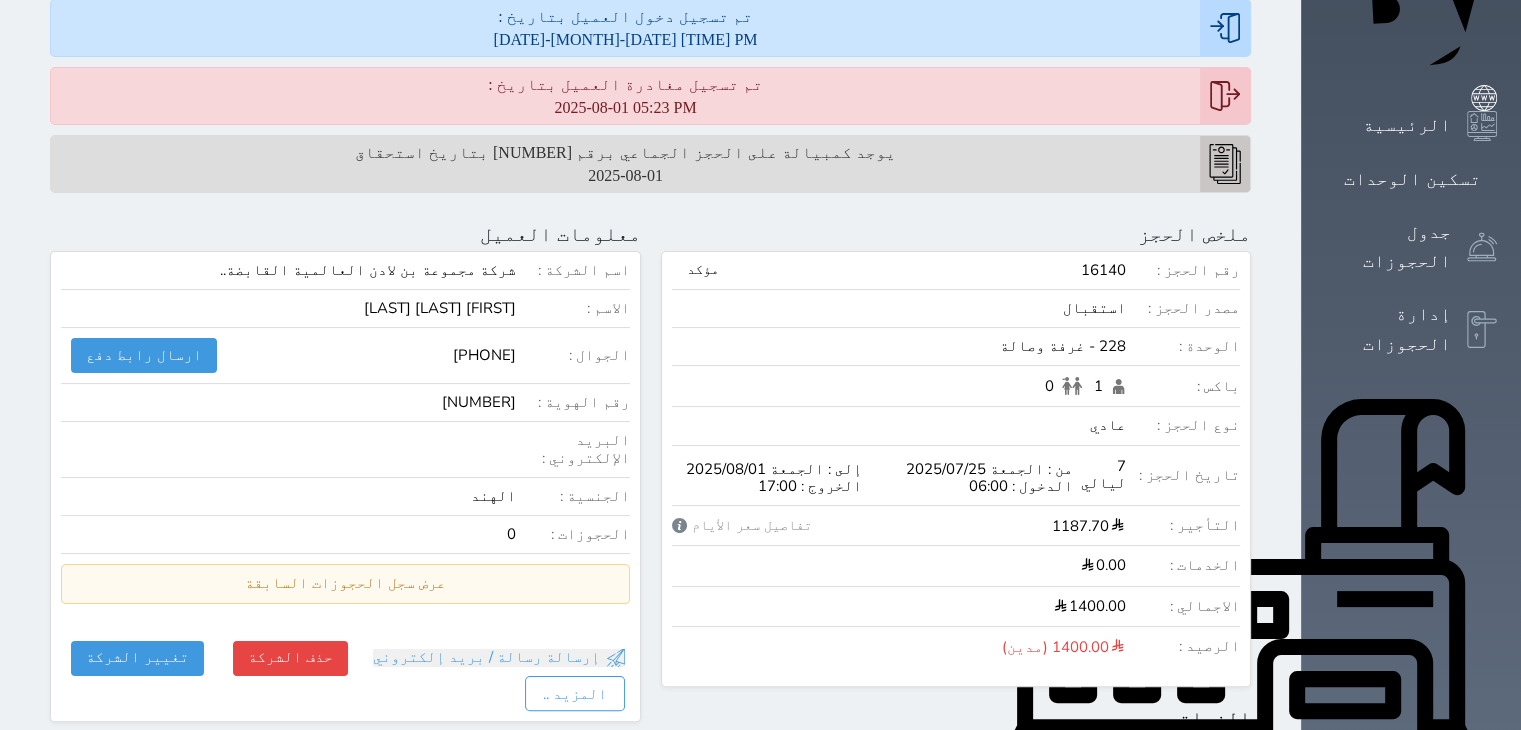 scroll, scrollTop: 300, scrollLeft: 0, axis: vertical 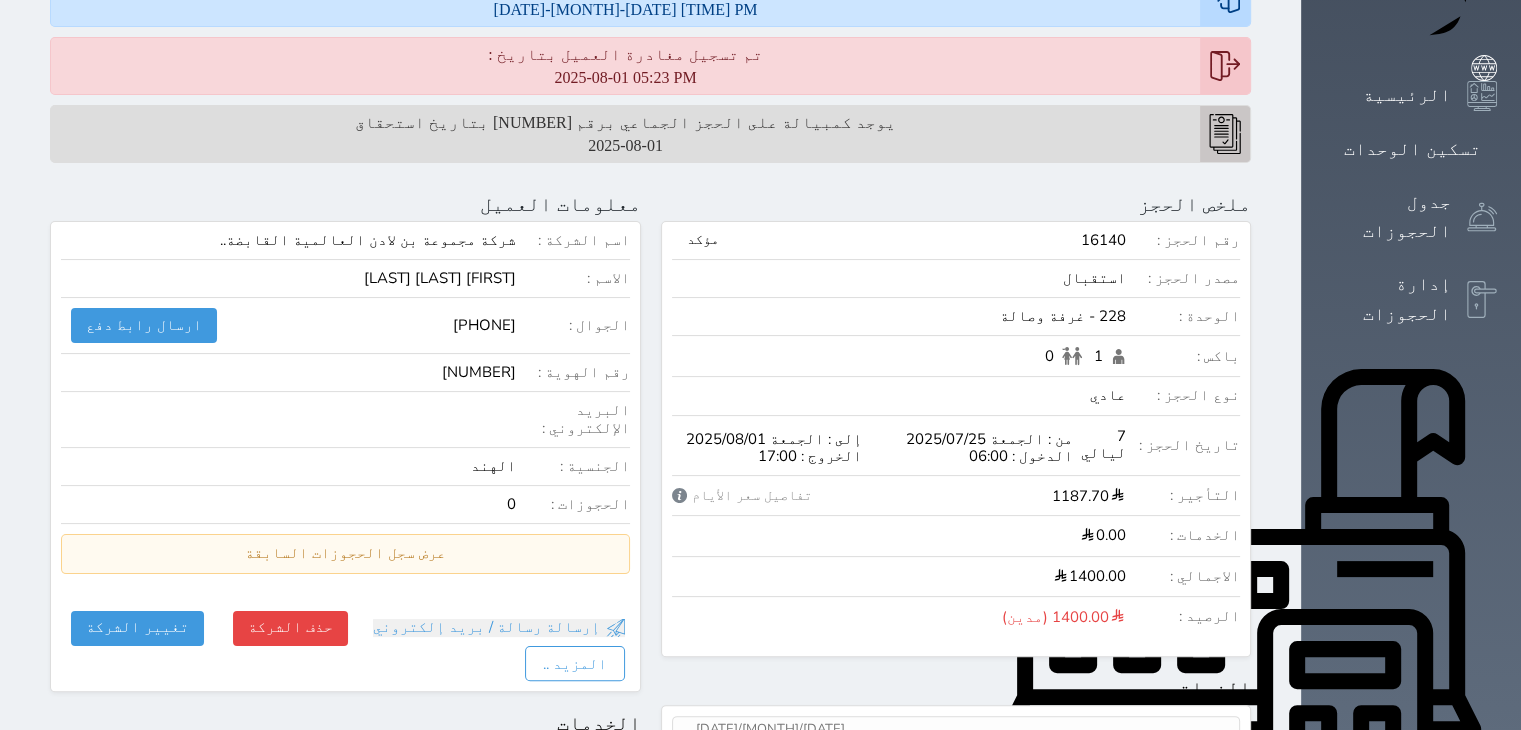 click on "محمد اجاص ارمبلكل" at bounding box center (288, 278) 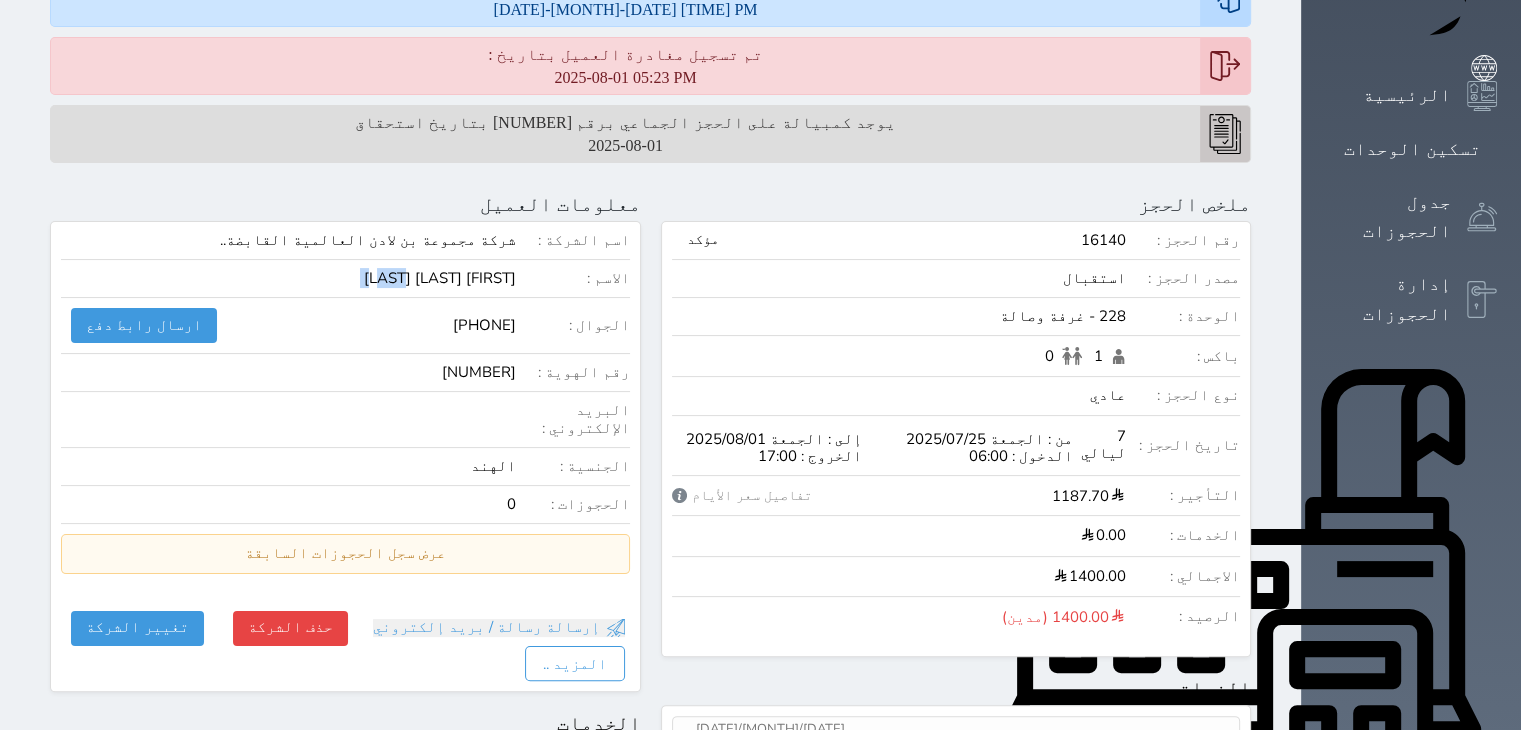 click on "محمد اجاص ارمبلكل" at bounding box center (288, 278) 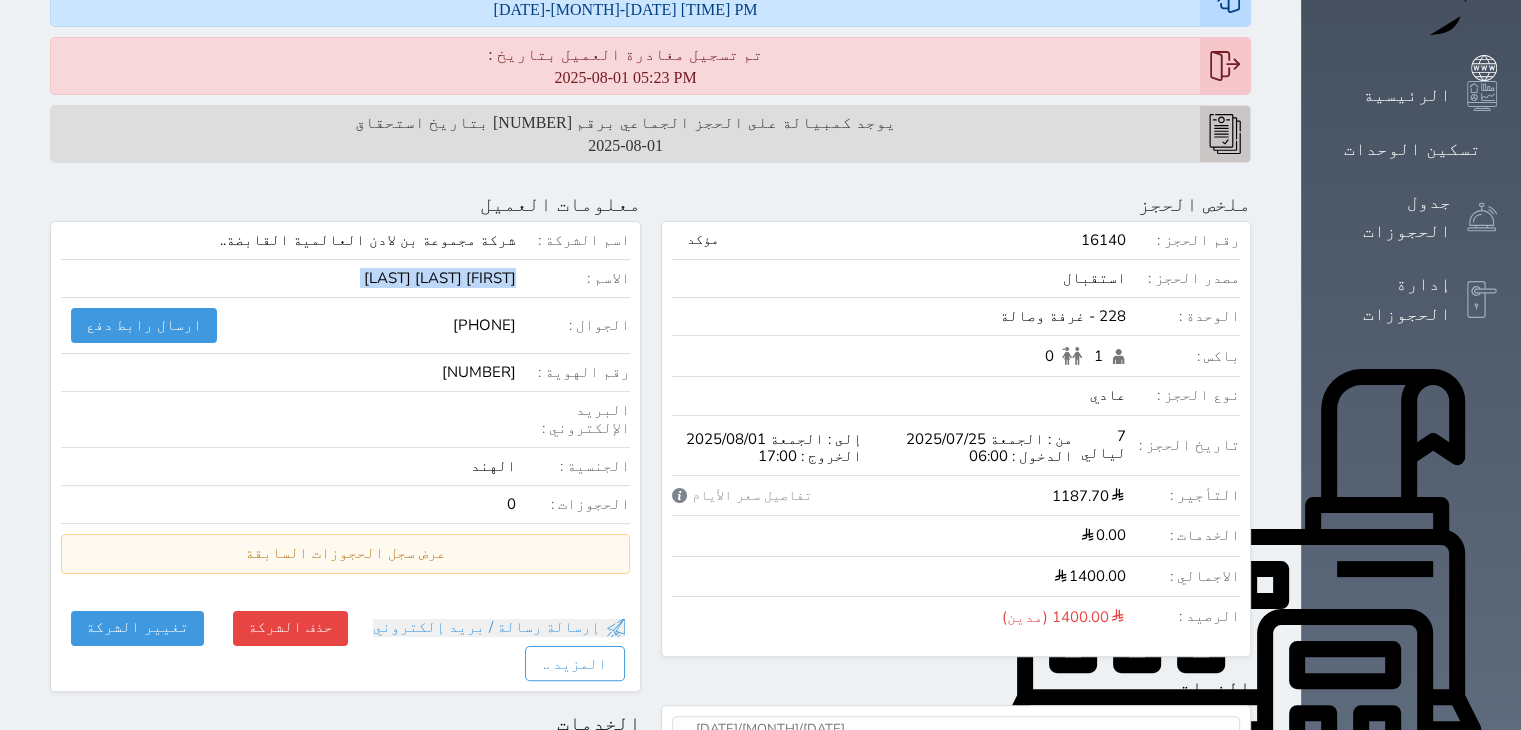 click on "محمد اجاص ارمبلكل" at bounding box center [288, 278] 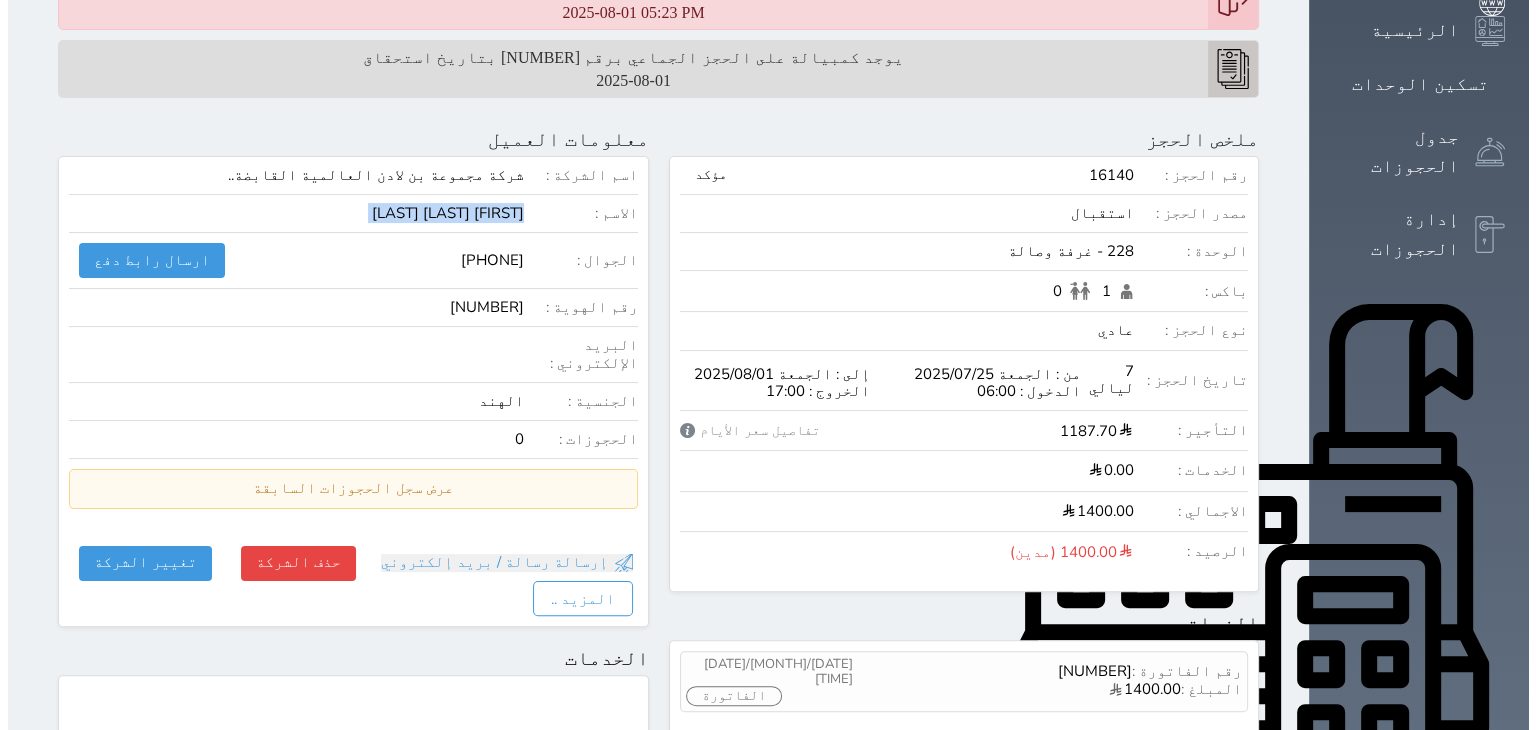 scroll, scrollTop: 400, scrollLeft: 0, axis: vertical 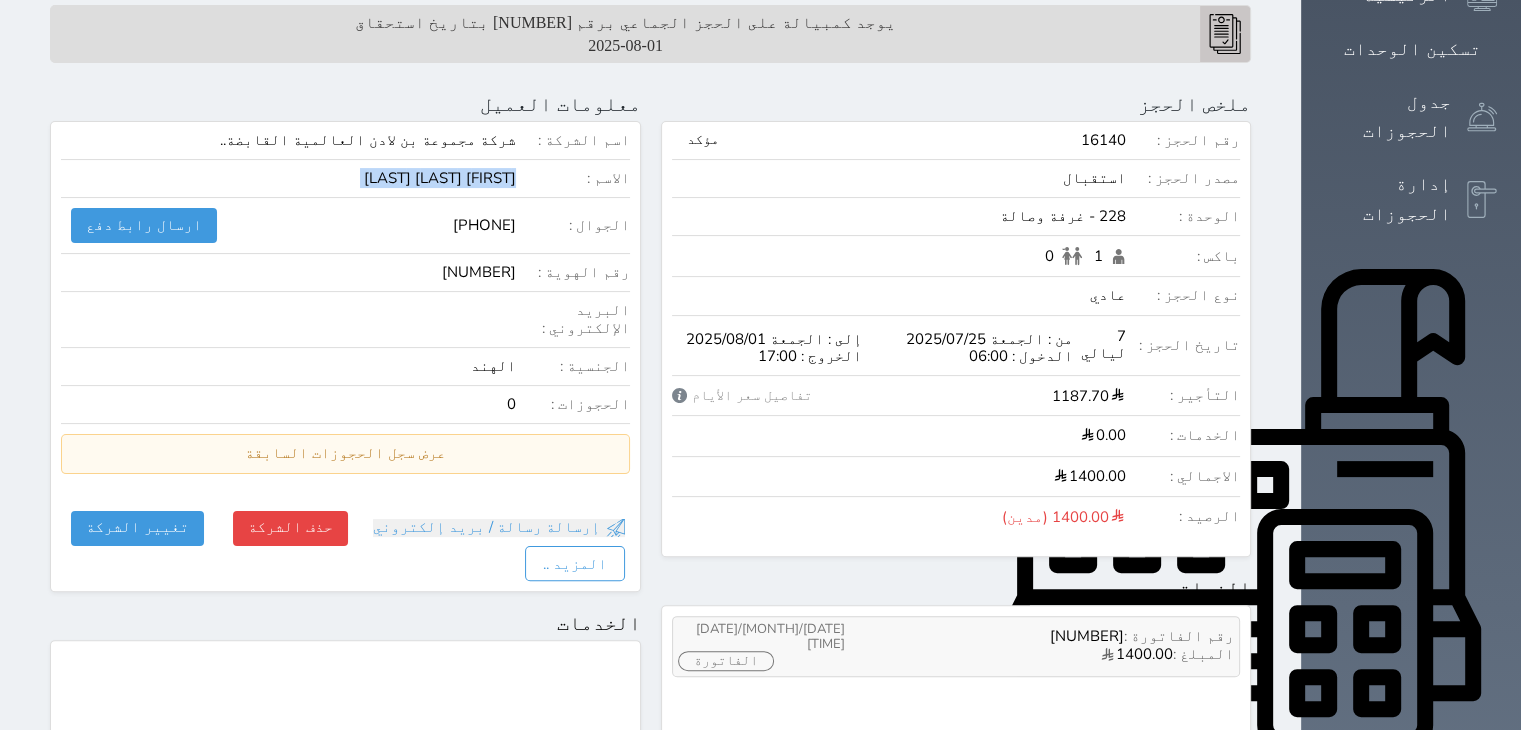 click on "الفاتورة" at bounding box center (726, 661) 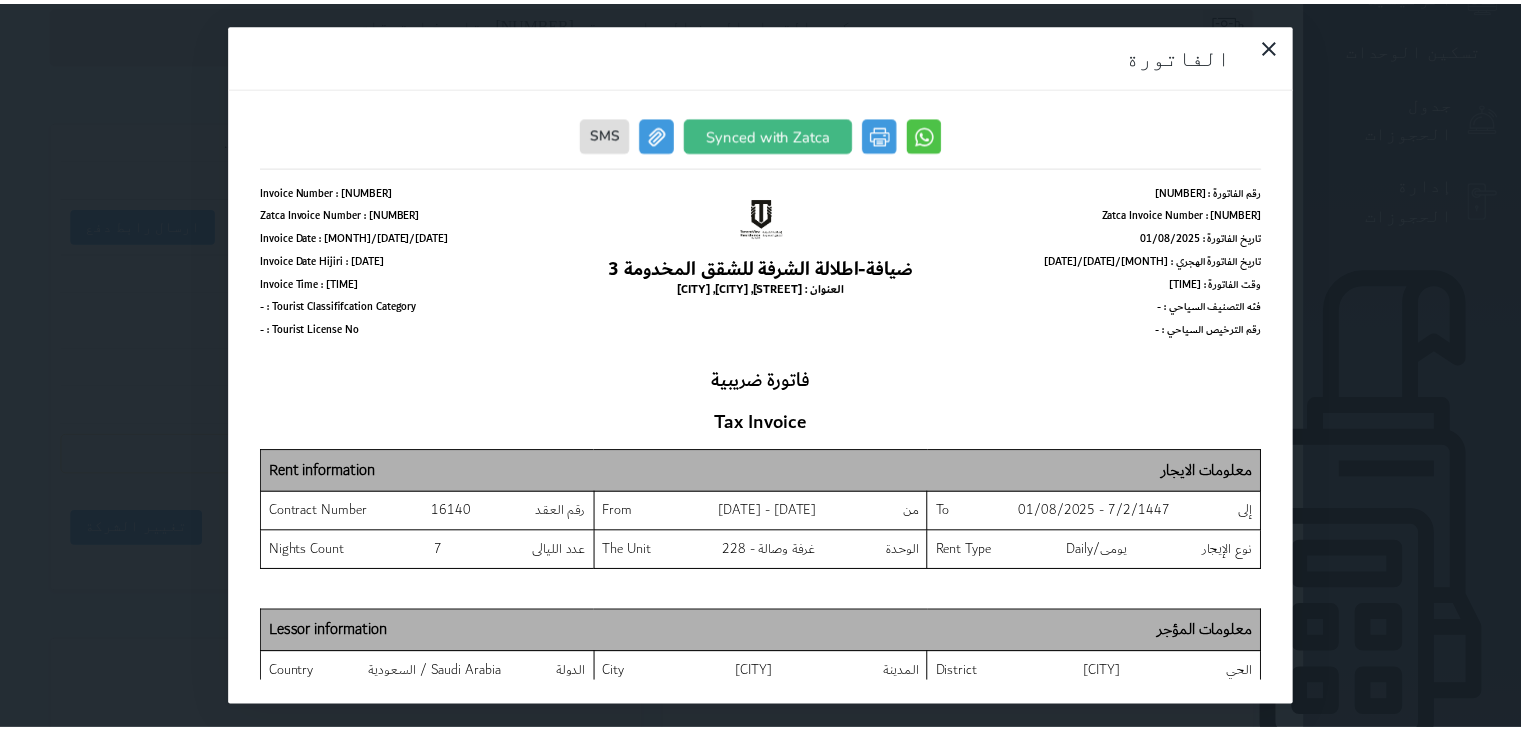 scroll, scrollTop: 0, scrollLeft: 0, axis: both 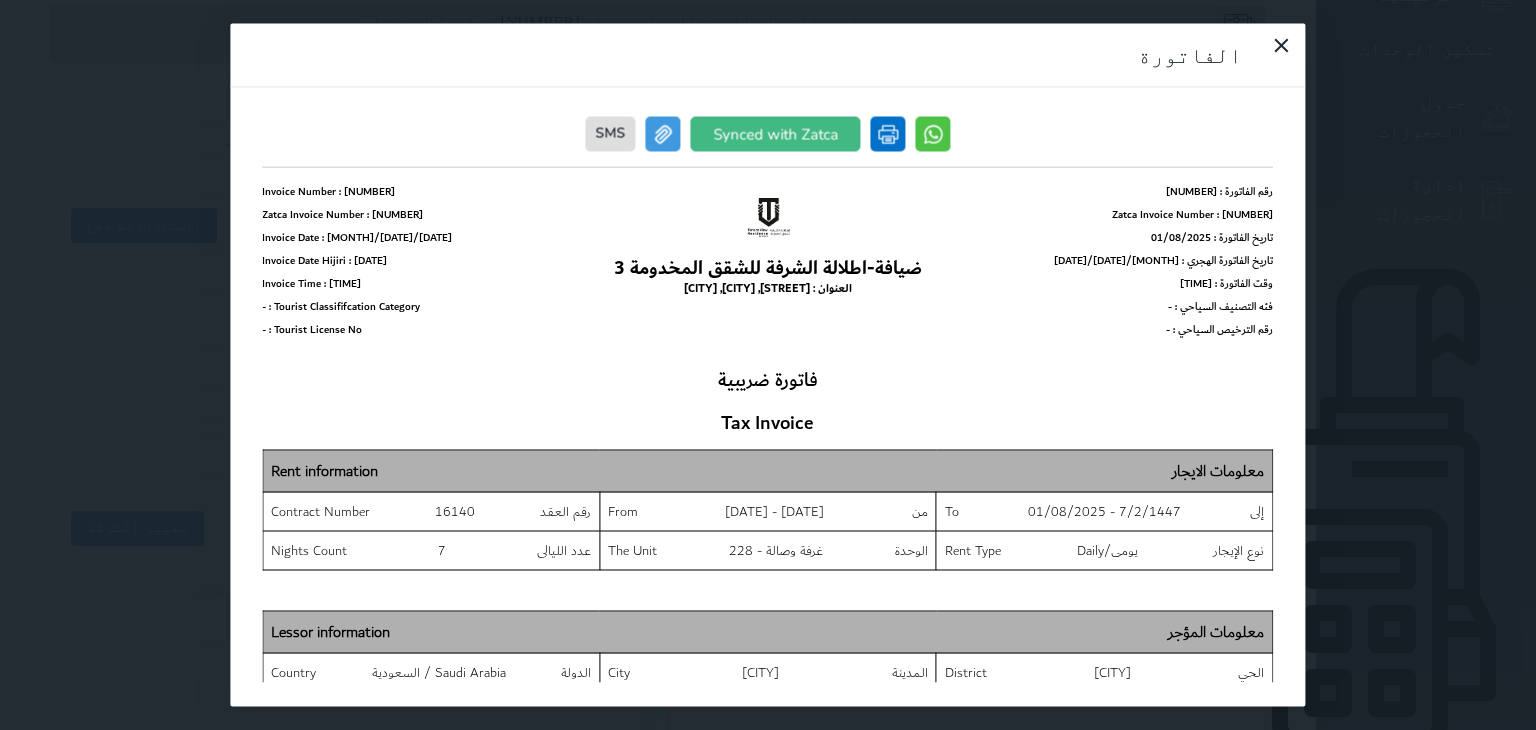click at bounding box center (888, 134) 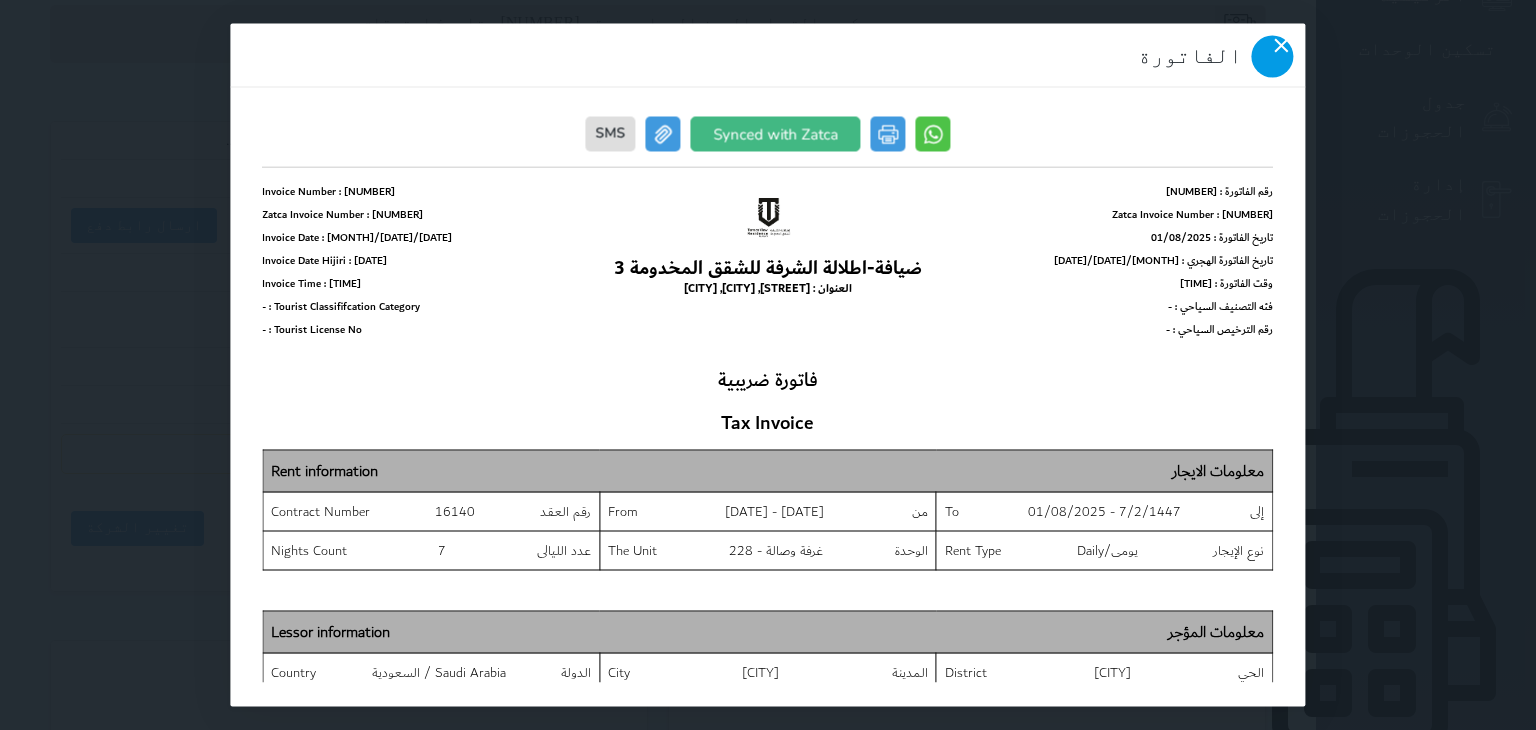 click 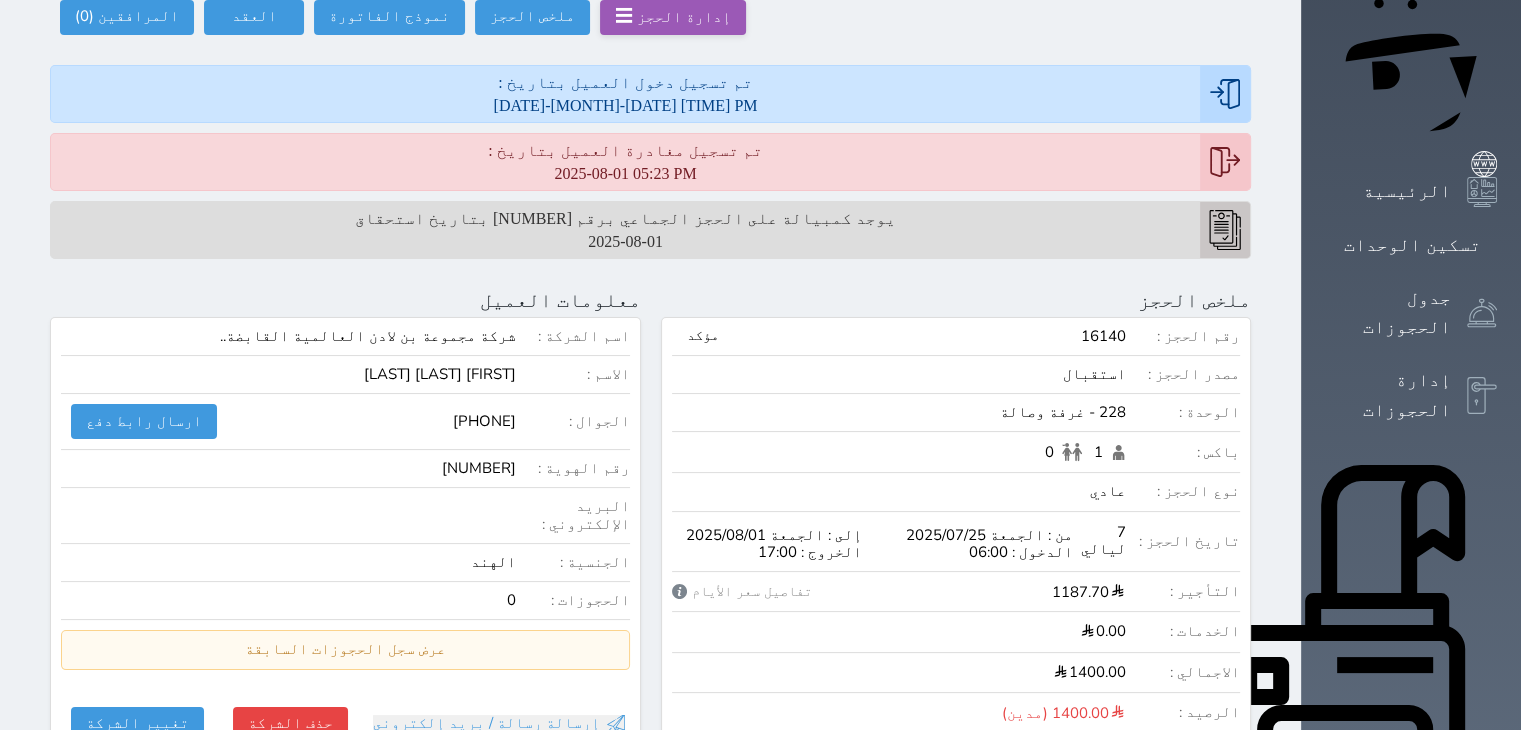 scroll, scrollTop: 200, scrollLeft: 0, axis: vertical 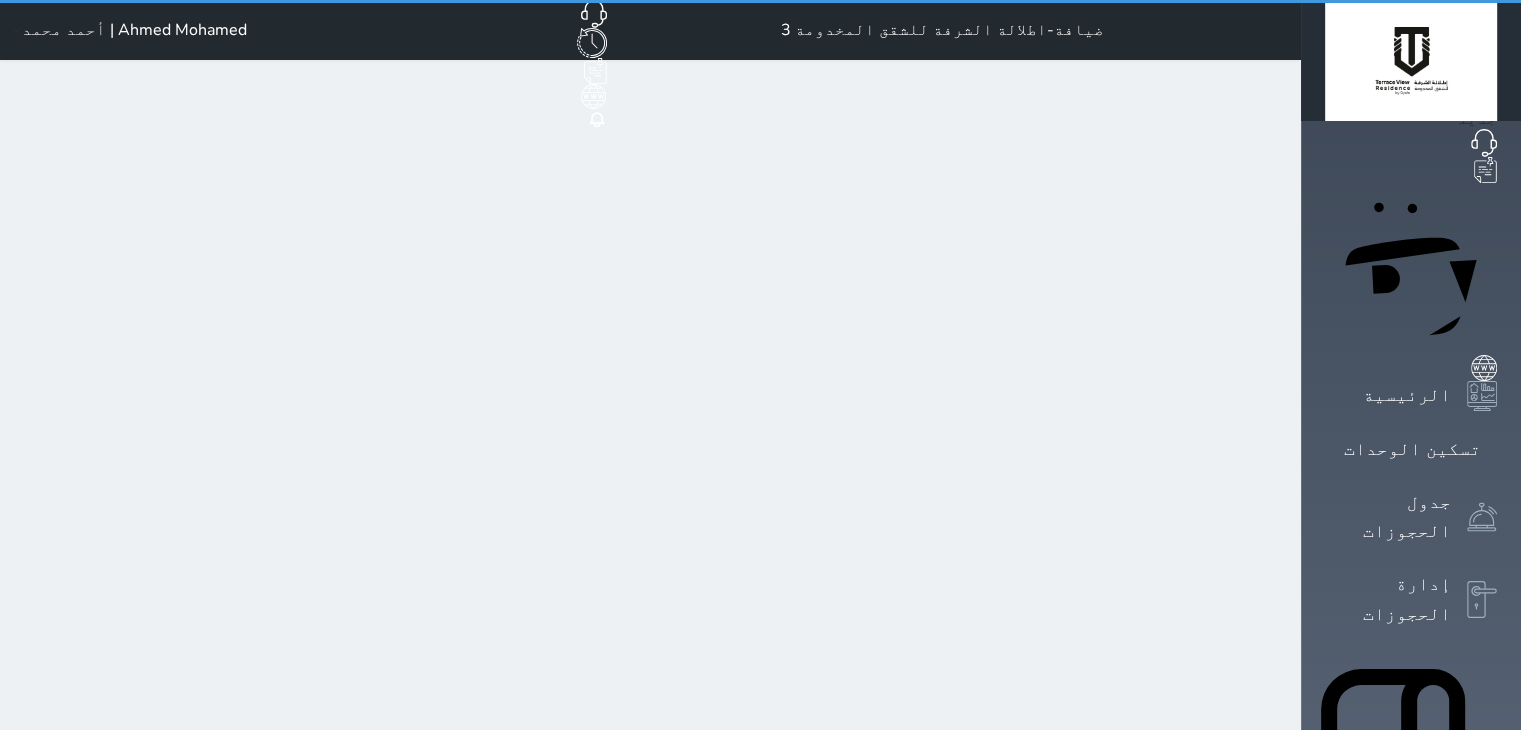 select on "pending" 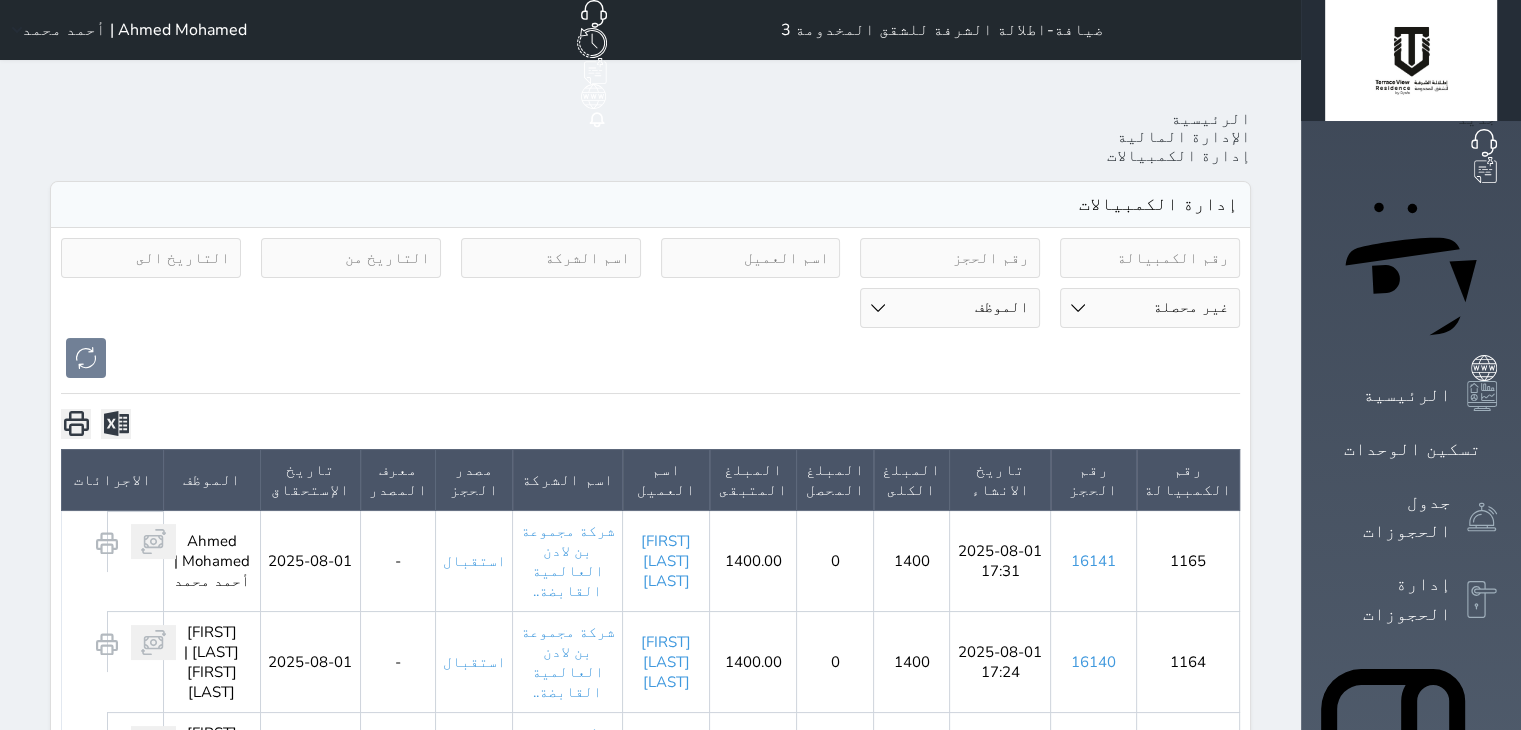 click on "16141" at bounding box center (1093, 561) 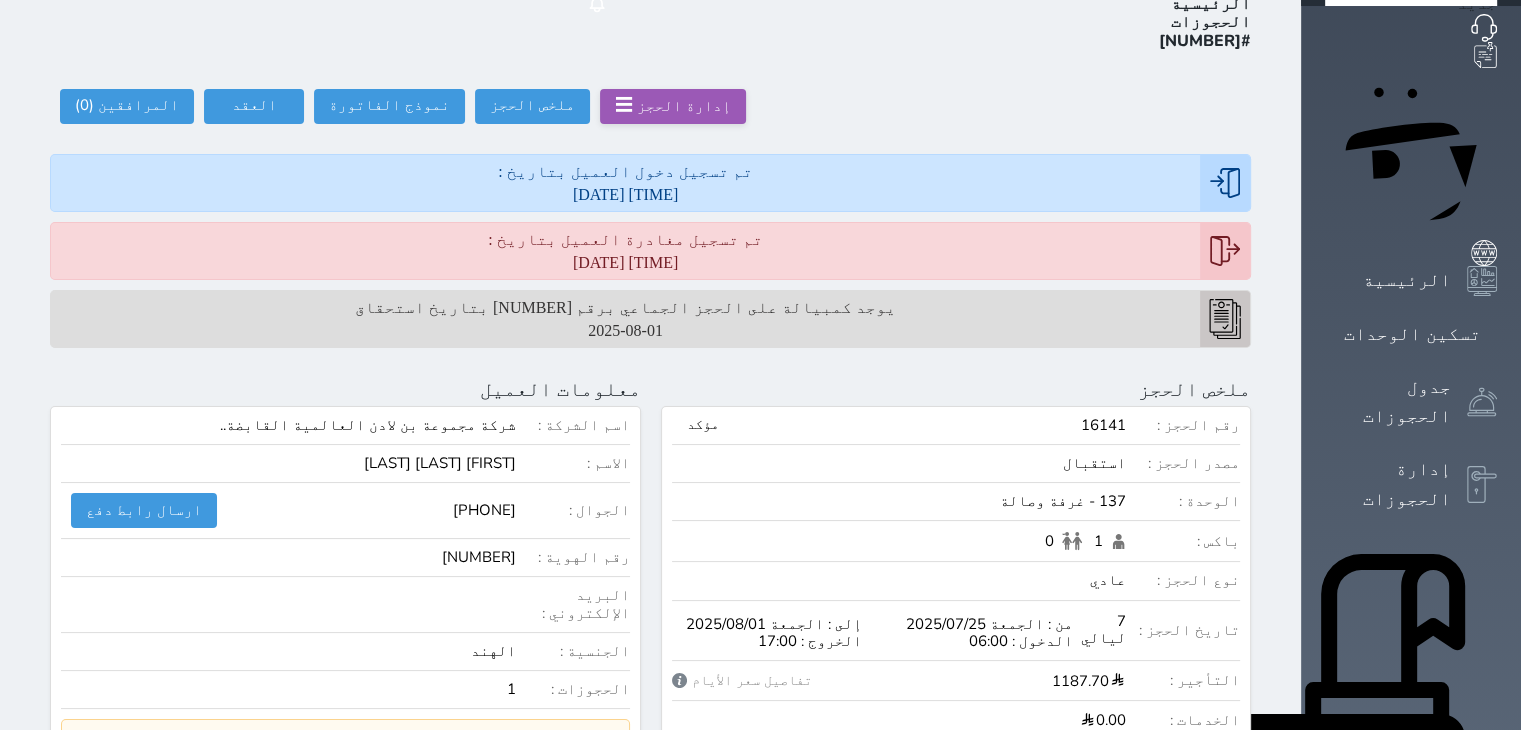 scroll, scrollTop: 200, scrollLeft: 0, axis: vertical 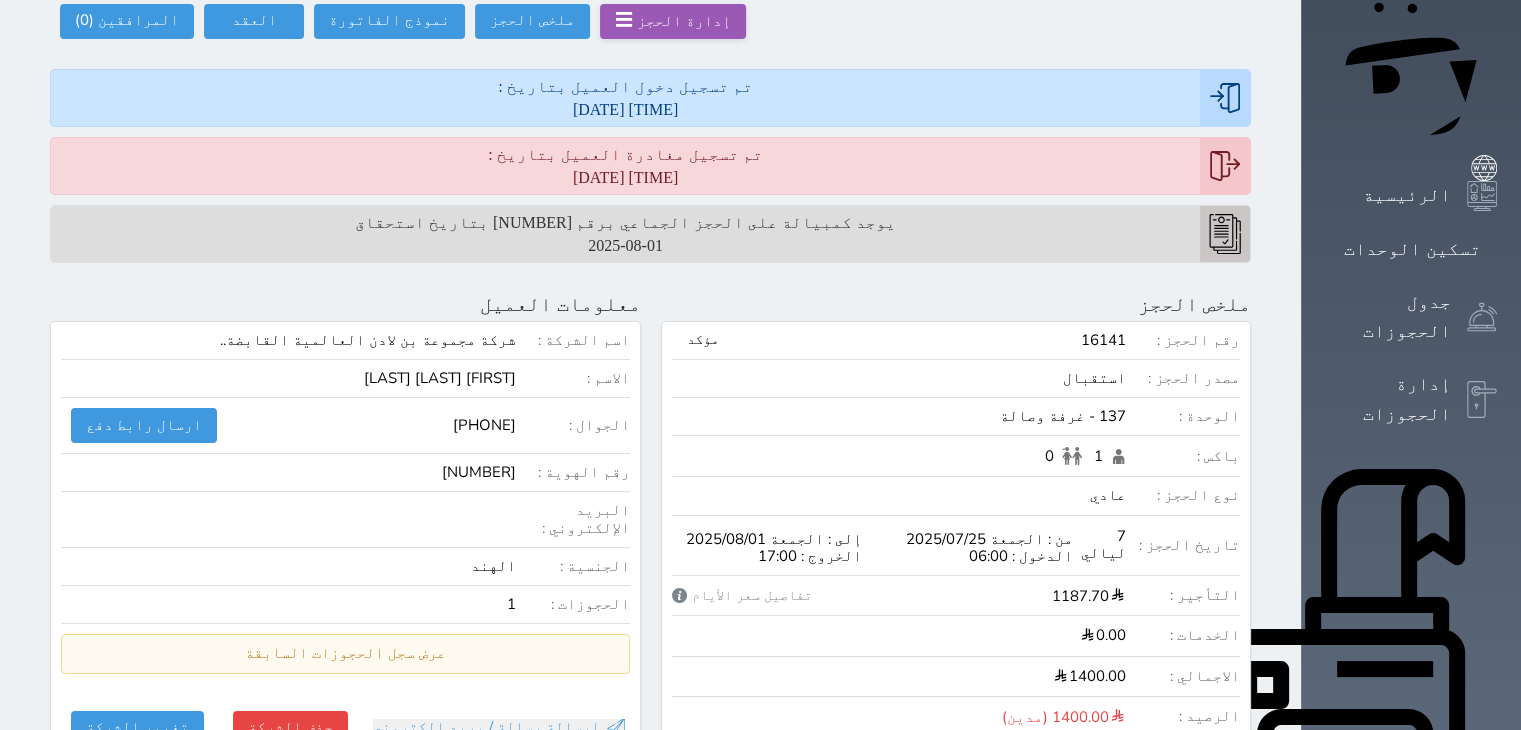 click on "جنسن جوس تومس" at bounding box center [440, 378] 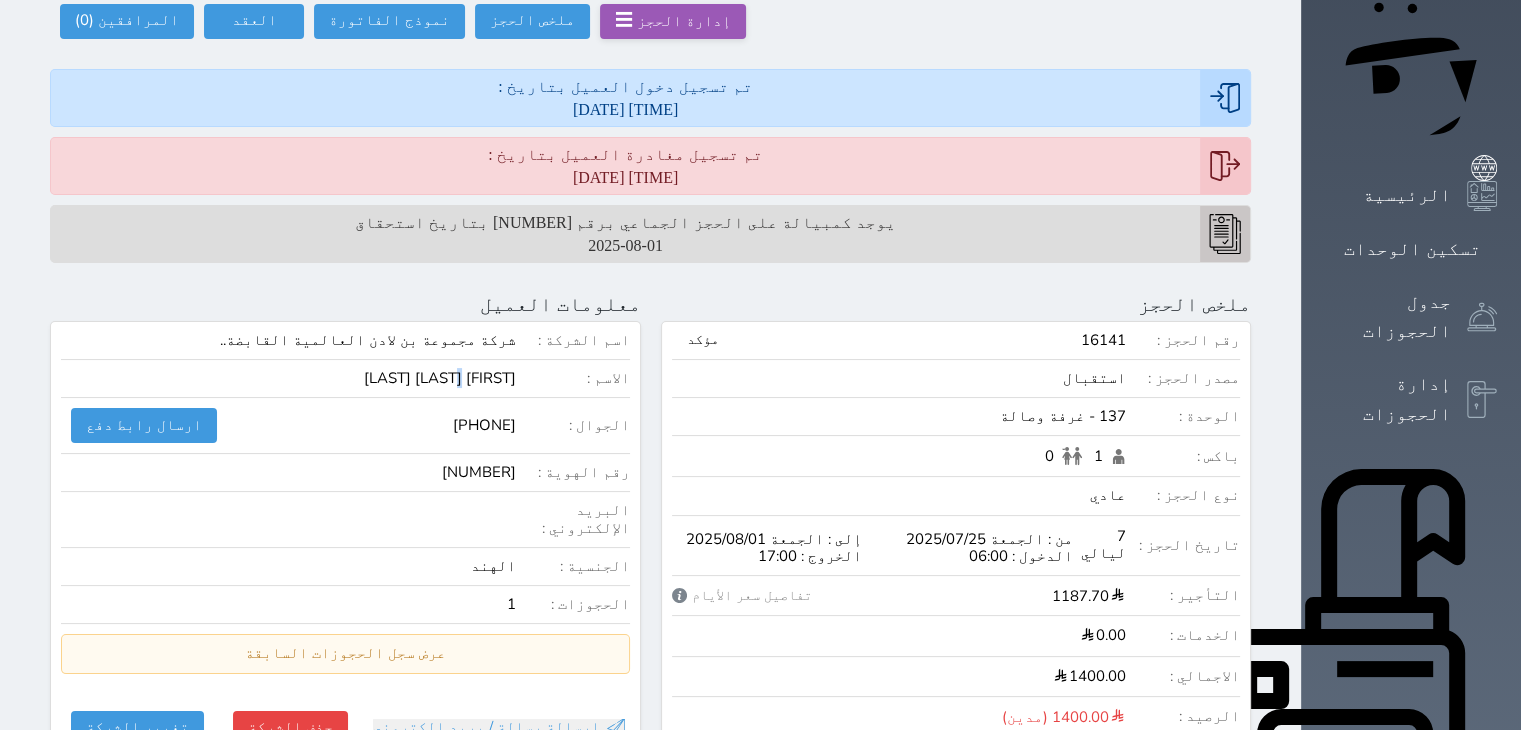 click on "جنسن جوس تومس" at bounding box center [440, 378] 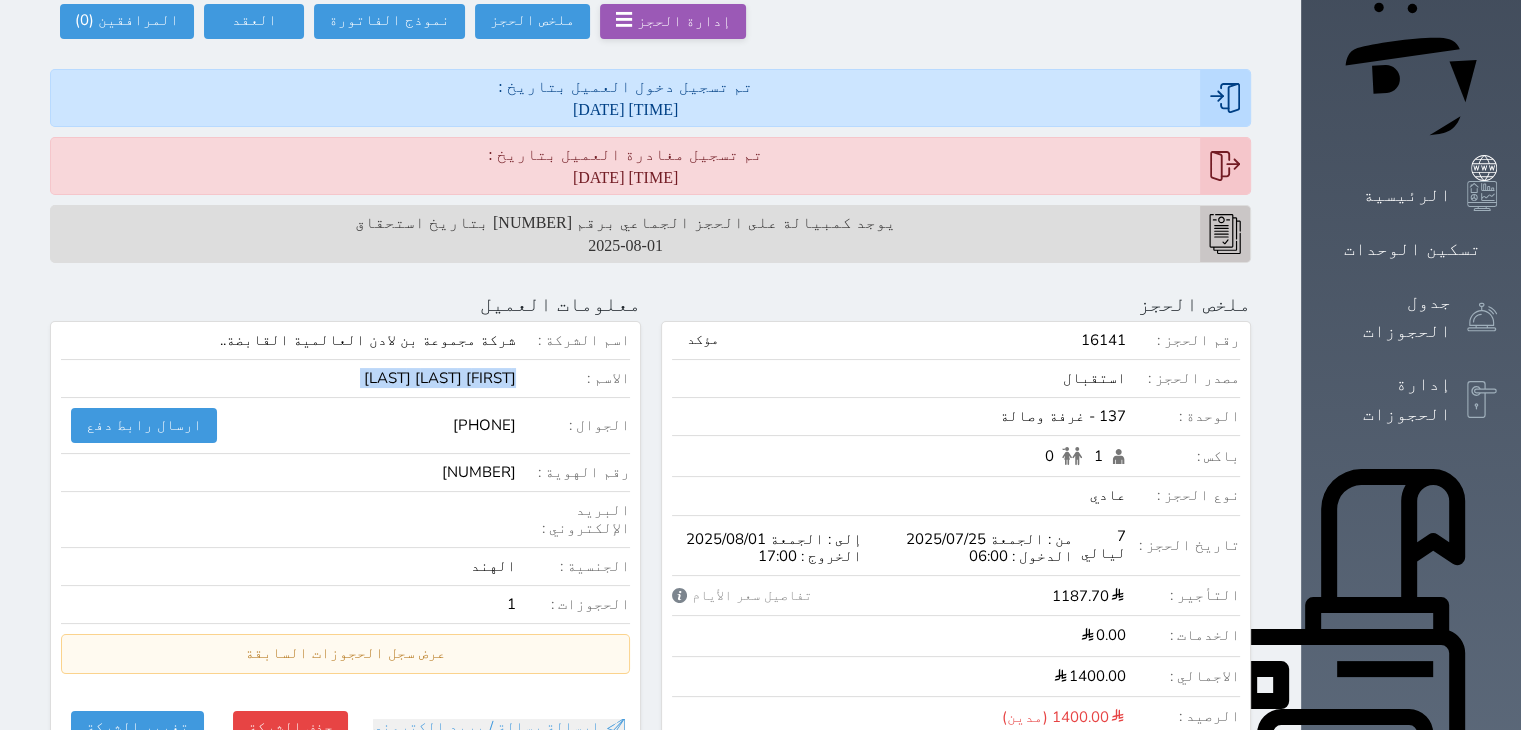 click on "جنسن جوس تومس" at bounding box center (440, 378) 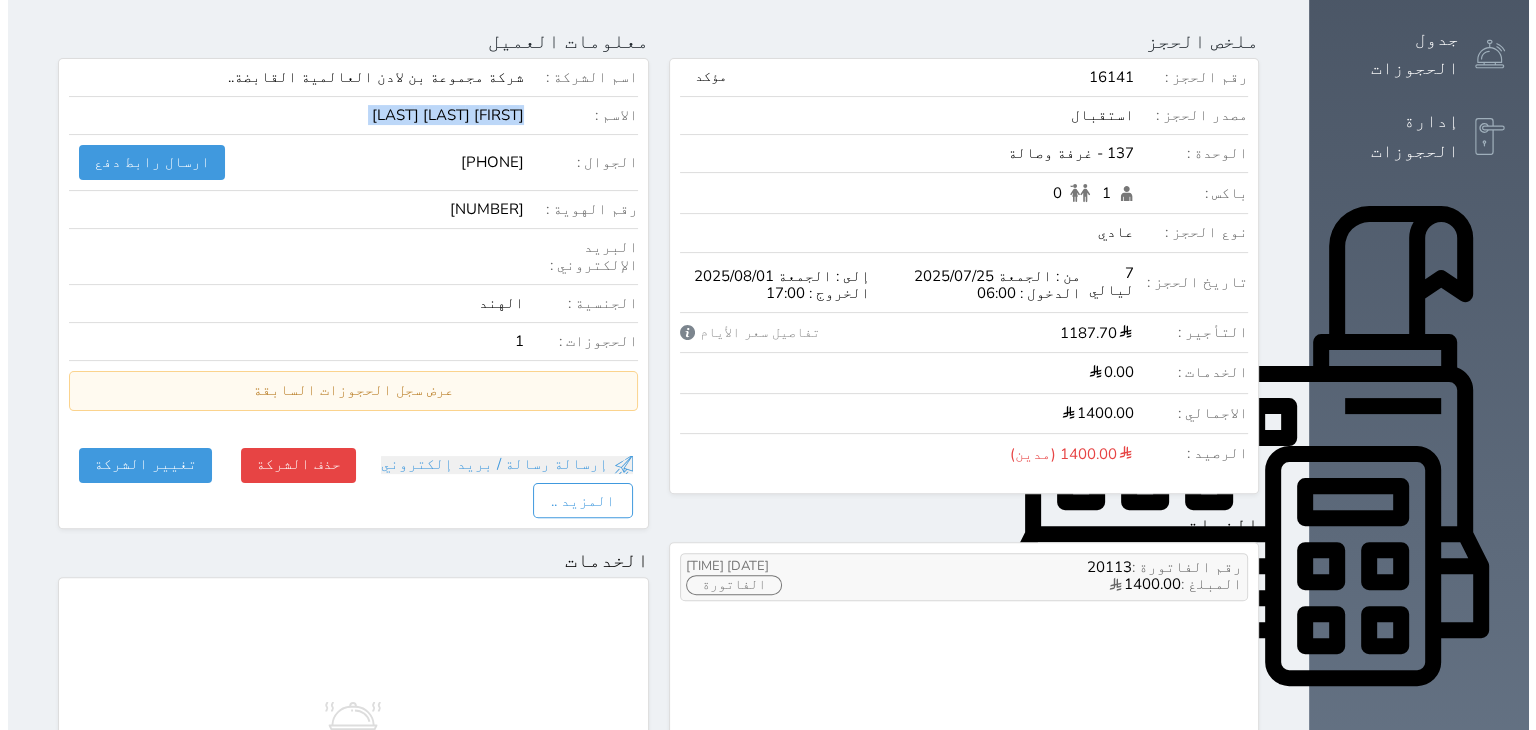 scroll, scrollTop: 400, scrollLeft: 0, axis: vertical 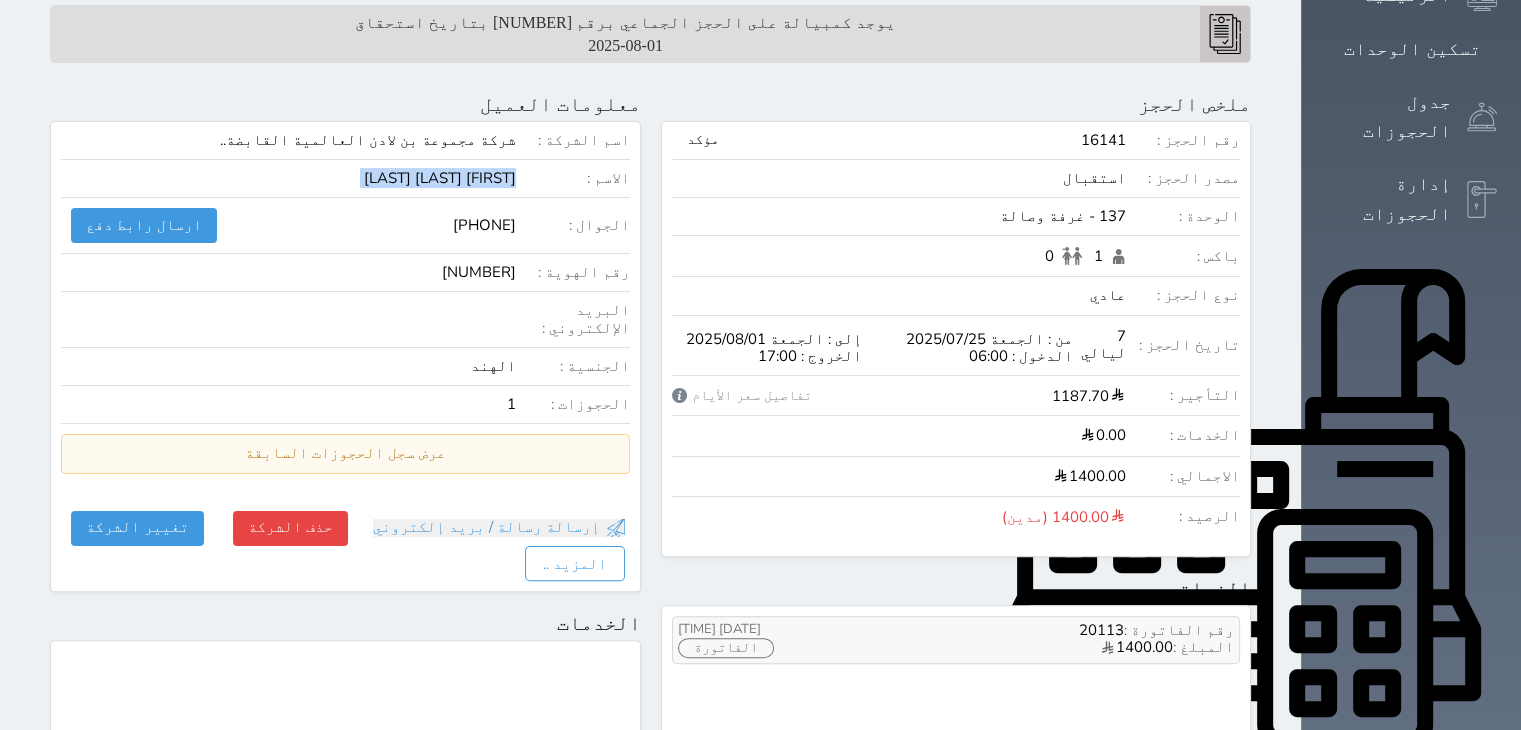 click on "الفاتورة" at bounding box center [726, 648] 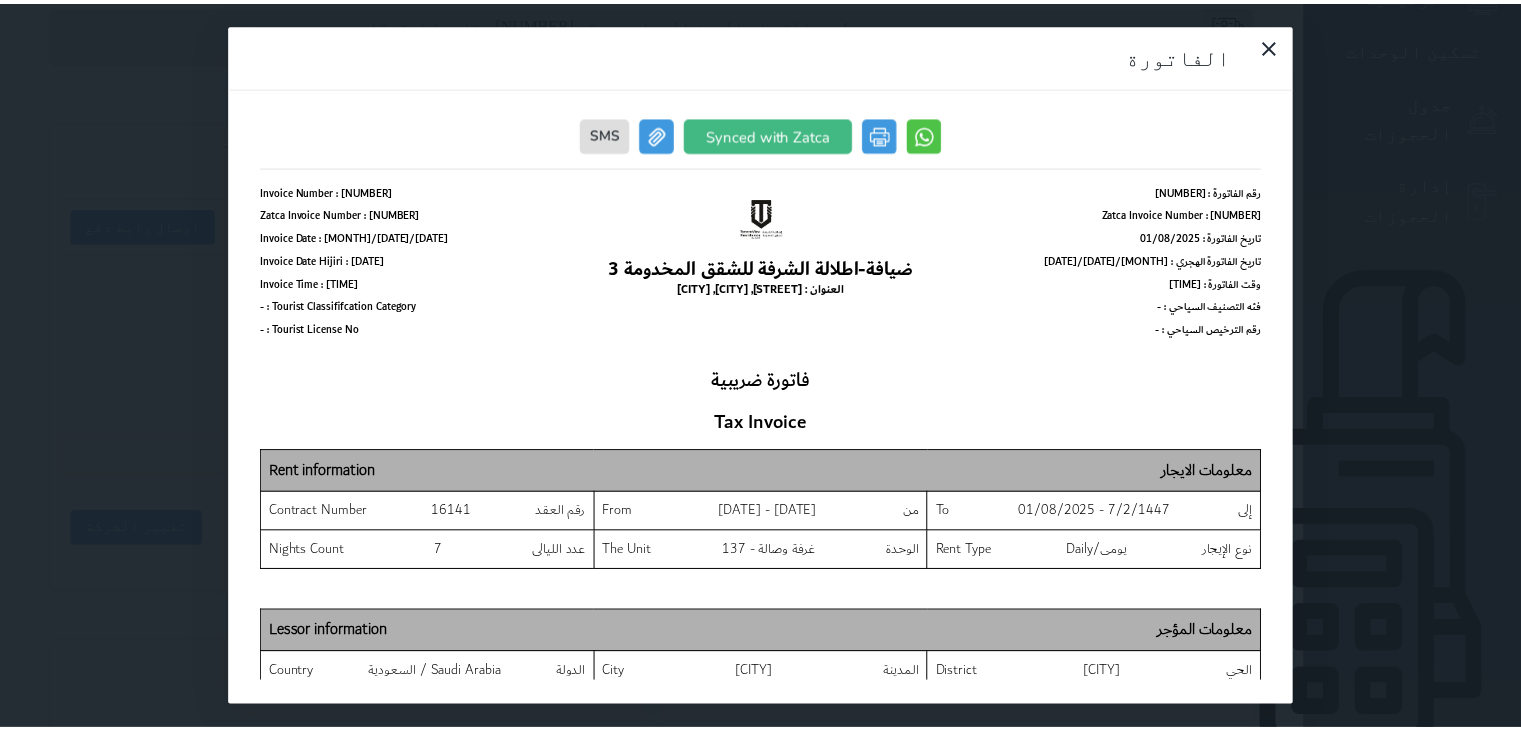 scroll, scrollTop: 0, scrollLeft: 0, axis: both 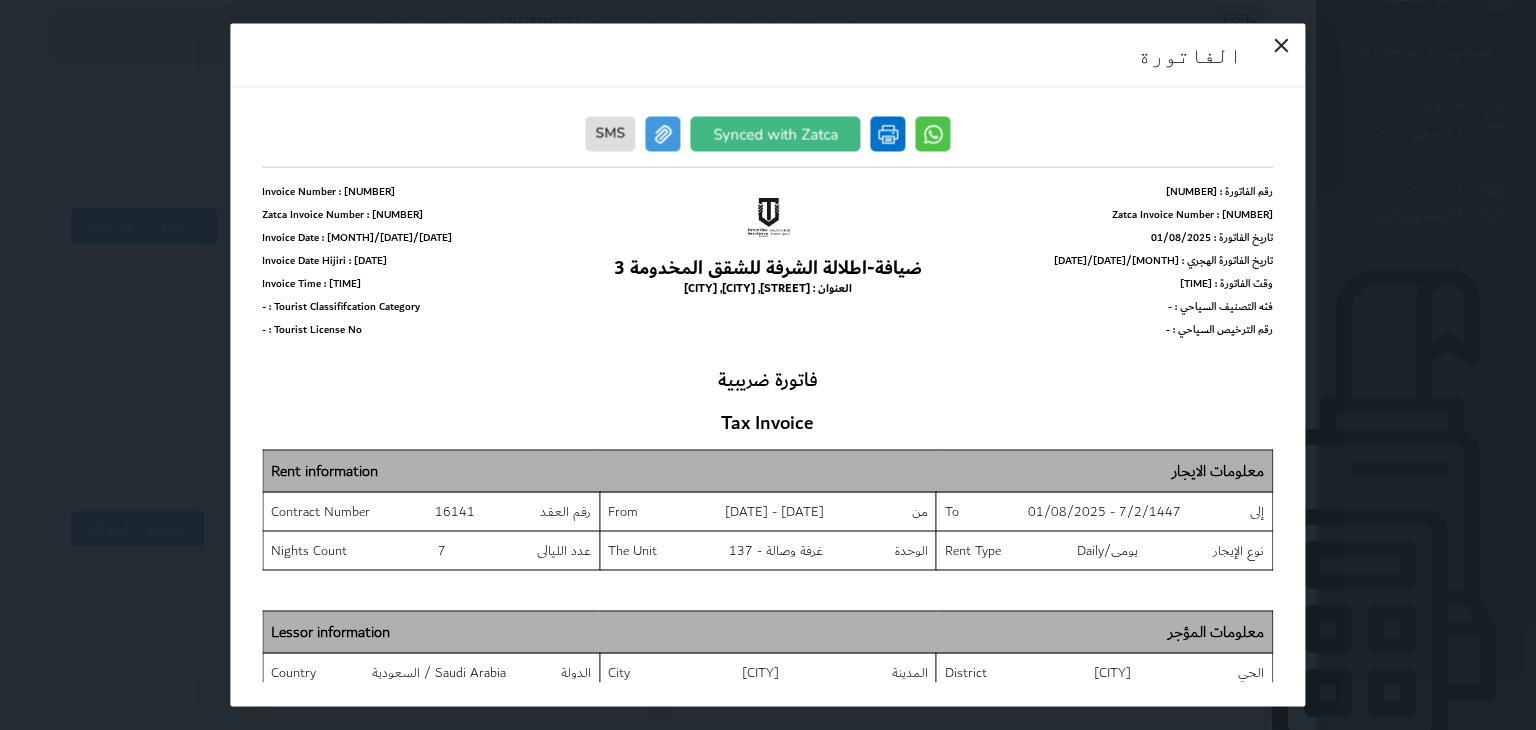 click at bounding box center [888, 134] 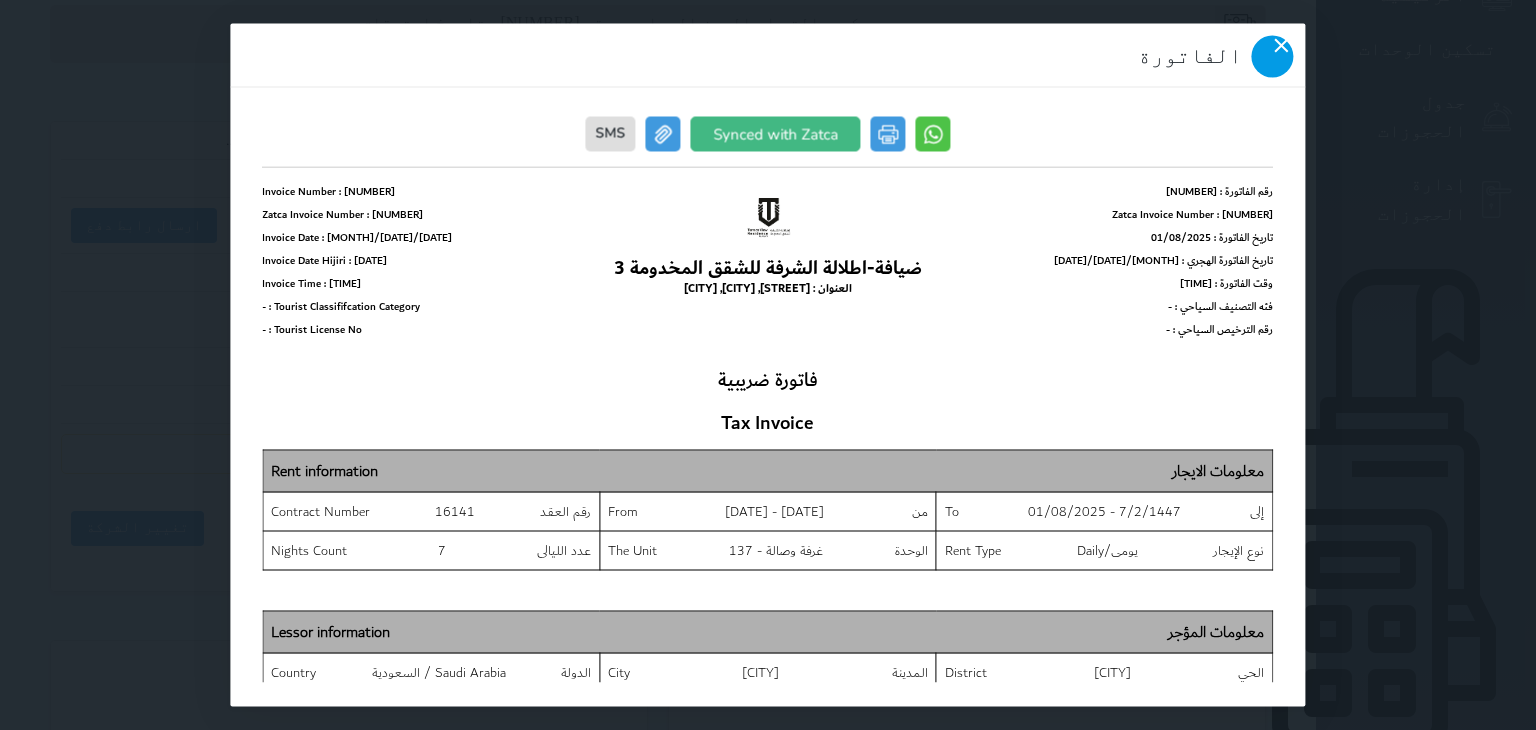 click 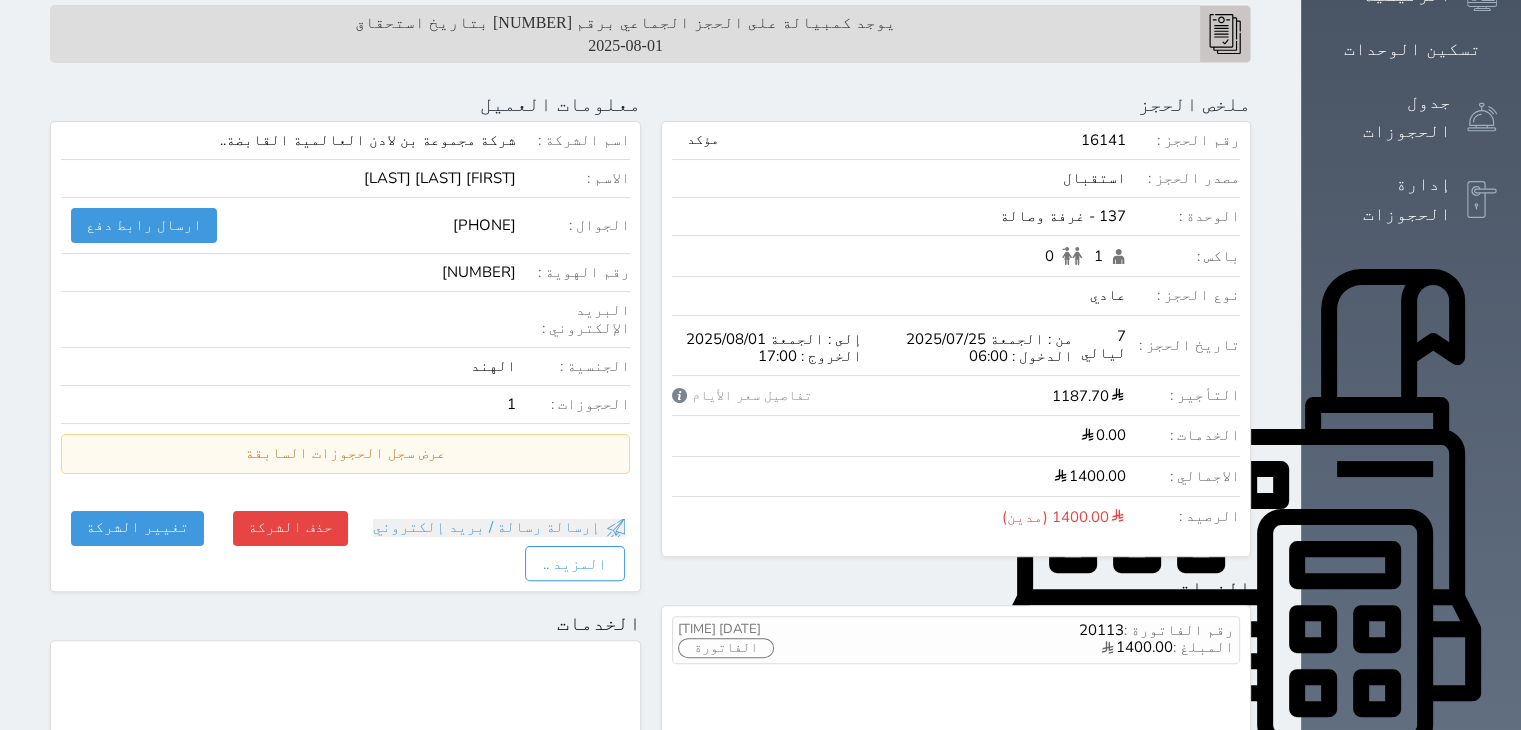 scroll, scrollTop: 0, scrollLeft: 0, axis: both 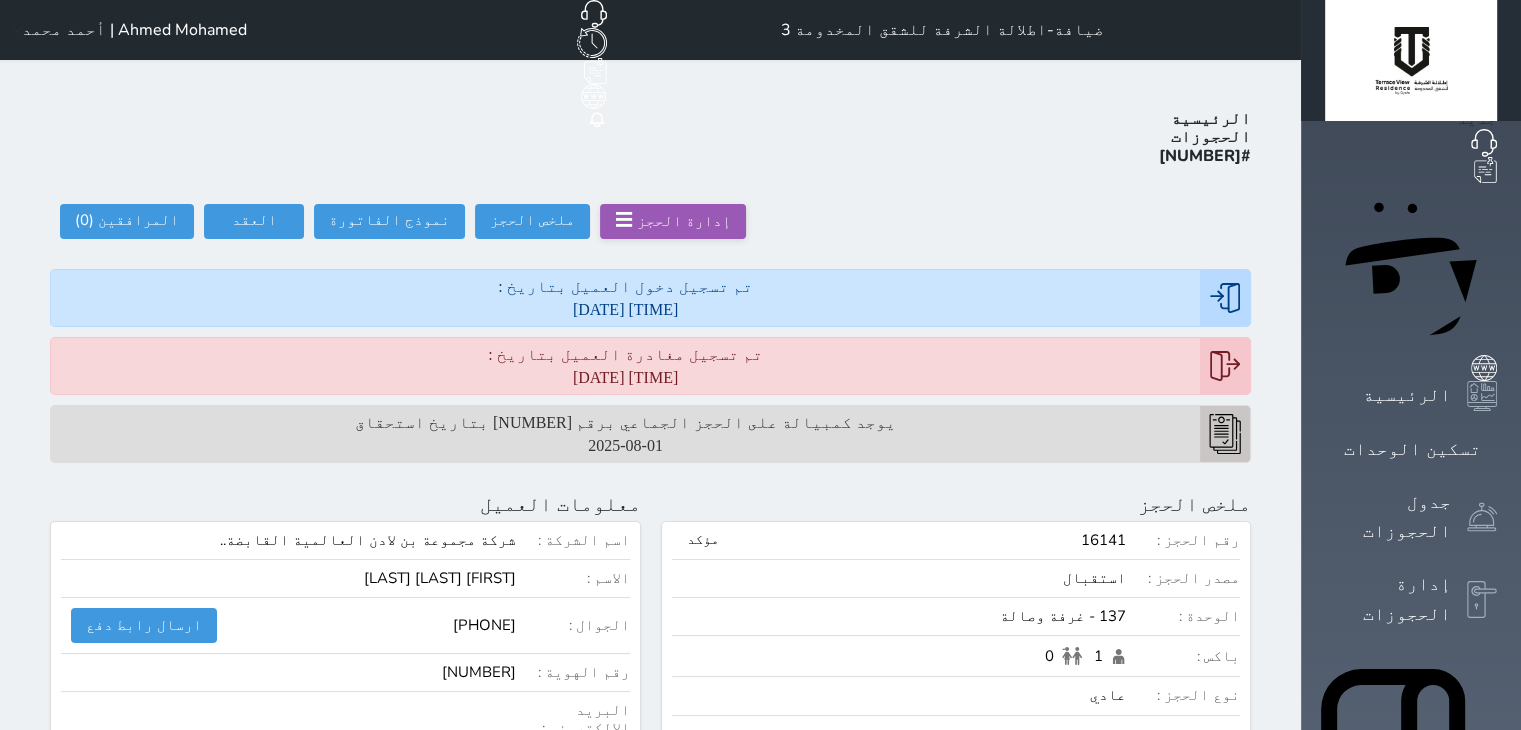 click 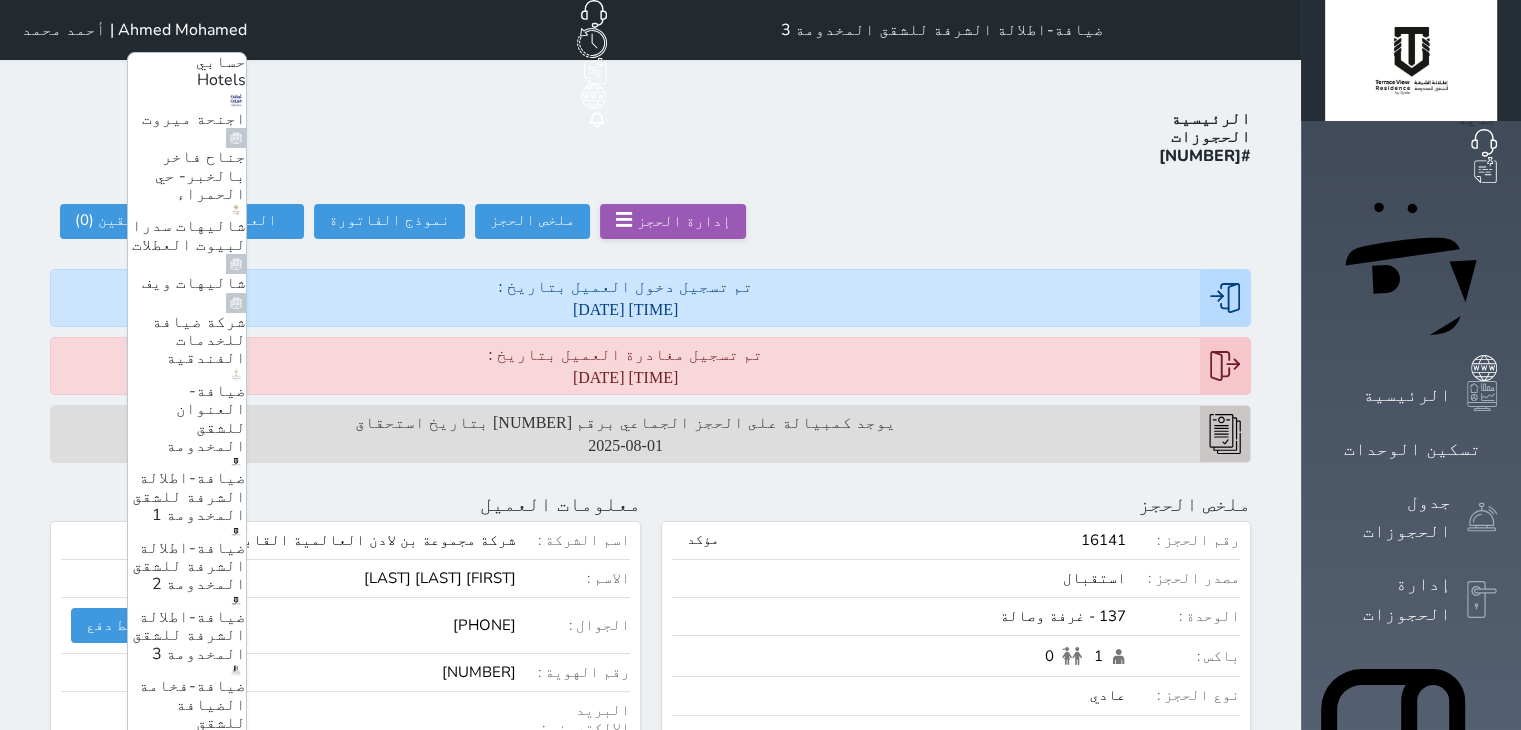 scroll, scrollTop: 180, scrollLeft: 0, axis: vertical 